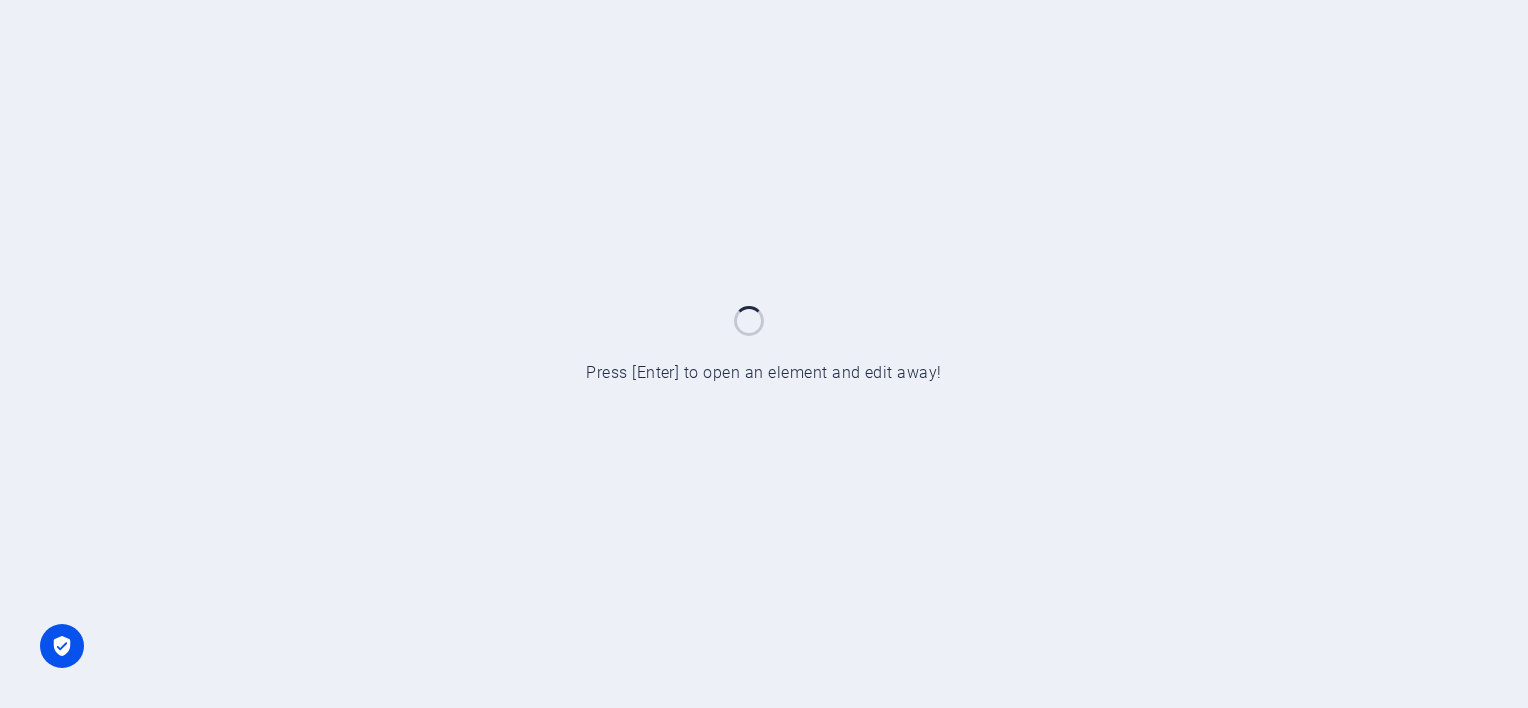 scroll, scrollTop: 0, scrollLeft: 0, axis: both 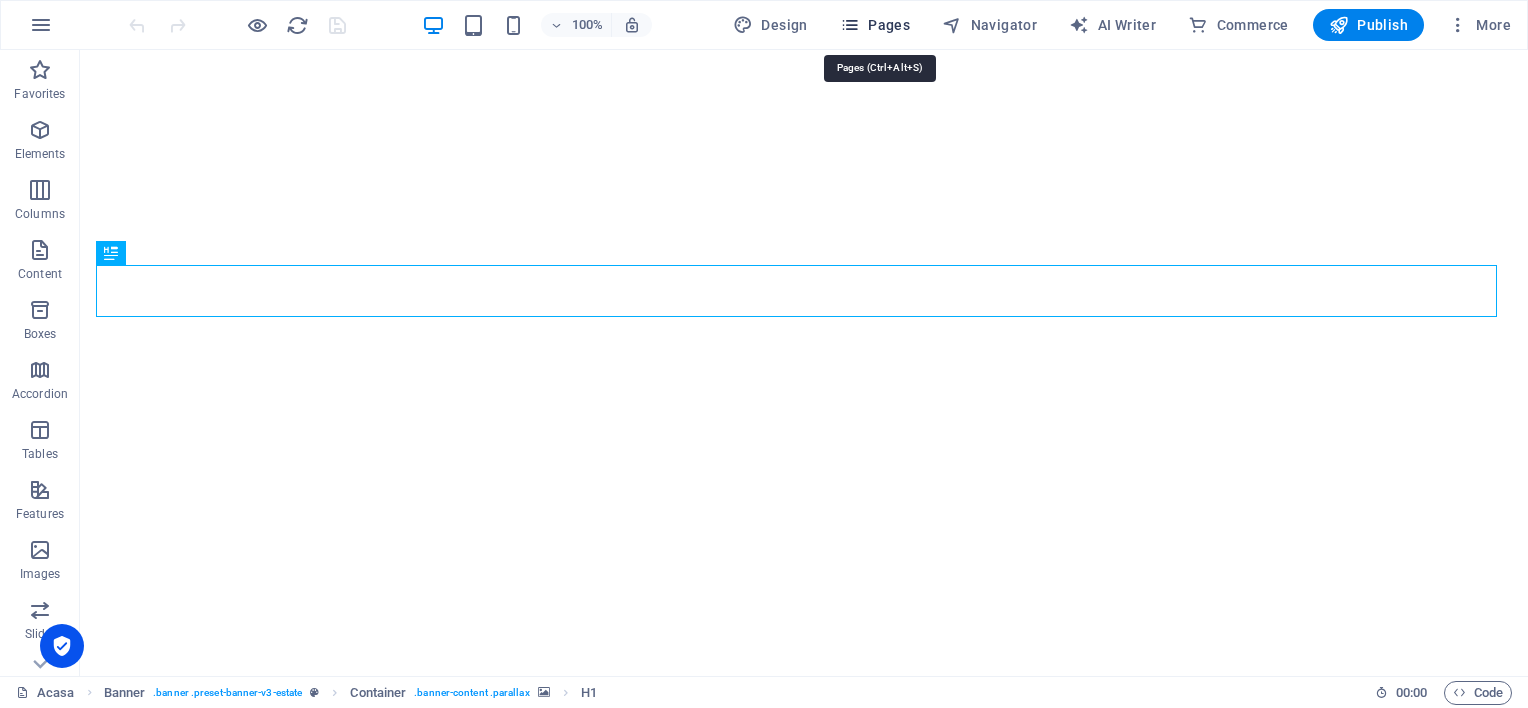 click on "Pages" at bounding box center [875, 25] 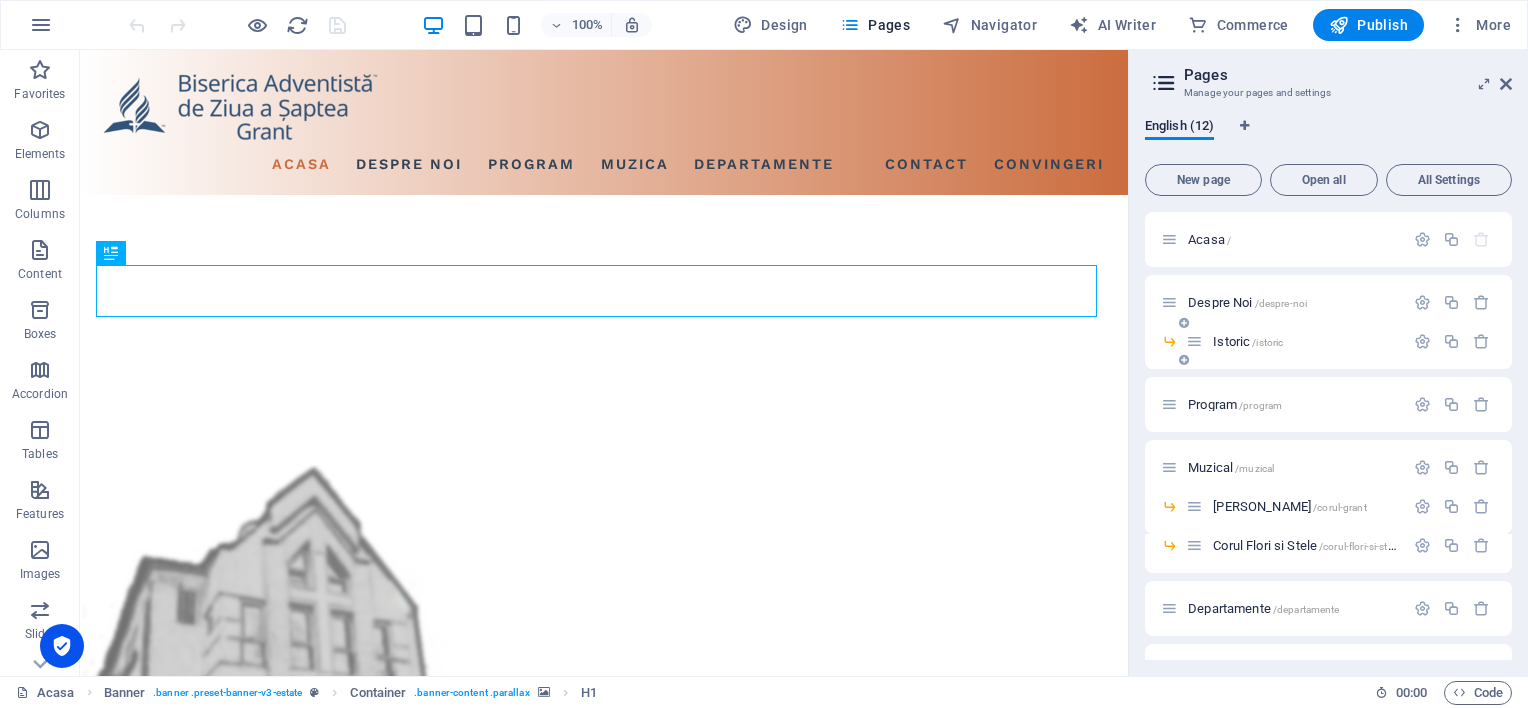 scroll, scrollTop: 0, scrollLeft: 0, axis: both 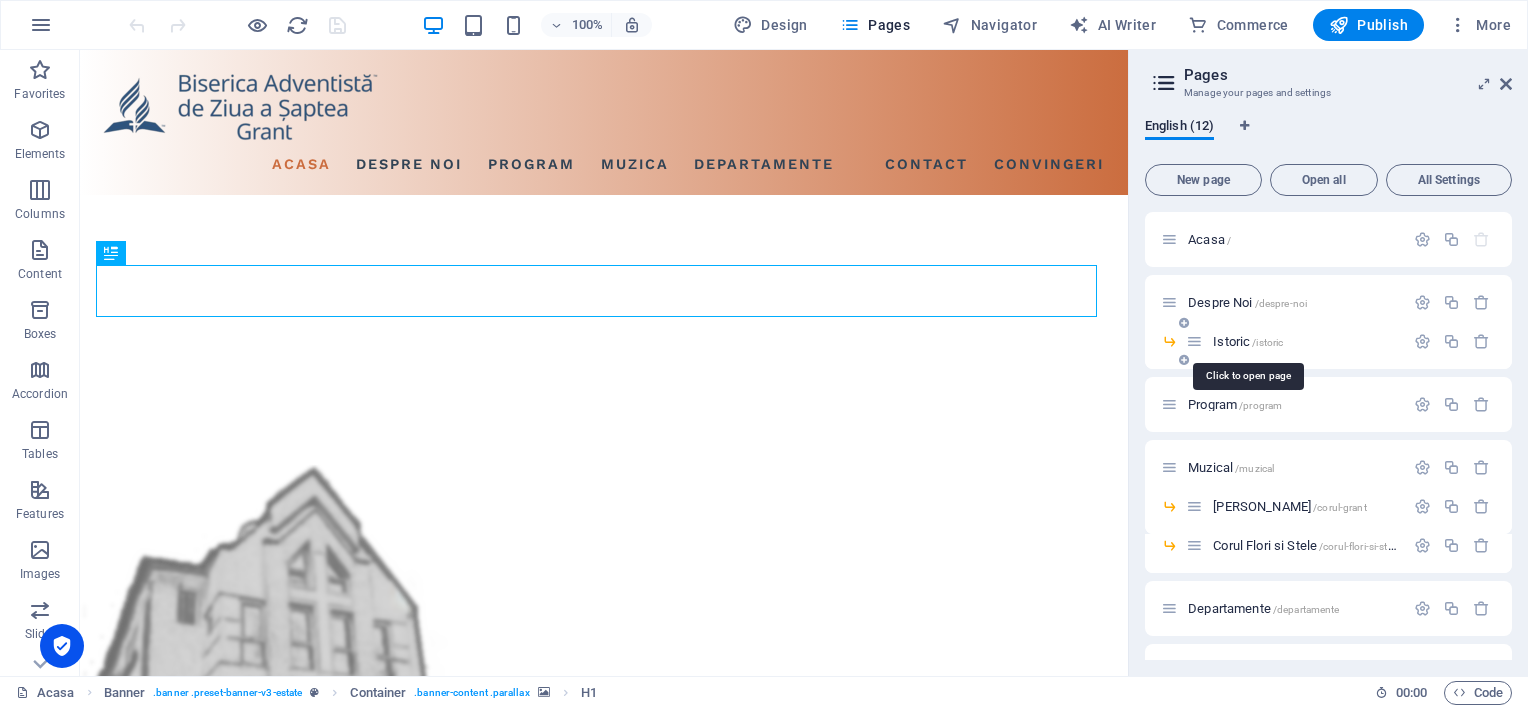 click on "/istoric" at bounding box center (1267, 342) 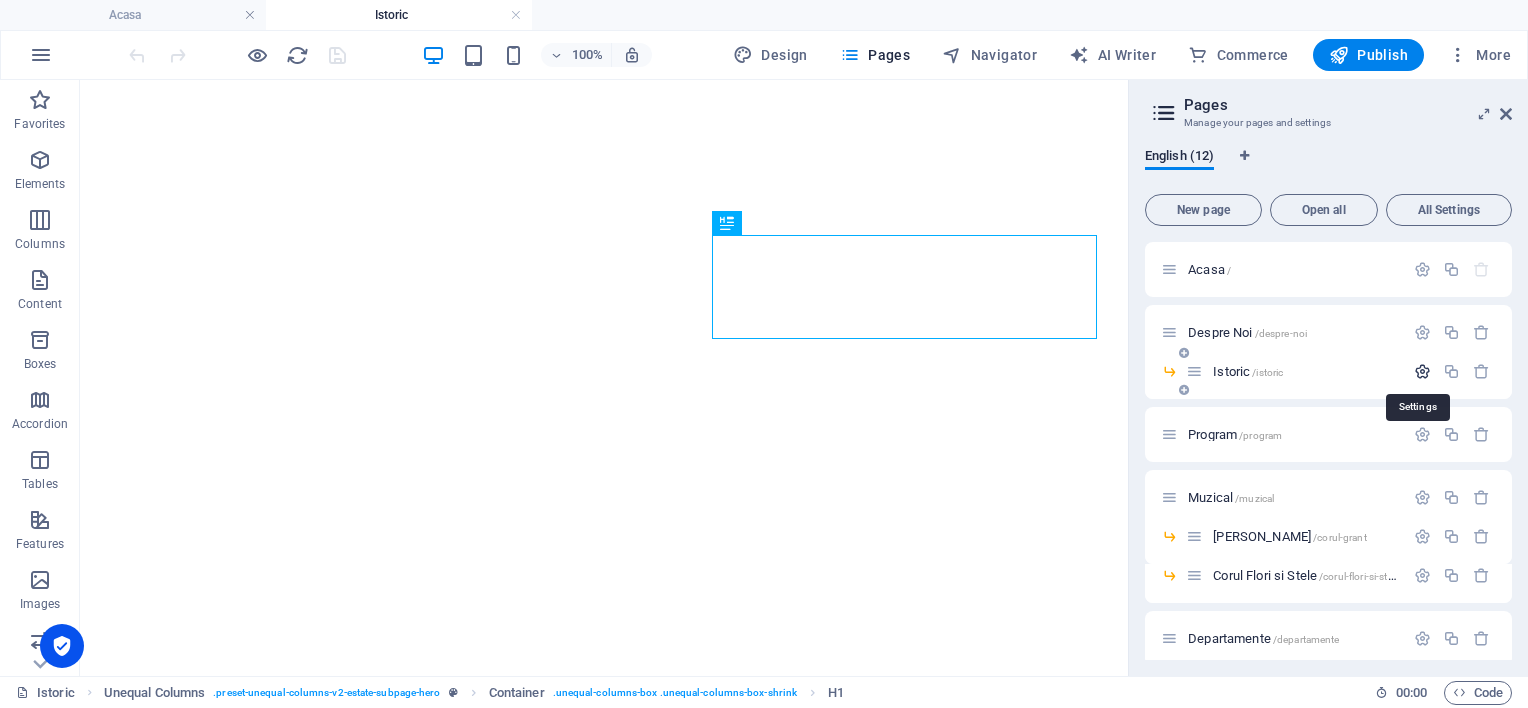 click at bounding box center [1422, 371] 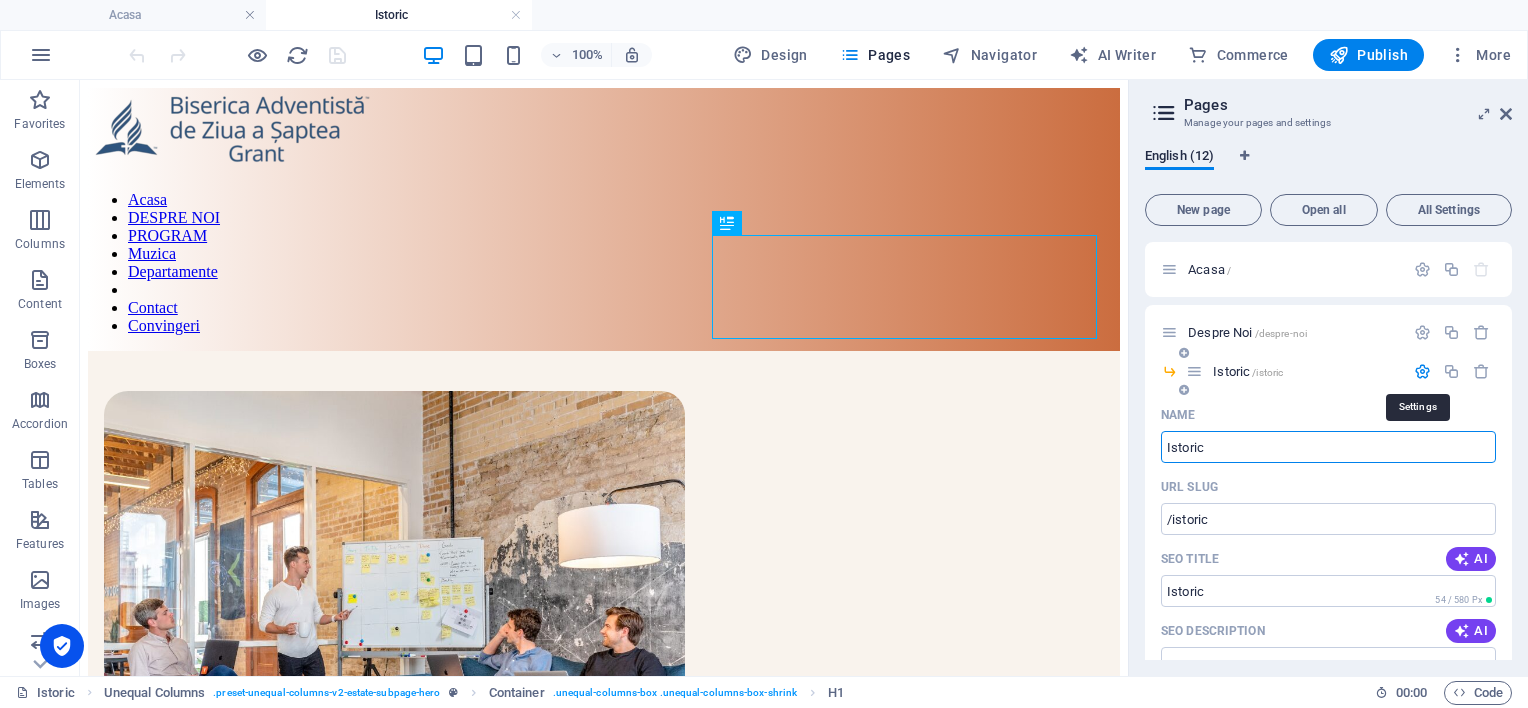 scroll, scrollTop: 0, scrollLeft: 0, axis: both 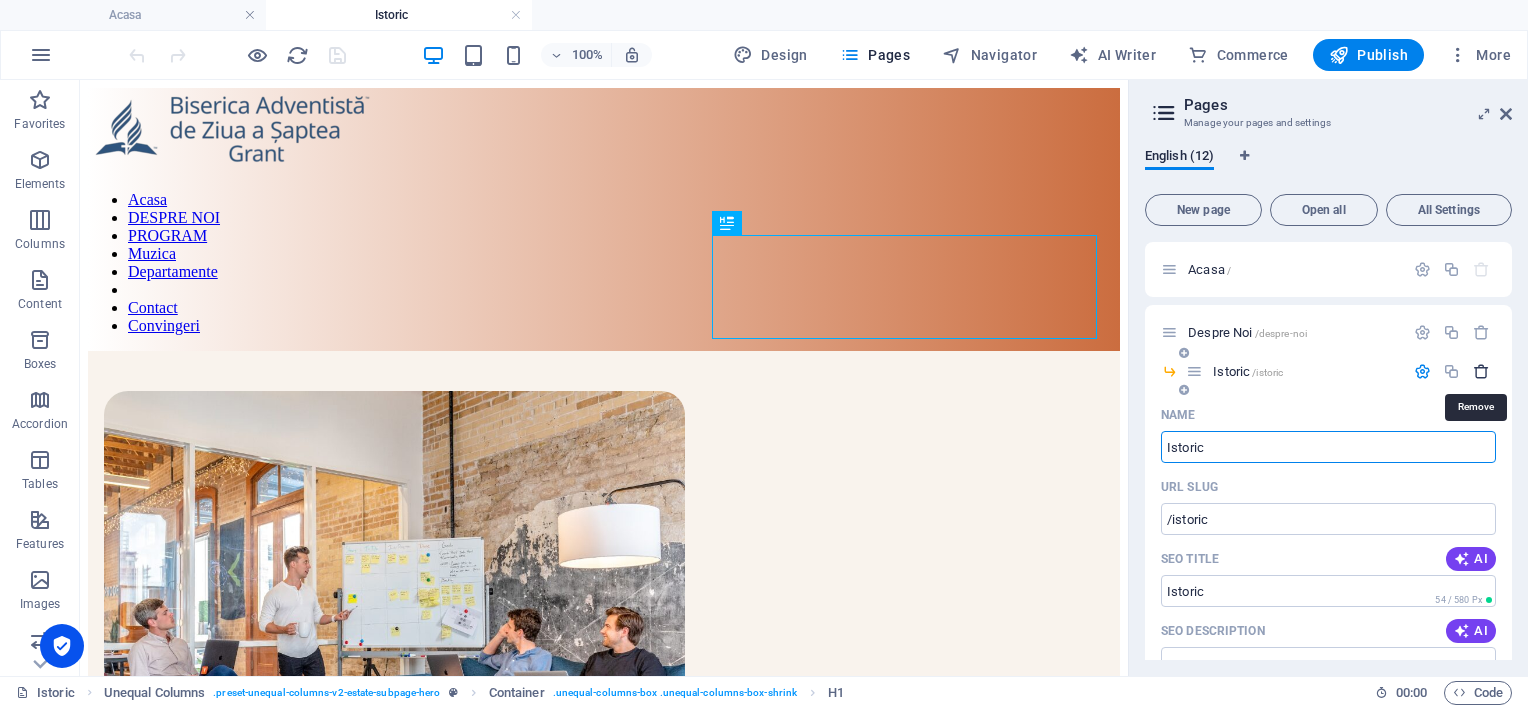 click at bounding box center (1481, 371) 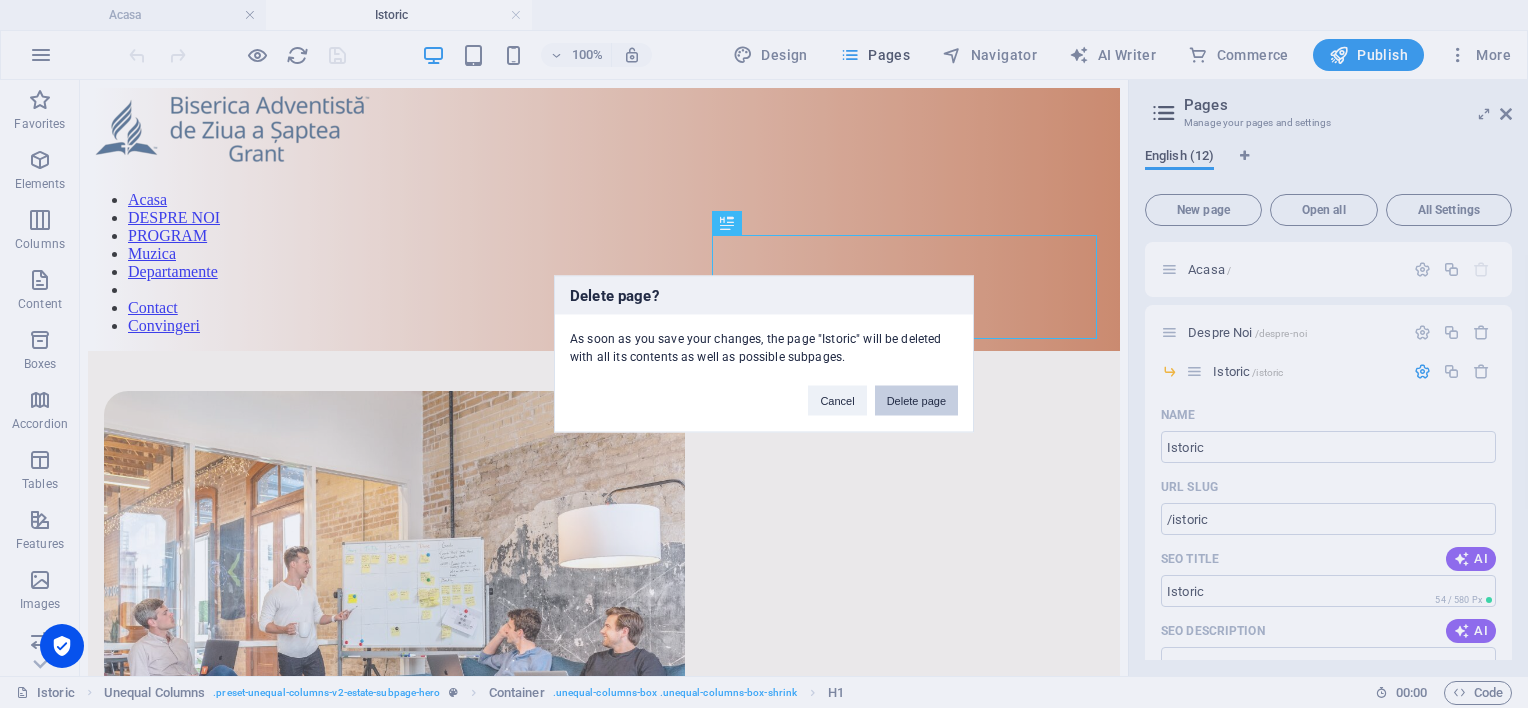 click on "Delete page" at bounding box center [916, 401] 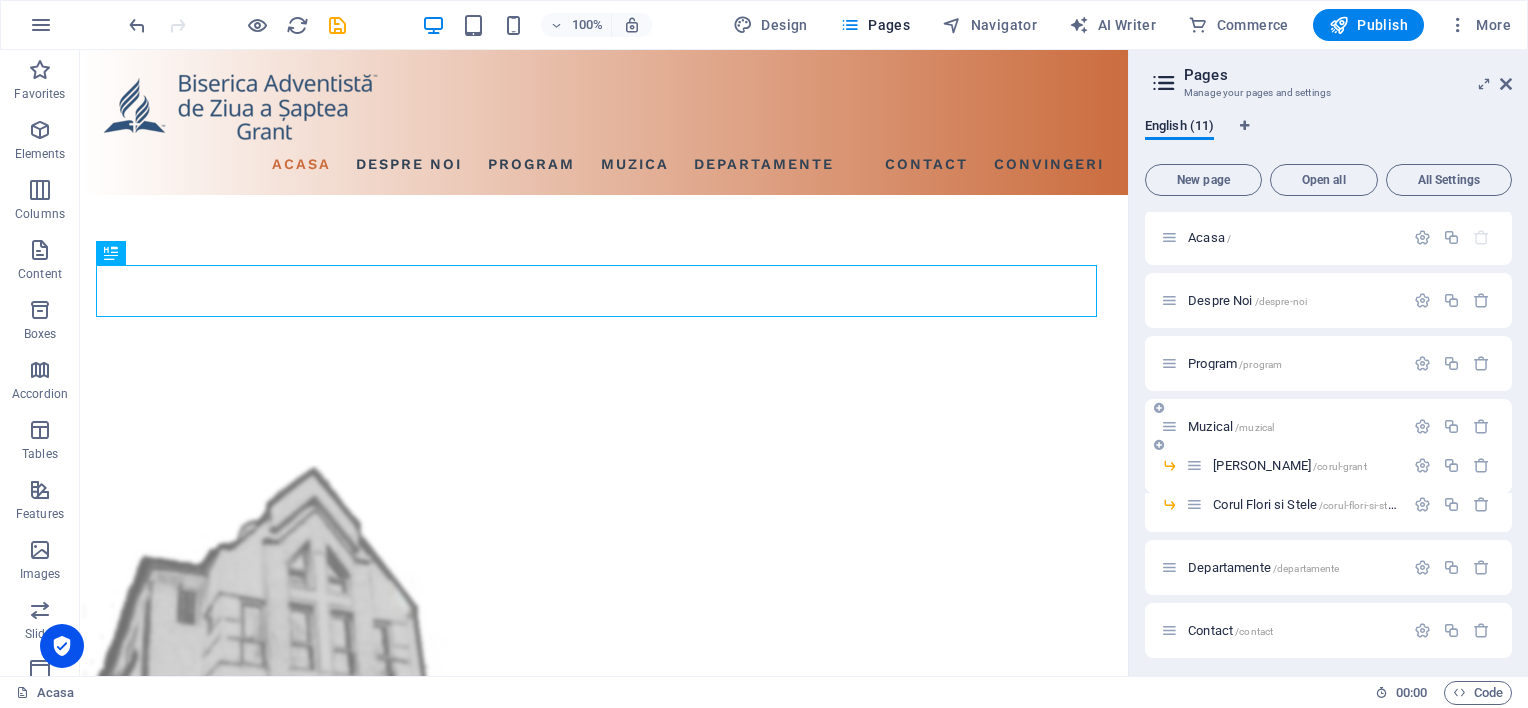 scroll, scrollTop: 0, scrollLeft: 0, axis: both 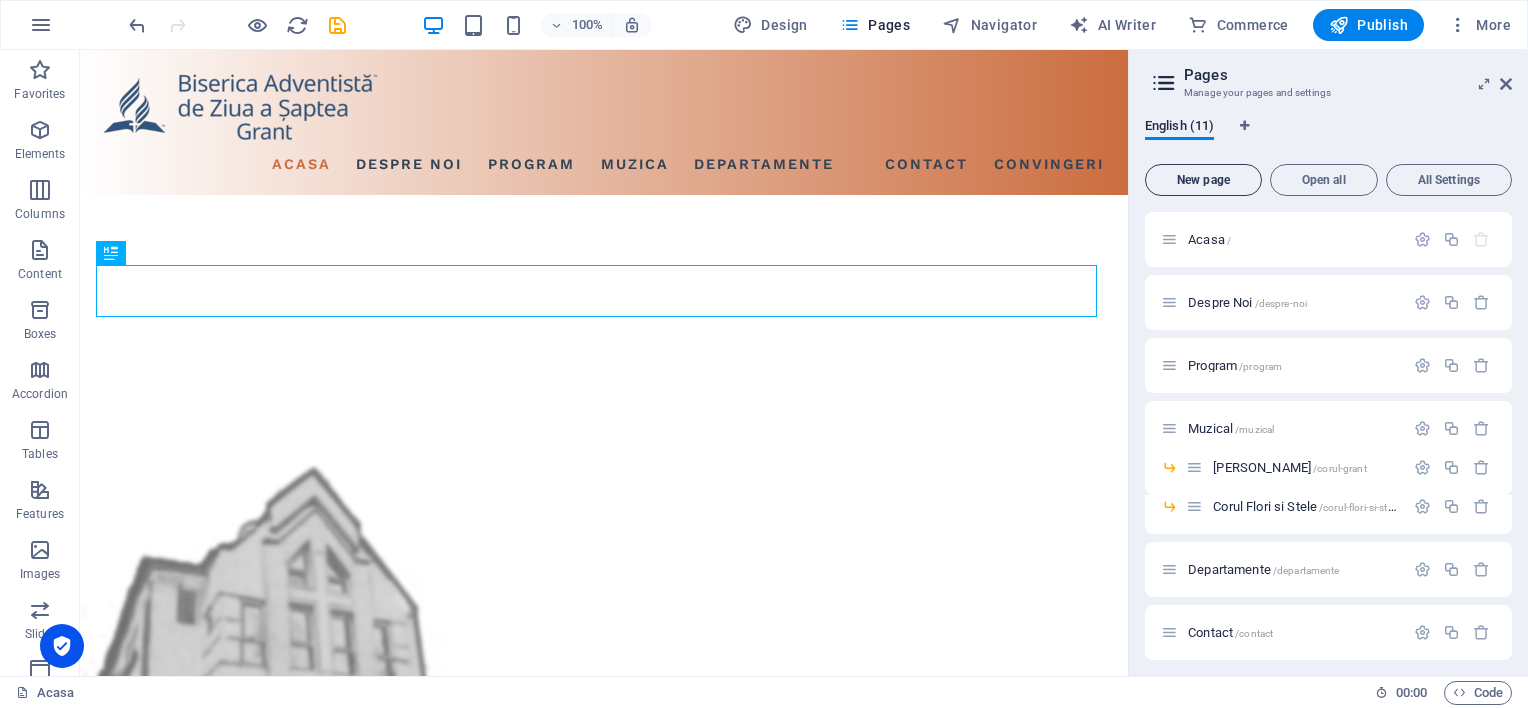 click on "New page" at bounding box center [1203, 180] 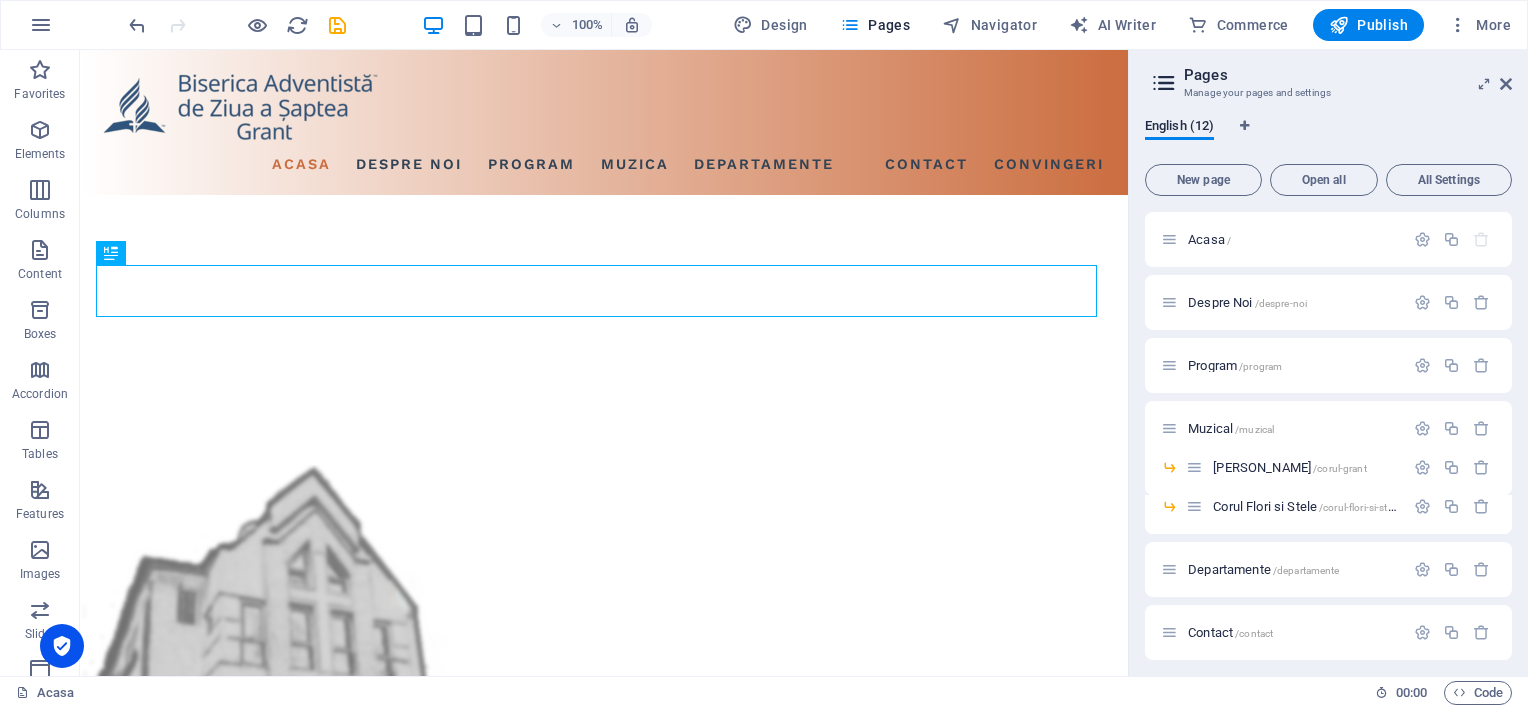 scroll, scrollTop: 524, scrollLeft: 0, axis: vertical 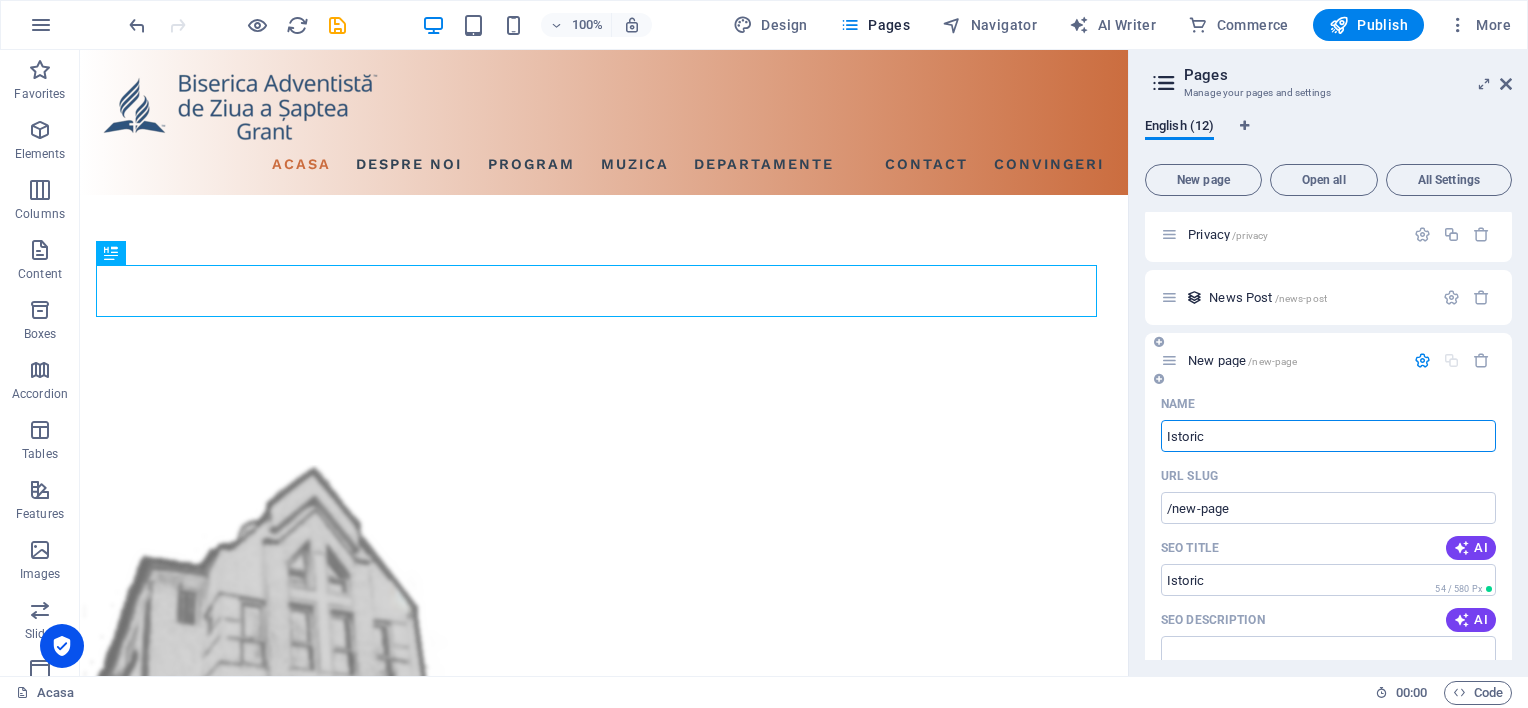 type on "Istoric" 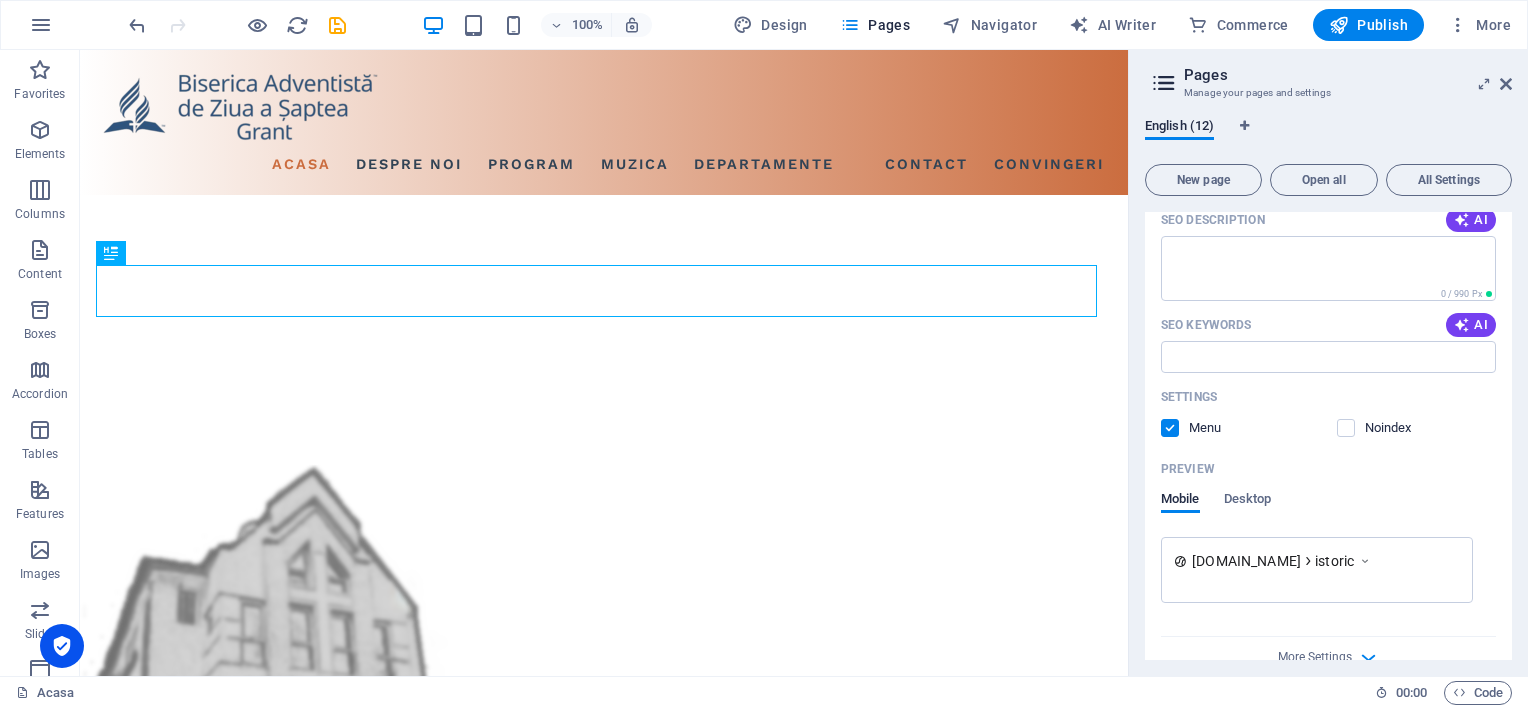 scroll, scrollTop: 956, scrollLeft: 0, axis: vertical 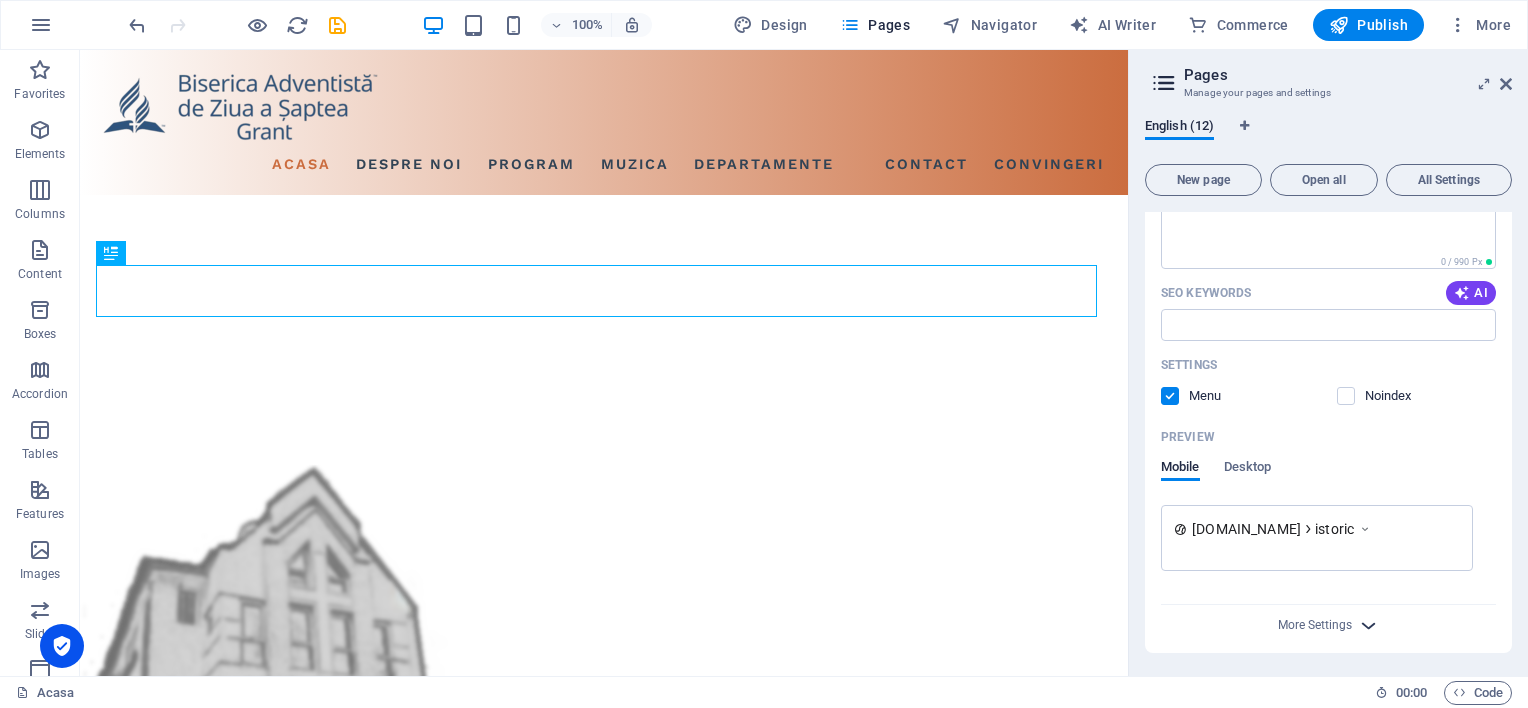 type on "Istoric" 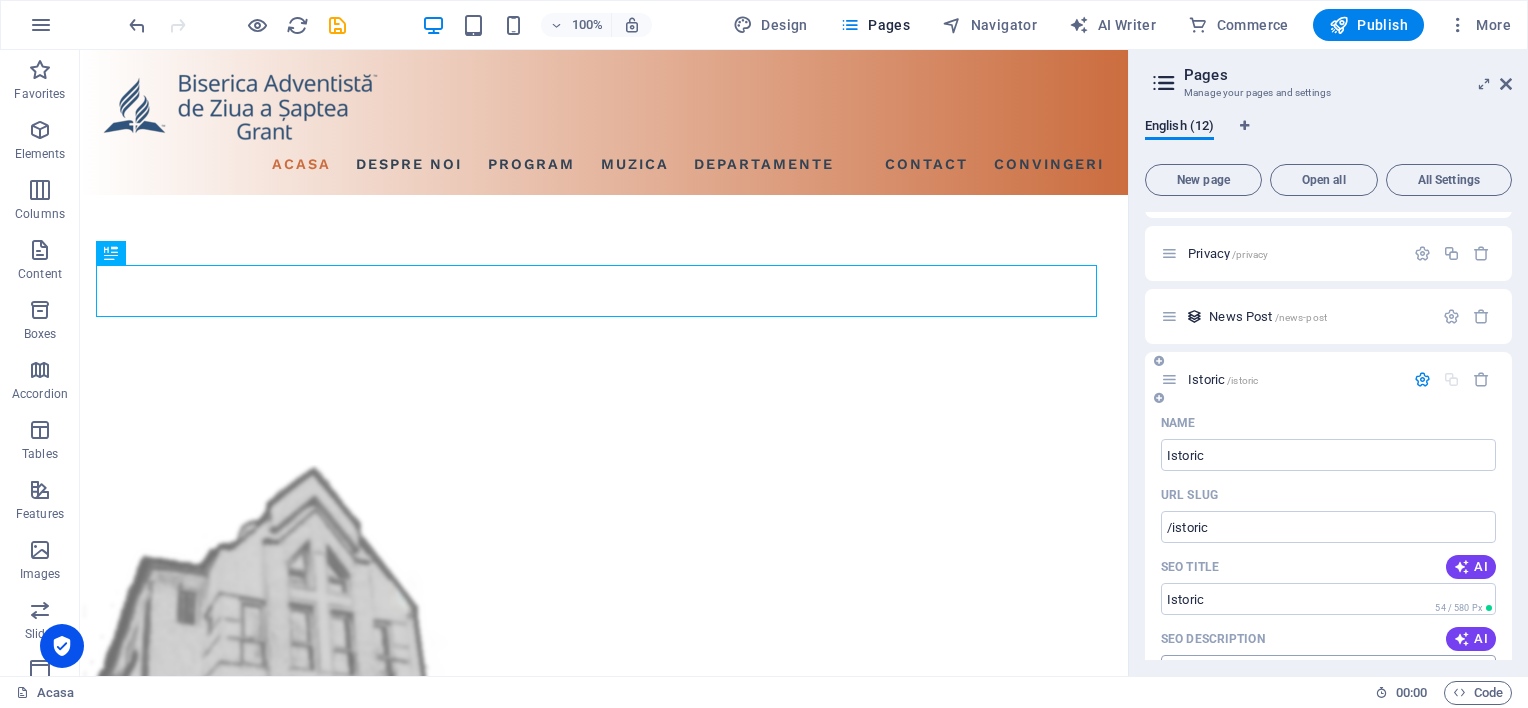 scroll, scrollTop: 461, scrollLeft: 0, axis: vertical 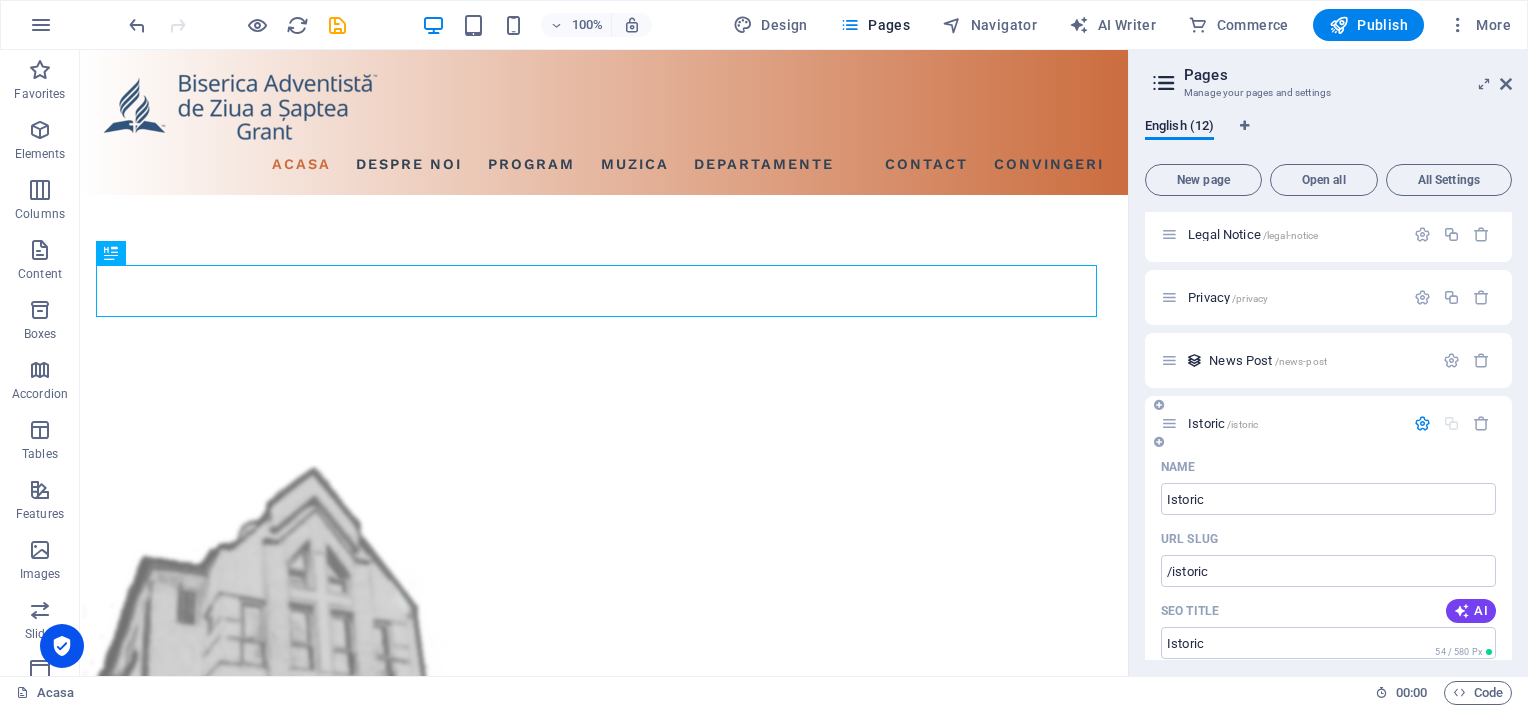 click on "Istoric /istoric" at bounding box center (1223, 423) 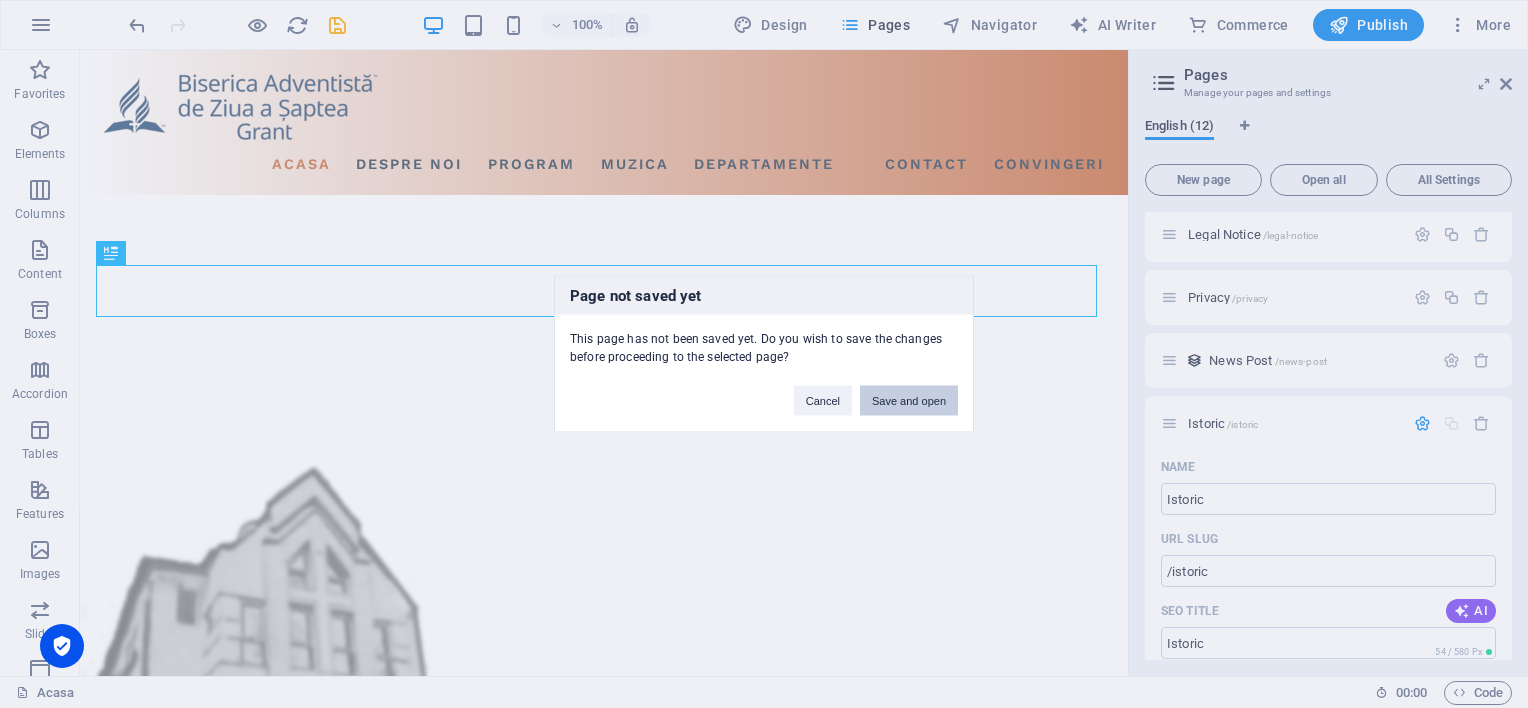 click on "Save and open" at bounding box center (909, 401) 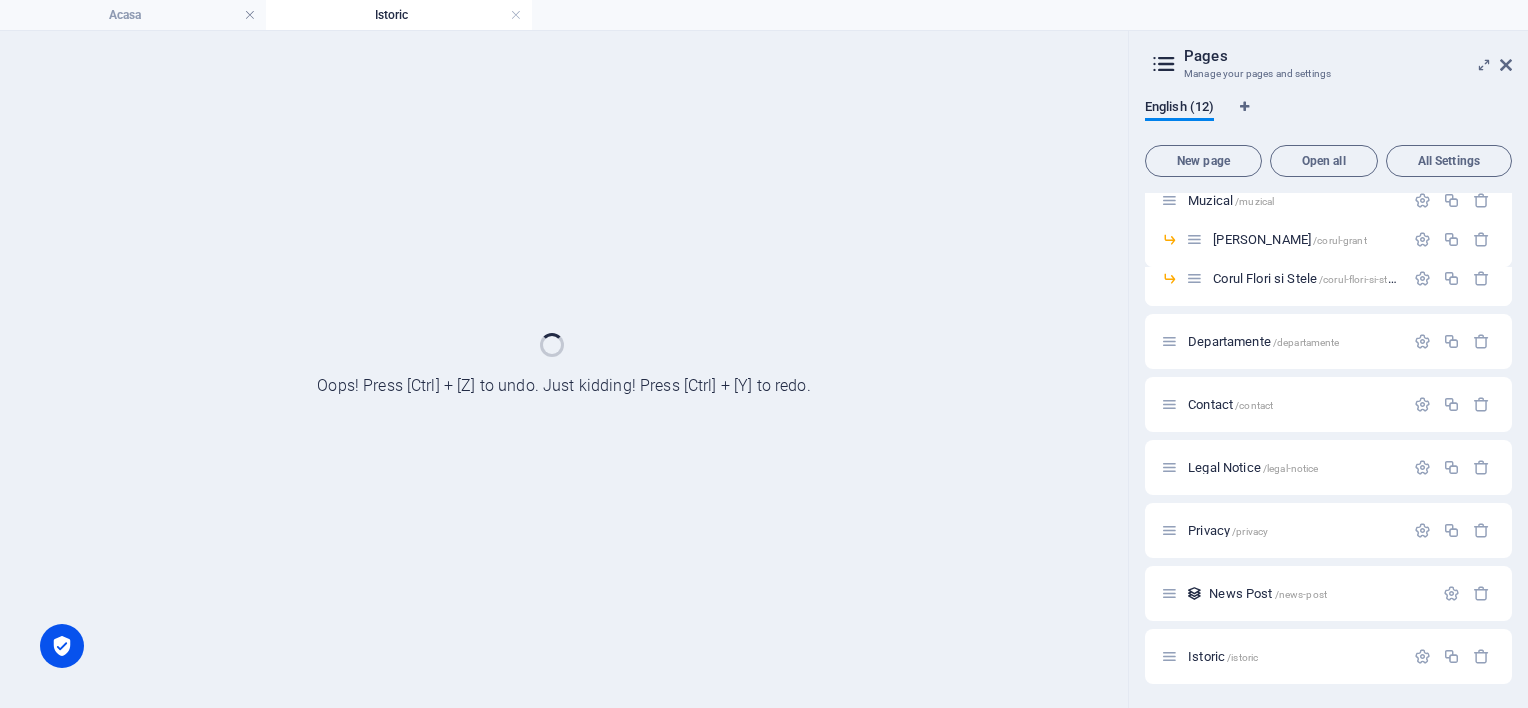 scroll, scrollTop: 208, scrollLeft: 0, axis: vertical 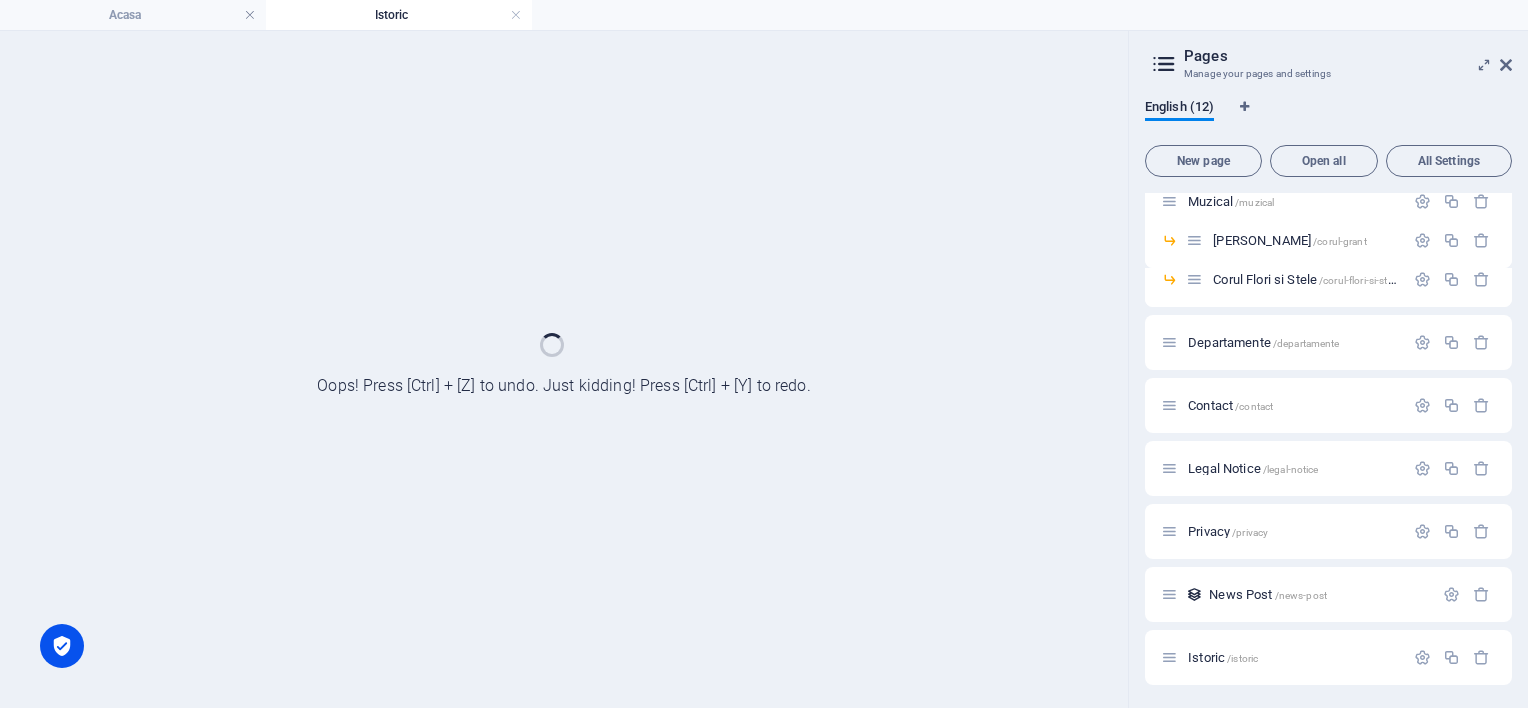 click on "Contact /contact" at bounding box center [1328, 405] 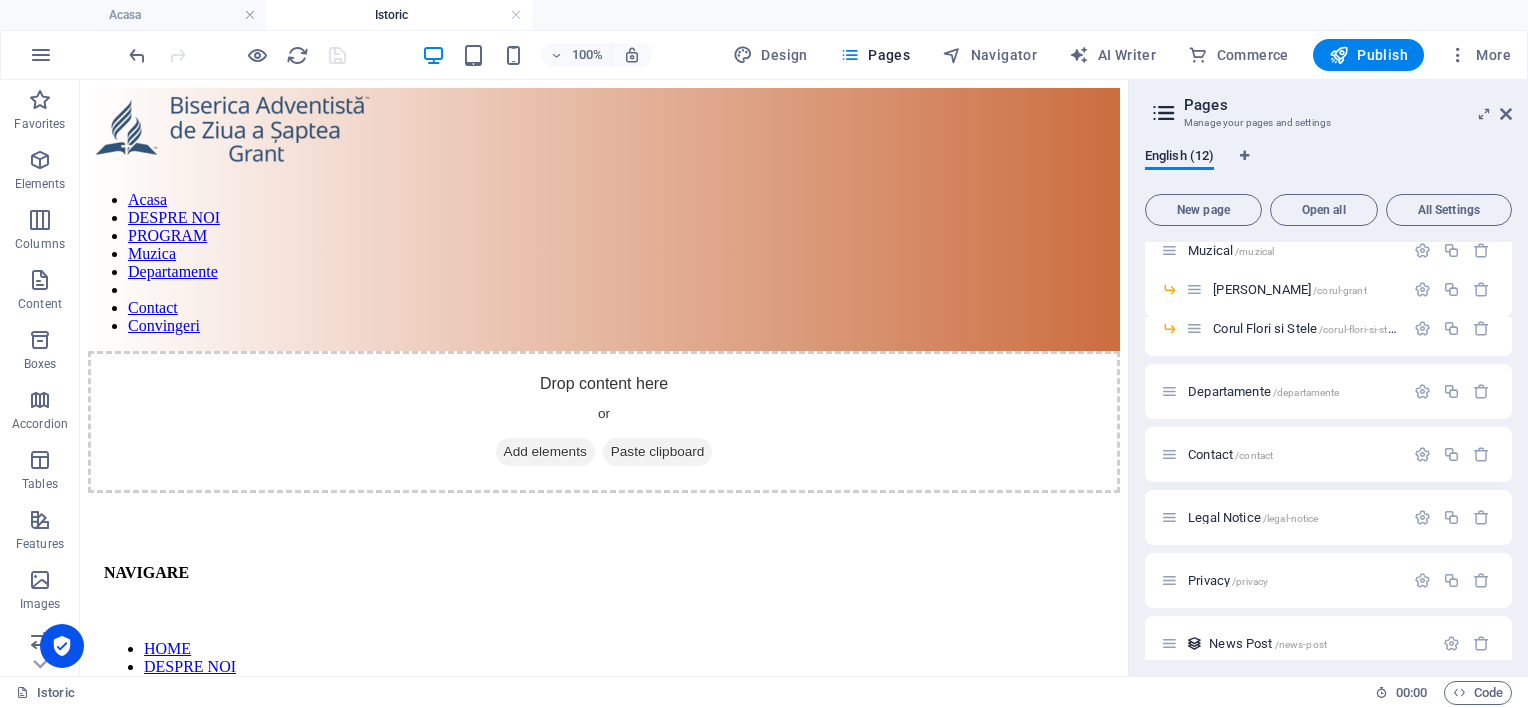 scroll, scrollTop: 0, scrollLeft: 0, axis: both 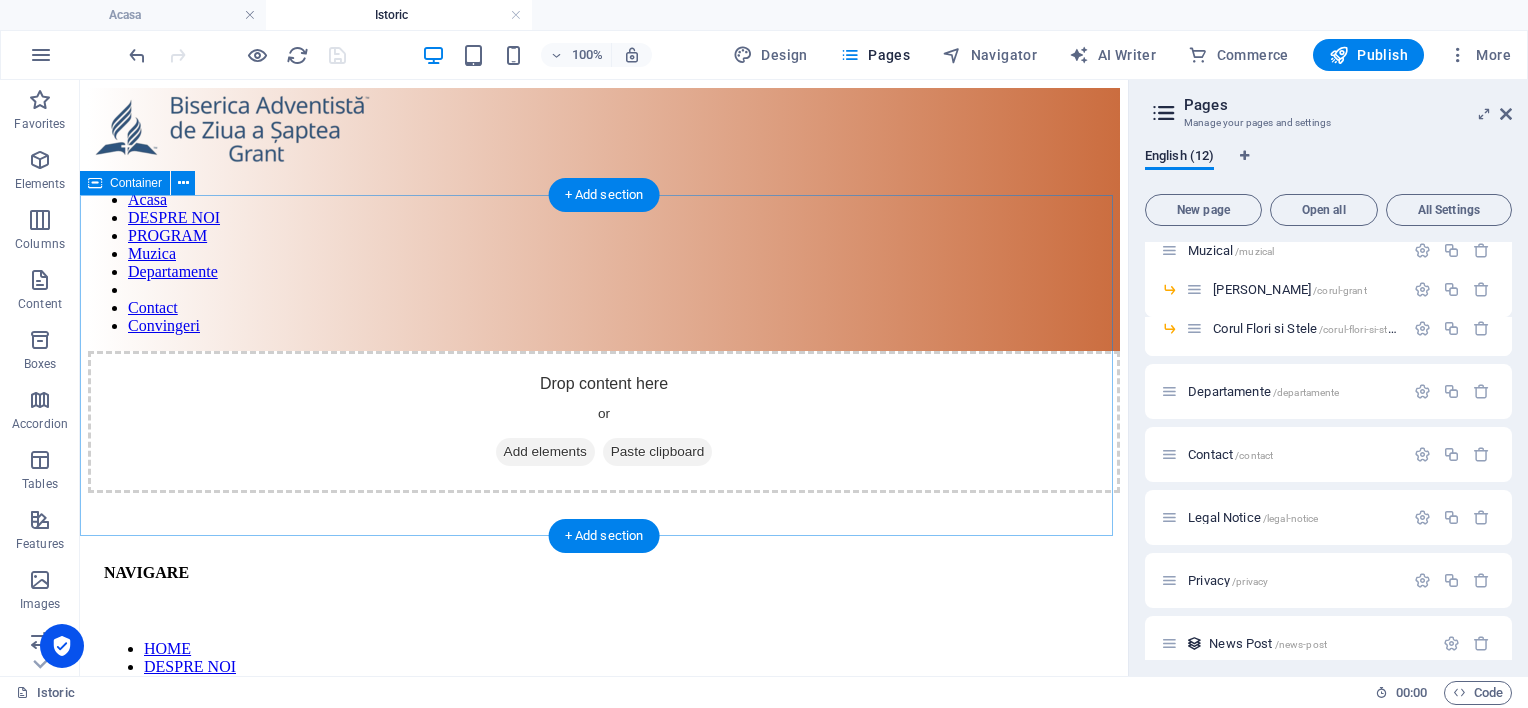 click on "Add elements" at bounding box center (545, 452) 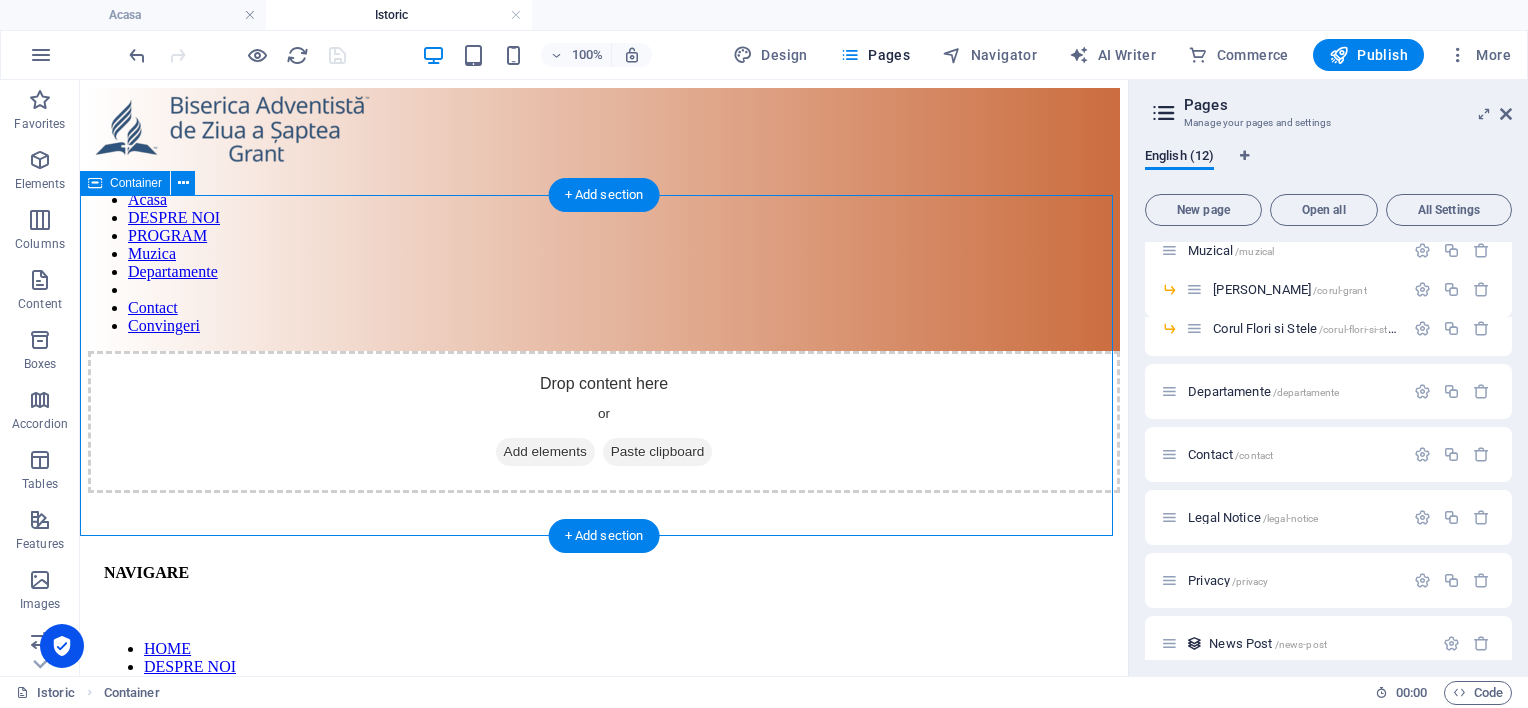 click on "Drop content here or  Add elements  Paste clipboard" at bounding box center (604, 422) 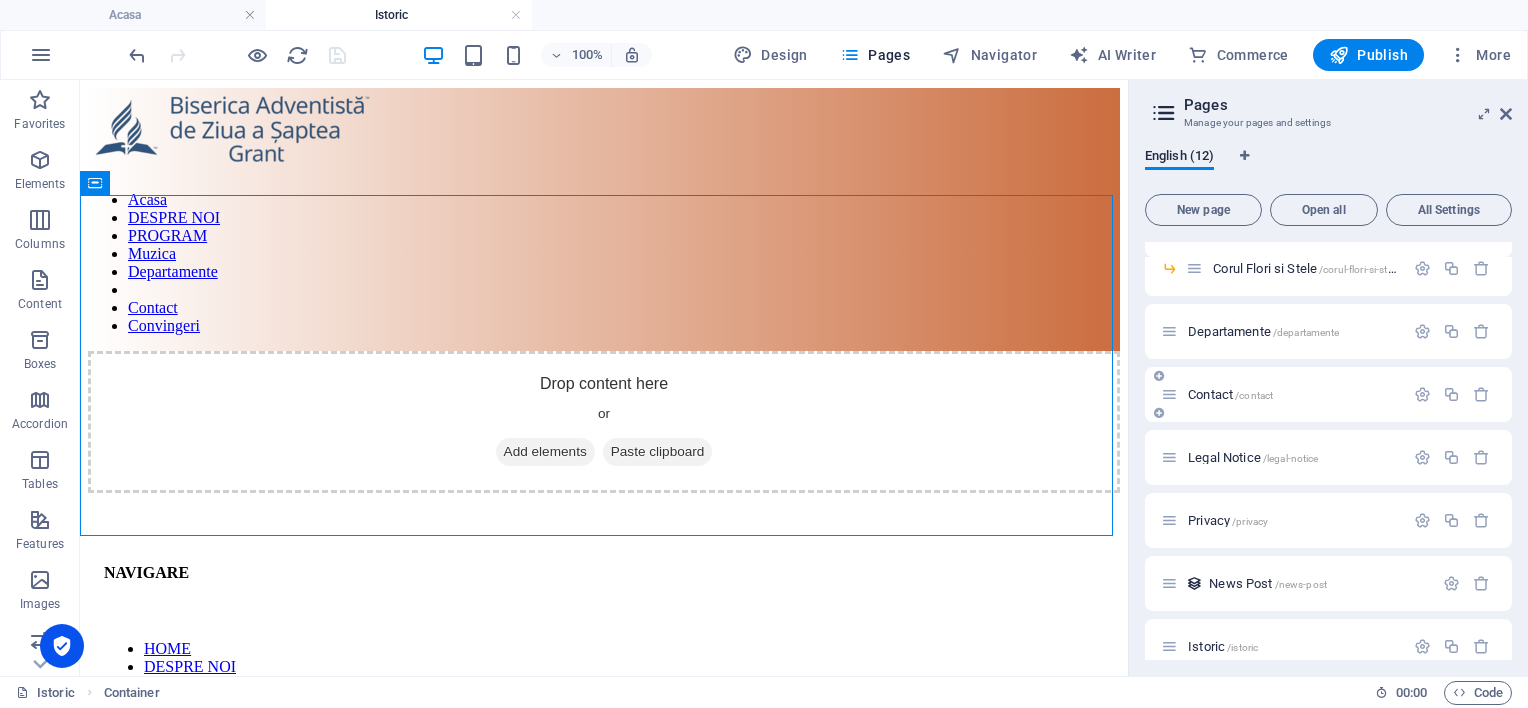 scroll, scrollTop: 289, scrollLeft: 0, axis: vertical 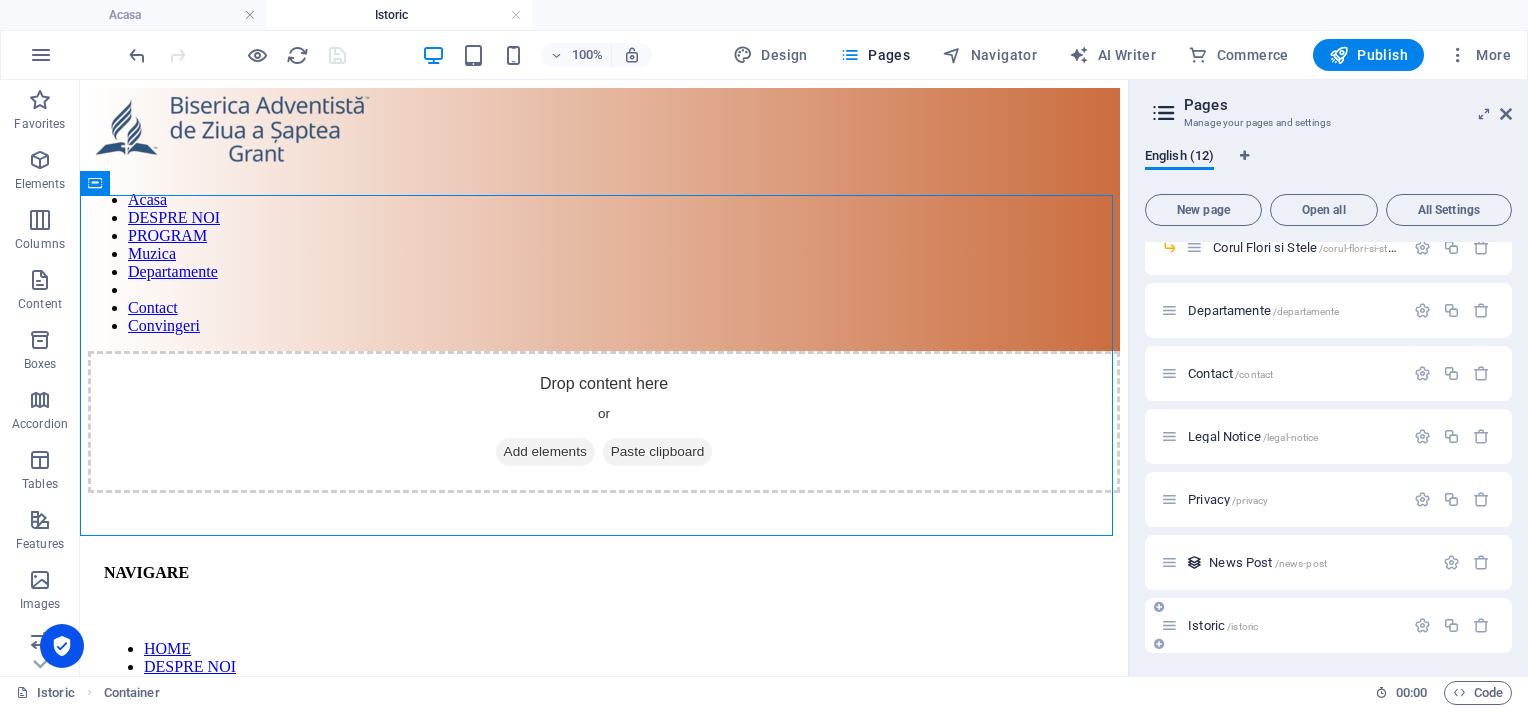 click on "Istoric /istoric" at bounding box center (1223, 625) 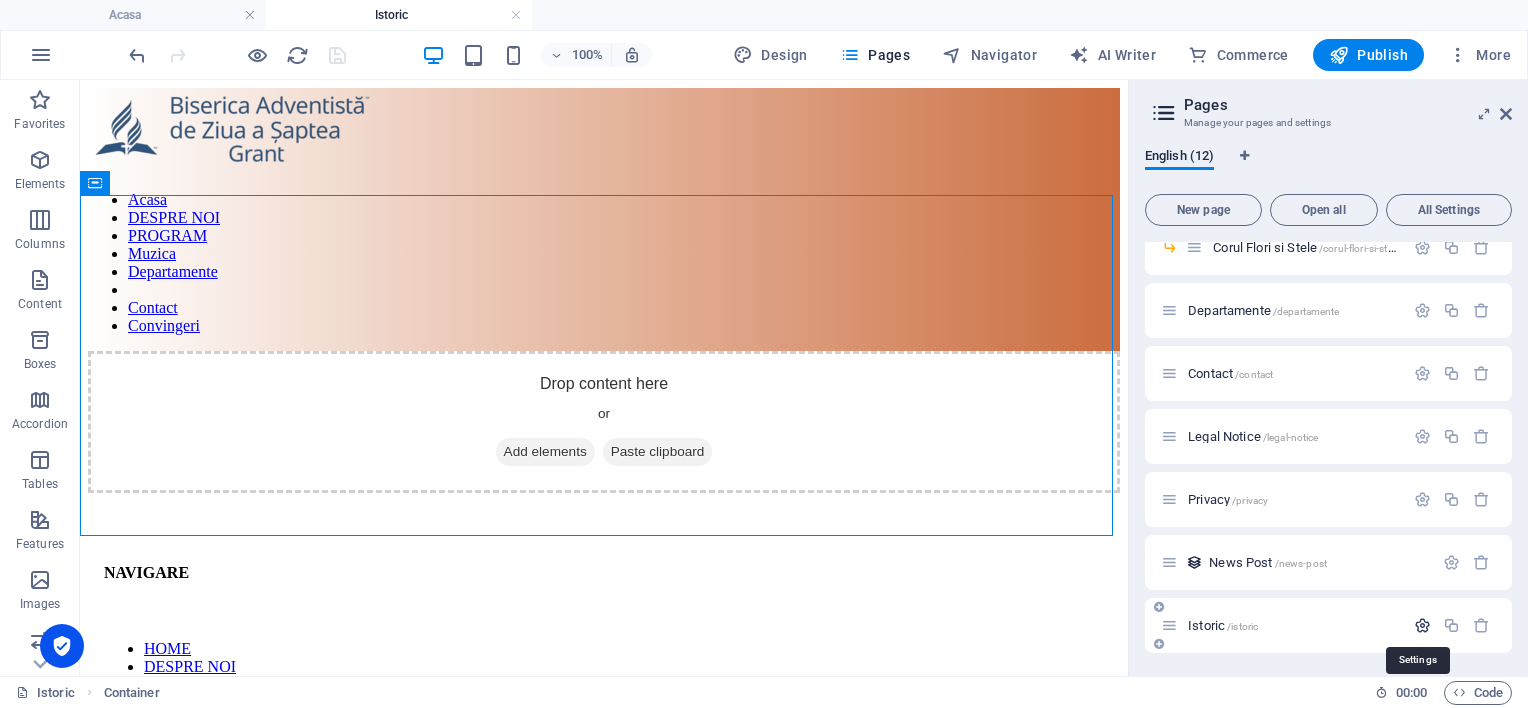 click at bounding box center (1422, 625) 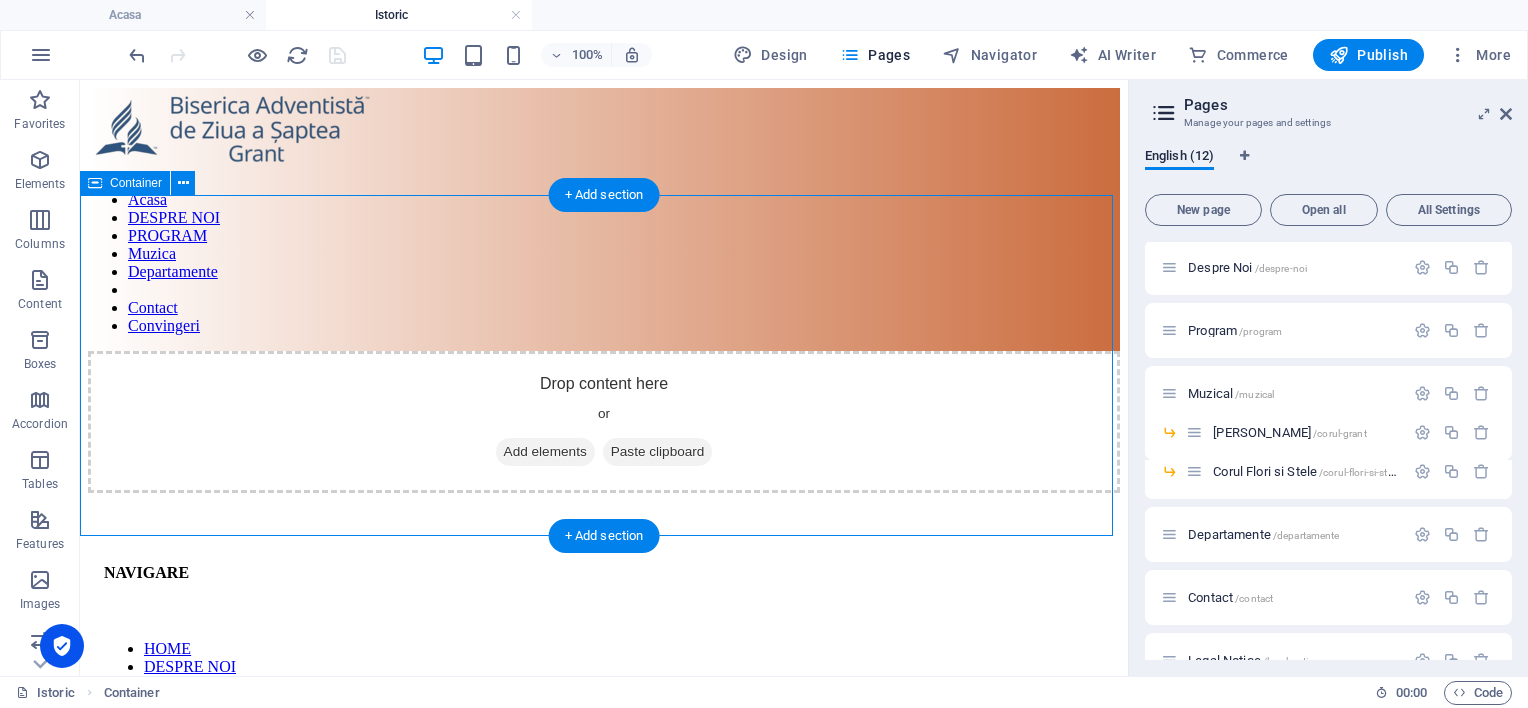 scroll, scrollTop: 34, scrollLeft: 0, axis: vertical 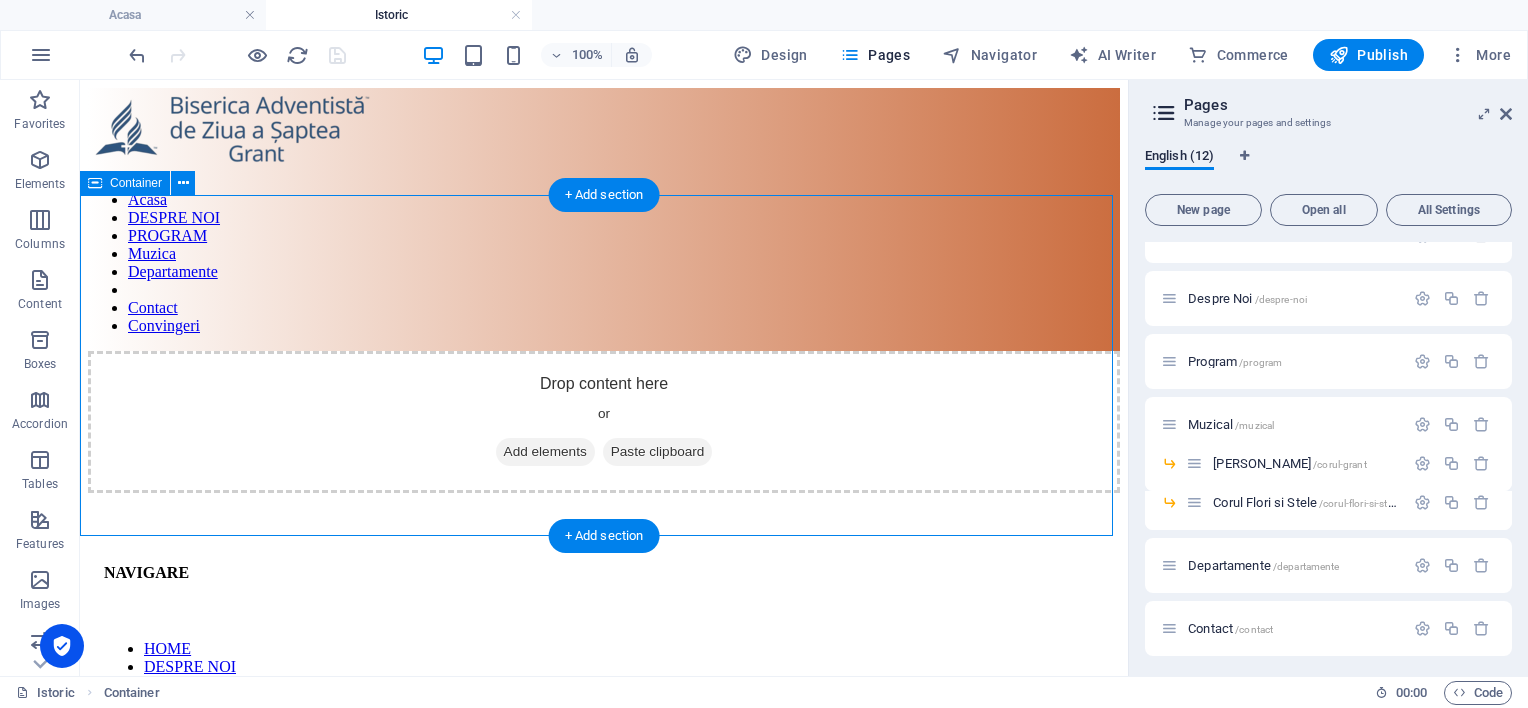 click on "Drop content here or  Add elements  Paste clipboard" at bounding box center (604, 422) 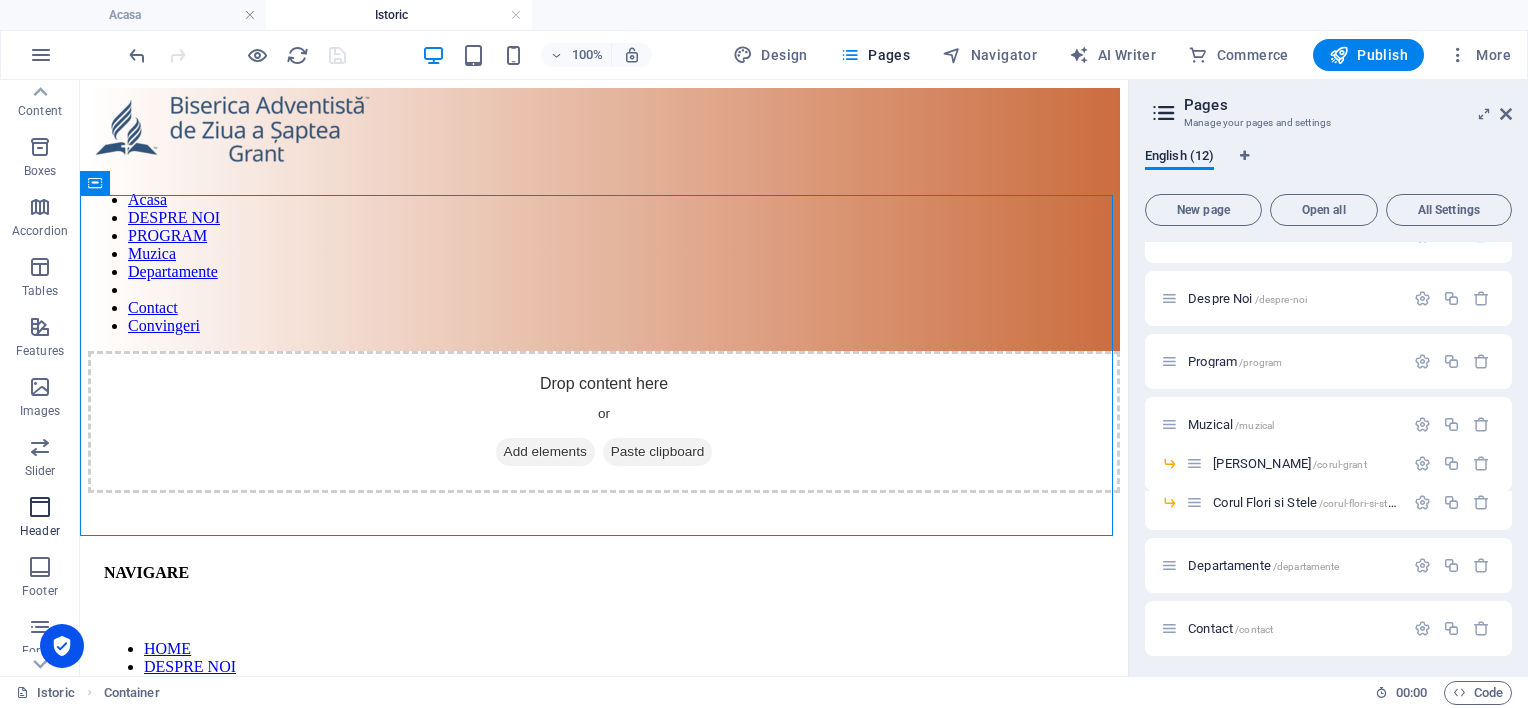 scroll, scrollTop: 164, scrollLeft: 0, axis: vertical 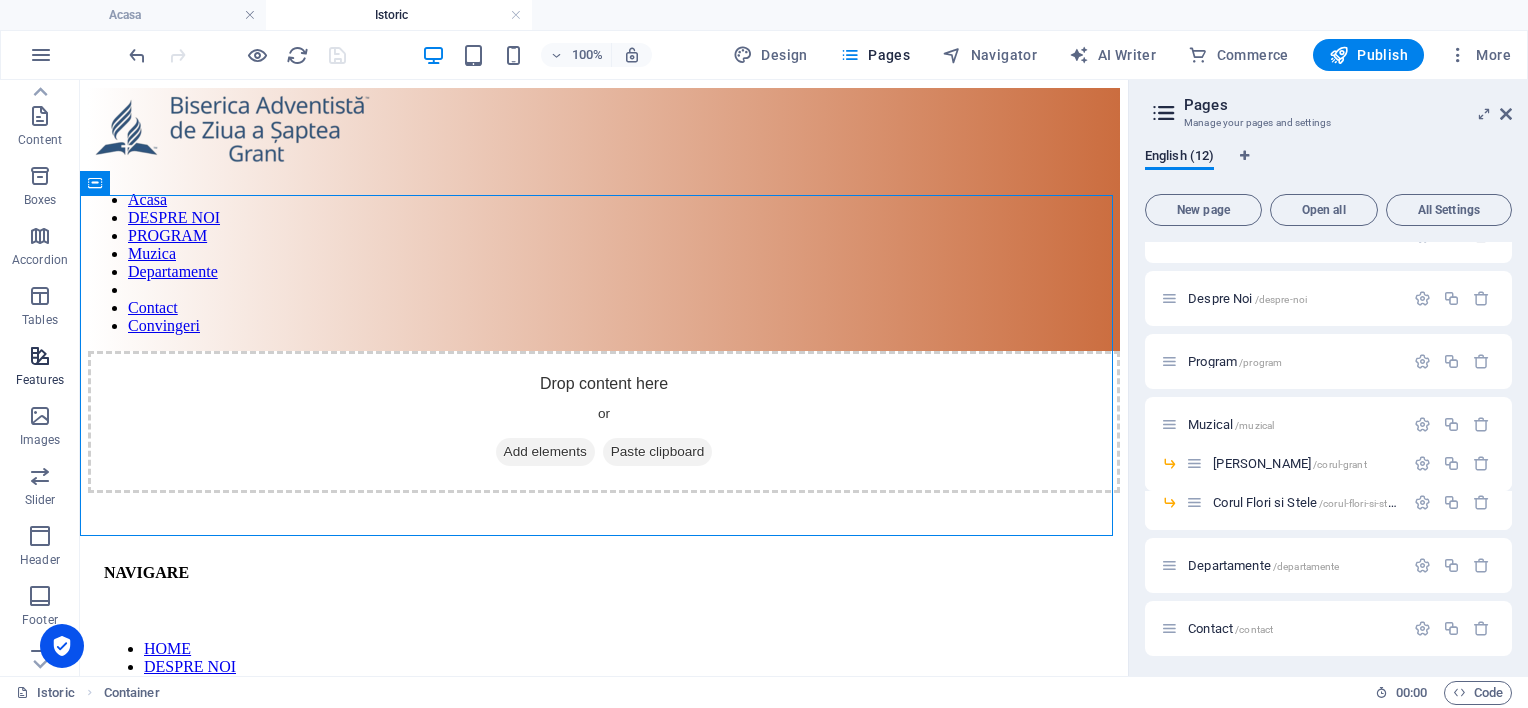click at bounding box center [40, 356] 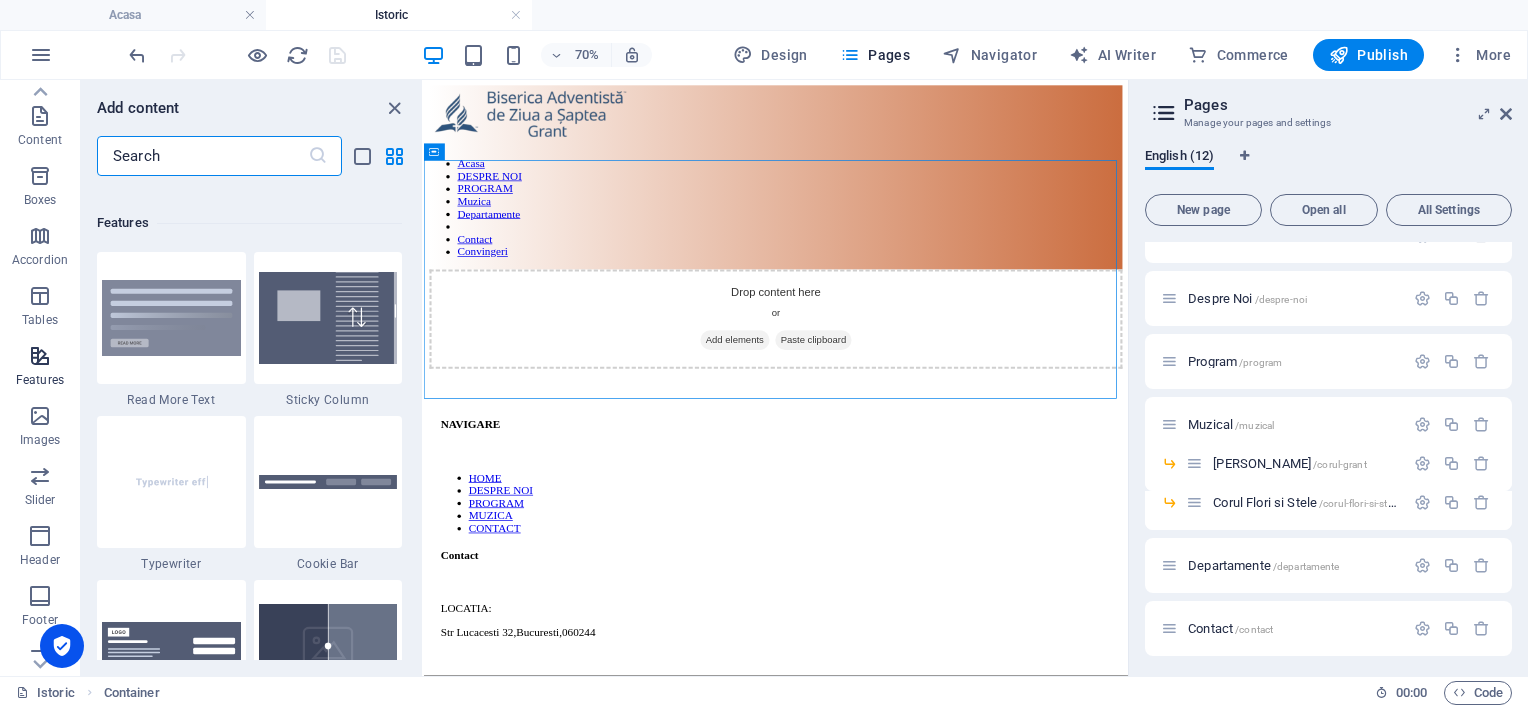 scroll, scrollTop: 7631, scrollLeft: 0, axis: vertical 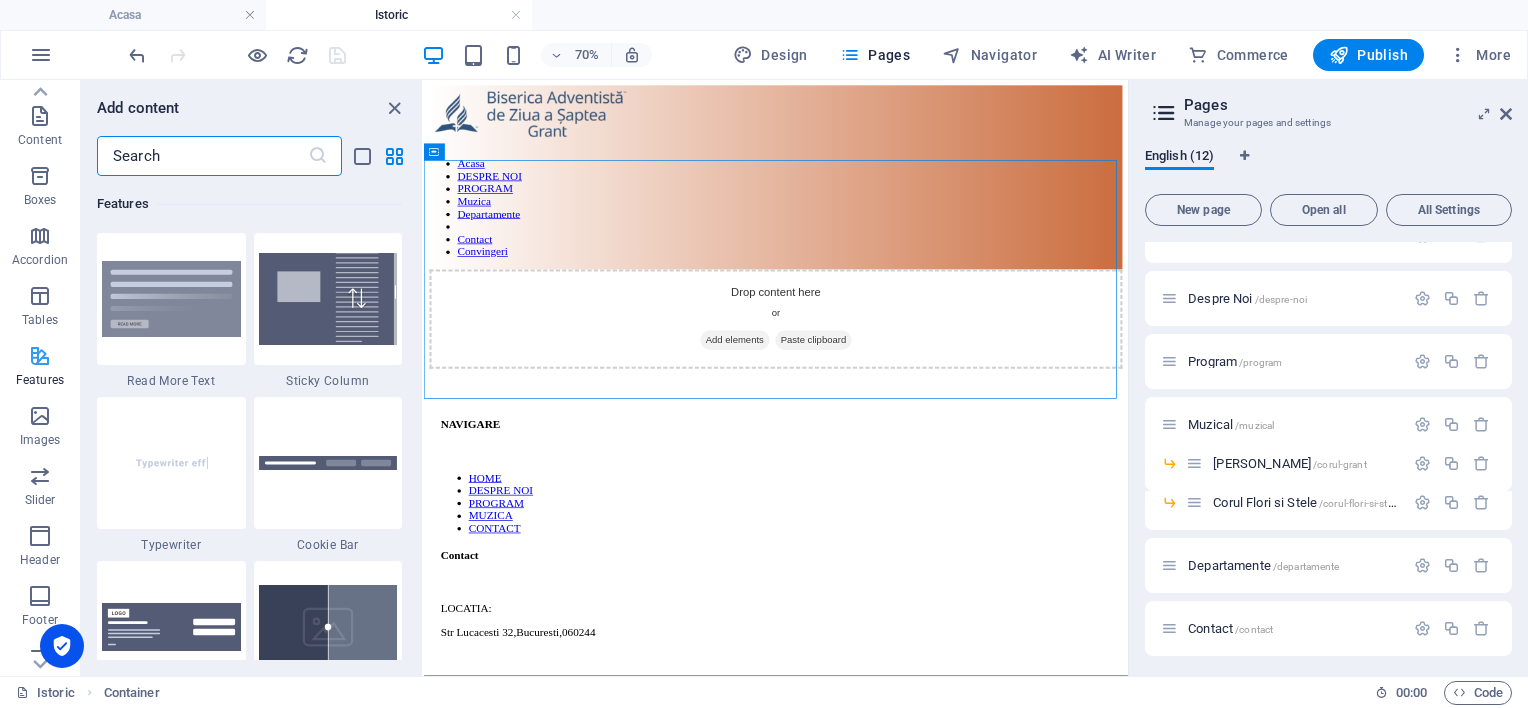 click at bounding box center [40, 356] 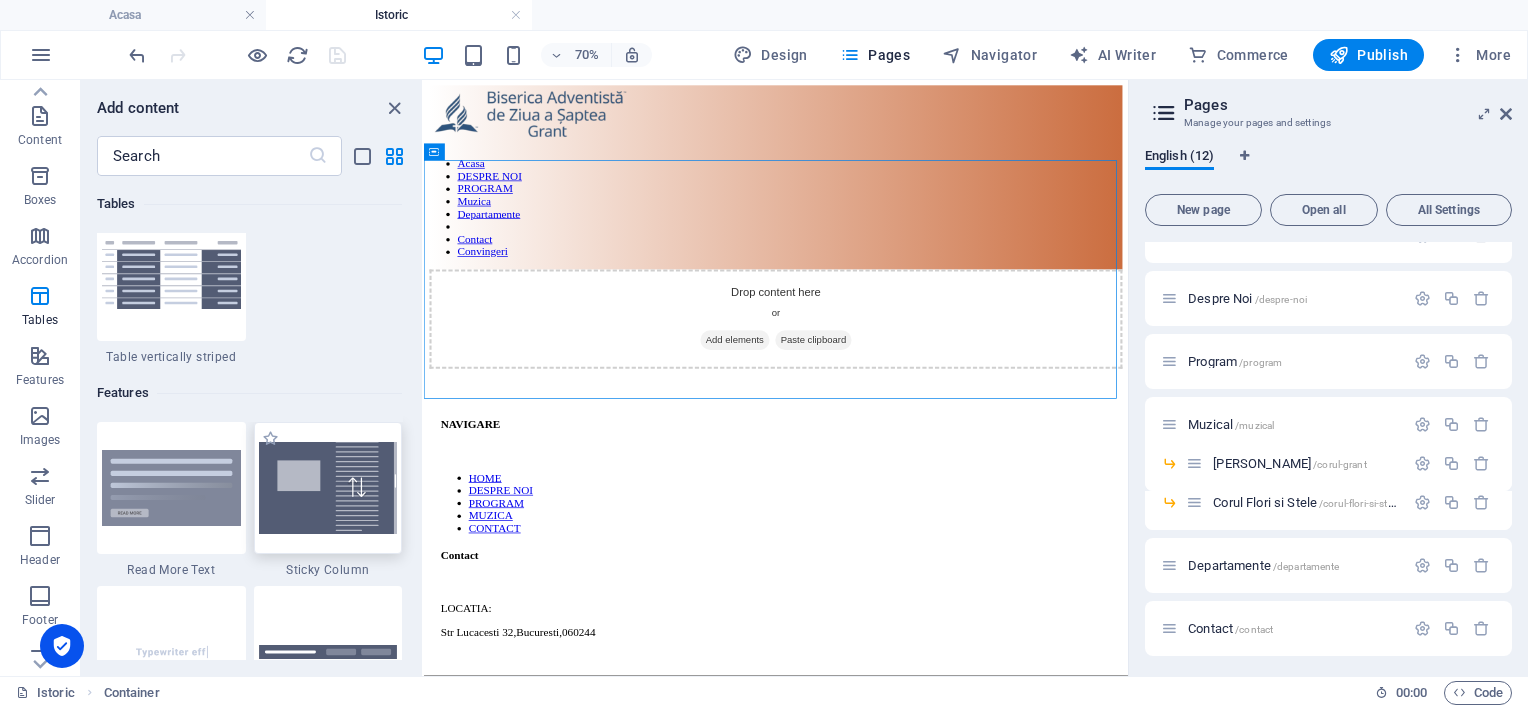 scroll, scrollTop: 7231, scrollLeft: 0, axis: vertical 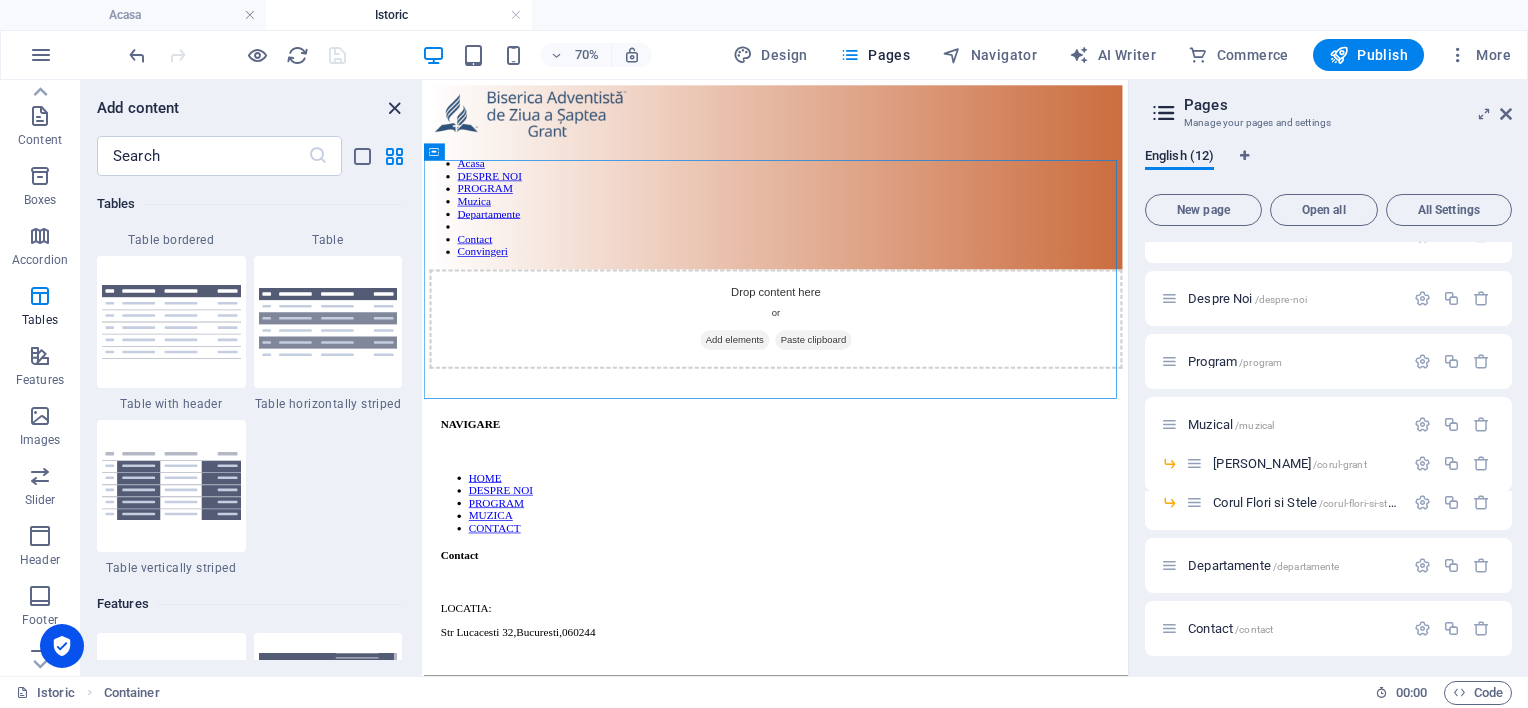click at bounding box center (394, 108) 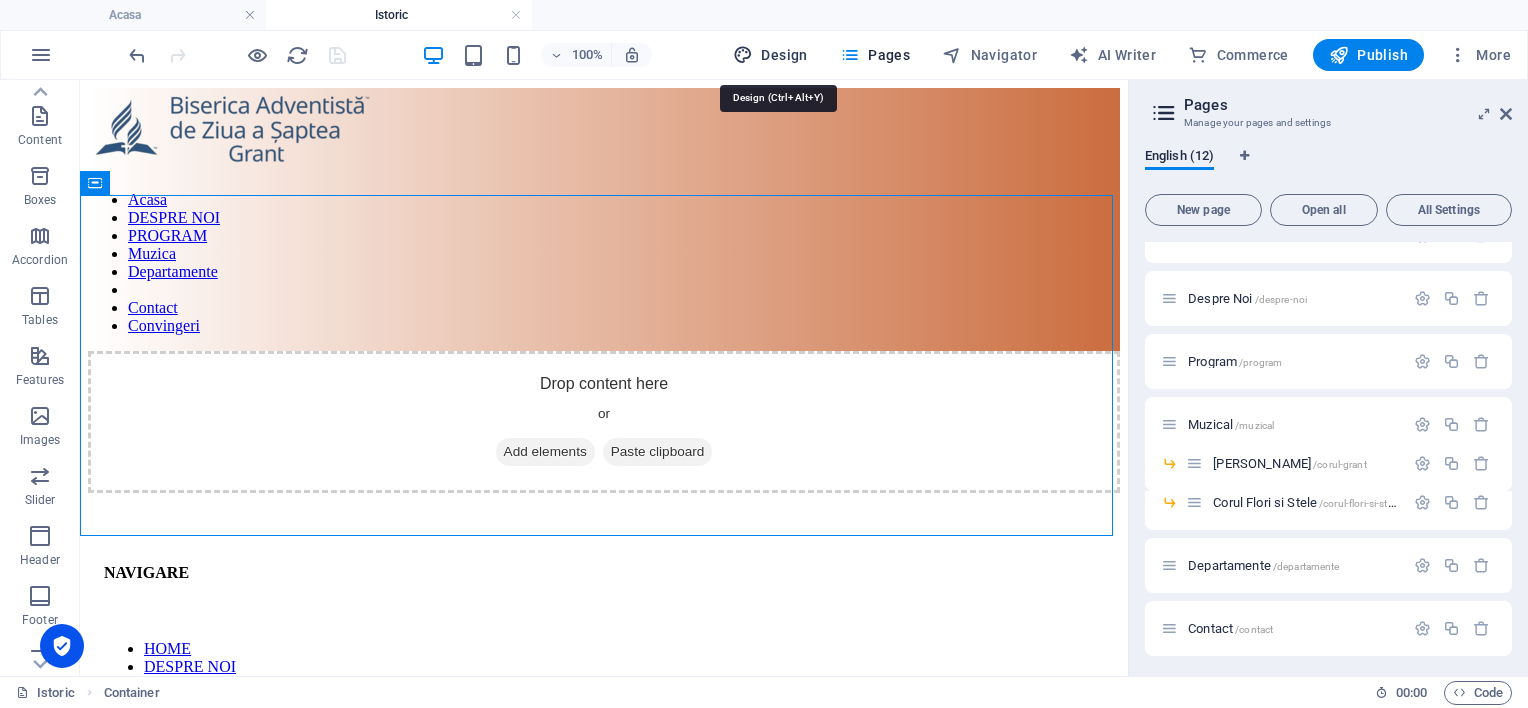 click on "Design" at bounding box center [770, 55] 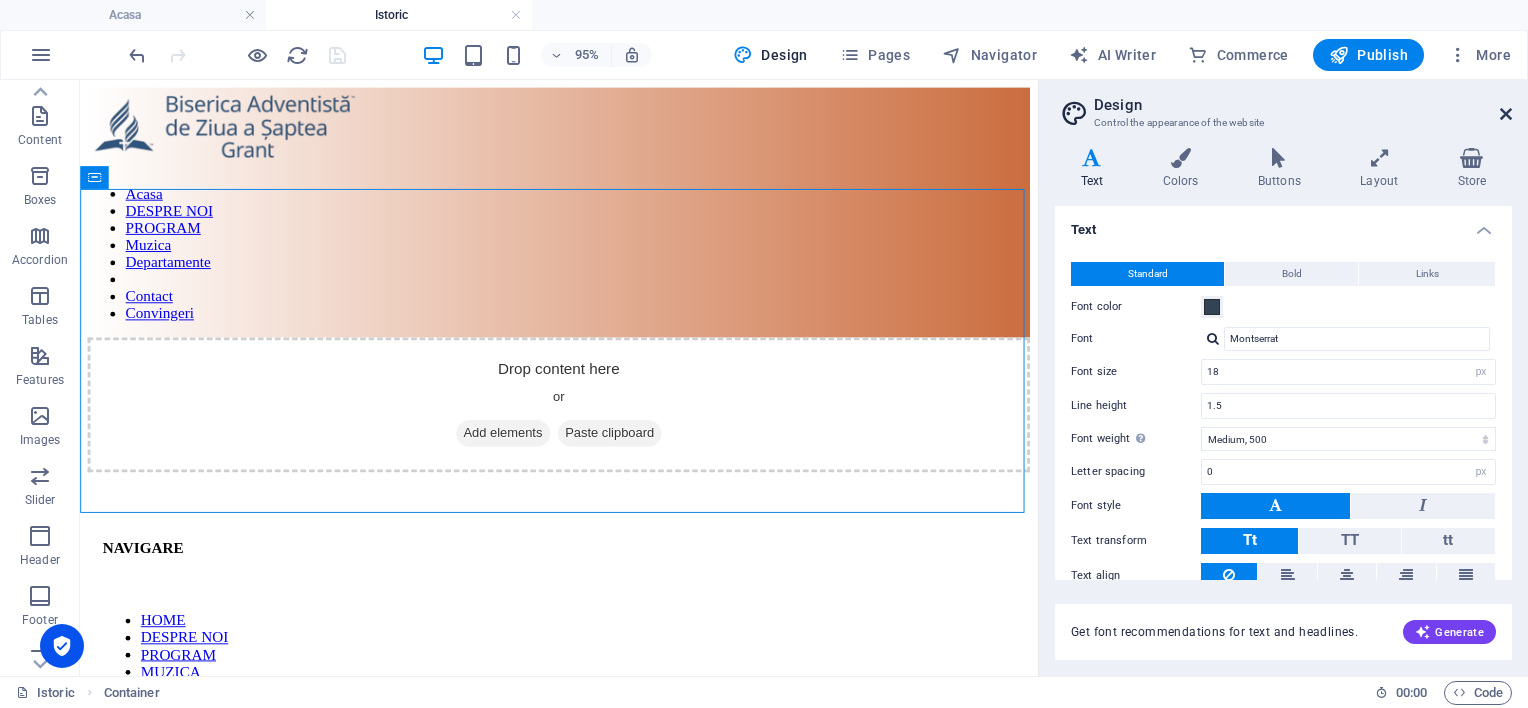 click at bounding box center (1506, 114) 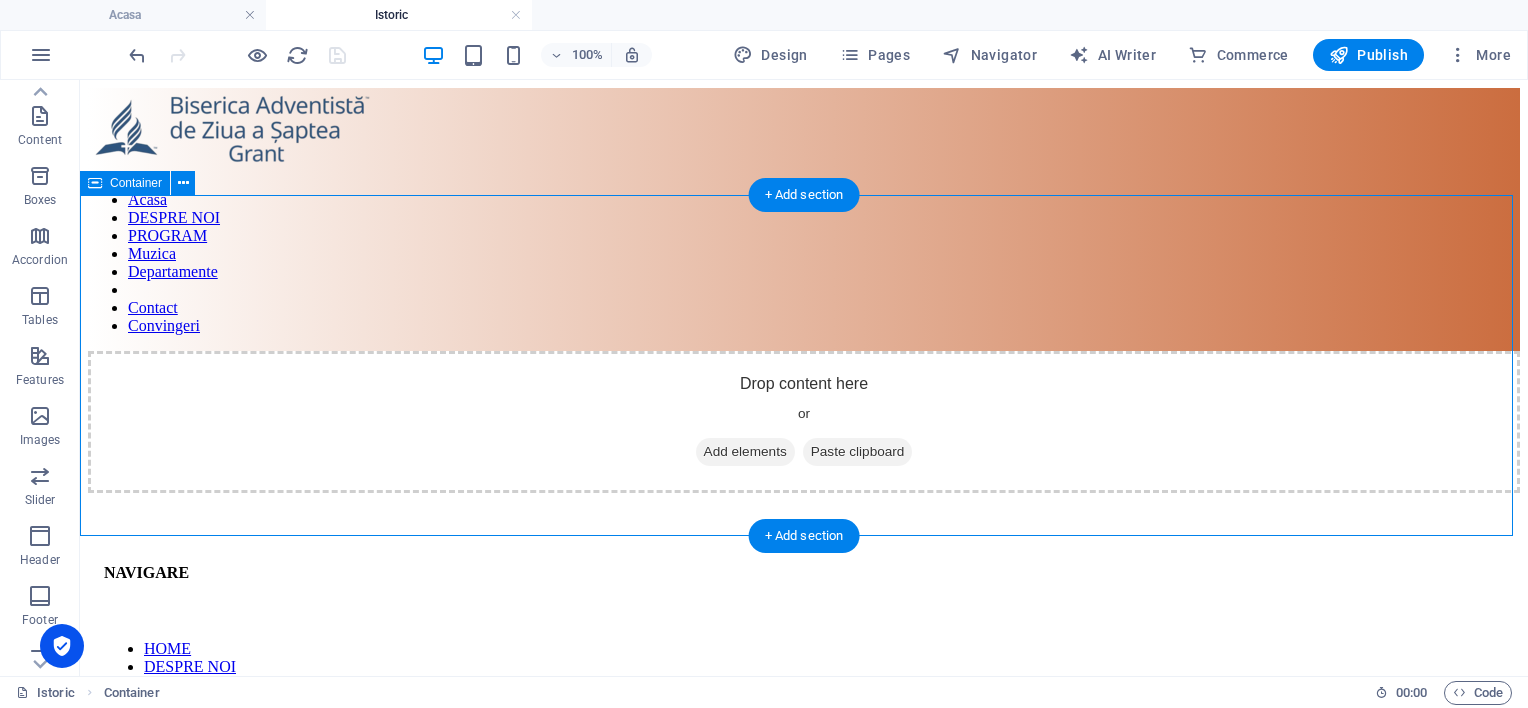 click on "Drop content here or  Add elements  Paste clipboard" at bounding box center (804, 422) 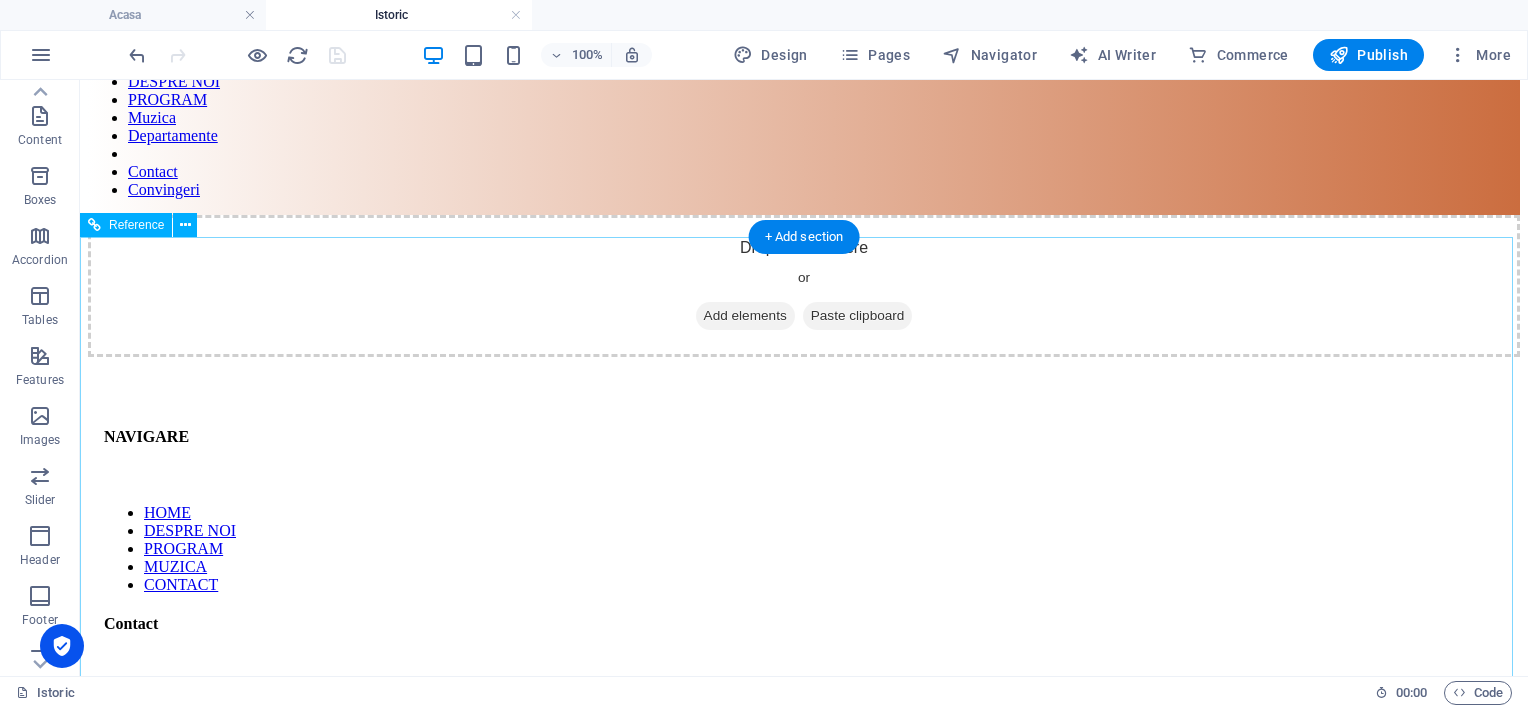 scroll, scrollTop: 0, scrollLeft: 0, axis: both 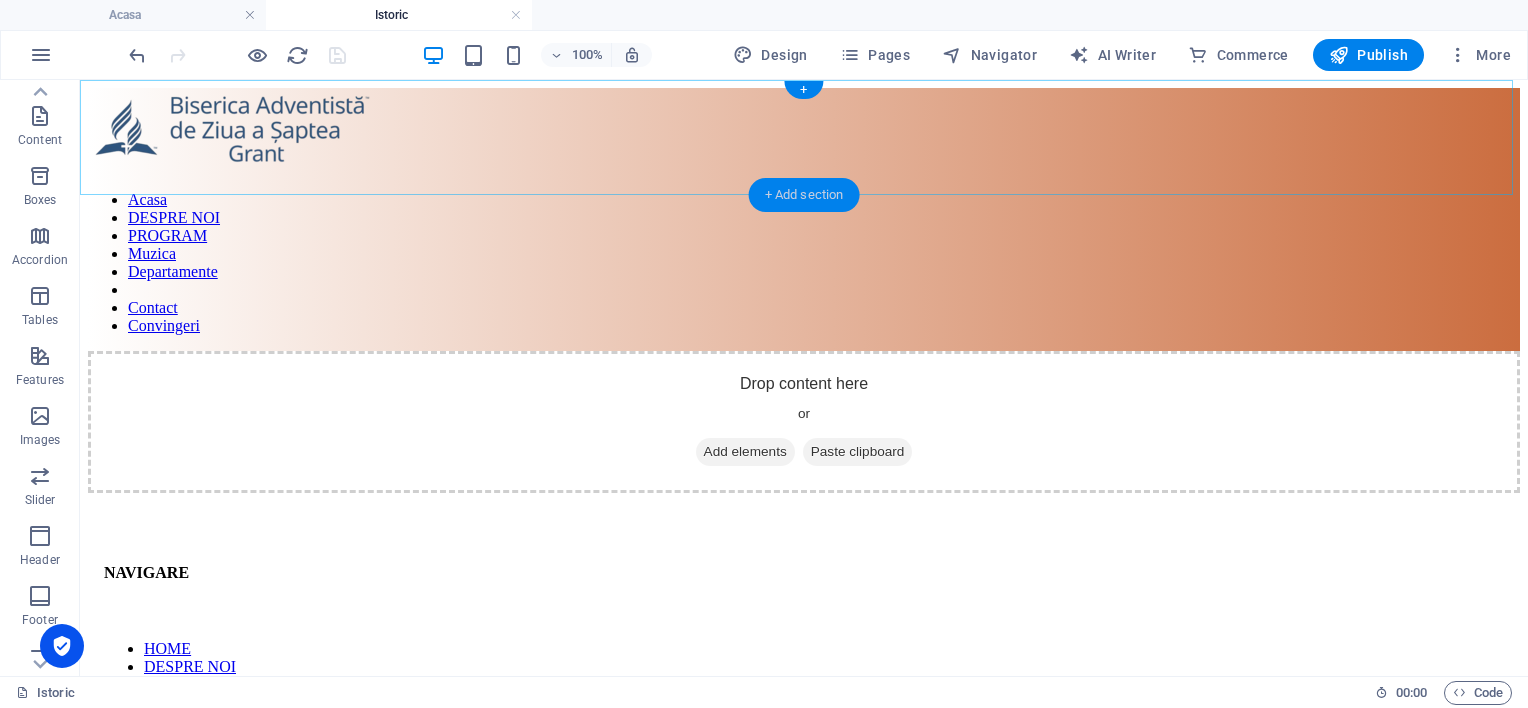 click on "+ Add section" at bounding box center (804, 195) 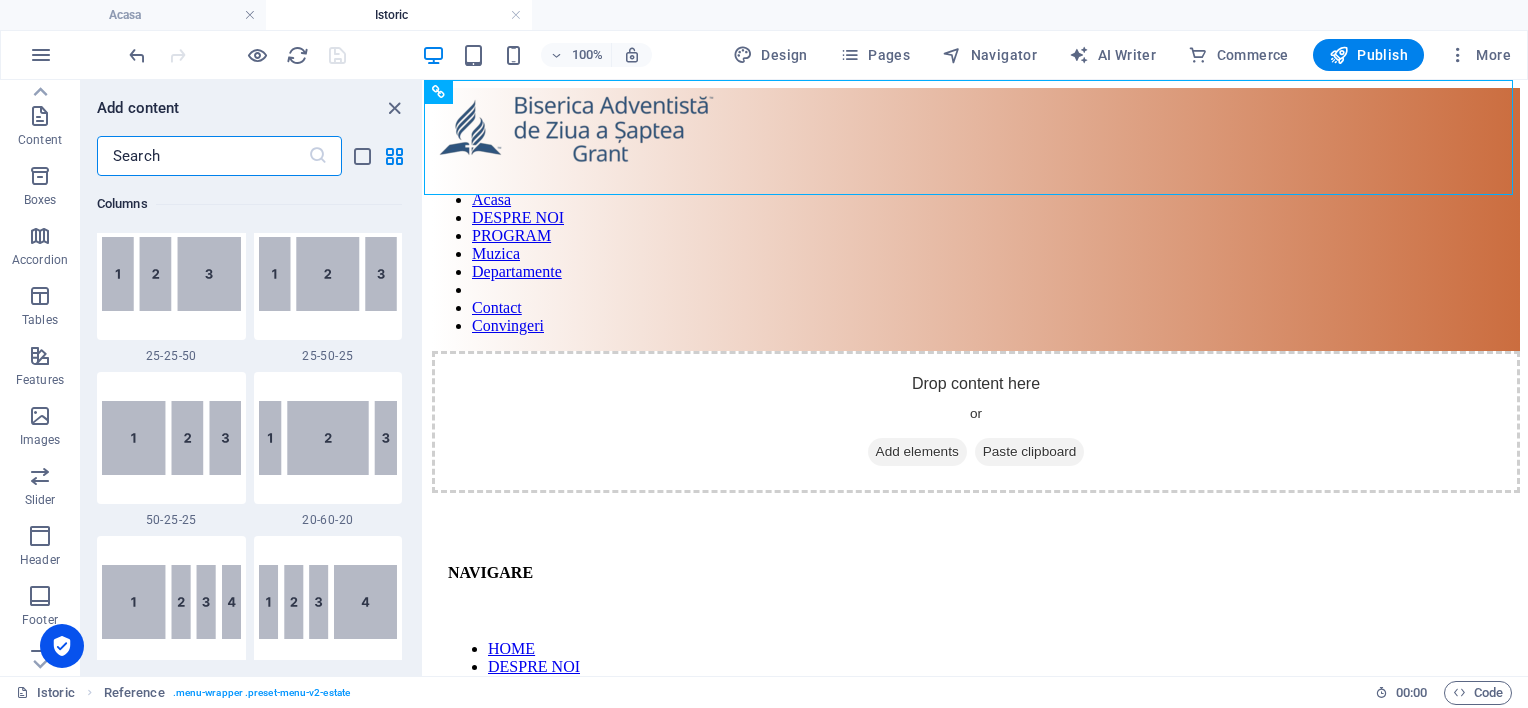 scroll, scrollTop: 1499, scrollLeft: 0, axis: vertical 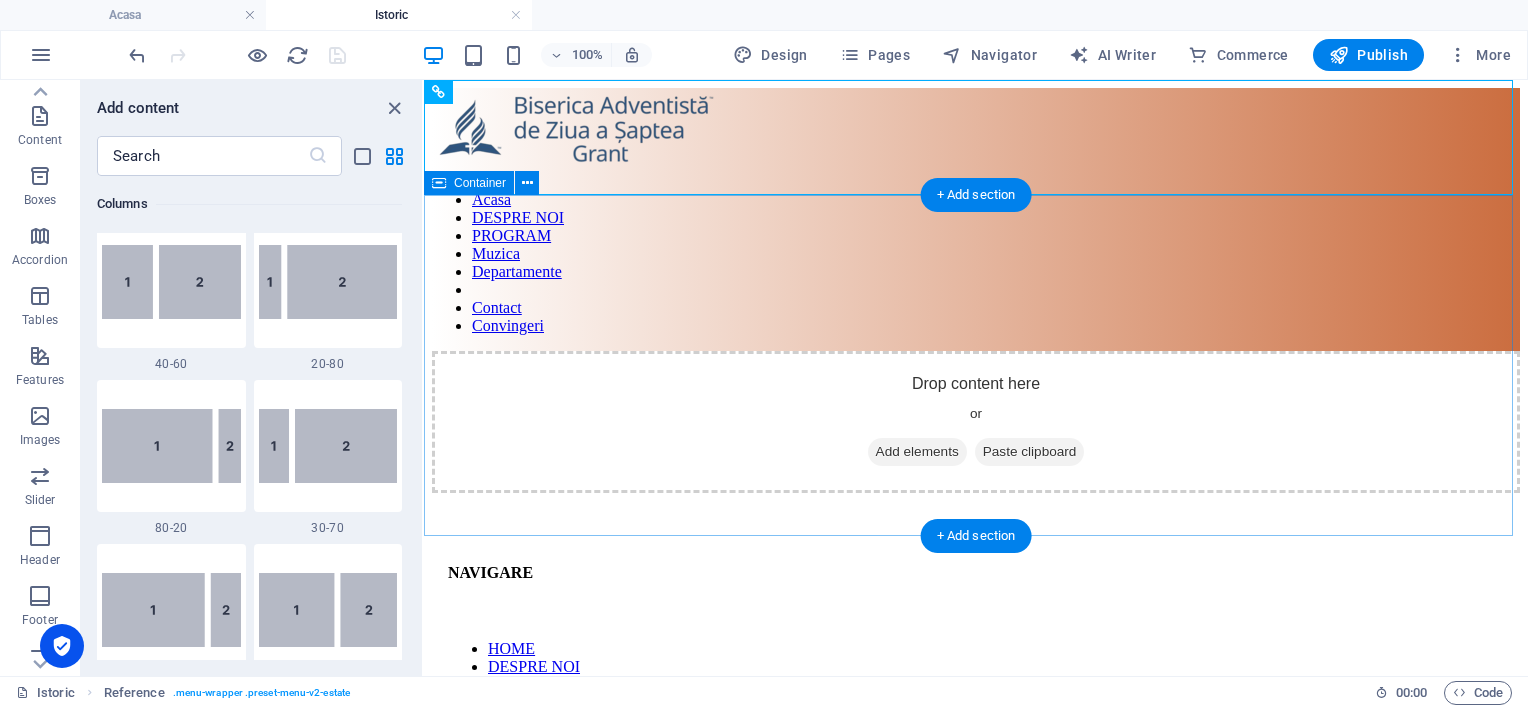click on "Drop content here or  Add elements  Paste clipboard" at bounding box center [976, 422] 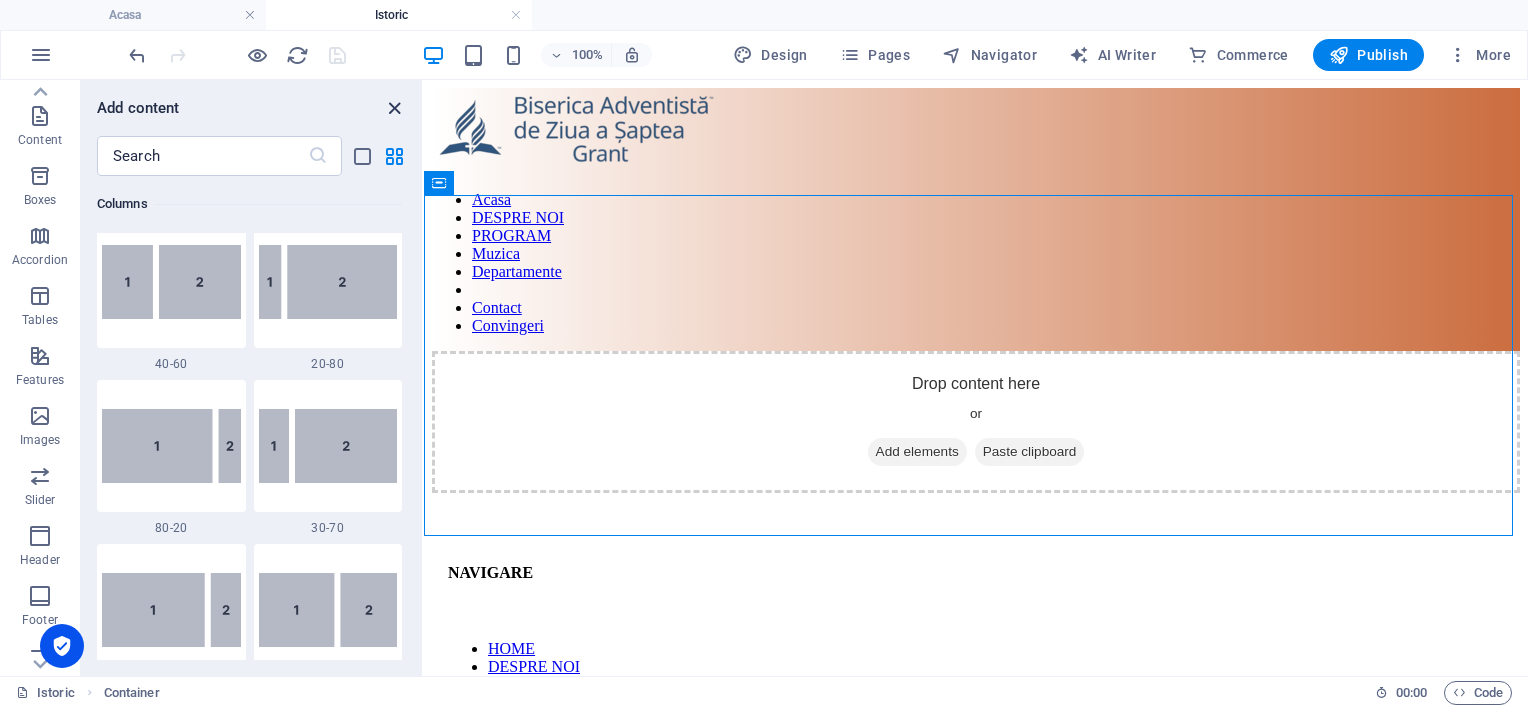 click at bounding box center [394, 108] 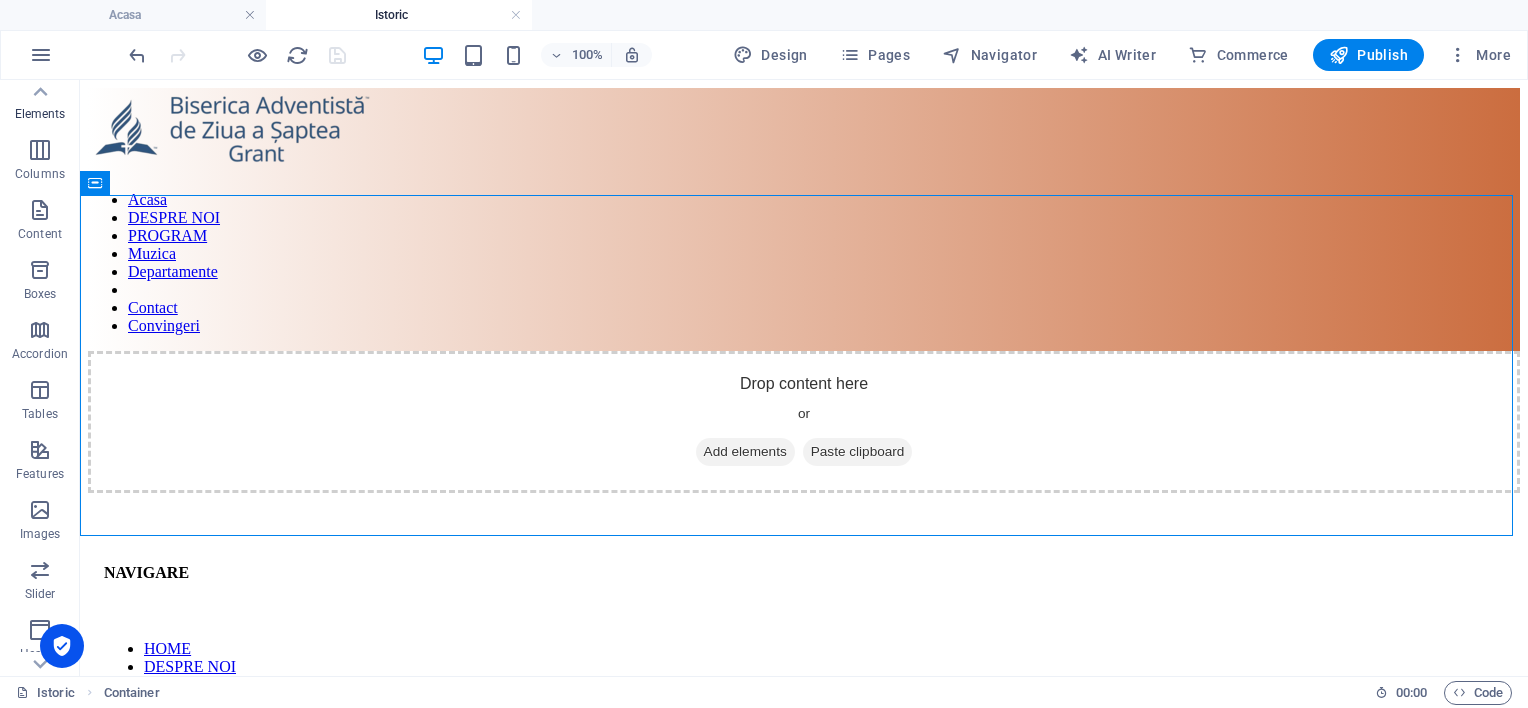 scroll, scrollTop: 0, scrollLeft: 0, axis: both 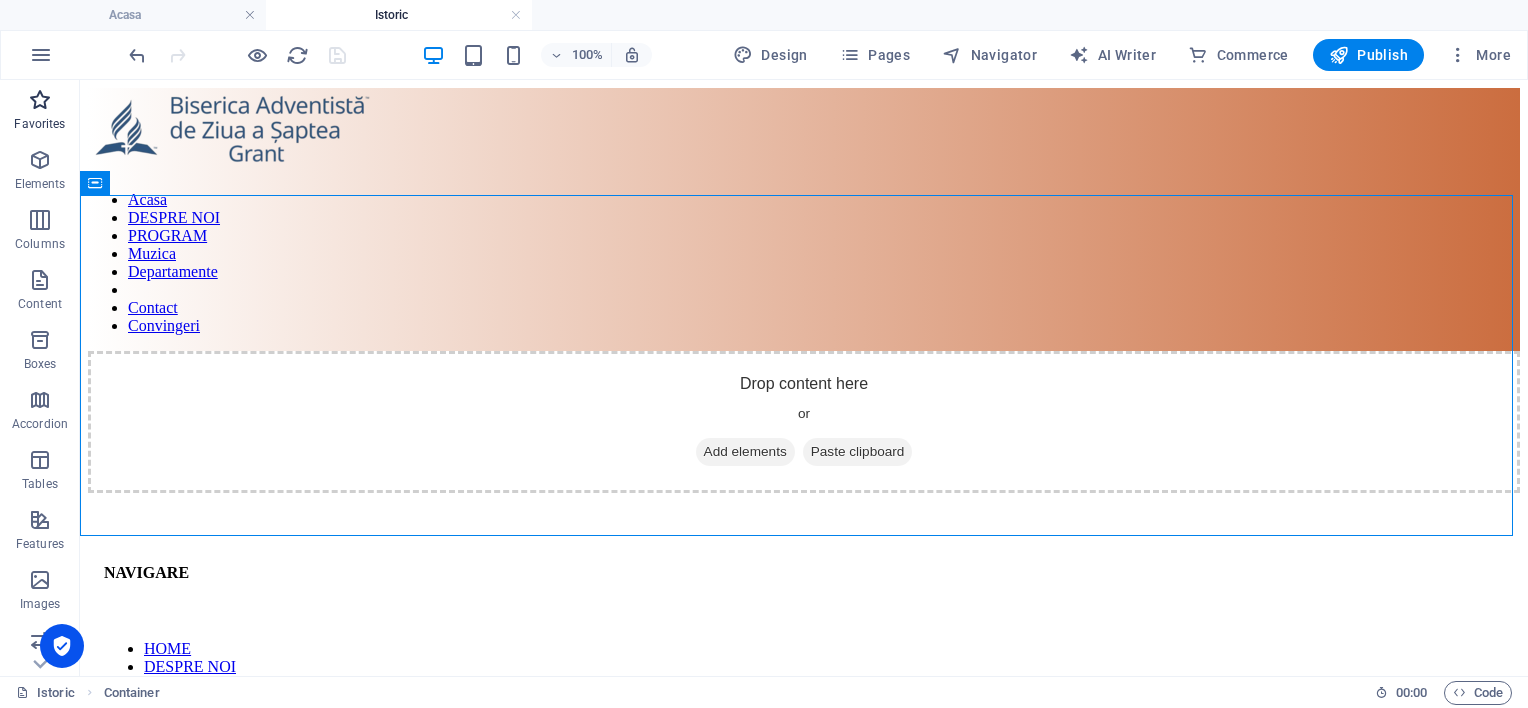 click at bounding box center [40, 100] 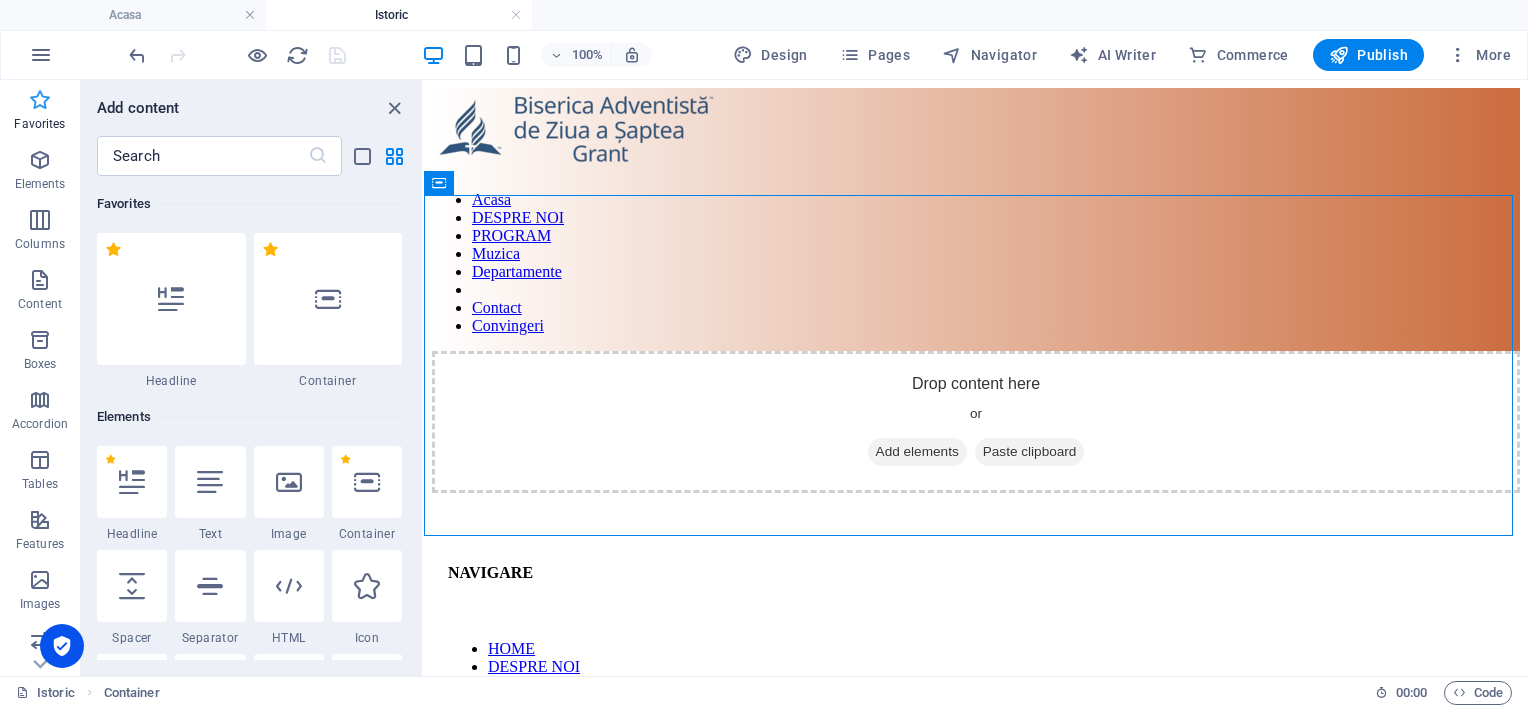 click at bounding box center [40, 100] 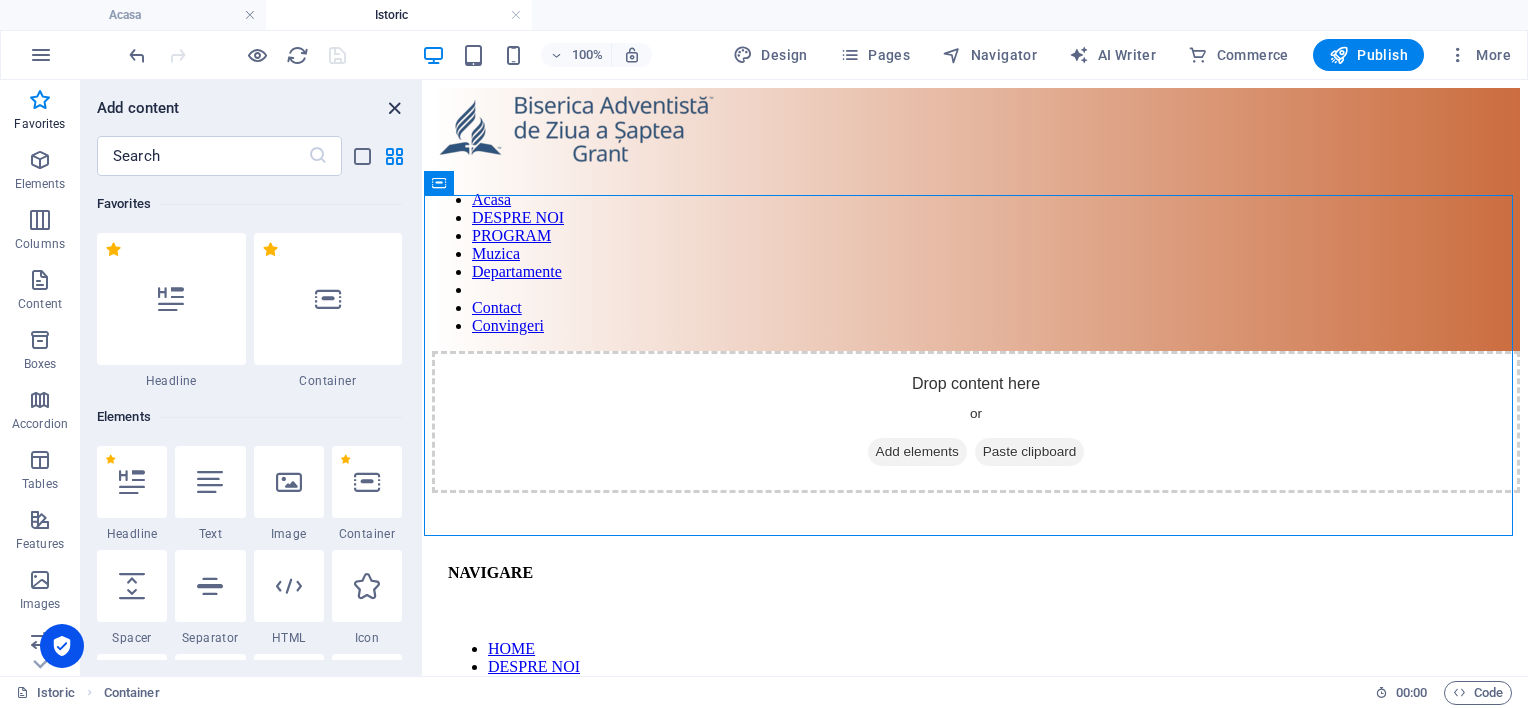 click at bounding box center [394, 108] 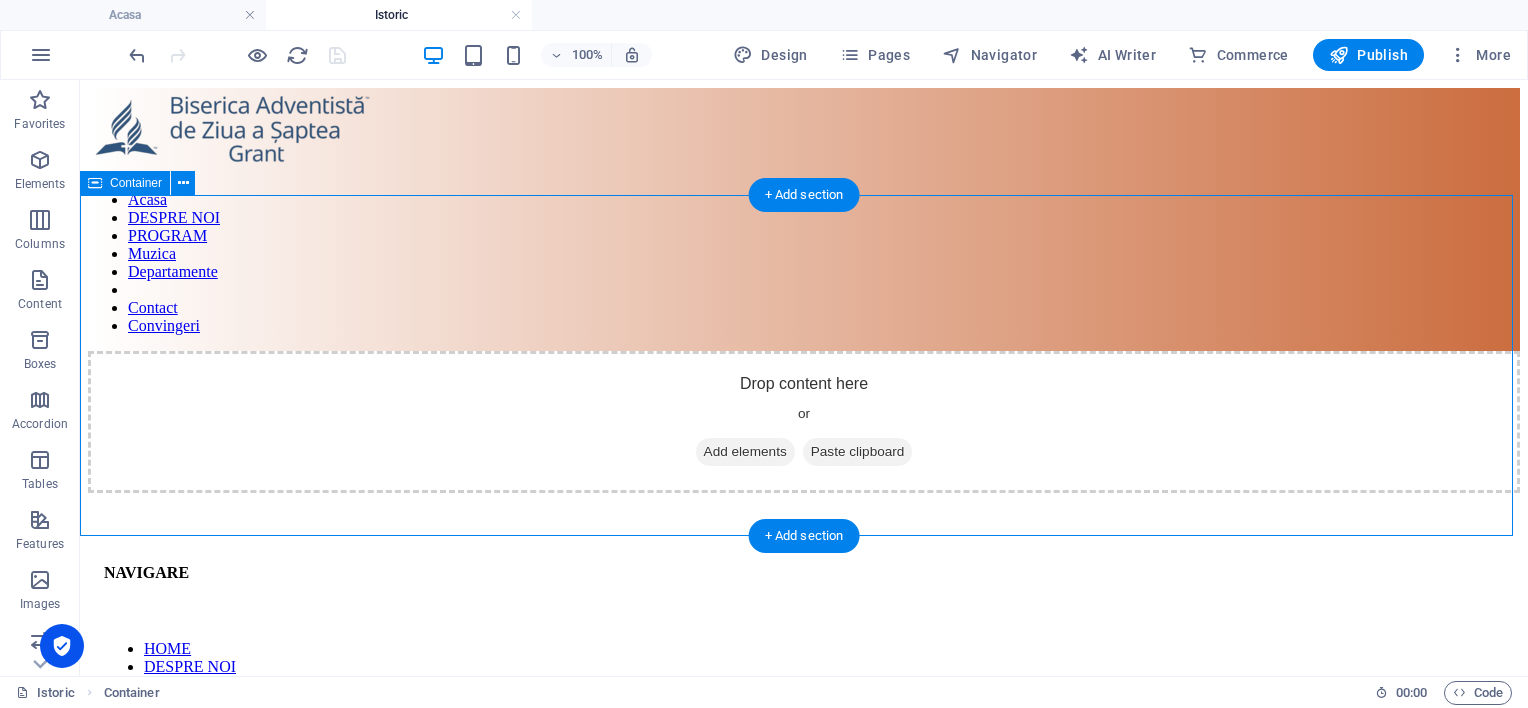 click on "Add elements" at bounding box center (745, 452) 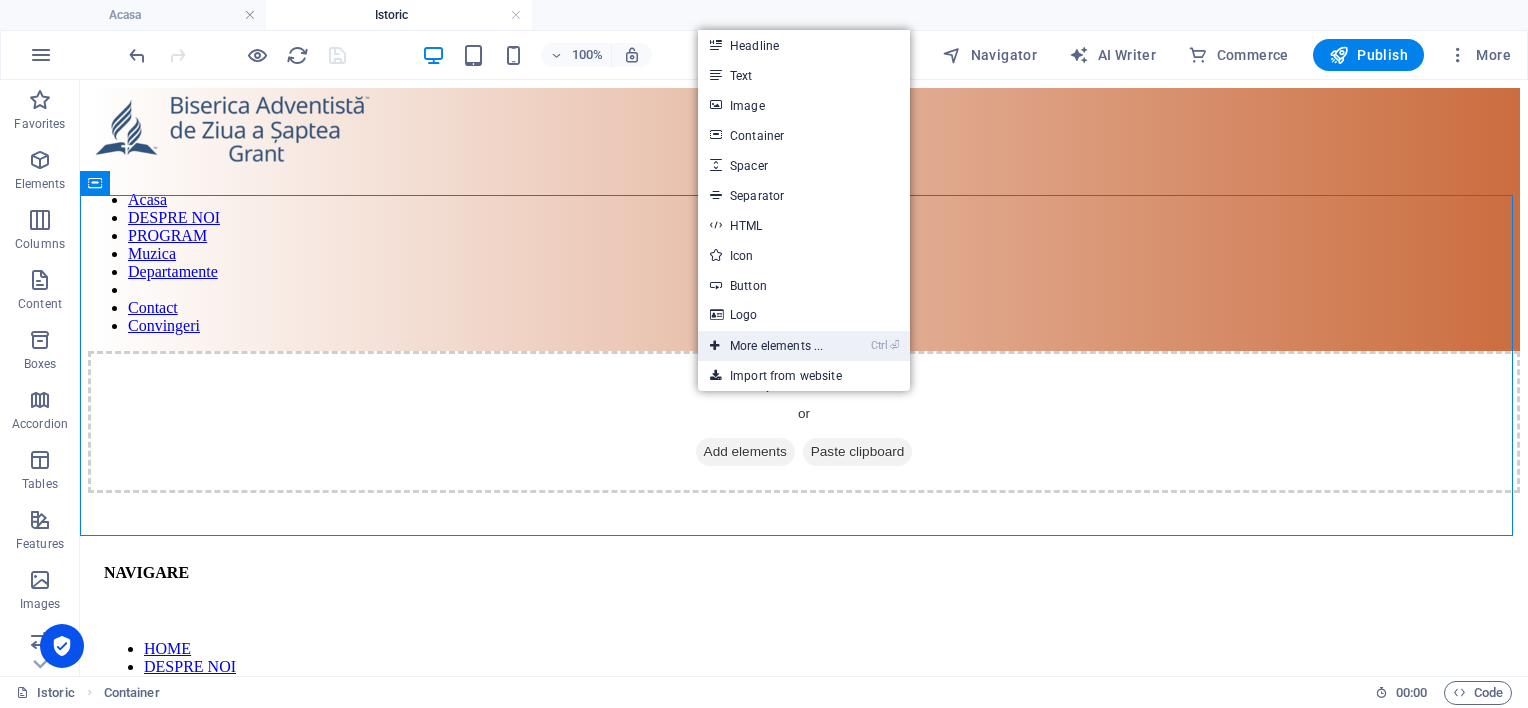 click on "Ctrl ⏎  More elements ..." at bounding box center [766, 346] 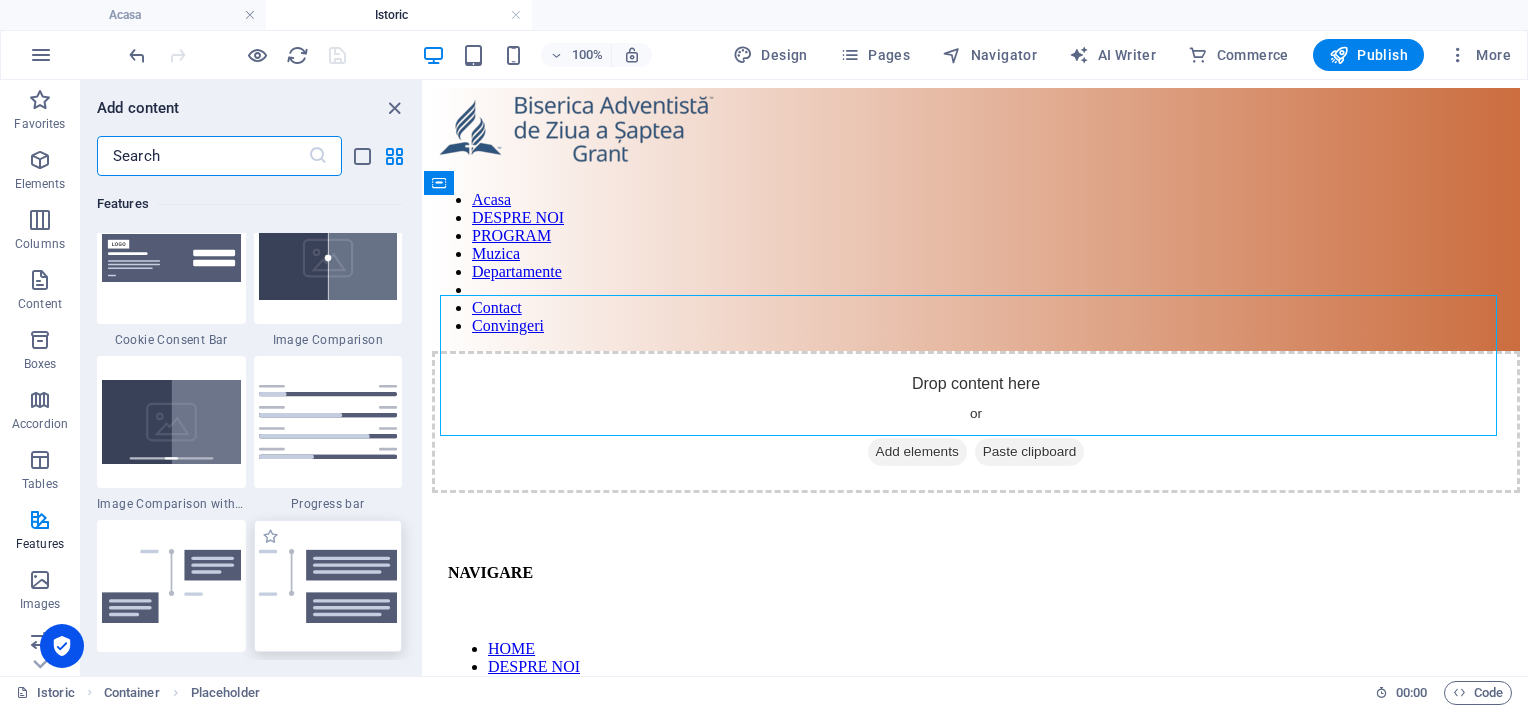 scroll, scrollTop: 8200, scrollLeft: 0, axis: vertical 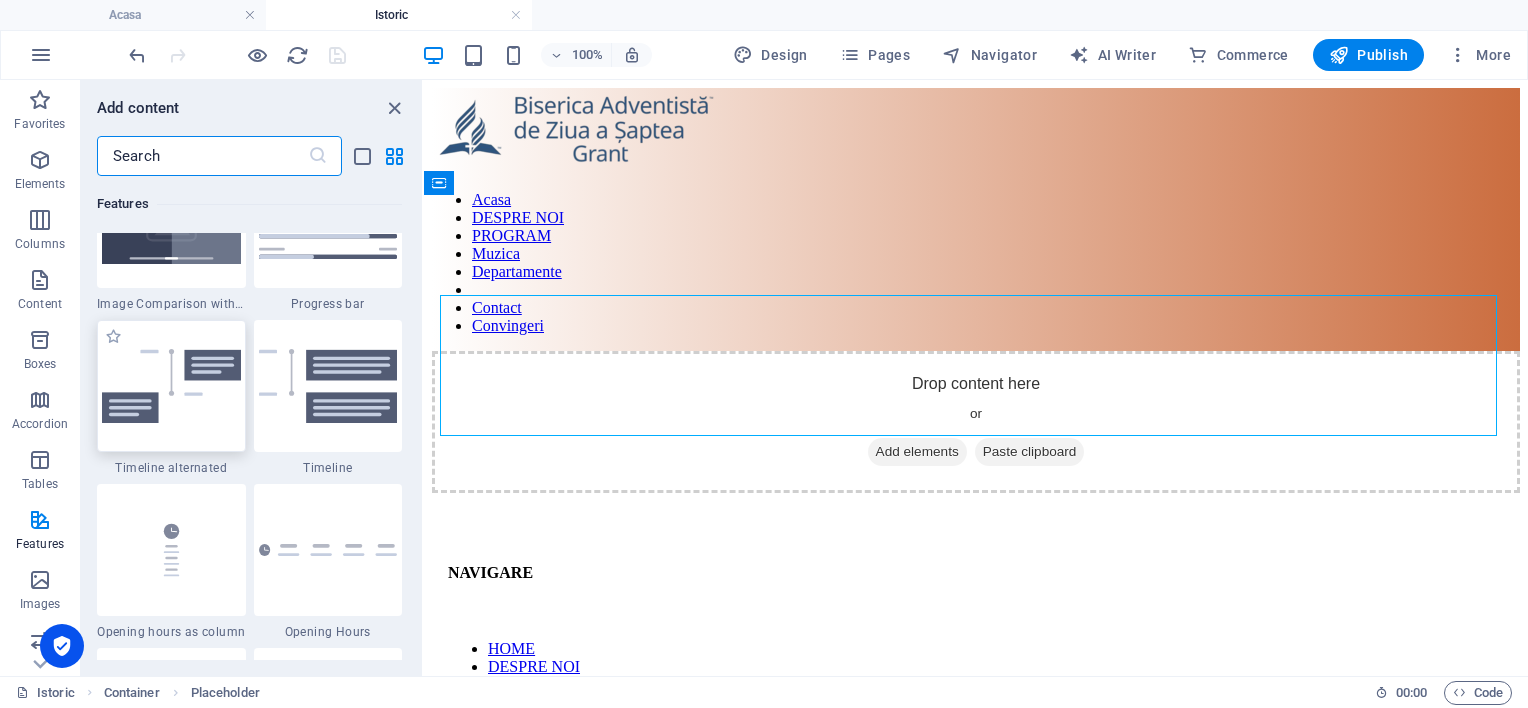 click at bounding box center (171, 386) 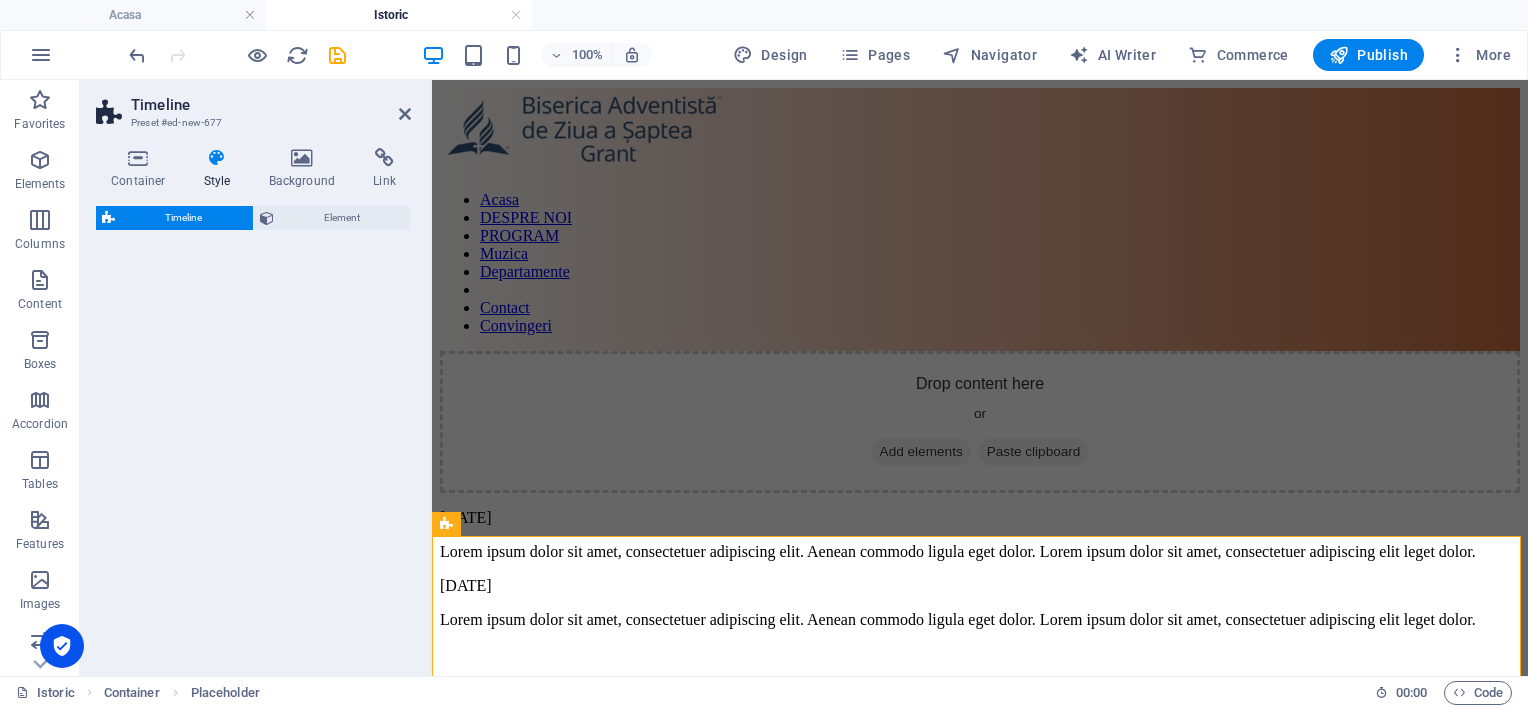 select on "rem" 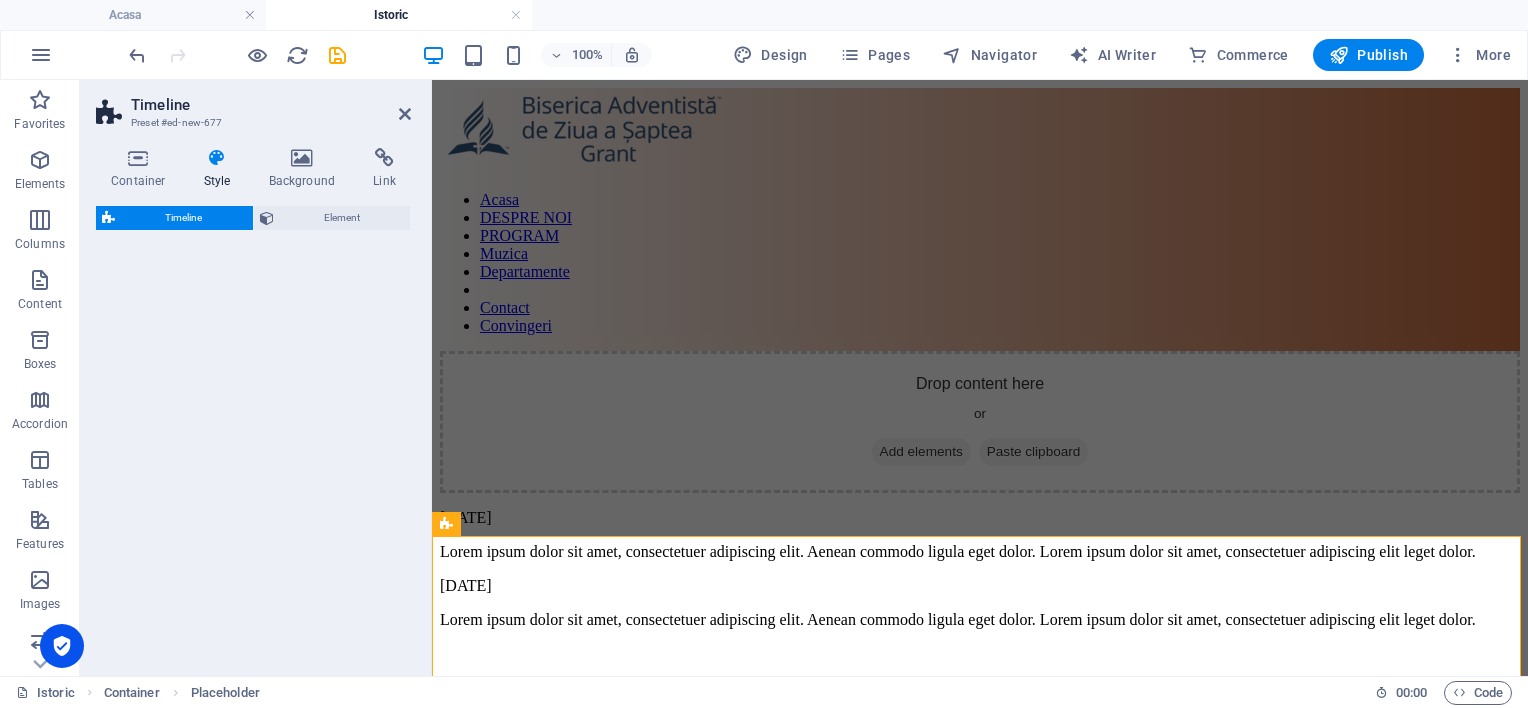 select on "rem" 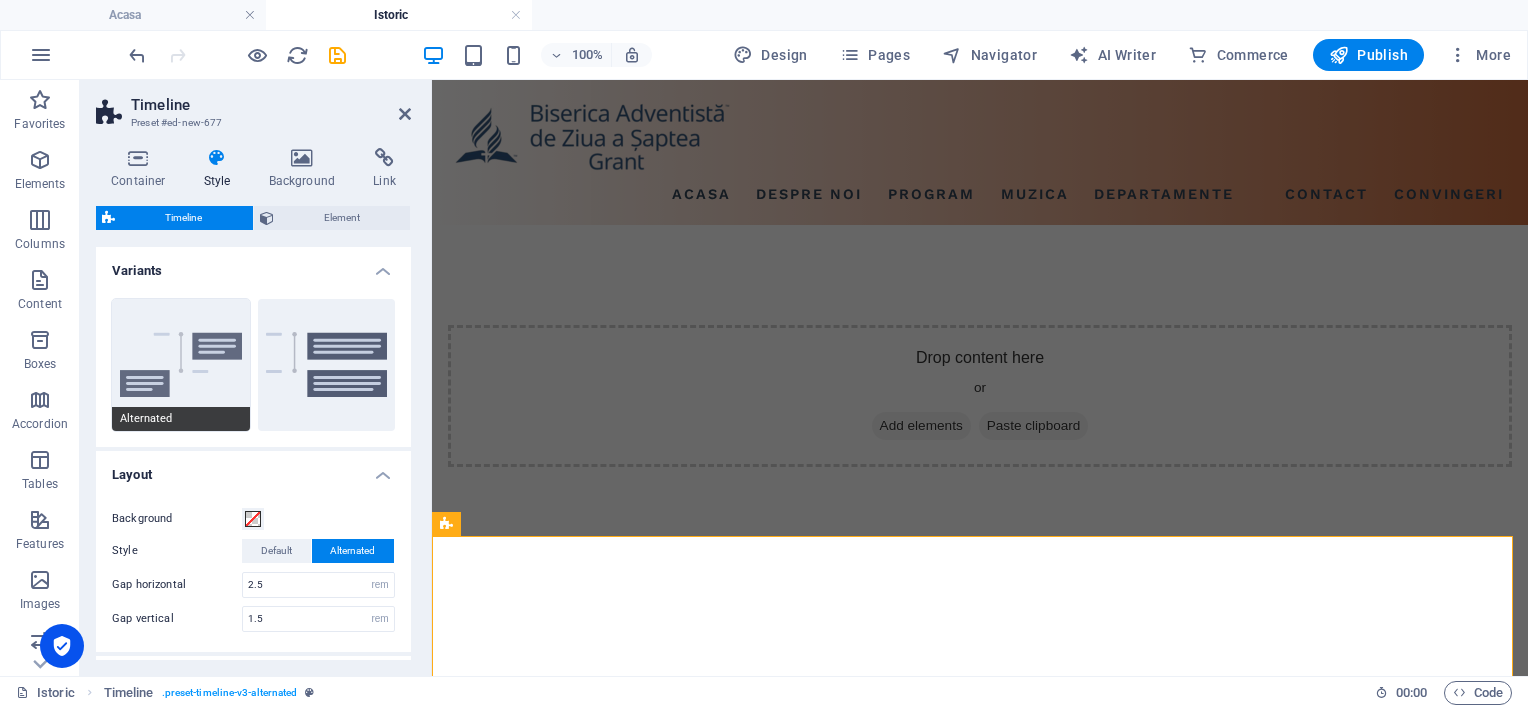 click on "Alternated" at bounding box center [181, 365] 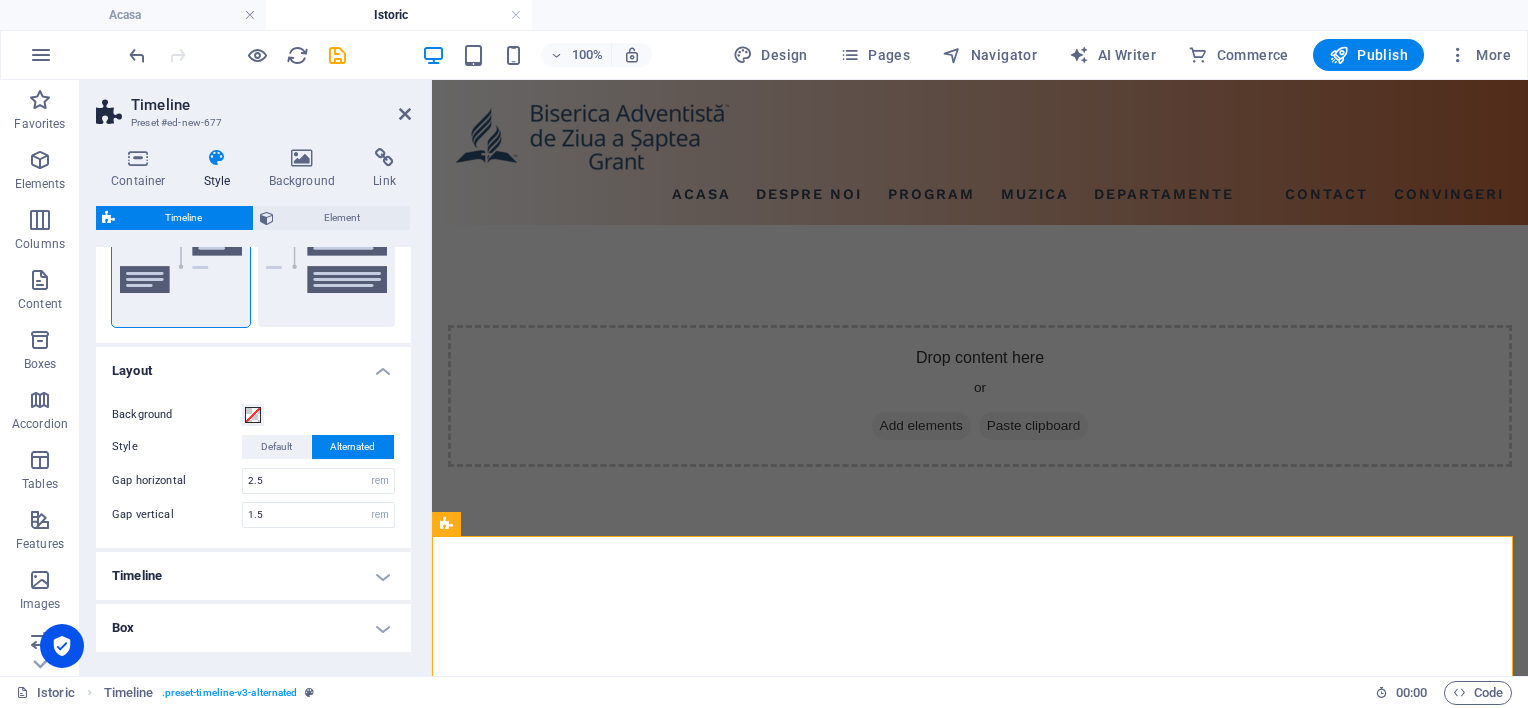 scroll, scrollTop: 174, scrollLeft: 0, axis: vertical 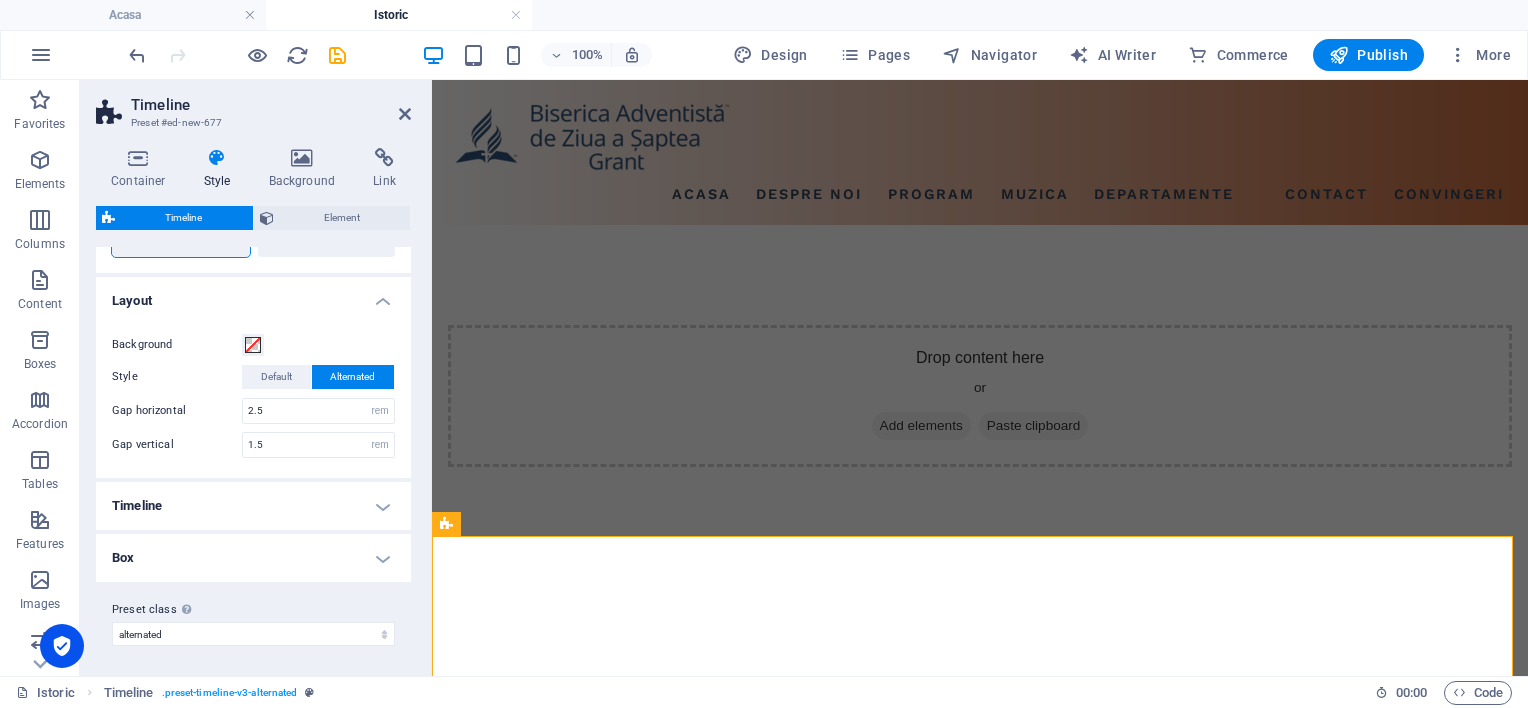 click on "Timeline" at bounding box center [253, 506] 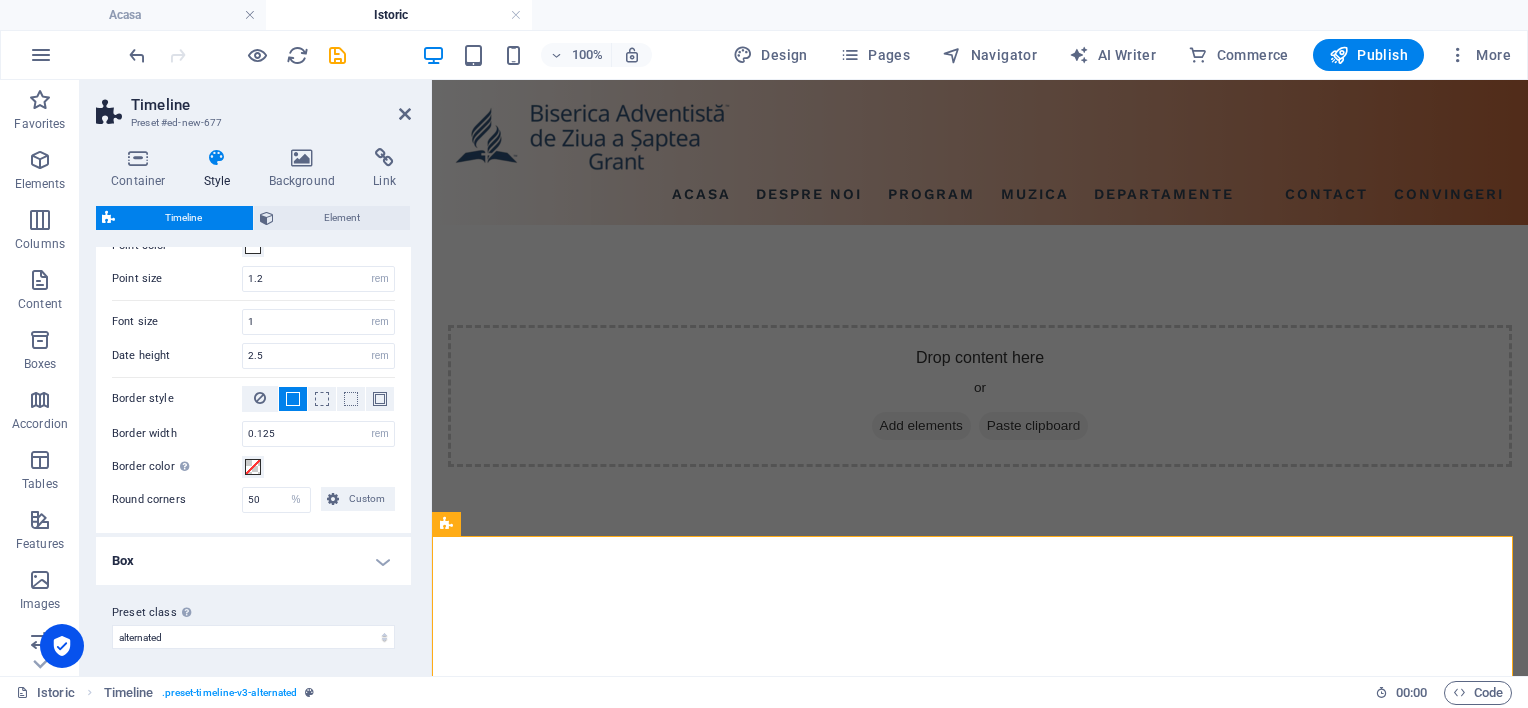 scroll, scrollTop: 479, scrollLeft: 0, axis: vertical 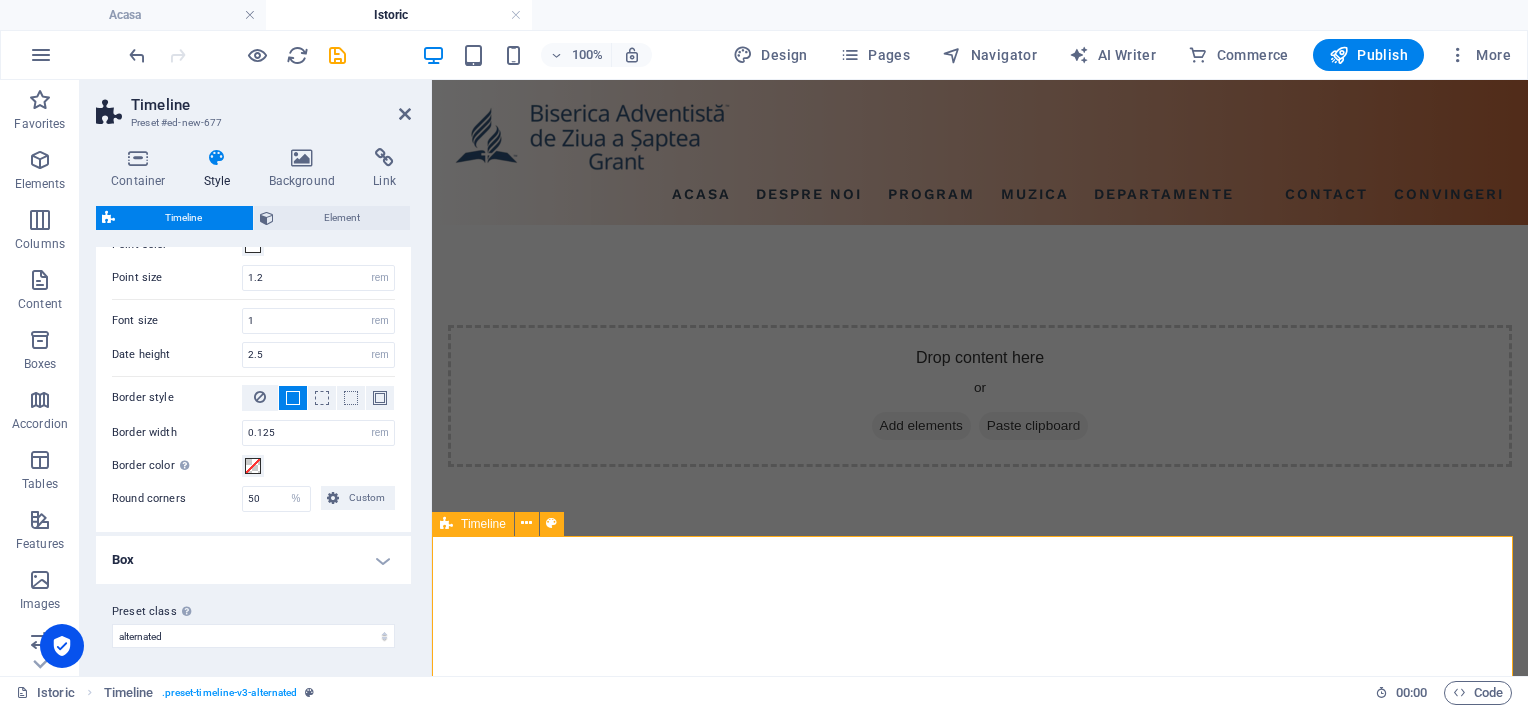 click on "[DATE] Lorem ipsum dolor sit amet, consectetuer adipiscing elit. Aenean commodo ligula eget dolor. Lorem ipsum dolor sit amet, consectetuer adipiscing elit leget dolor. [DATE] Lorem ipsum dolor sit amet, consectetuer adipiscing elit. Aenean commodo ligula eget dolor. Lorem ipsum dolor sit amet, consectetuer adipiscing elit leget dolor." at bounding box center [980, 837] 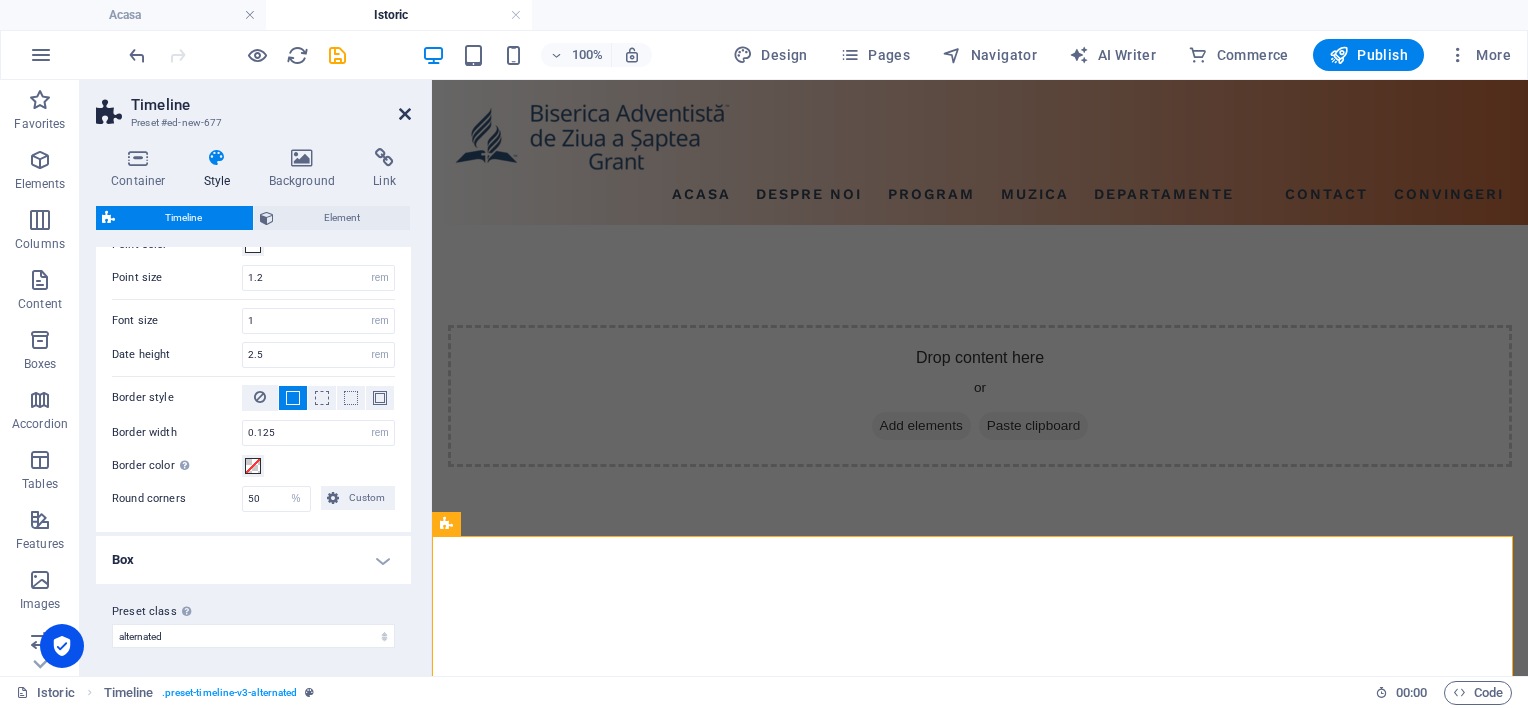 drag, startPoint x: 324, startPoint y: 36, endPoint x: 401, endPoint y: 113, distance: 108.89445 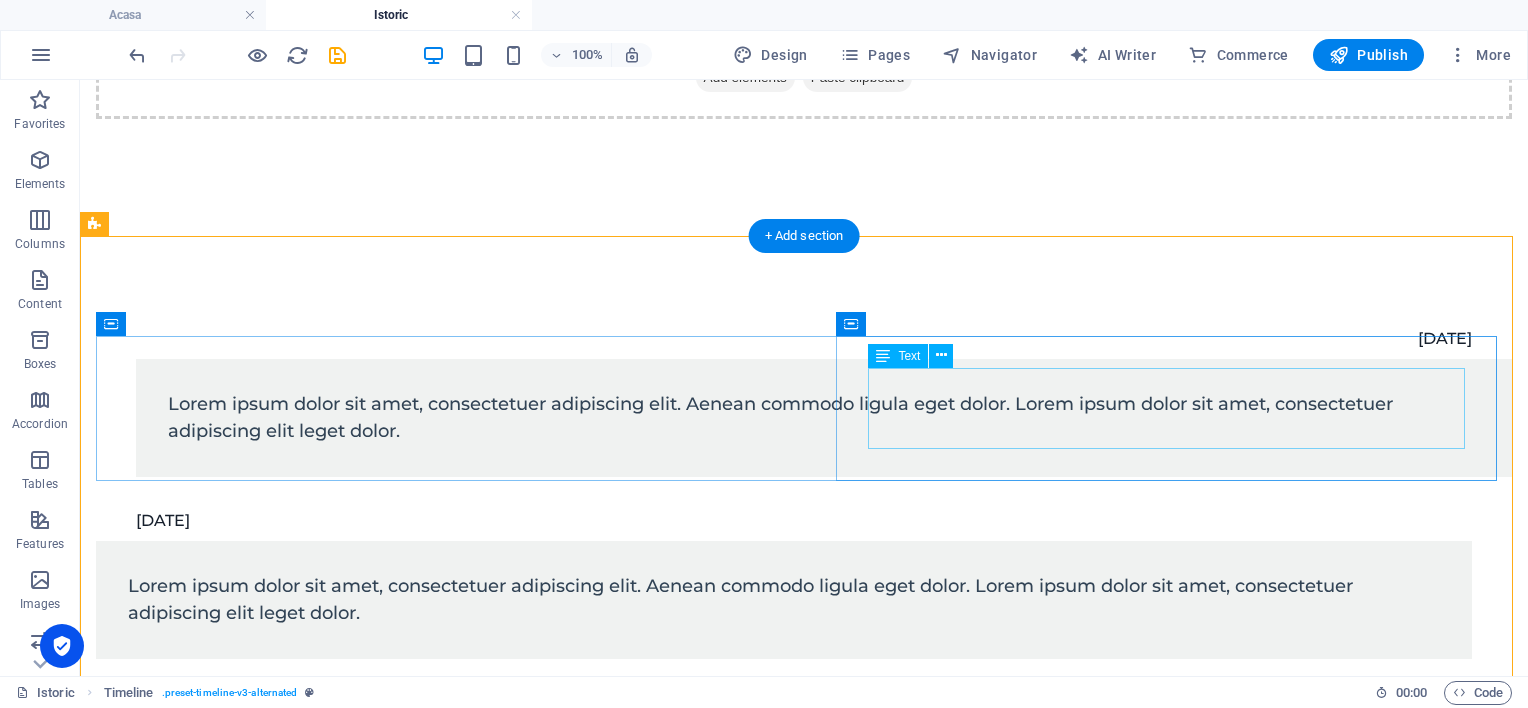 scroll, scrollTop: 300, scrollLeft: 0, axis: vertical 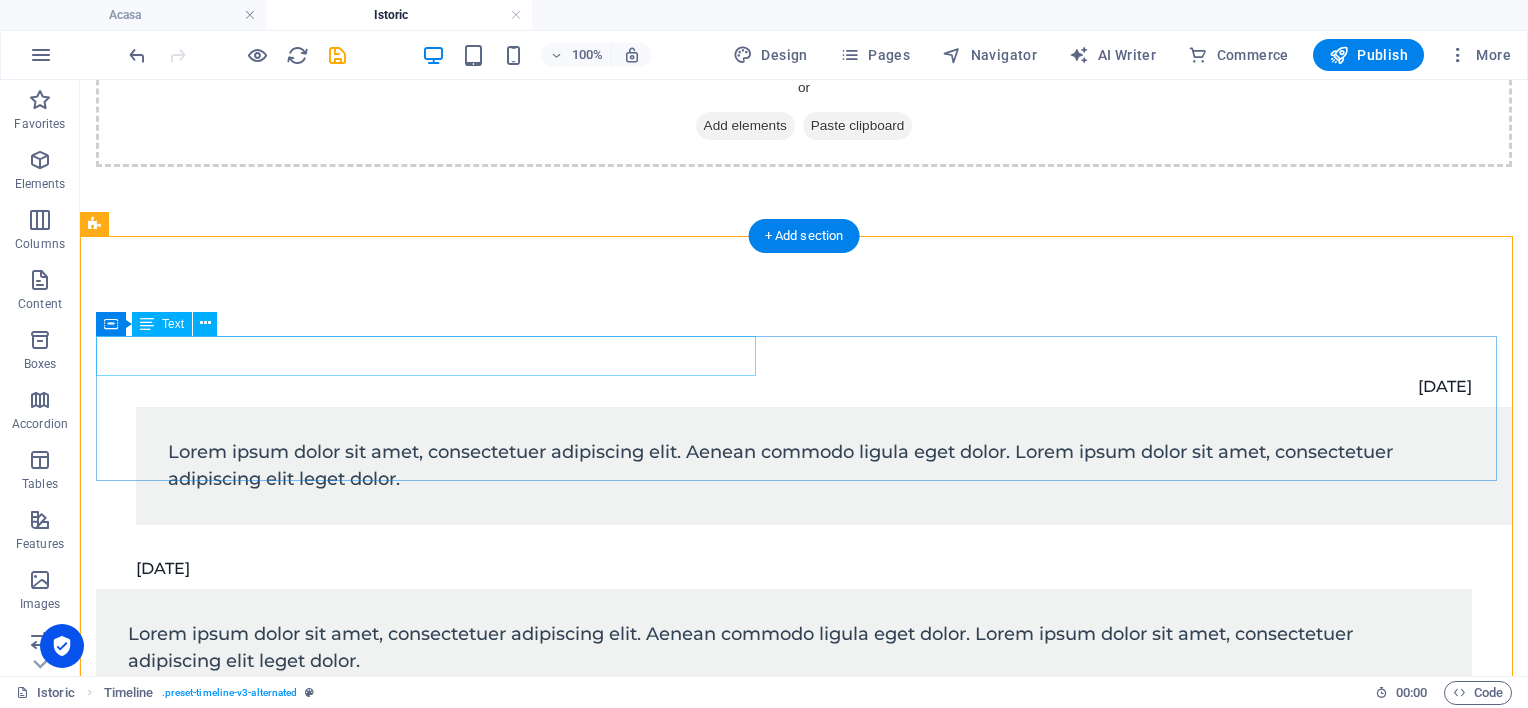 click on "[DATE]" at bounding box center [784, 387] 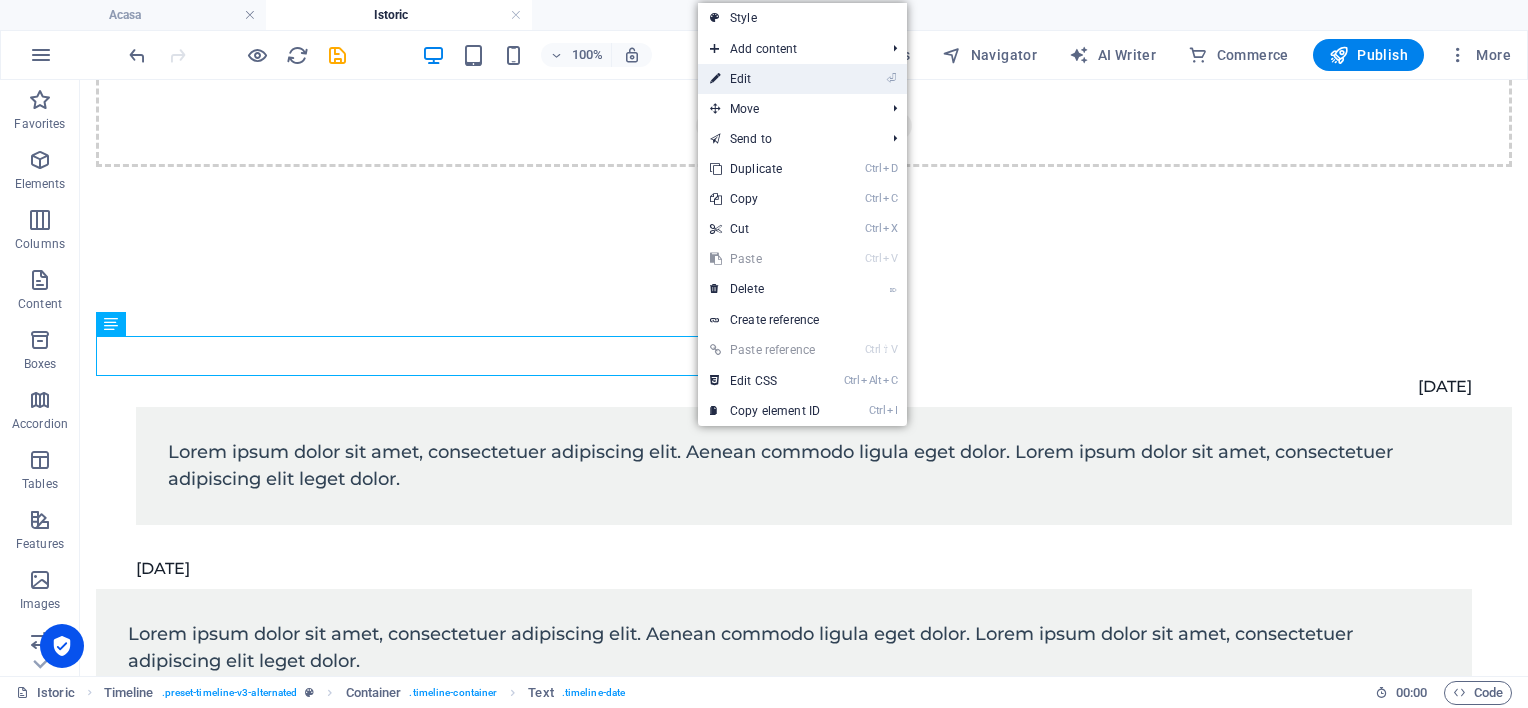 drag, startPoint x: 738, startPoint y: 80, endPoint x: 300, endPoint y: 19, distance: 442.22733 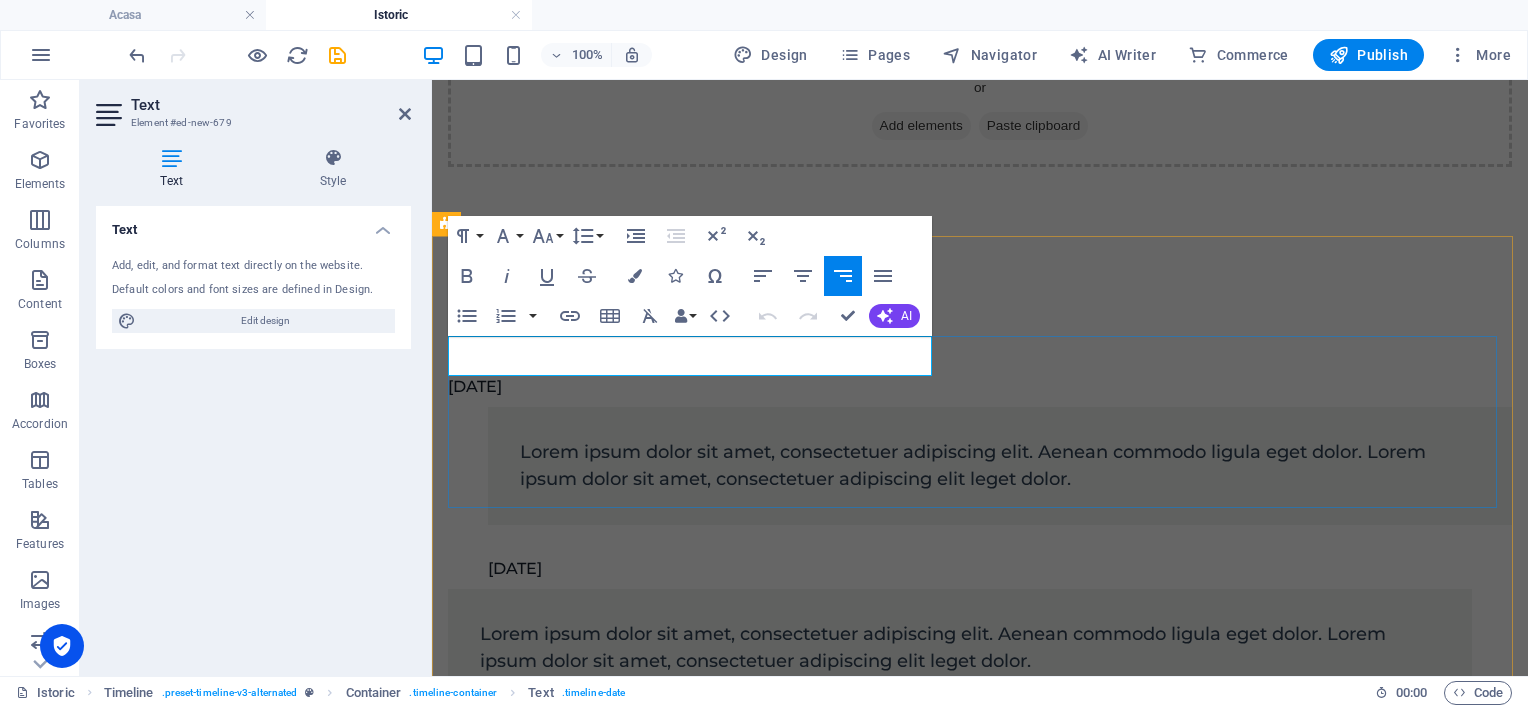 click on "[DATE]" at bounding box center (960, 387) 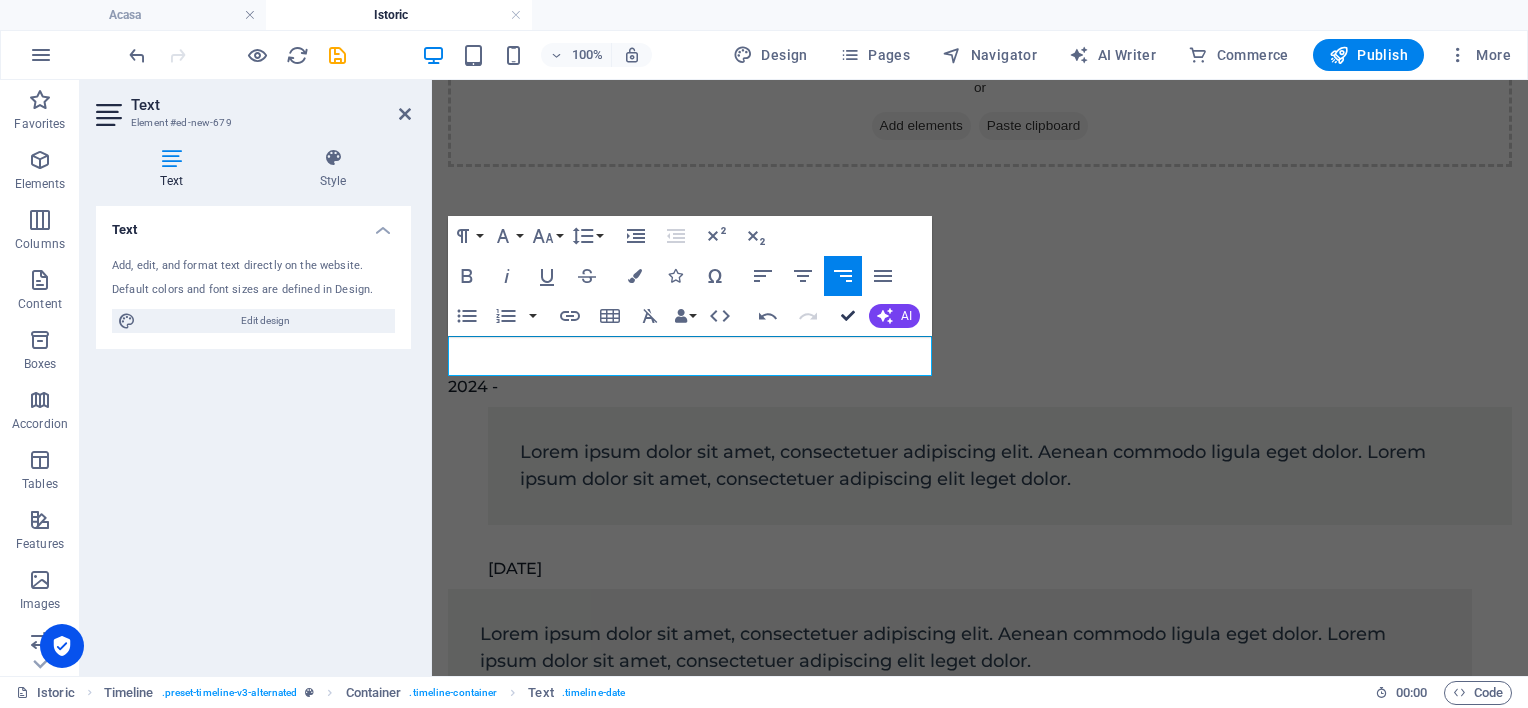 drag, startPoint x: 847, startPoint y: 317, endPoint x: 728, endPoint y: 272, distance: 127.22421 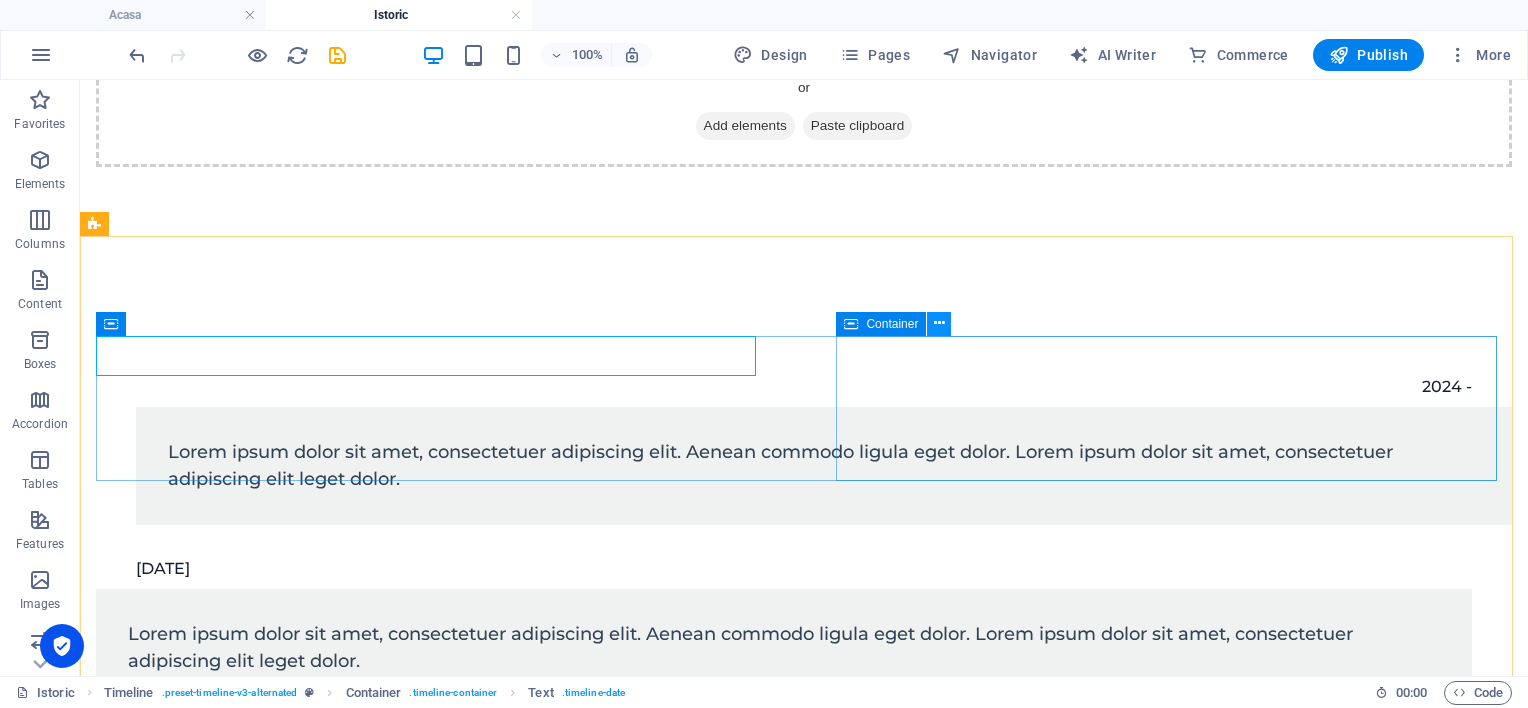 click at bounding box center [939, 323] 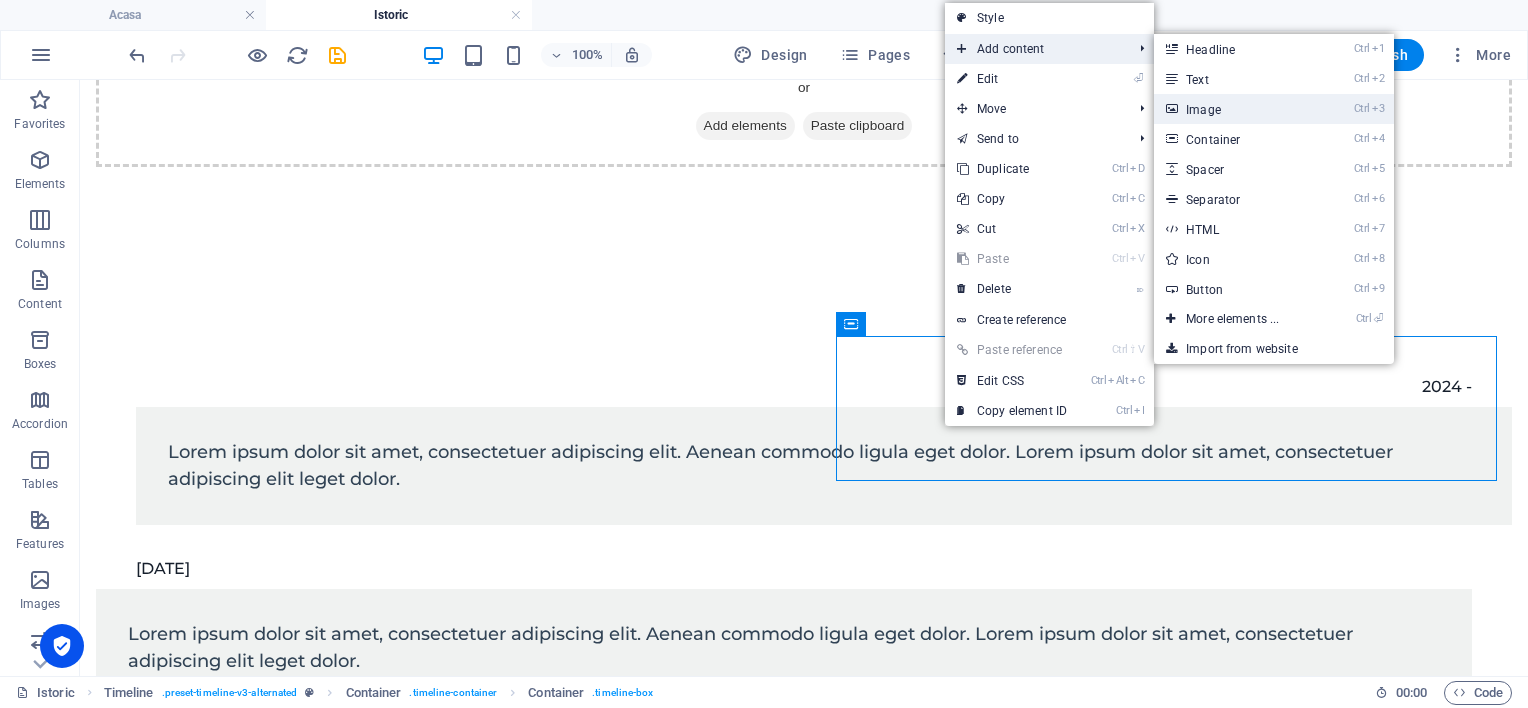 drag, startPoint x: 620, startPoint y: 219, endPoint x: 1215, endPoint y: 115, distance: 604.0207 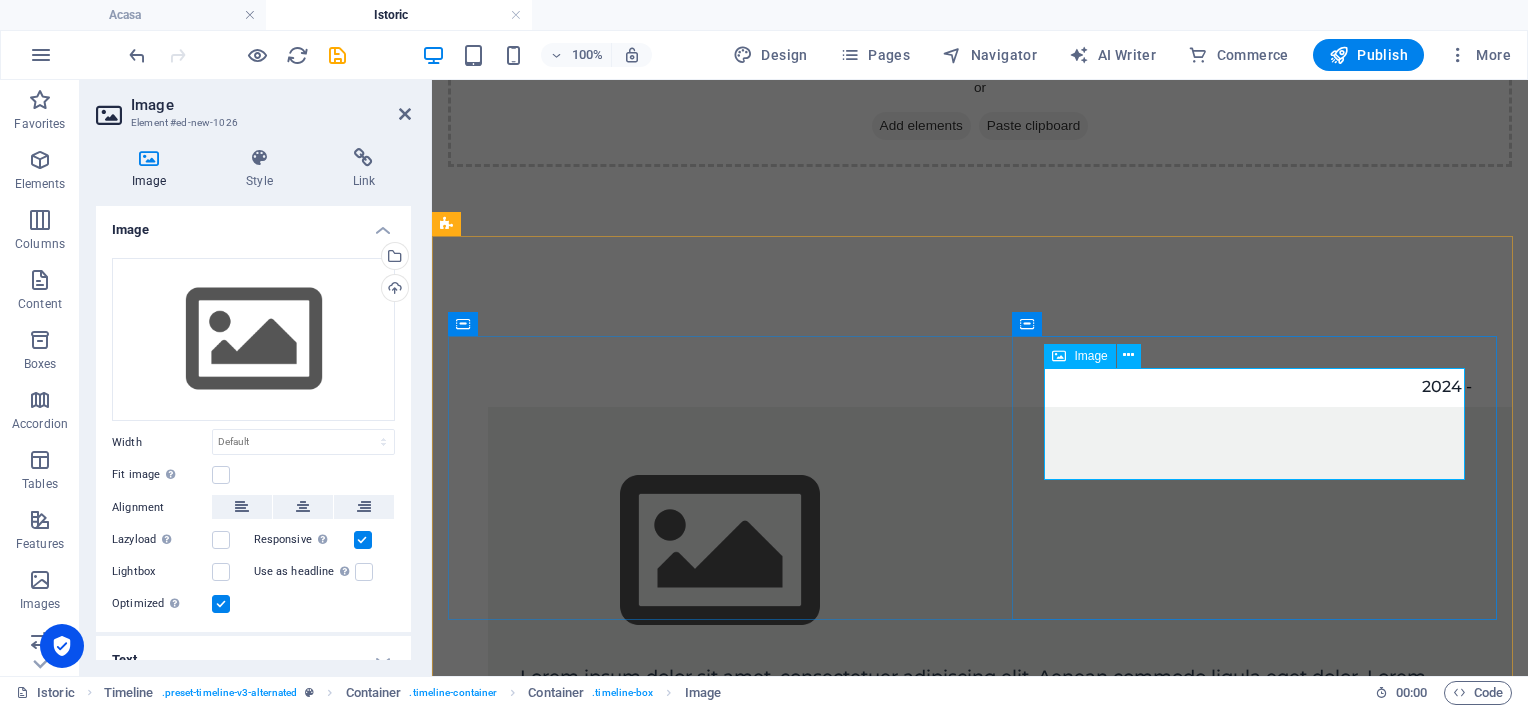 click at bounding box center (1000, 551) 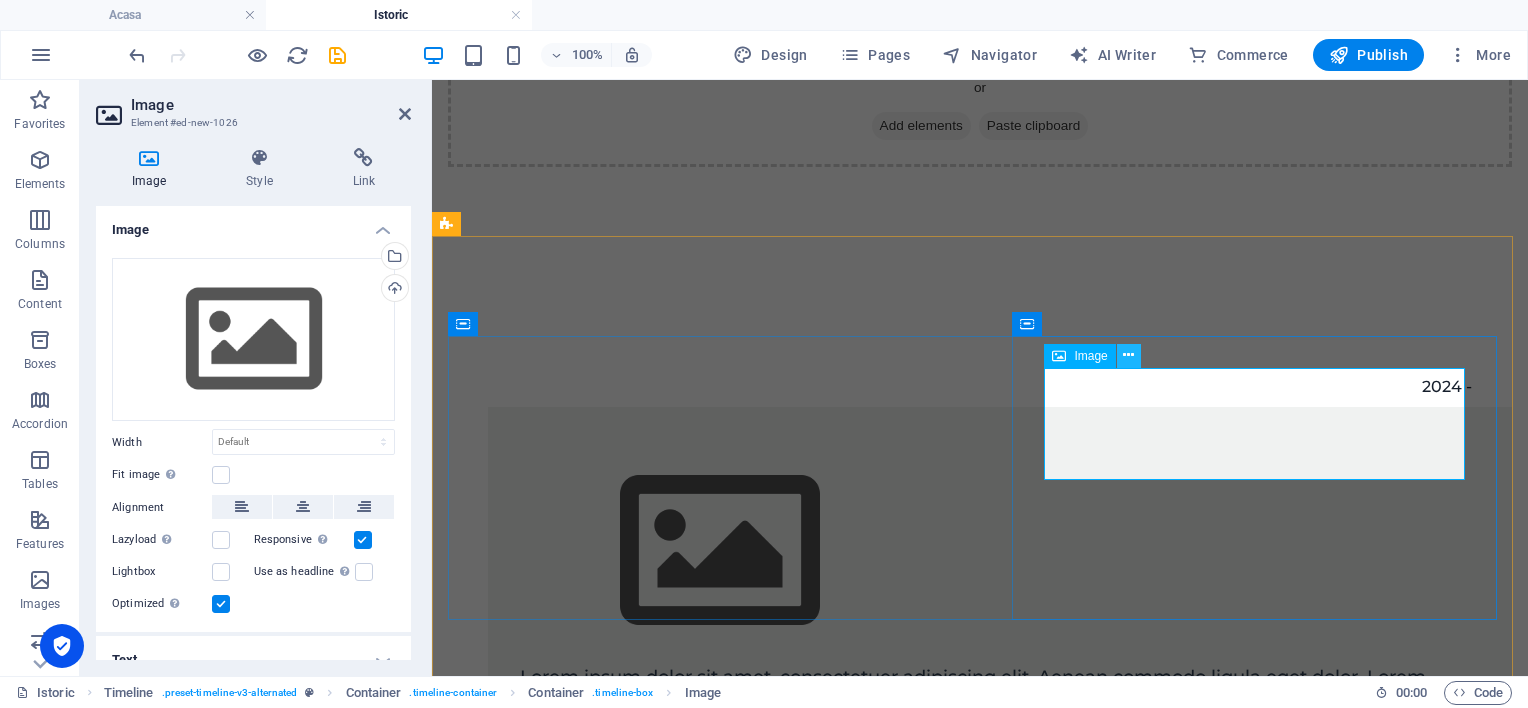 click at bounding box center [1128, 355] 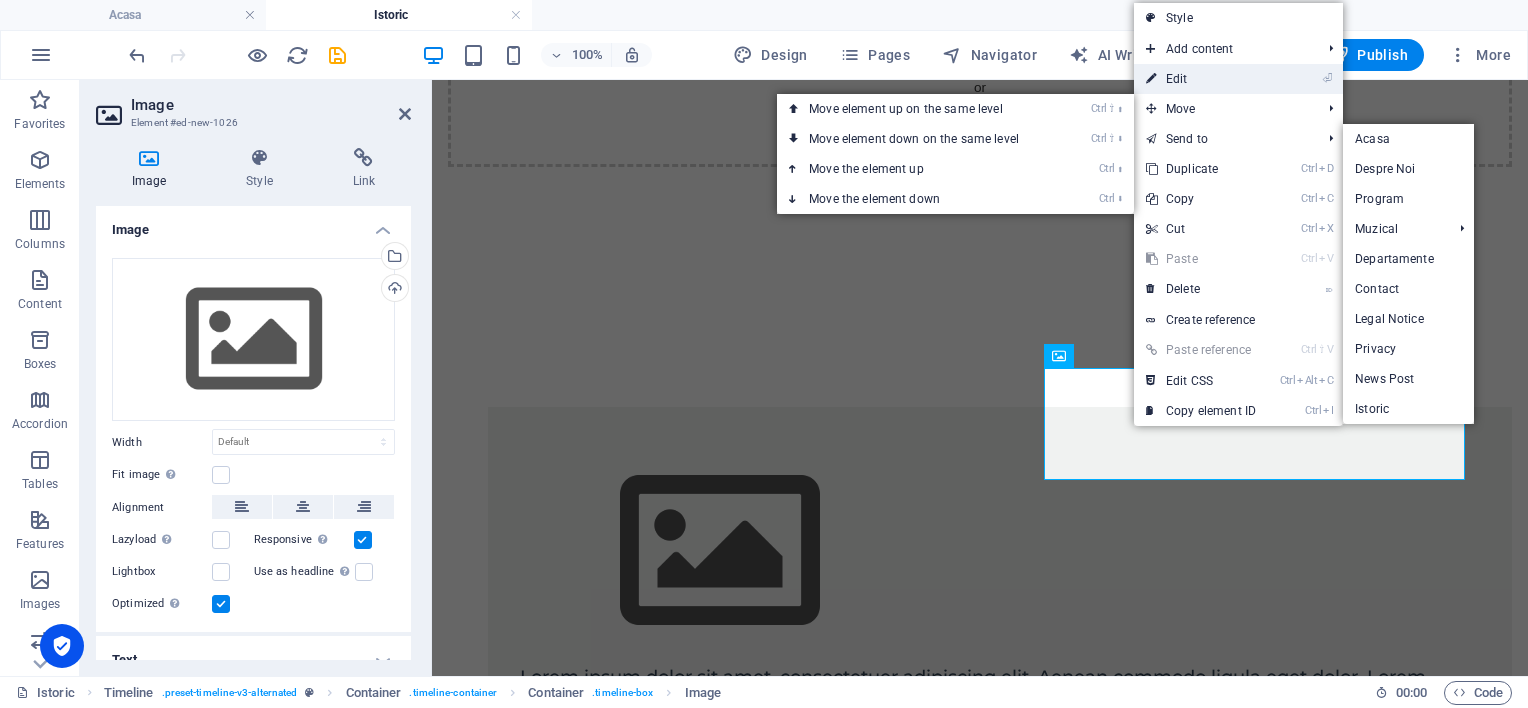 click on "⏎  Edit" at bounding box center (1201, 79) 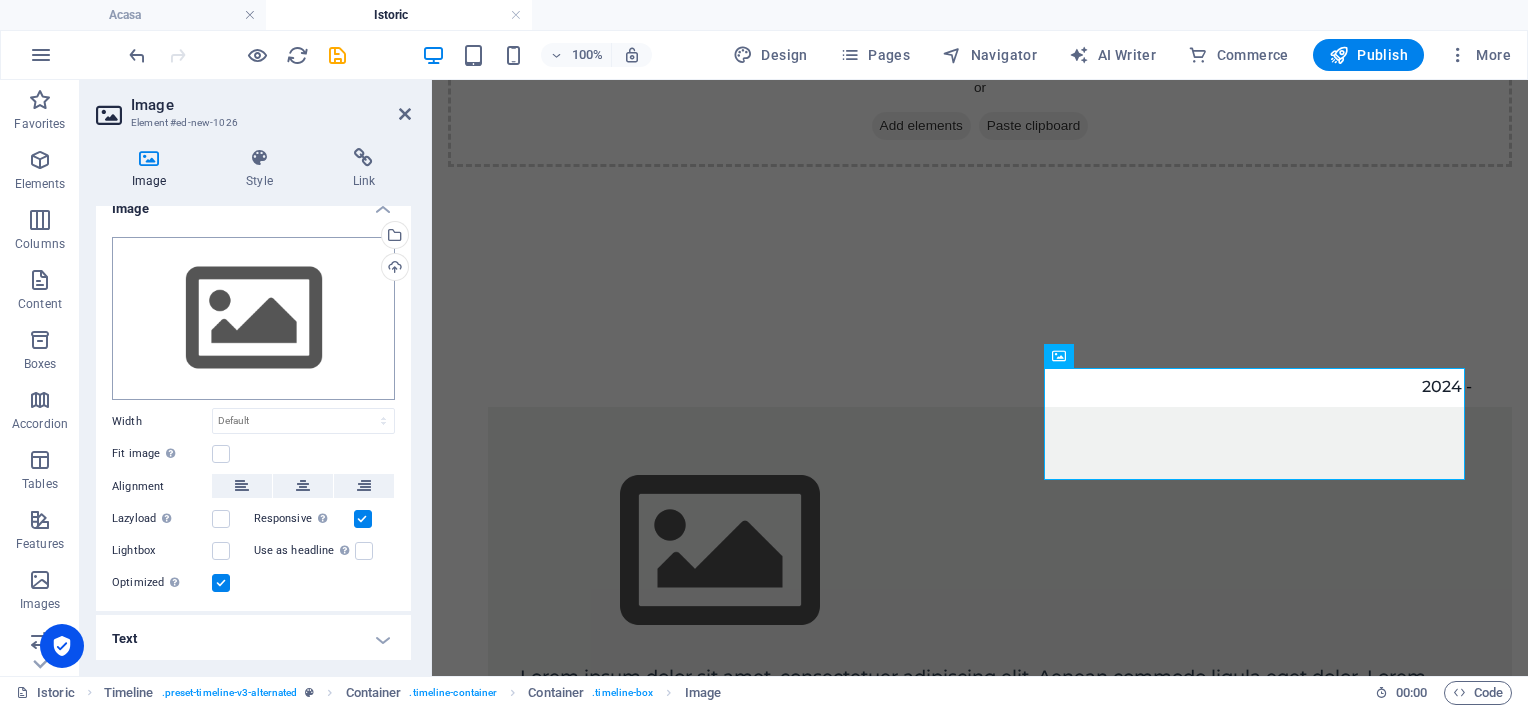 scroll, scrollTop: 0, scrollLeft: 0, axis: both 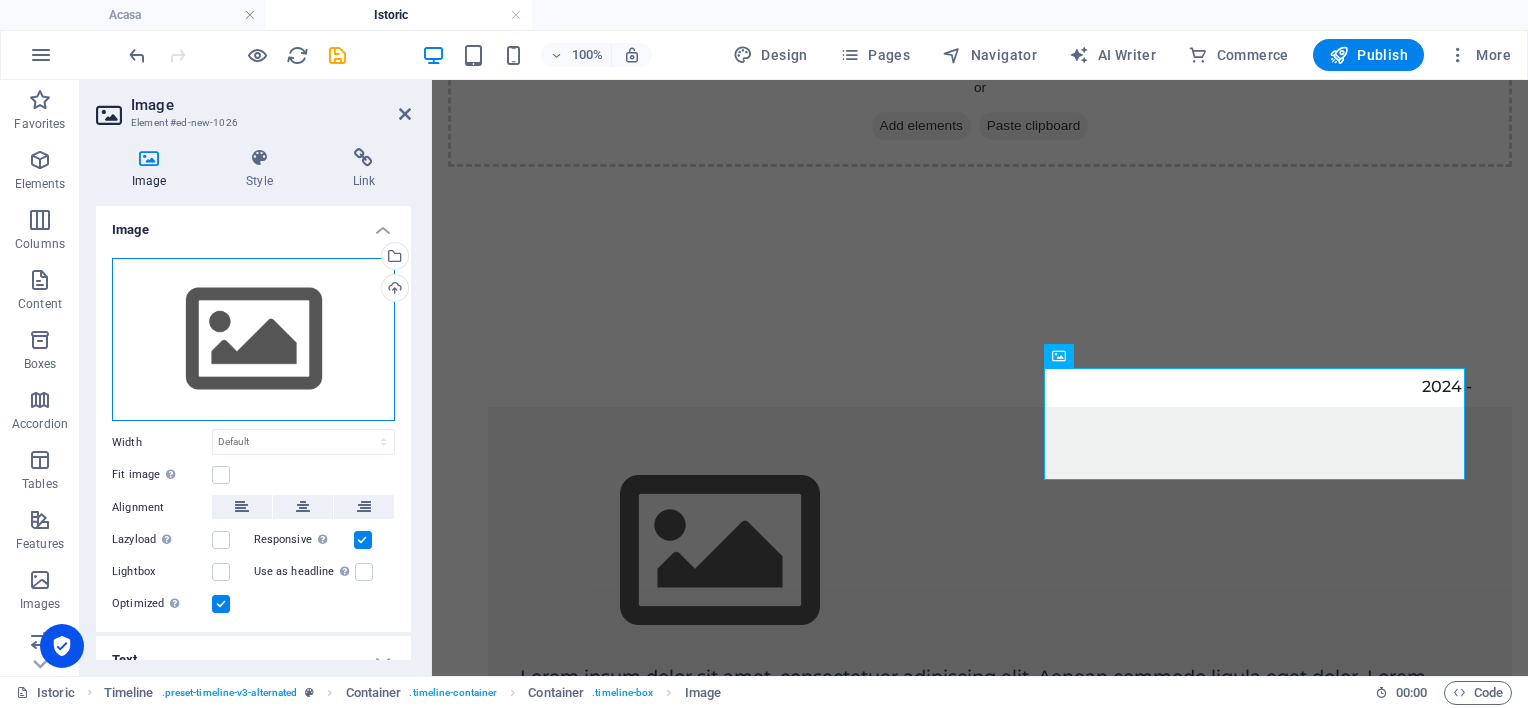click on "Drag files here, click to choose files or select files from Files or our free stock photos & videos" at bounding box center (253, 340) 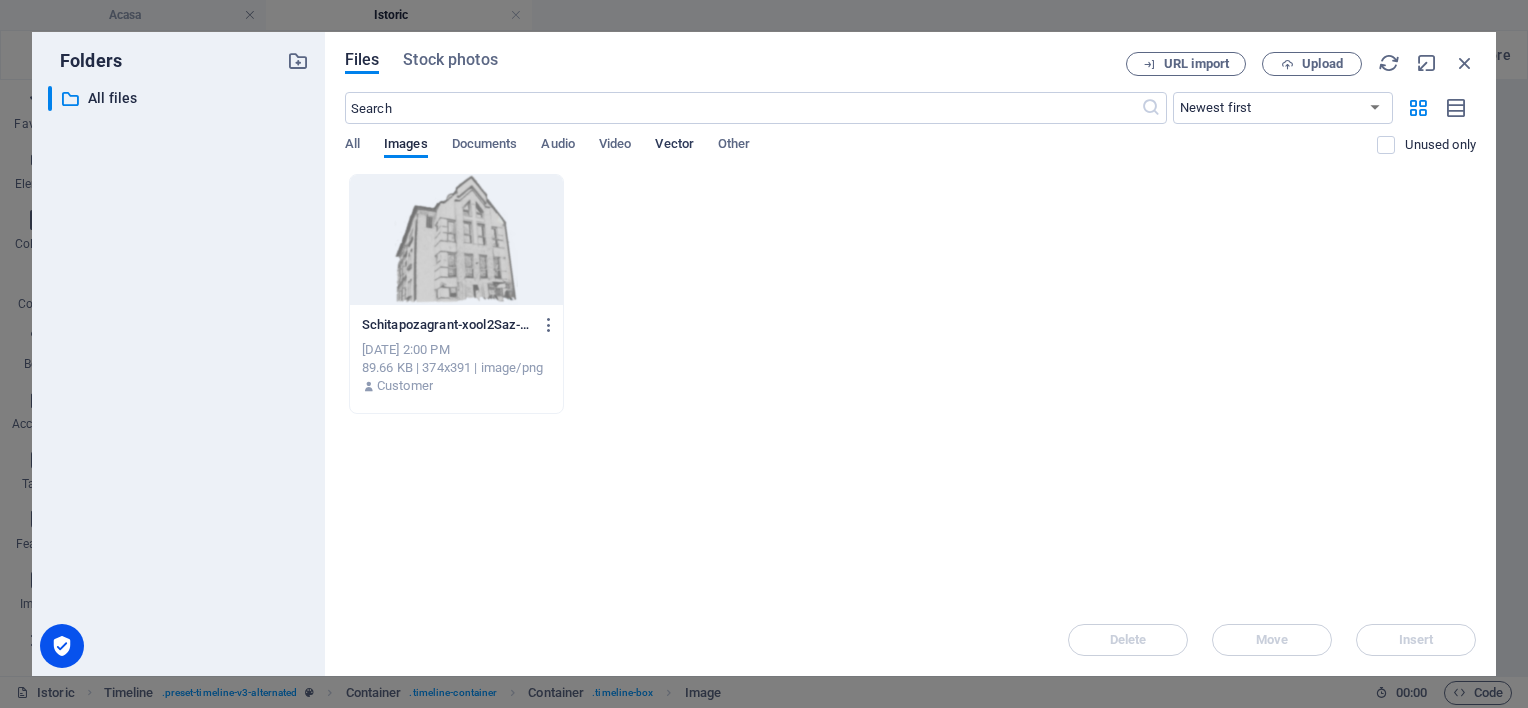 click on "Vector" at bounding box center (674, 146) 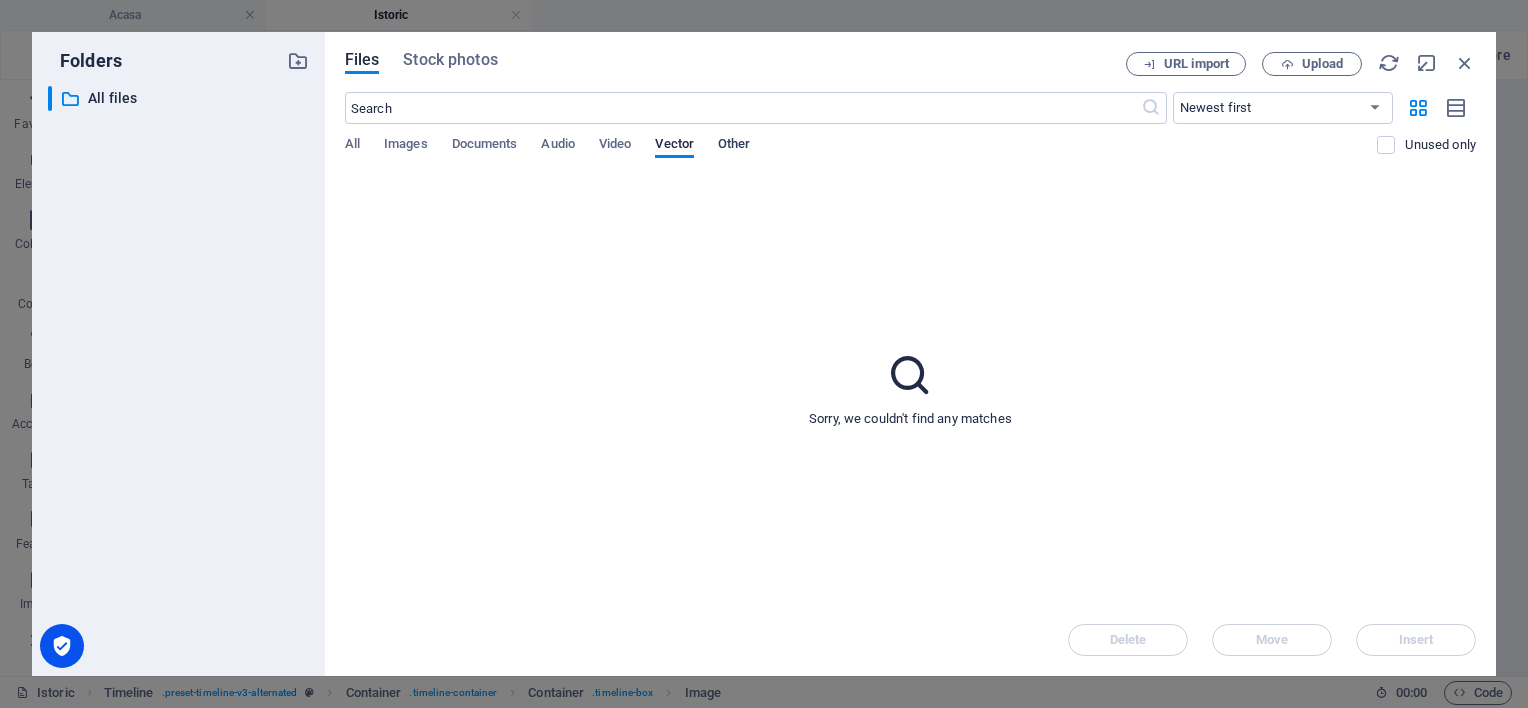 click on "Other" at bounding box center (734, 146) 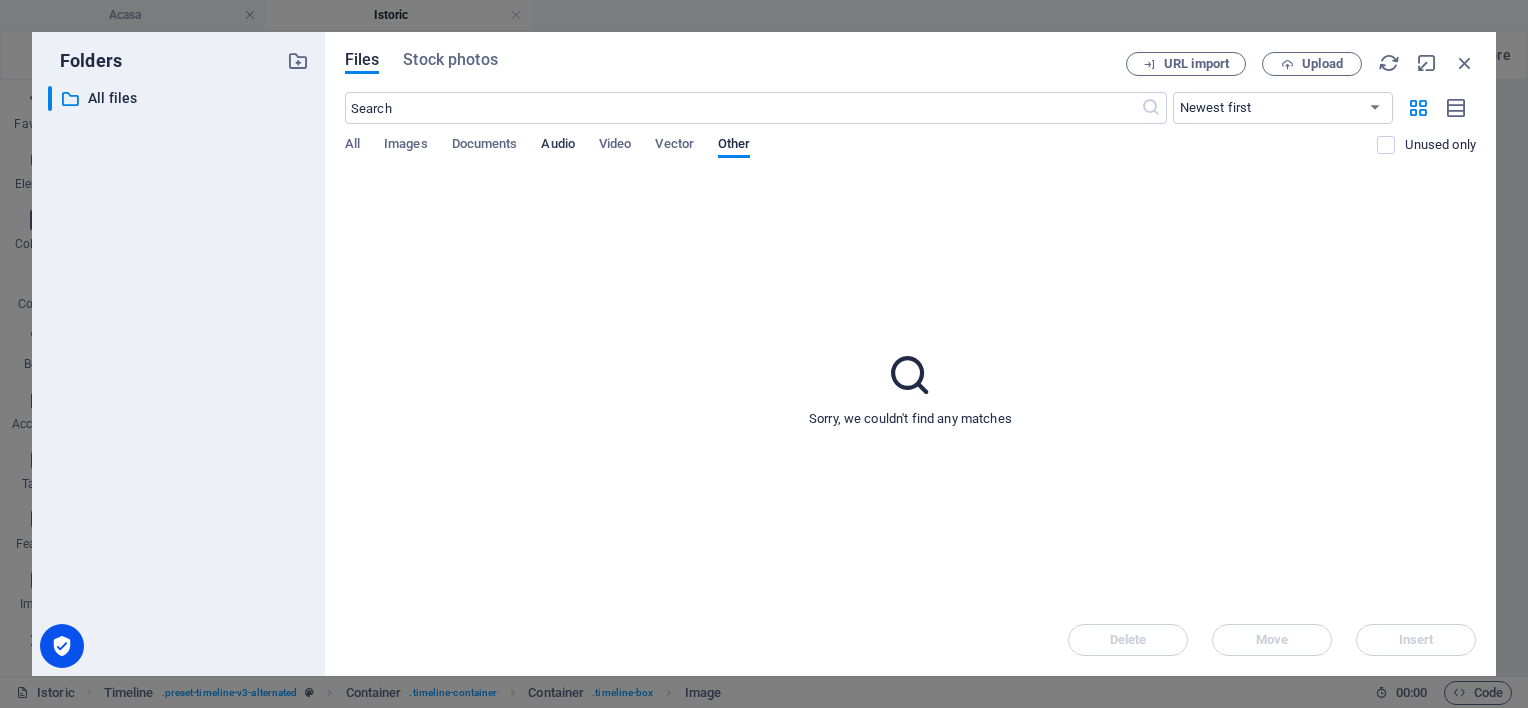 click on "Audio" at bounding box center [557, 146] 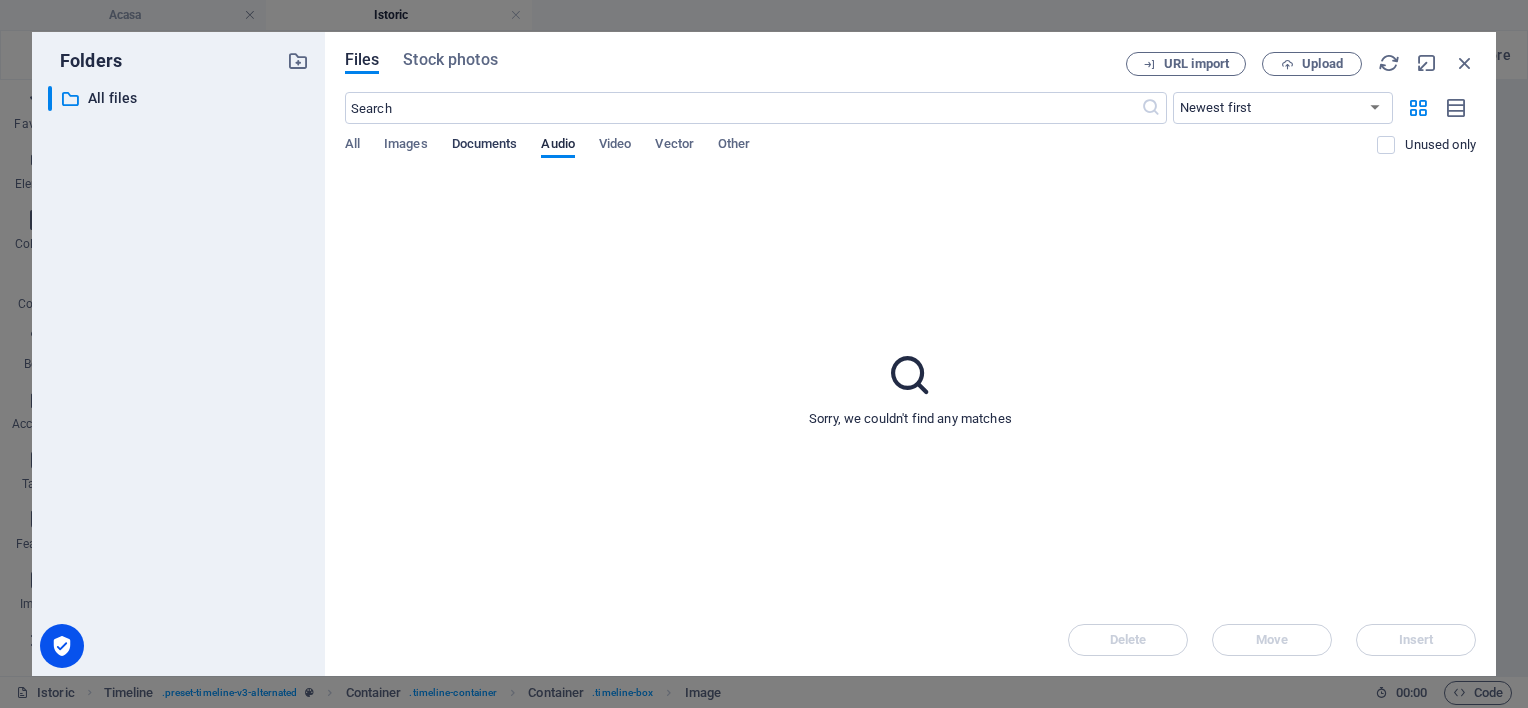 click on "Documents" at bounding box center [485, 146] 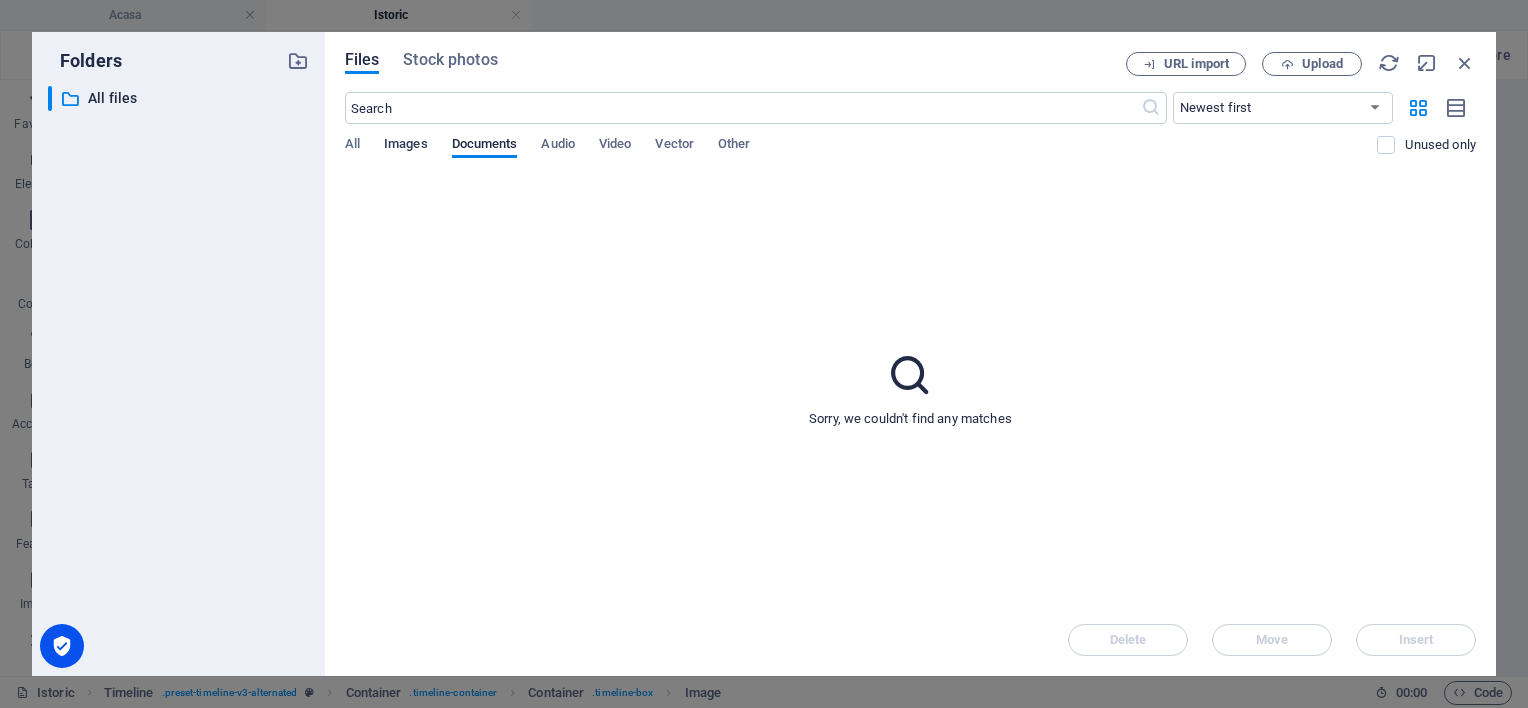 click on "Images" at bounding box center [406, 146] 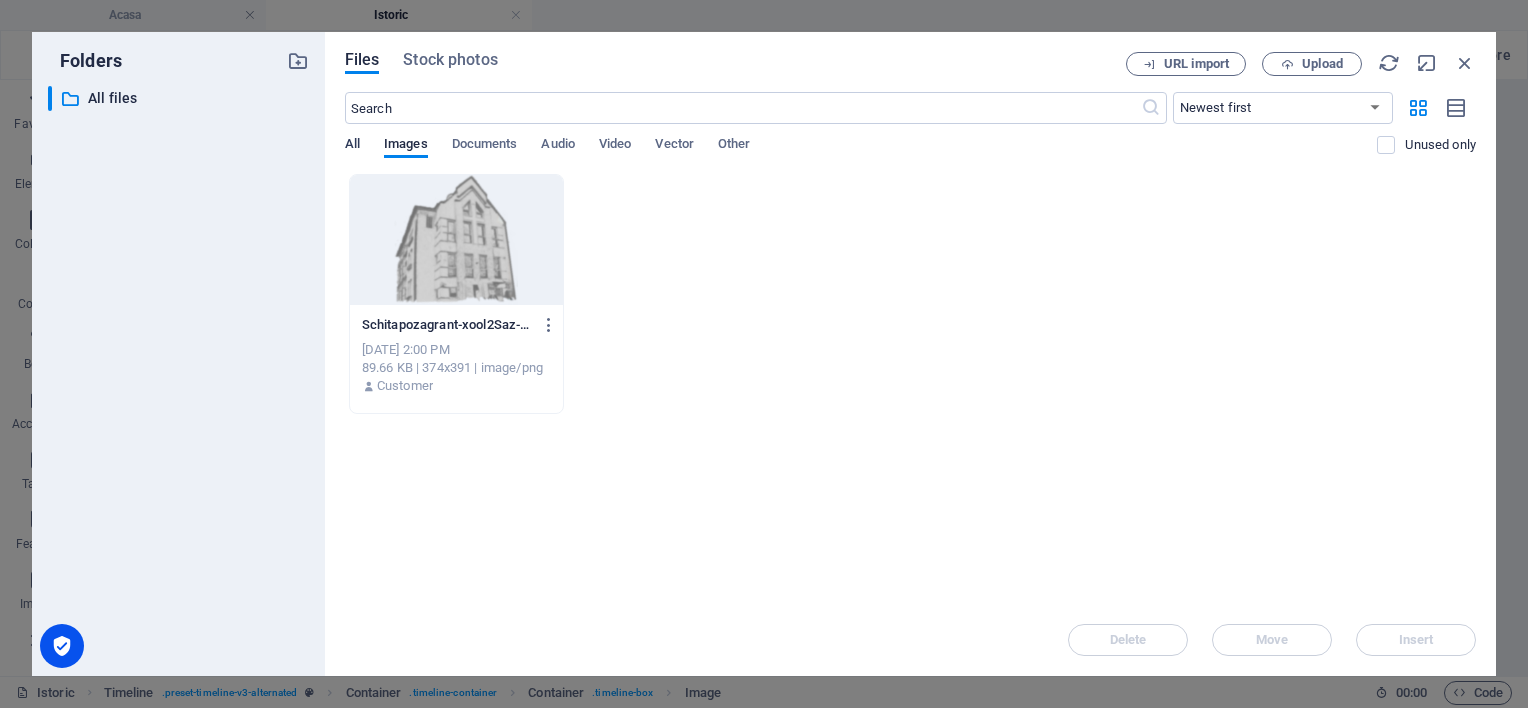click on "All" at bounding box center (352, 146) 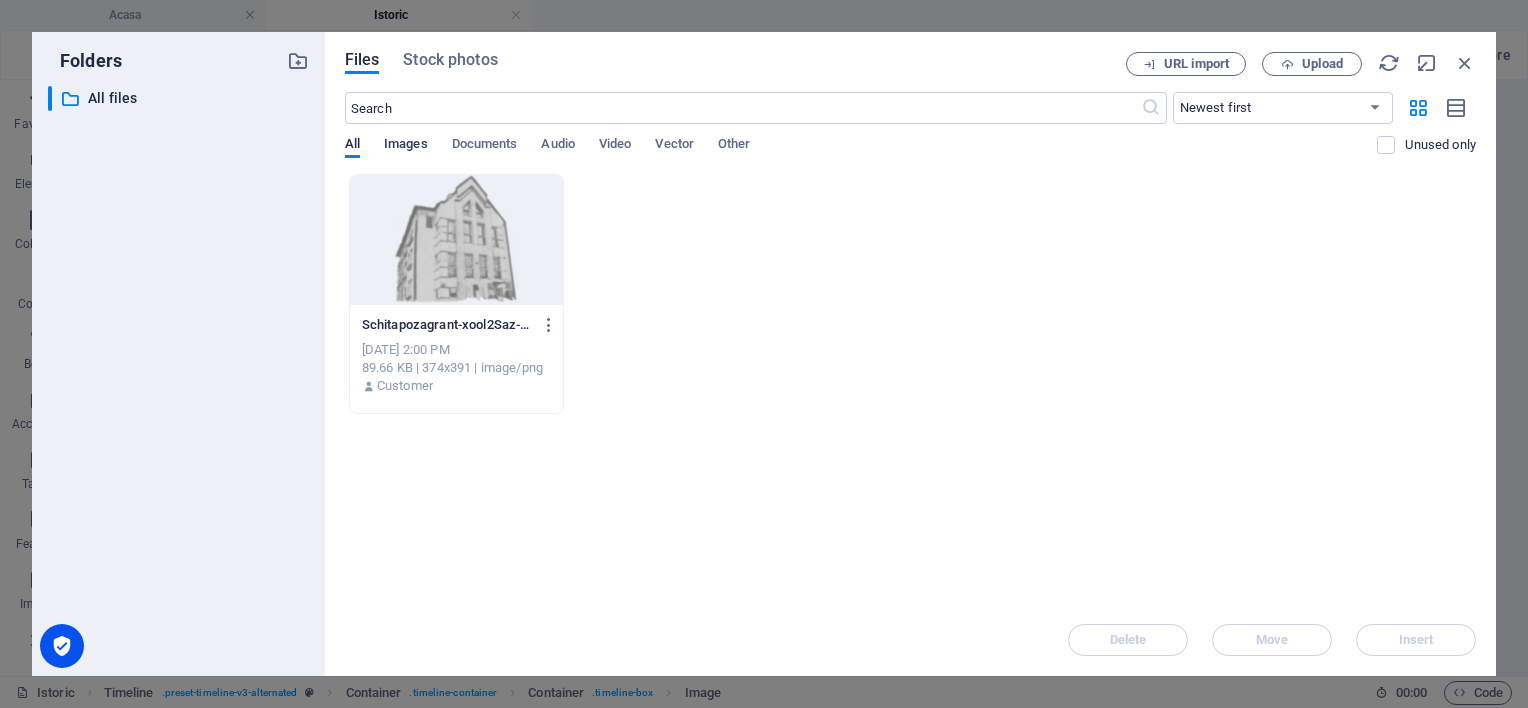 click on "Images" at bounding box center (406, 146) 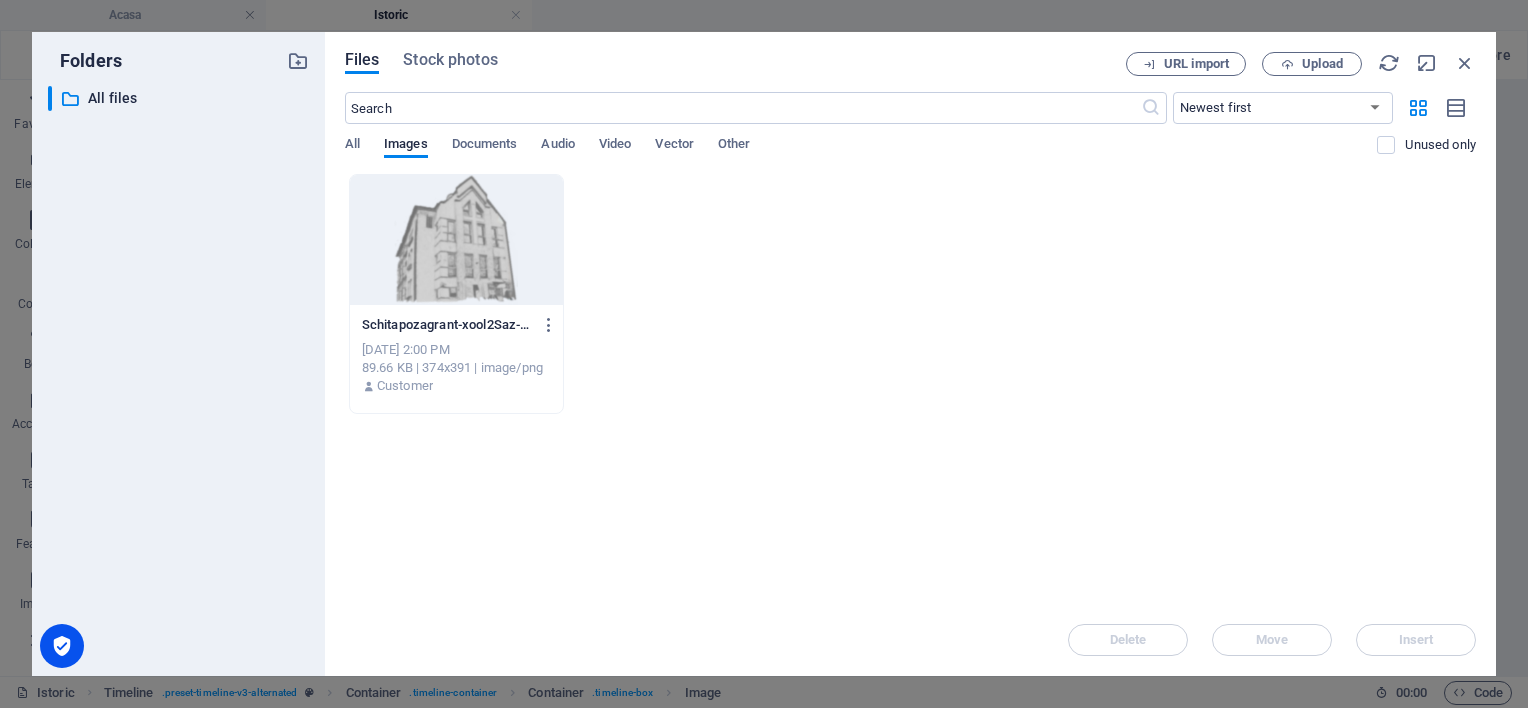 click at bounding box center [456, 240] 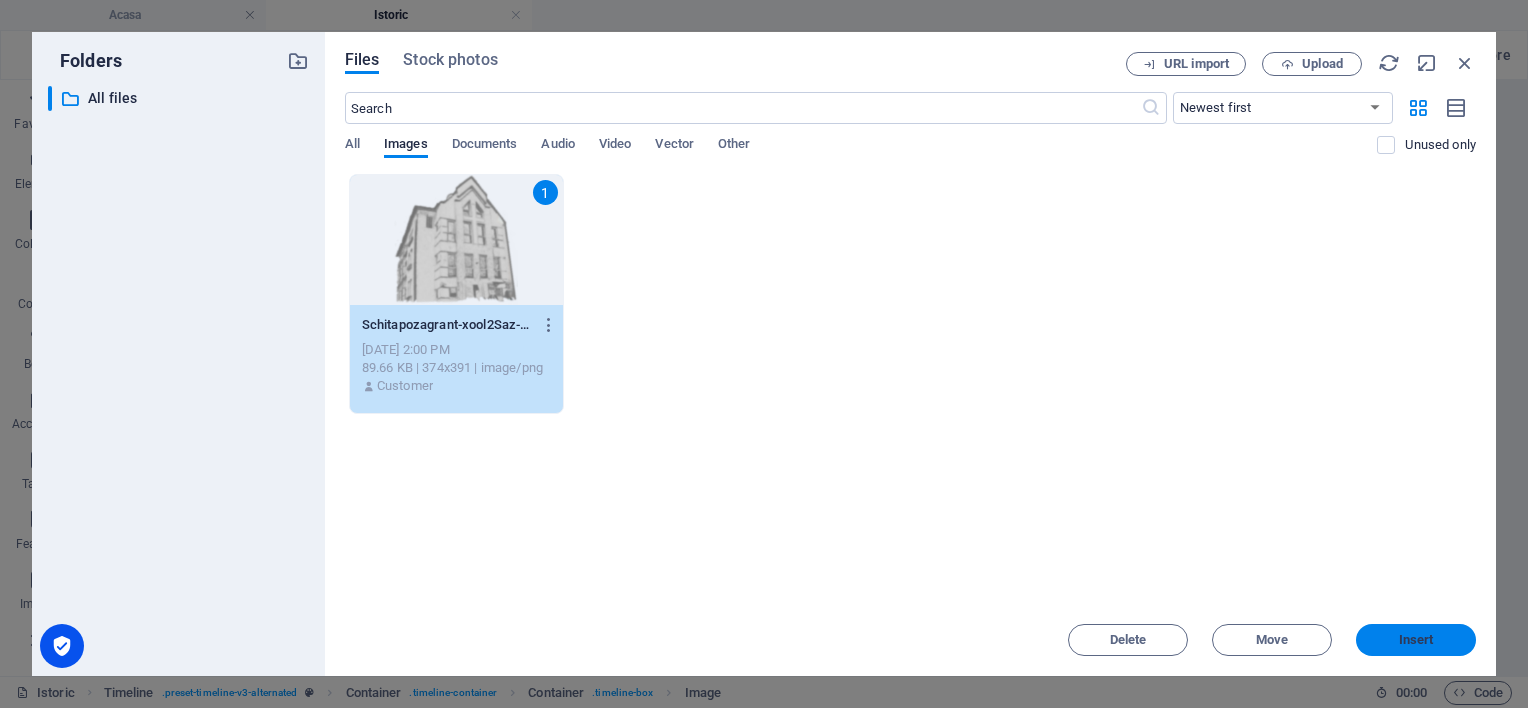 click on "Insert" at bounding box center (1416, 640) 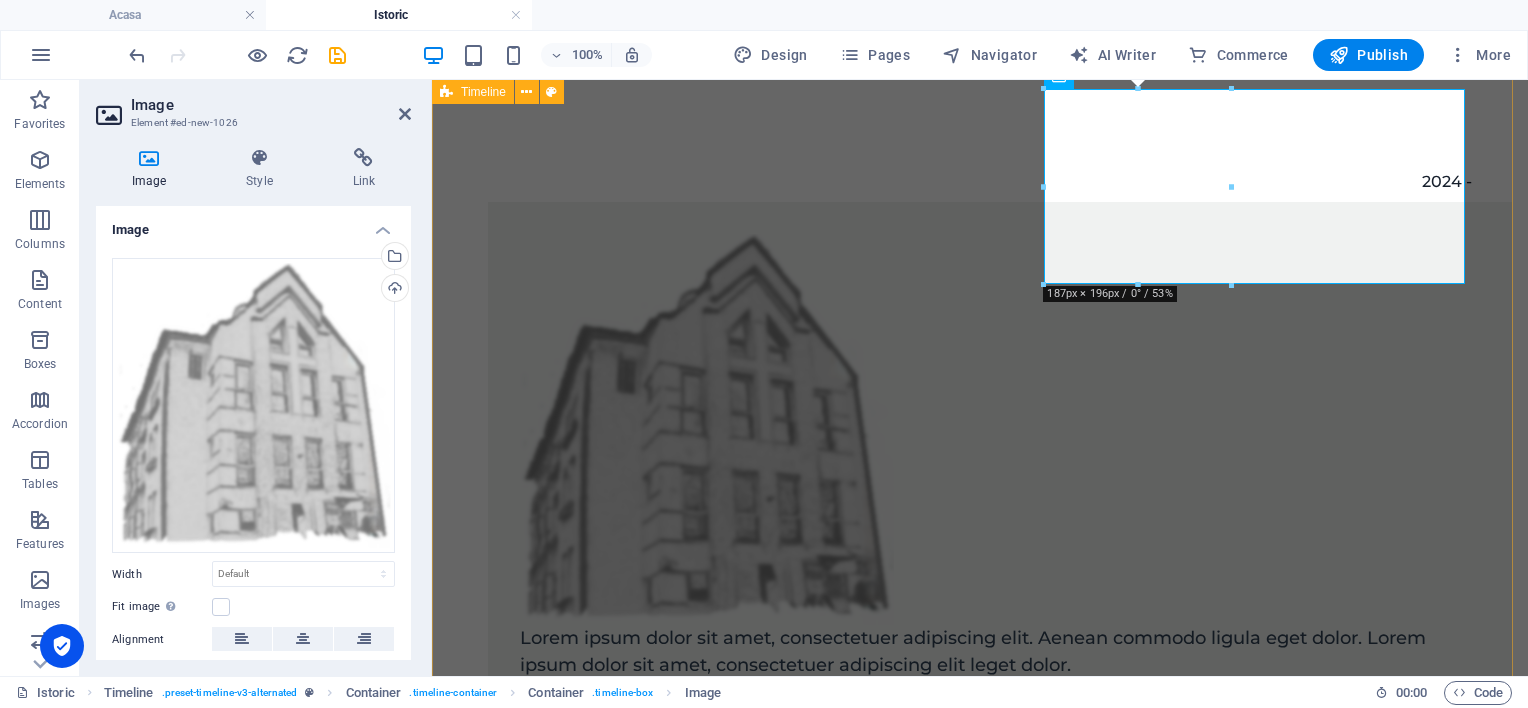 scroll, scrollTop: 600, scrollLeft: 0, axis: vertical 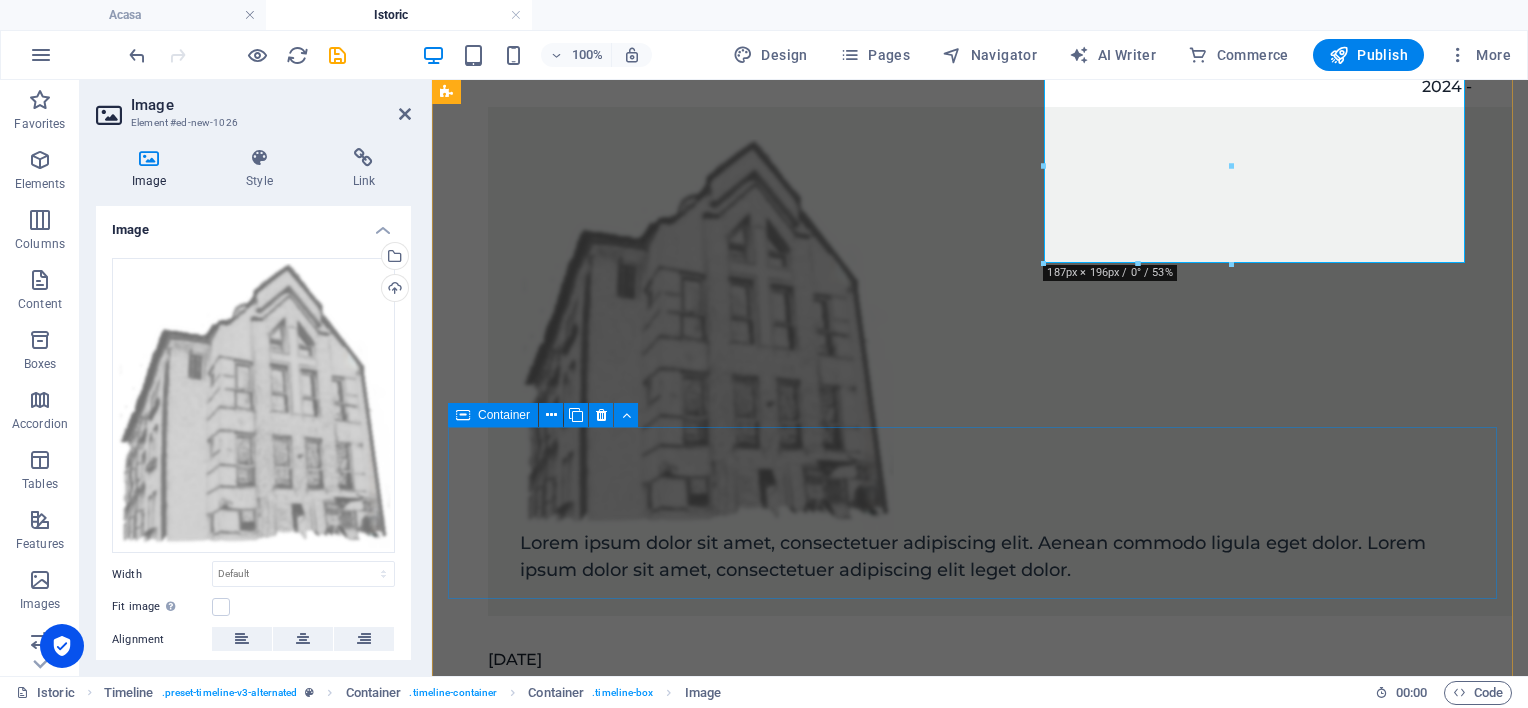 click on "[DATE] Lorem ipsum dolor sit amet, consectetuer adipiscing elit. Aenean commodo ligula eget dolor. Lorem ipsum dolor sit amet, consectetuer adipiscing elit leget dolor." at bounding box center [980, 719] 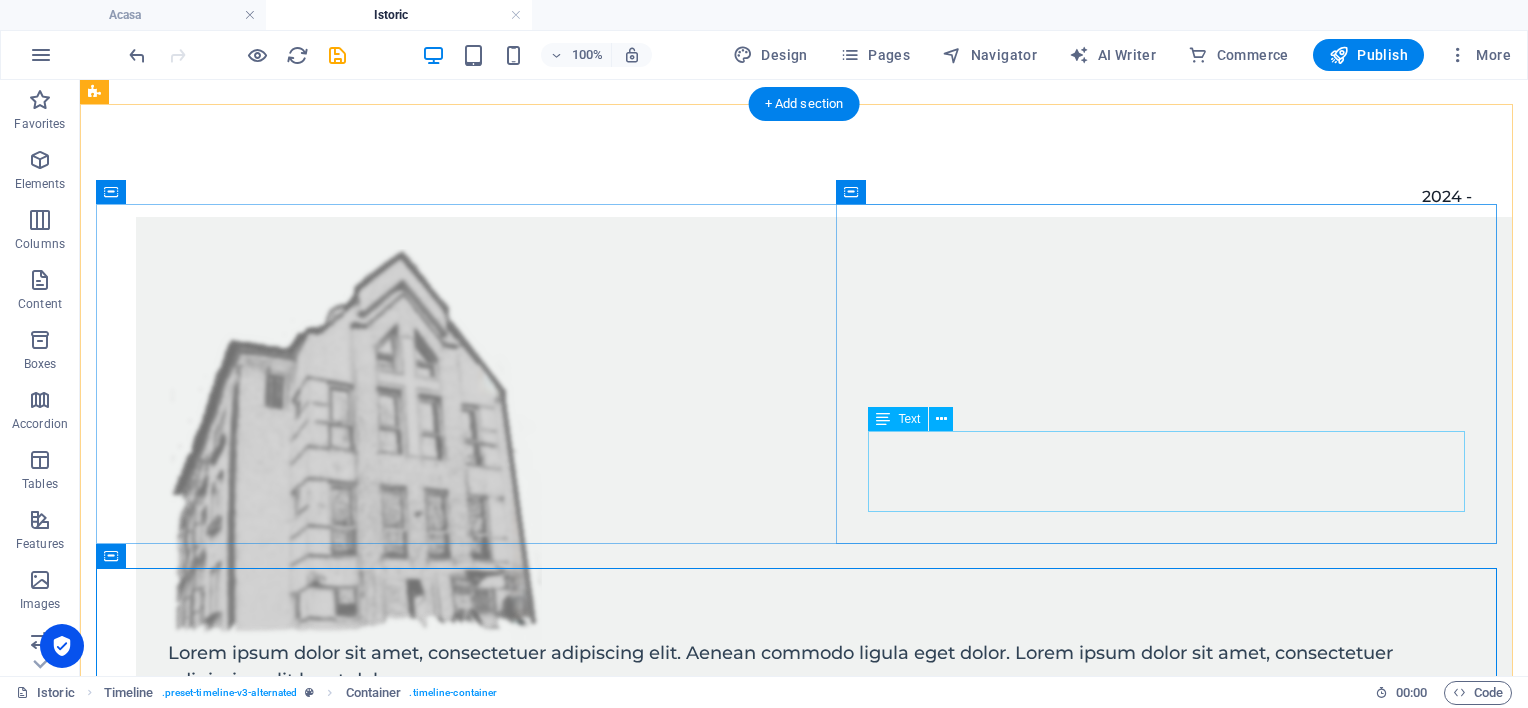 scroll, scrollTop: 400, scrollLeft: 0, axis: vertical 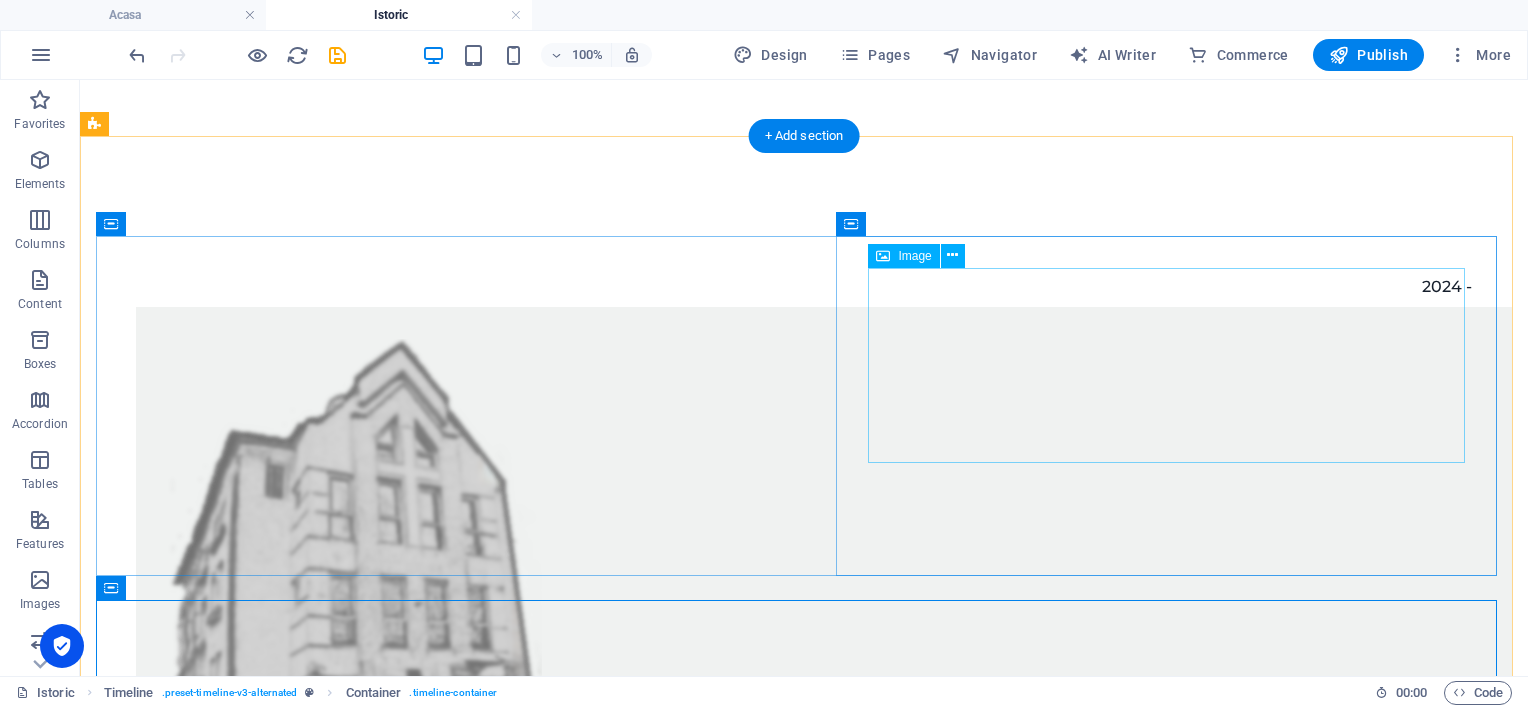 click at bounding box center [824, 534] 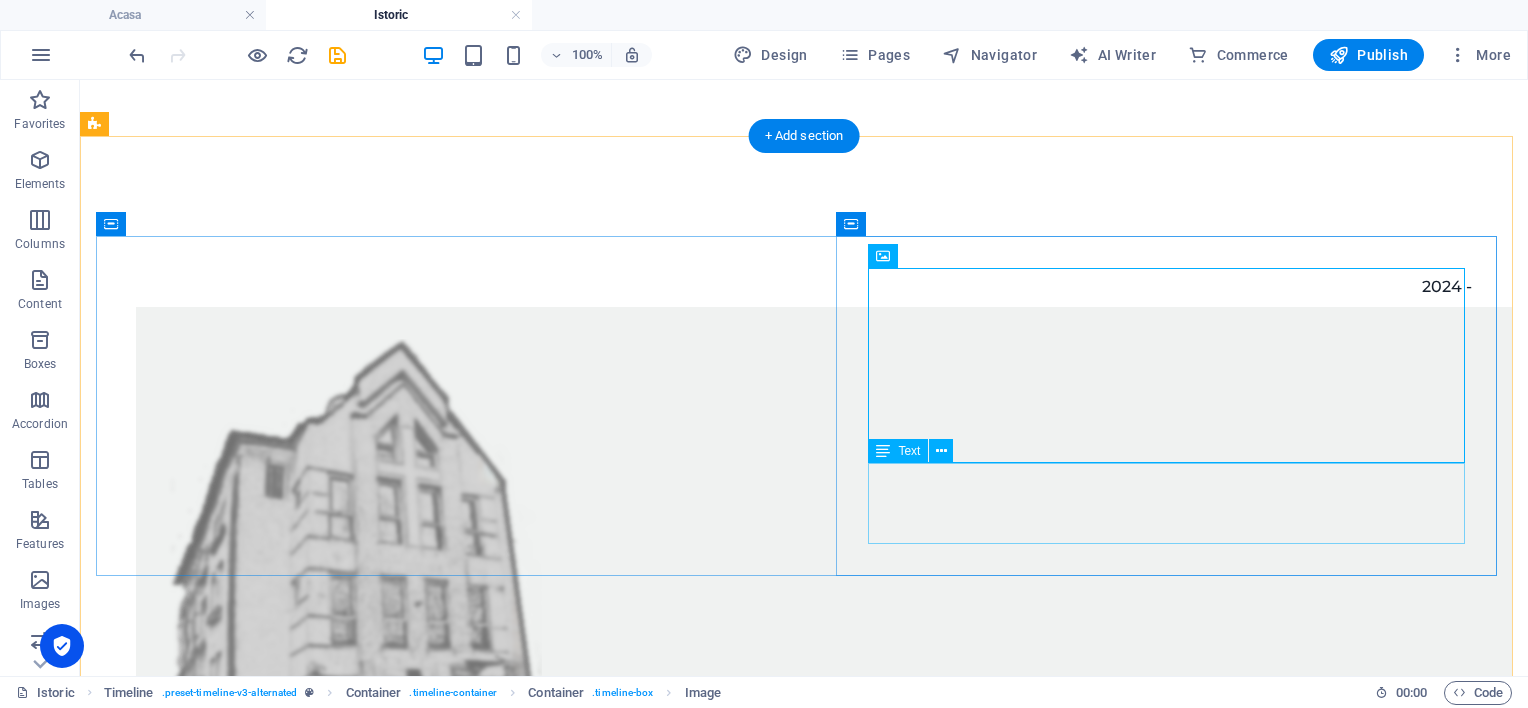 click on "Lorem ipsum dolor sit amet, consectetuer adipiscing elit. Aenean commodo ligula eget dolor. Lorem ipsum dolor sit amet, consectetuer adipiscing elit leget dolor." at bounding box center (824, 757) 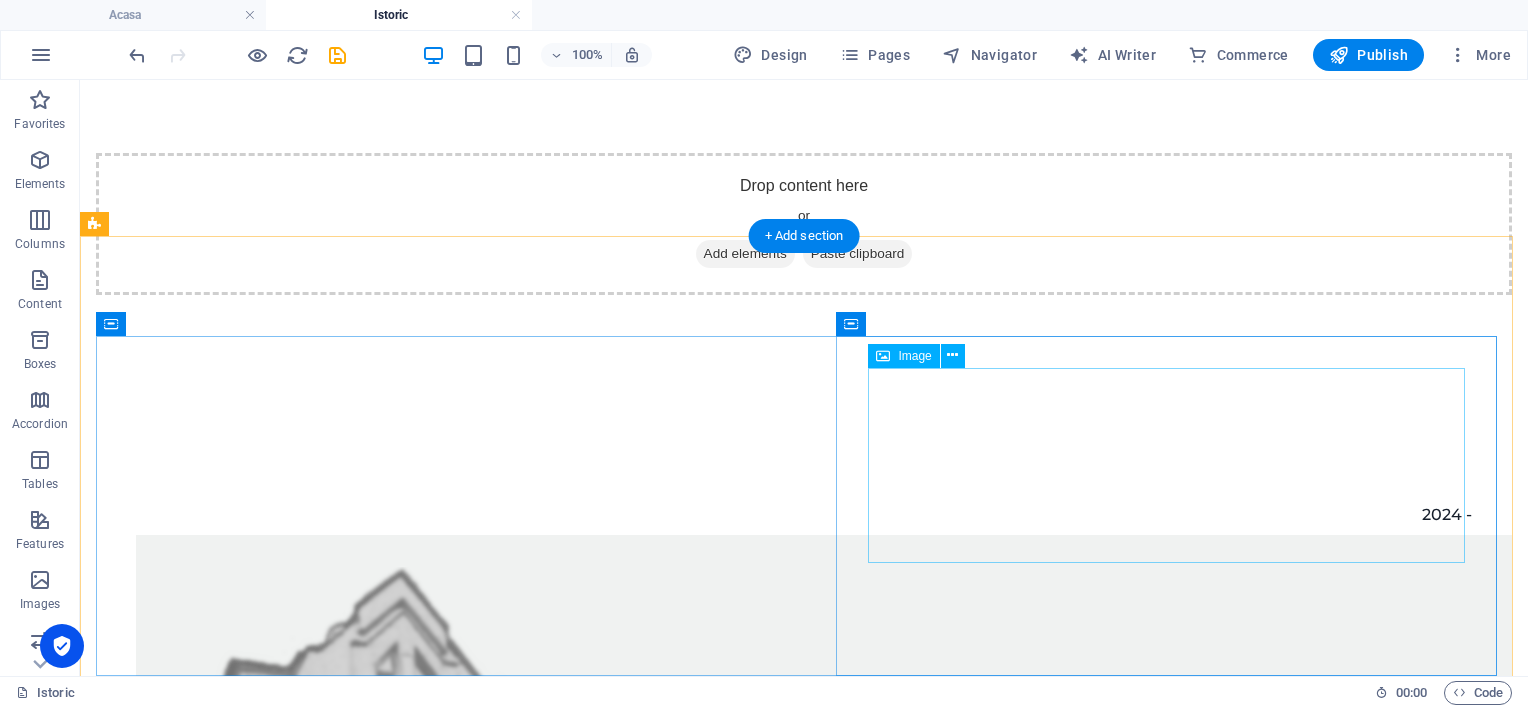 scroll, scrollTop: 0, scrollLeft: 0, axis: both 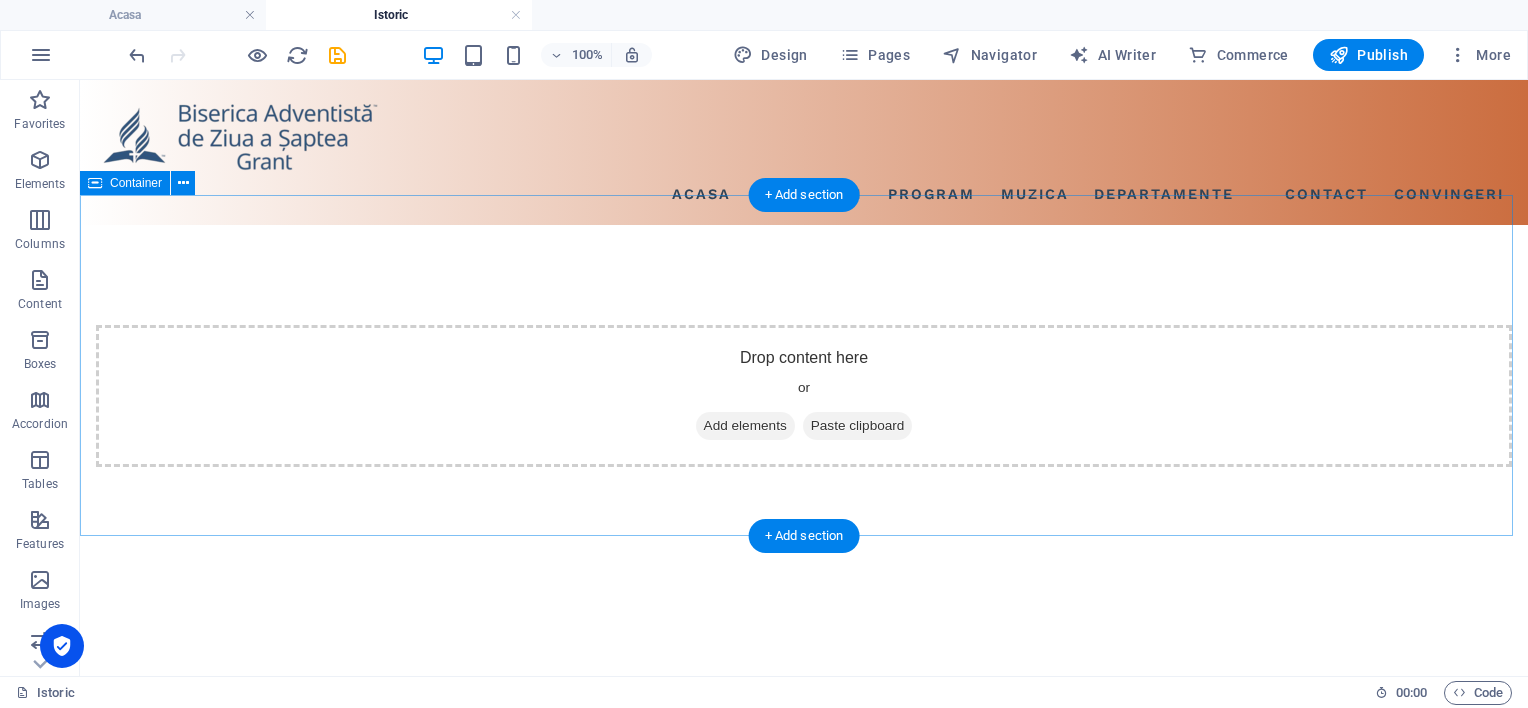 click on "Drop content here or  Add elements  Paste clipboard" at bounding box center [804, 396] 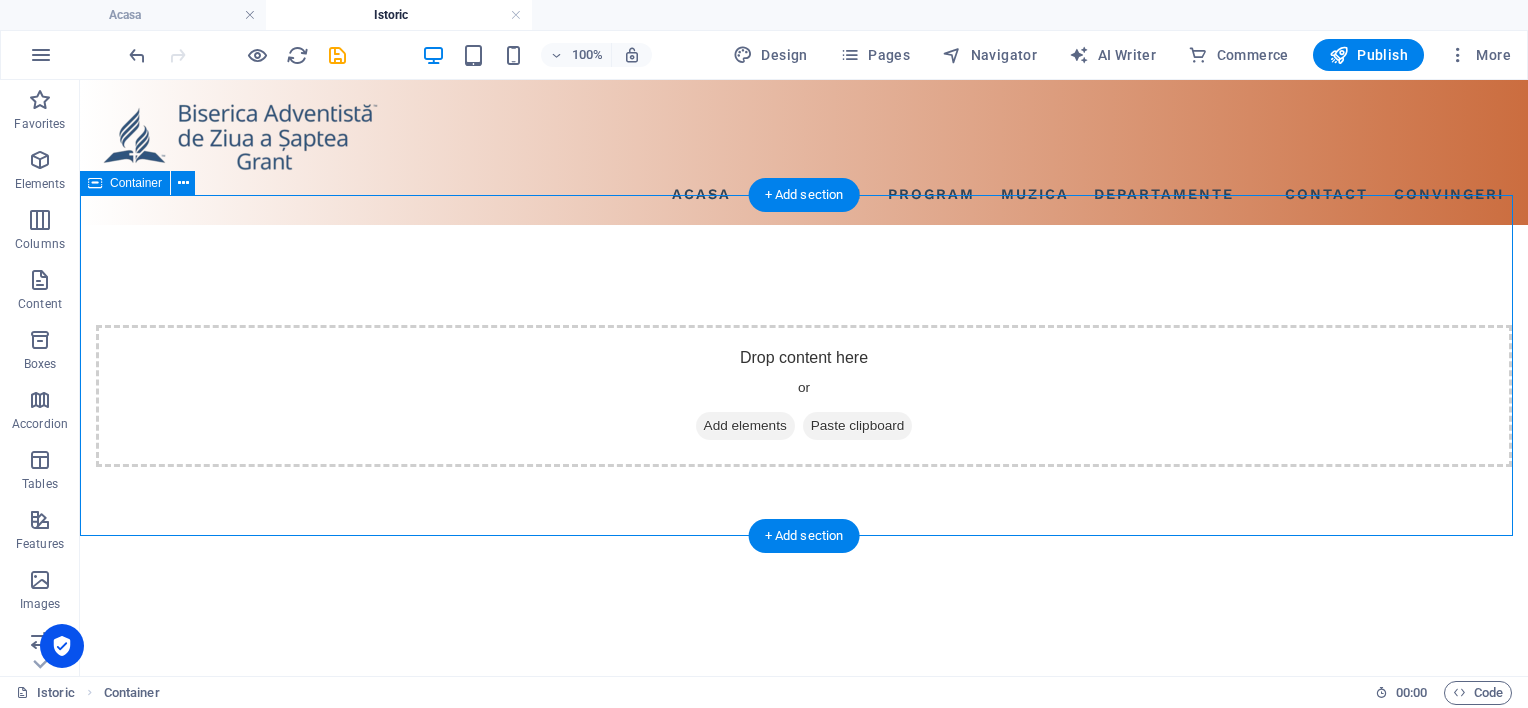 click on "Drop content here or  Add elements  Paste clipboard" at bounding box center (804, 396) 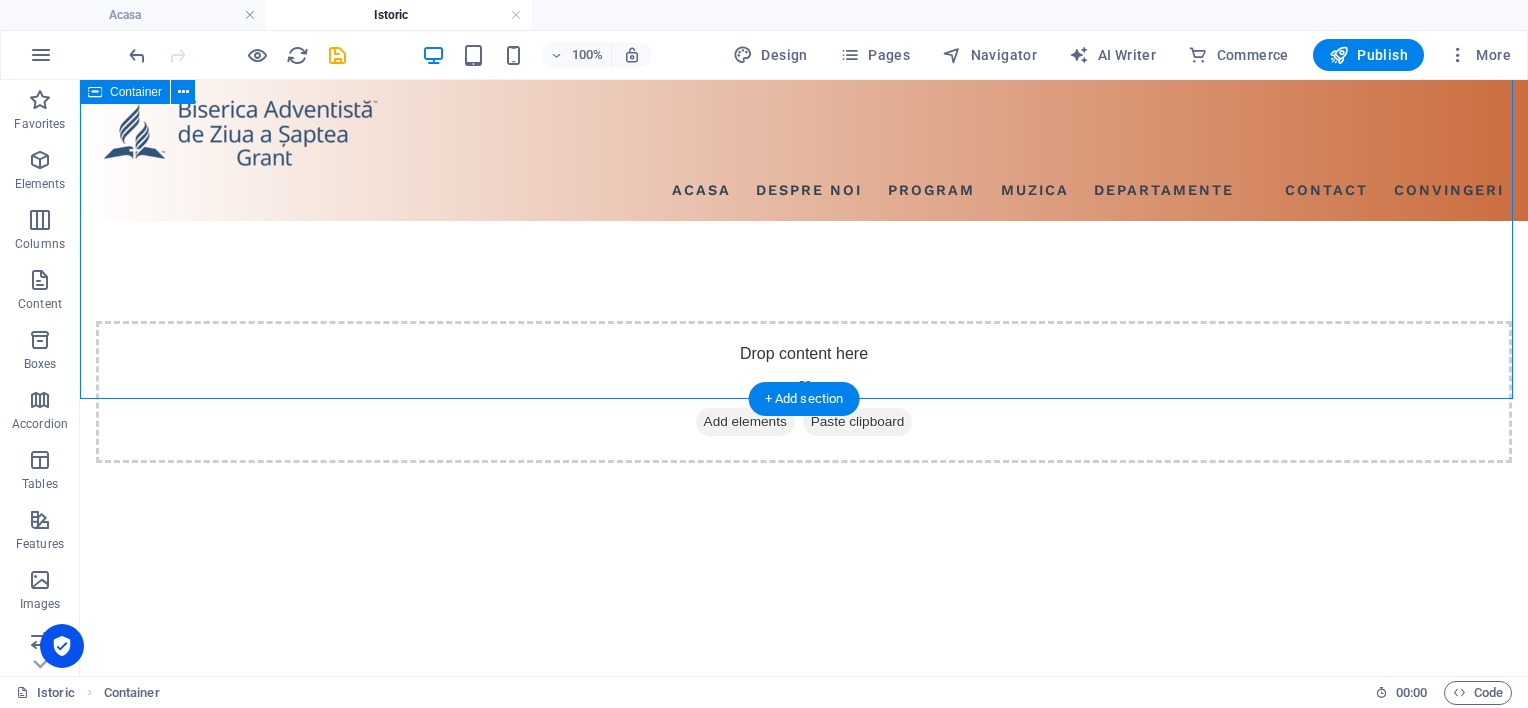 scroll, scrollTop: 0, scrollLeft: 0, axis: both 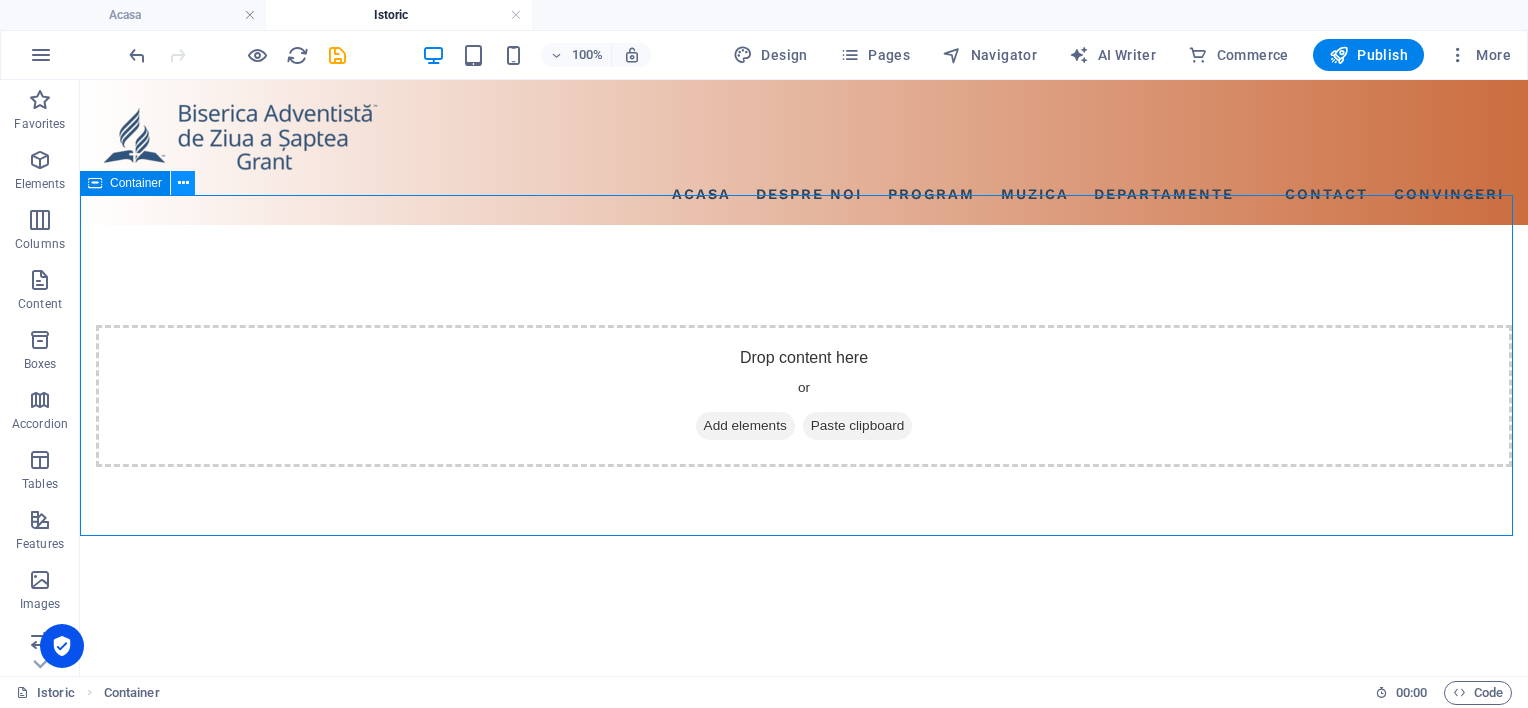 click at bounding box center (183, 183) 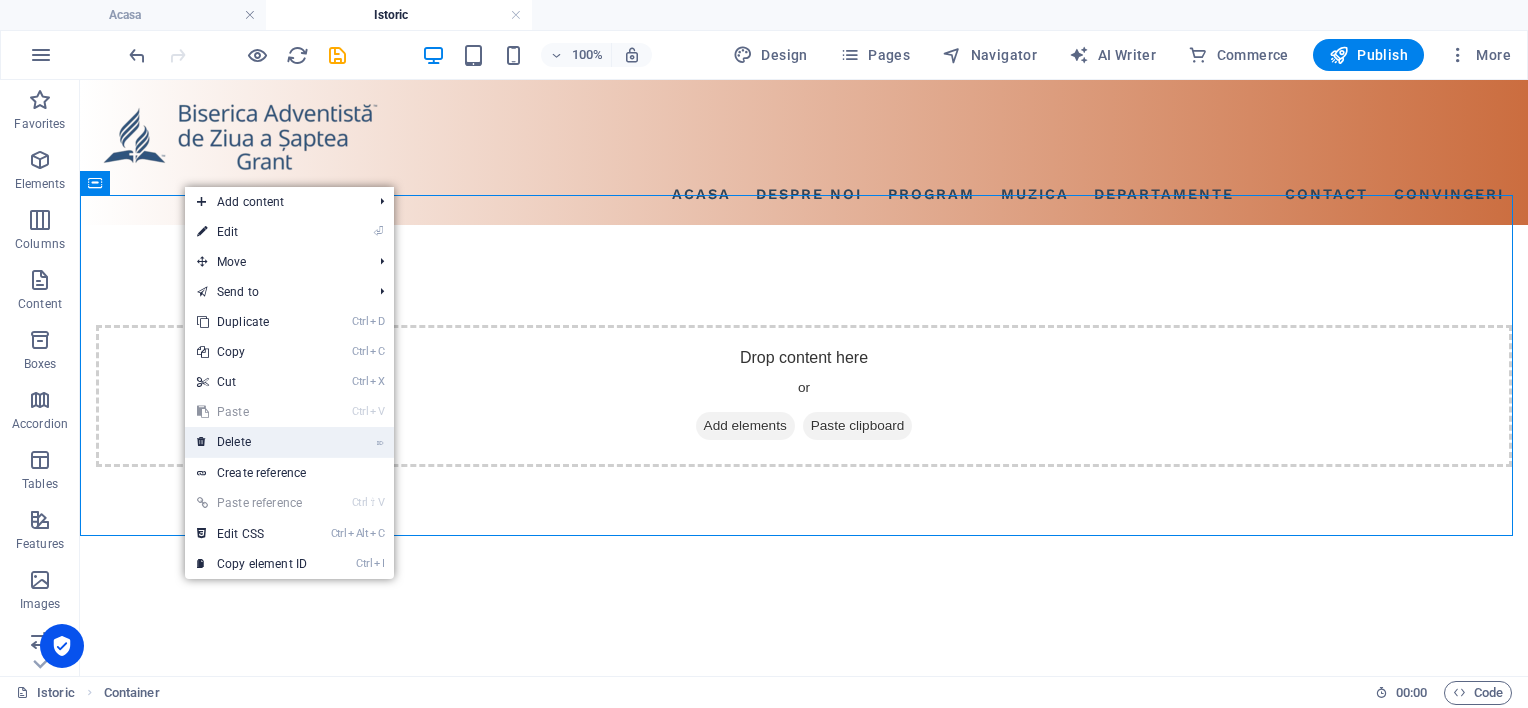 click on "⌦  Delete" at bounding box center (252, 442) 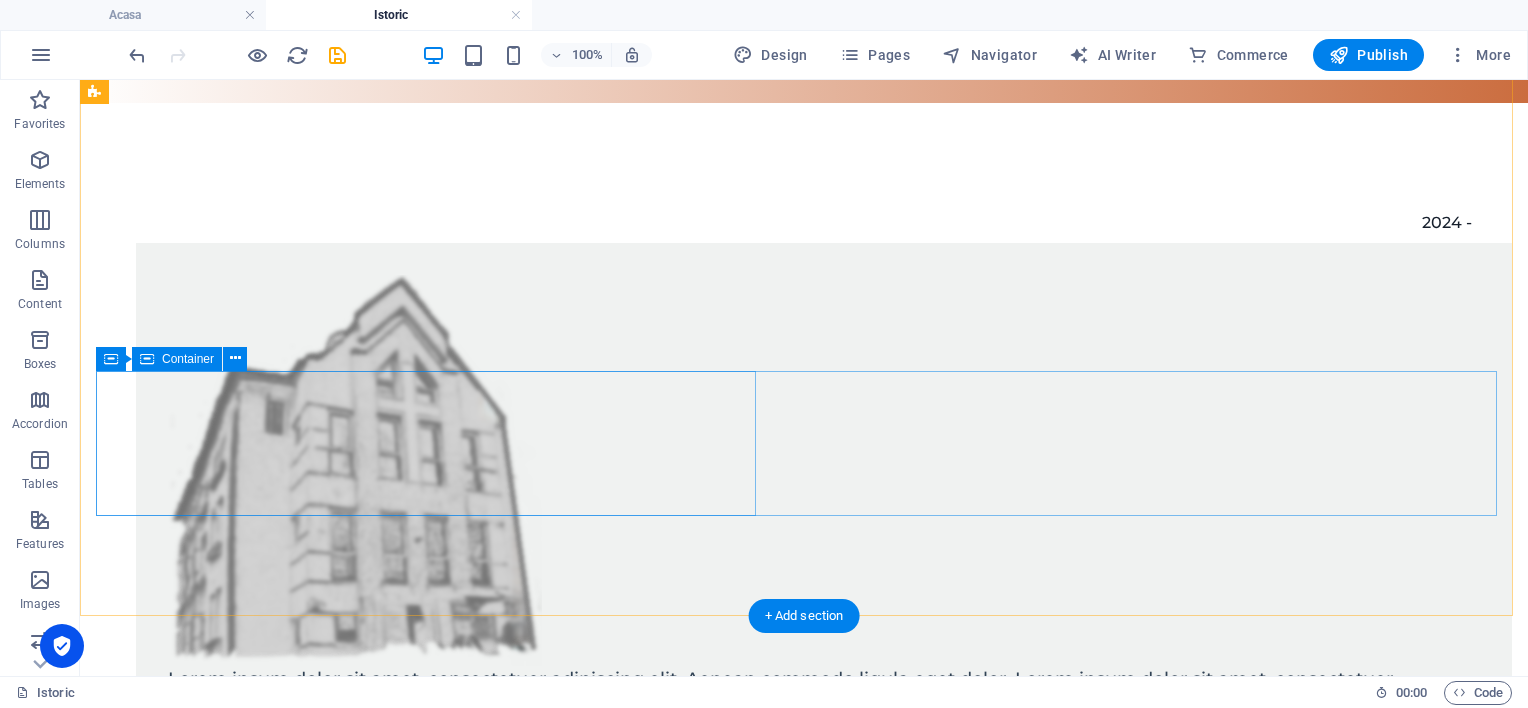 scroll, scrollTop: 0, scrollLeft: 0, axis: both 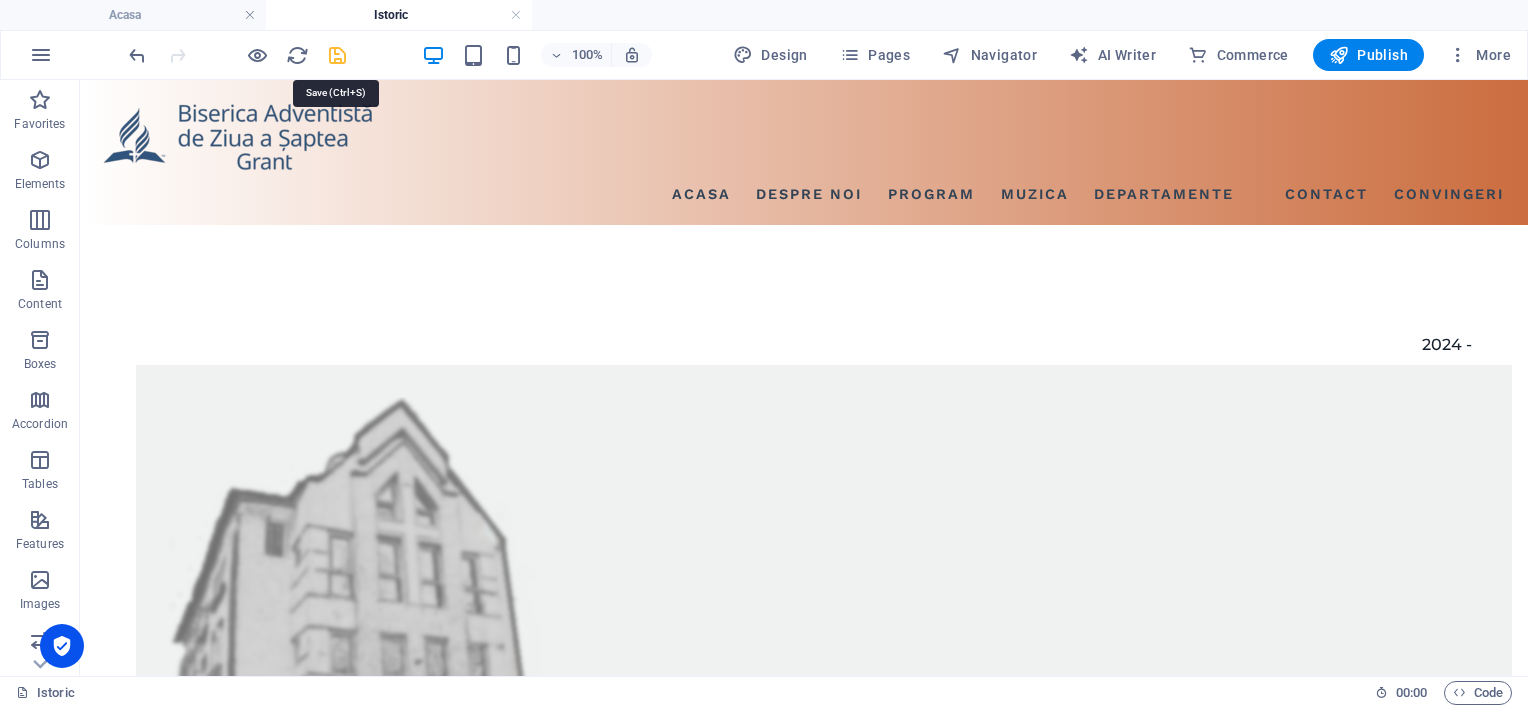 click at bounding box center [337, 55] 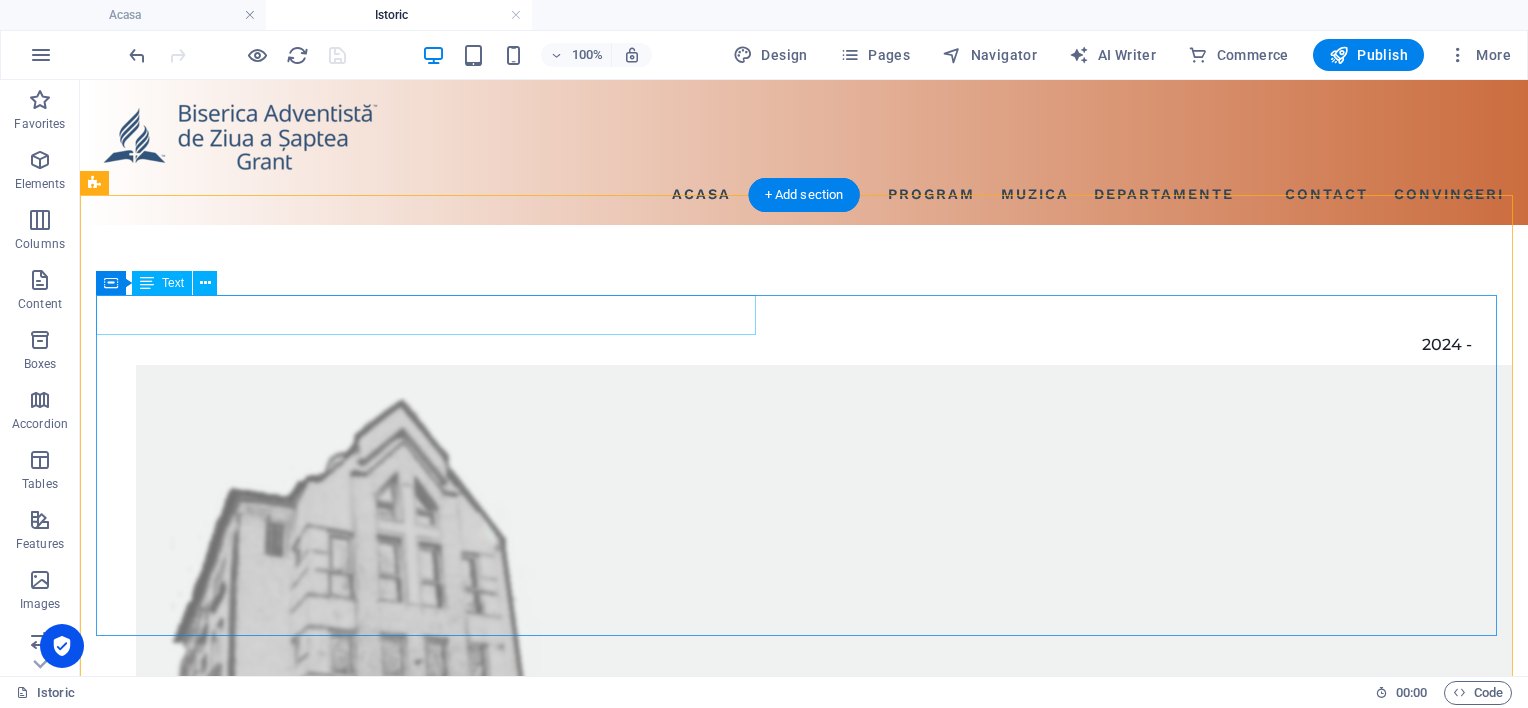 click on "2024 -" at bounding box center [784, 345] 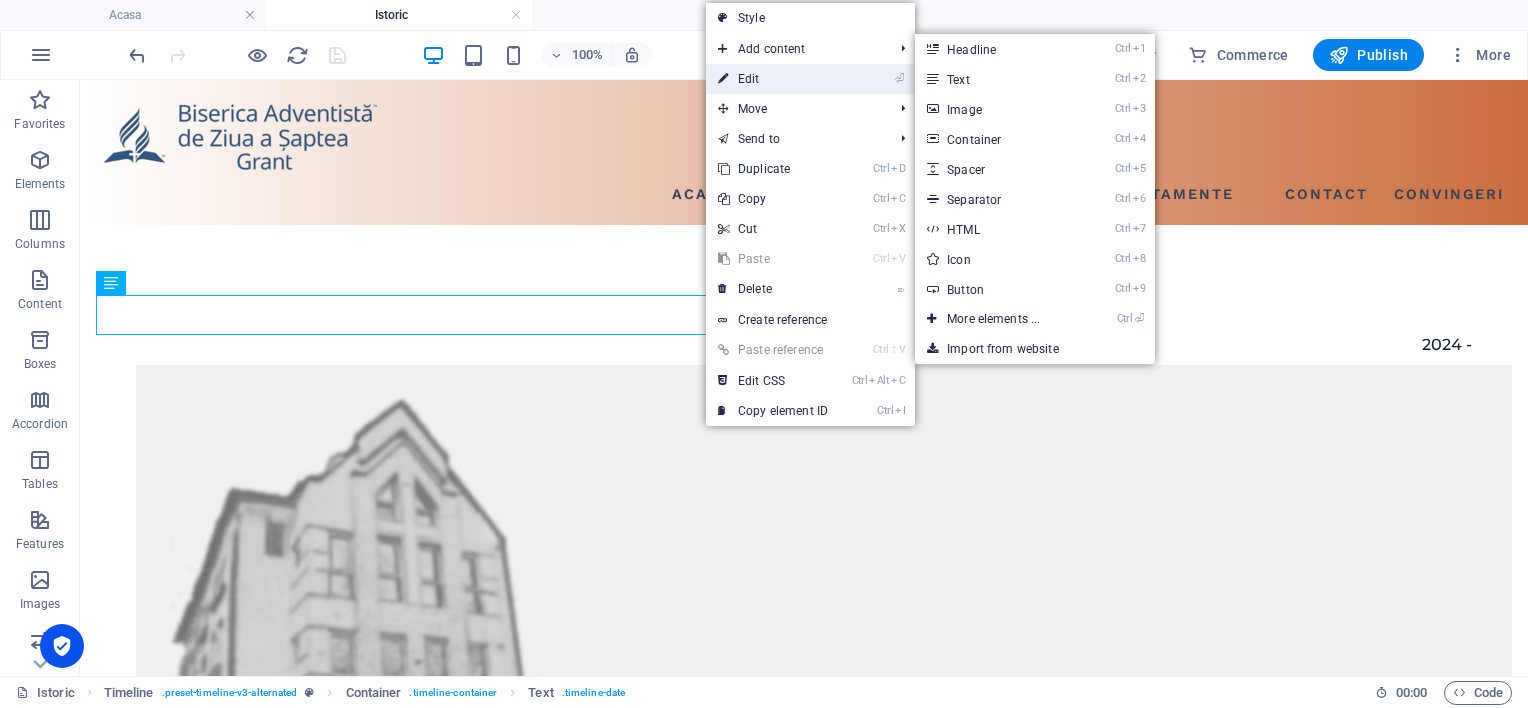 click on "⏎  Edit" at bounding box center (773, 79) 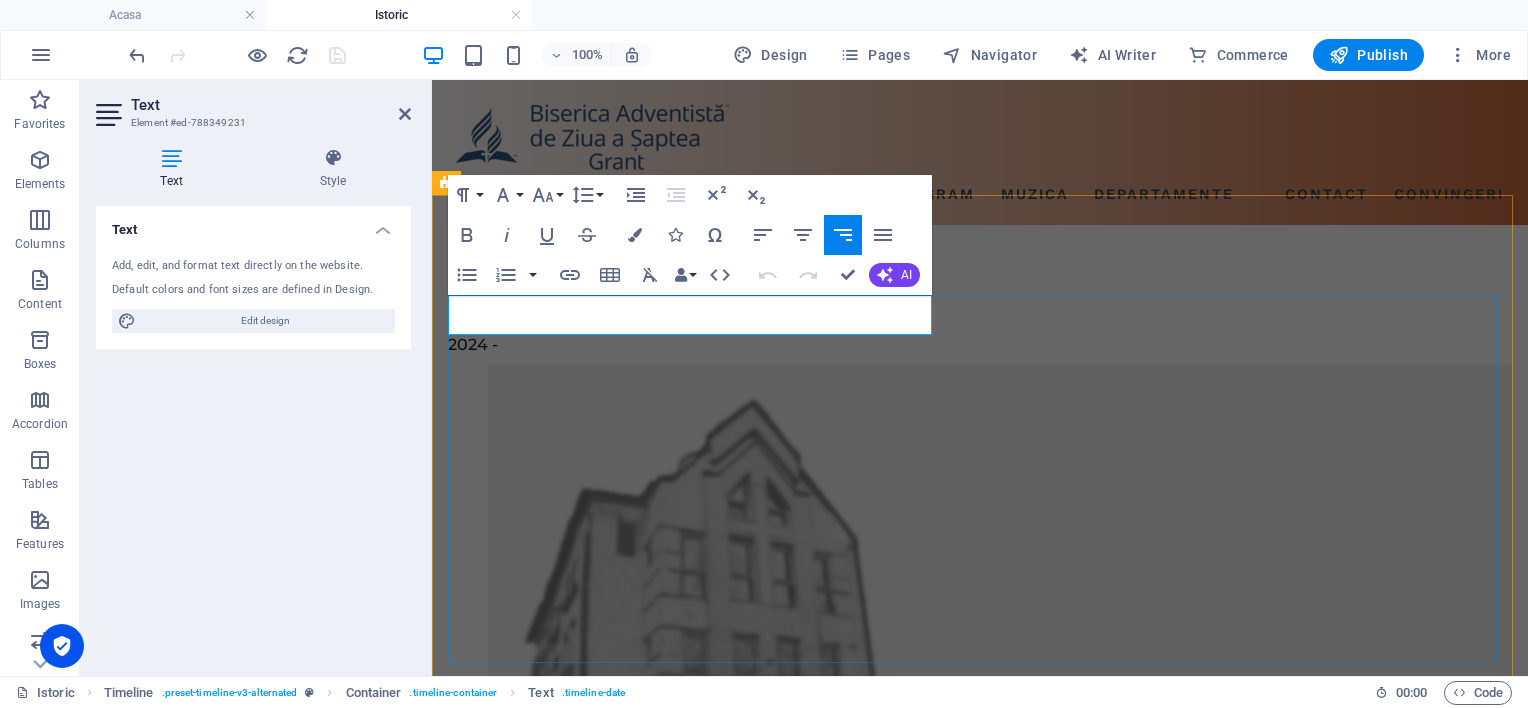 click on "2024 -" at bounding box center [960, 345] 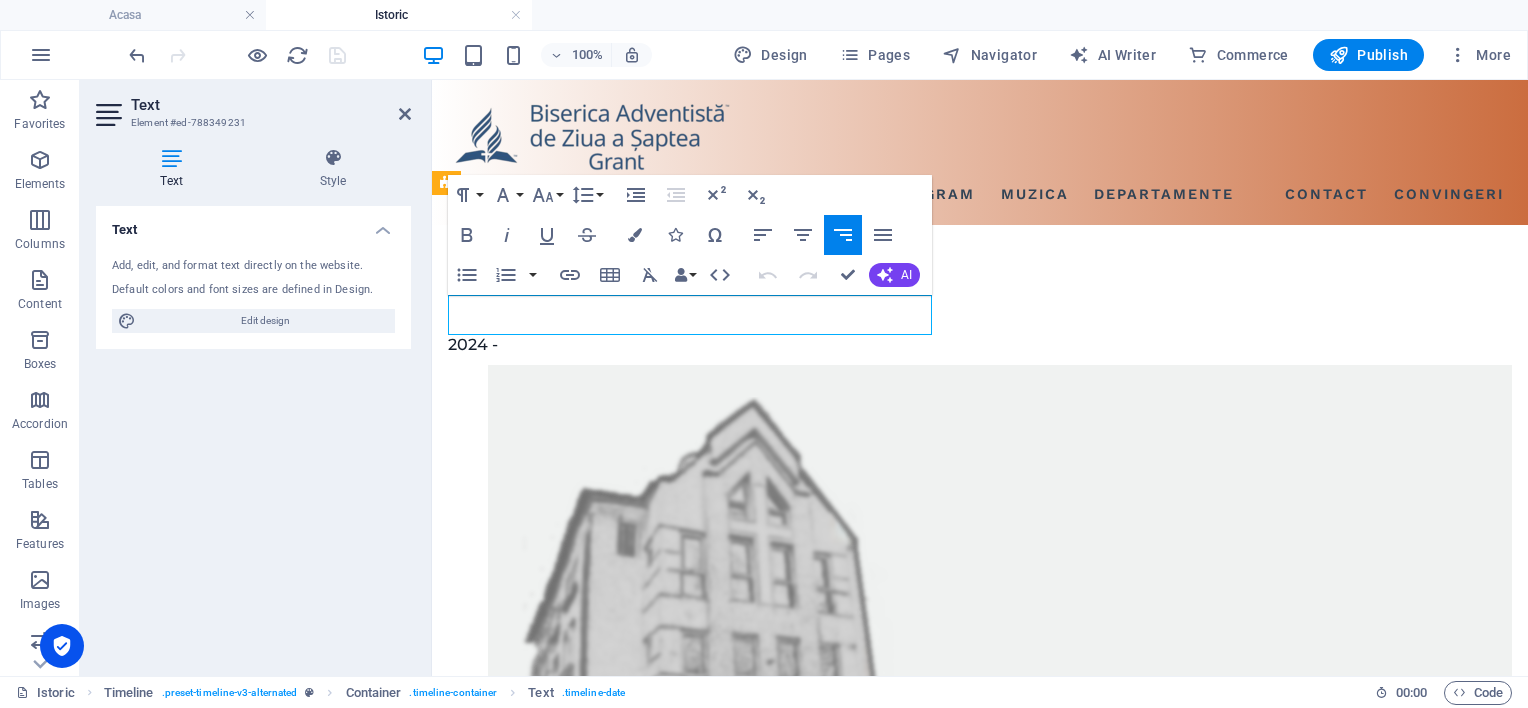 drag, startPoint x: 516, startPoint y: 317, endPoint x: 462, endPoint y: 315, distance: 54.037025 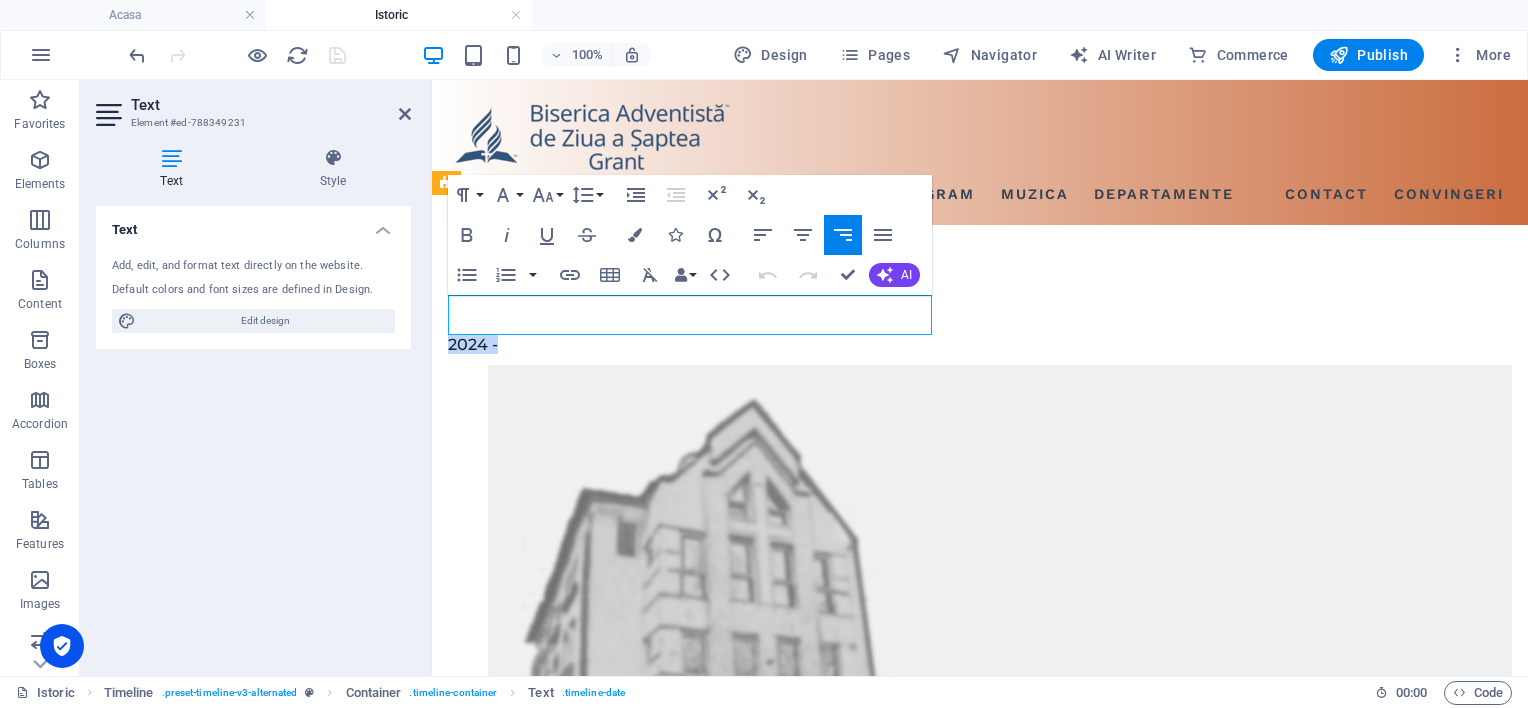 drag, startPoint x: 498, startPoint y: 313, endPoint x: 444, endPoint y: 312, distance: 54.00926 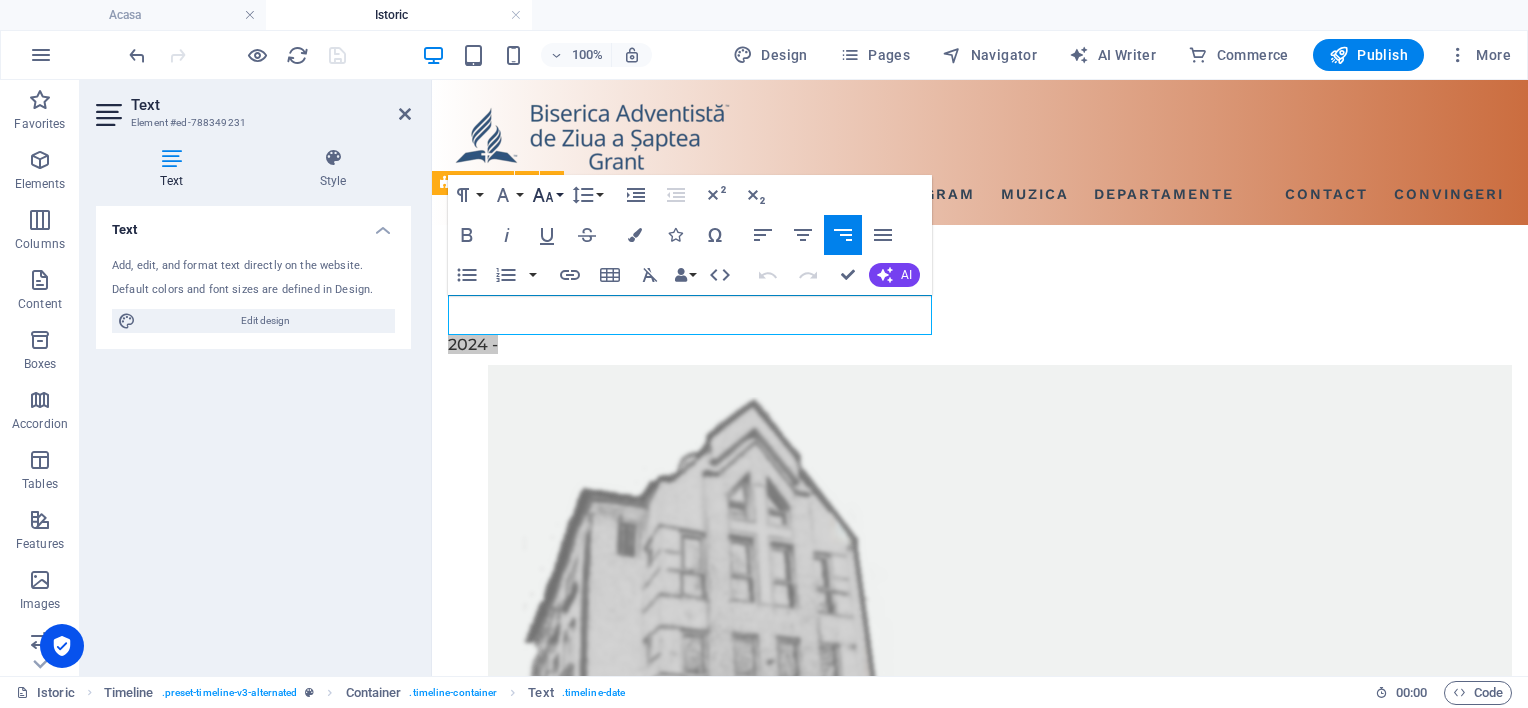 click on "Font Size" at bounding box center (547, 195) 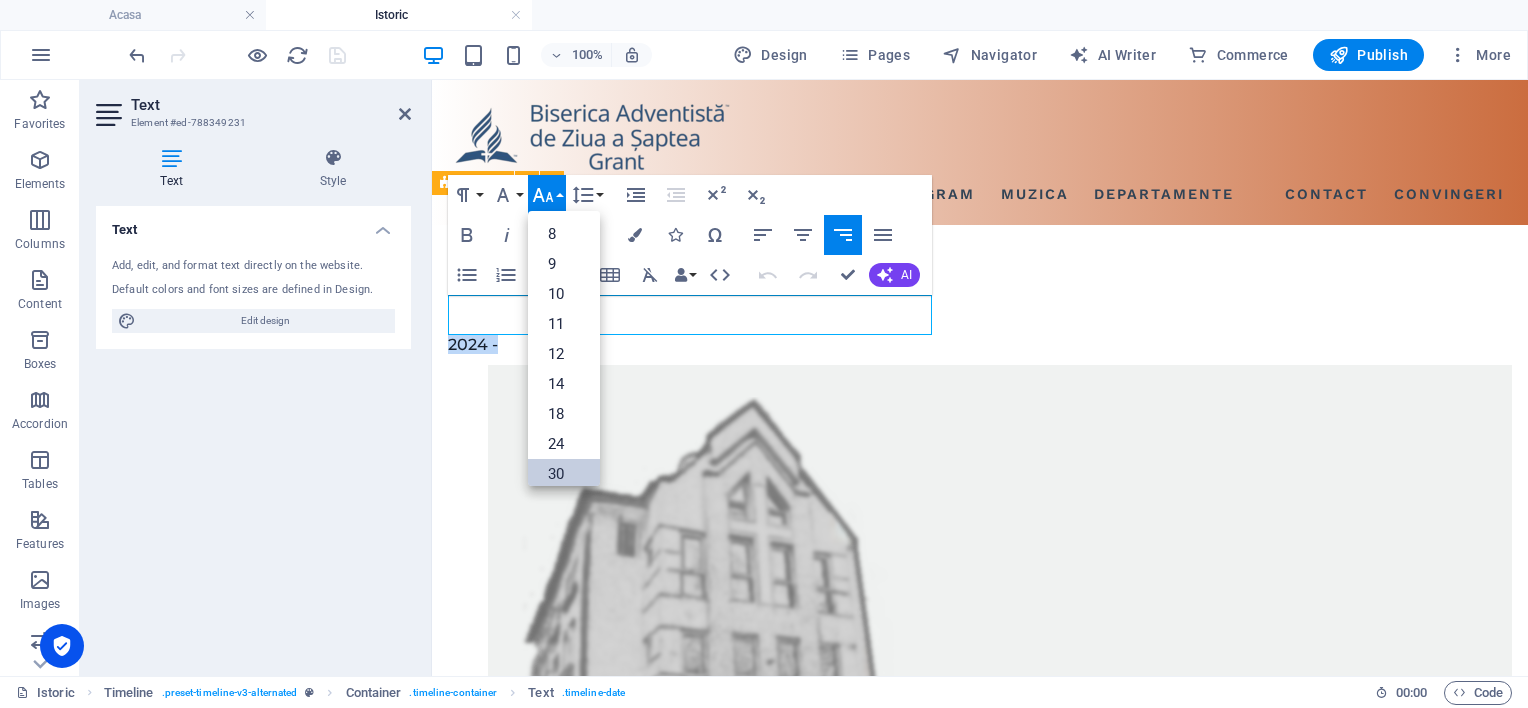 click on "30" at bounding box center [564, 474] 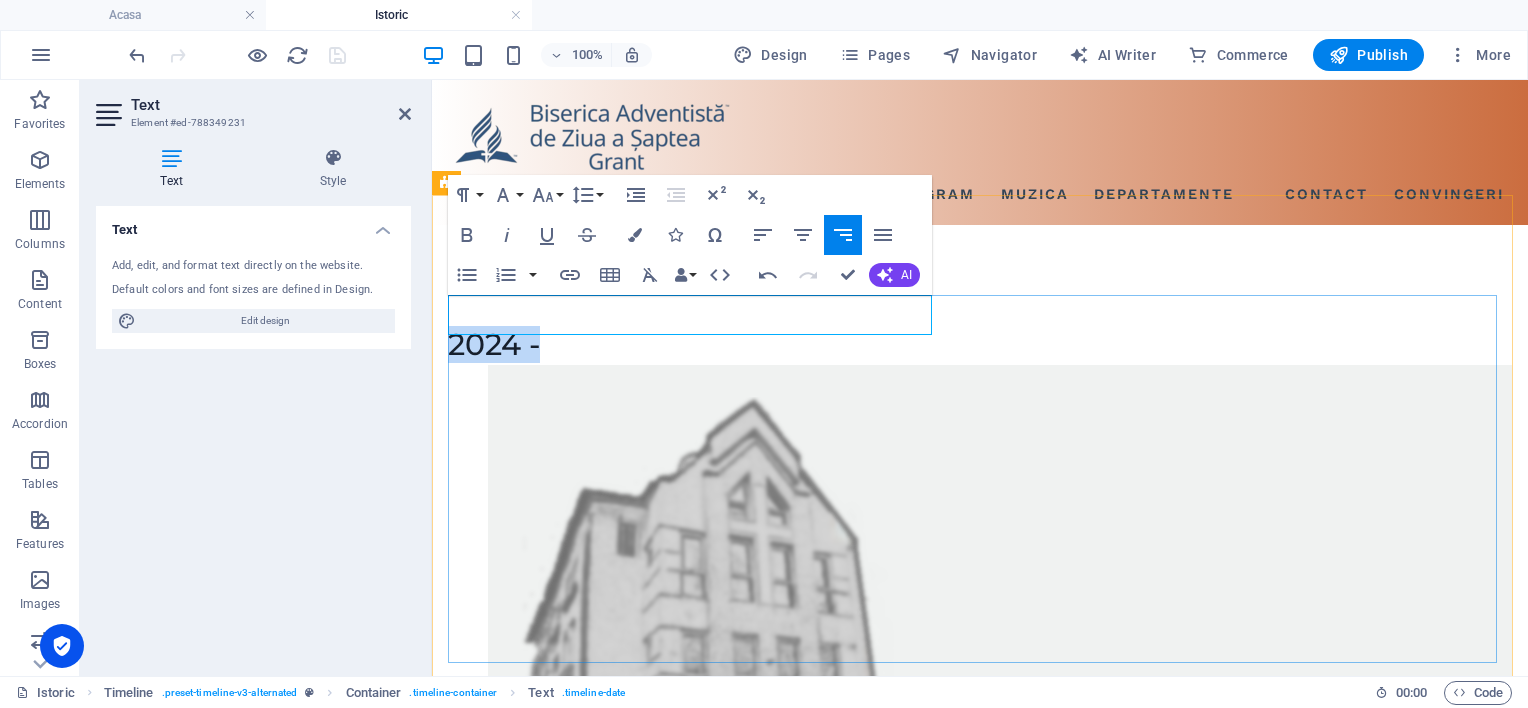 click on "2024 -" at bounding box center [960, 345] 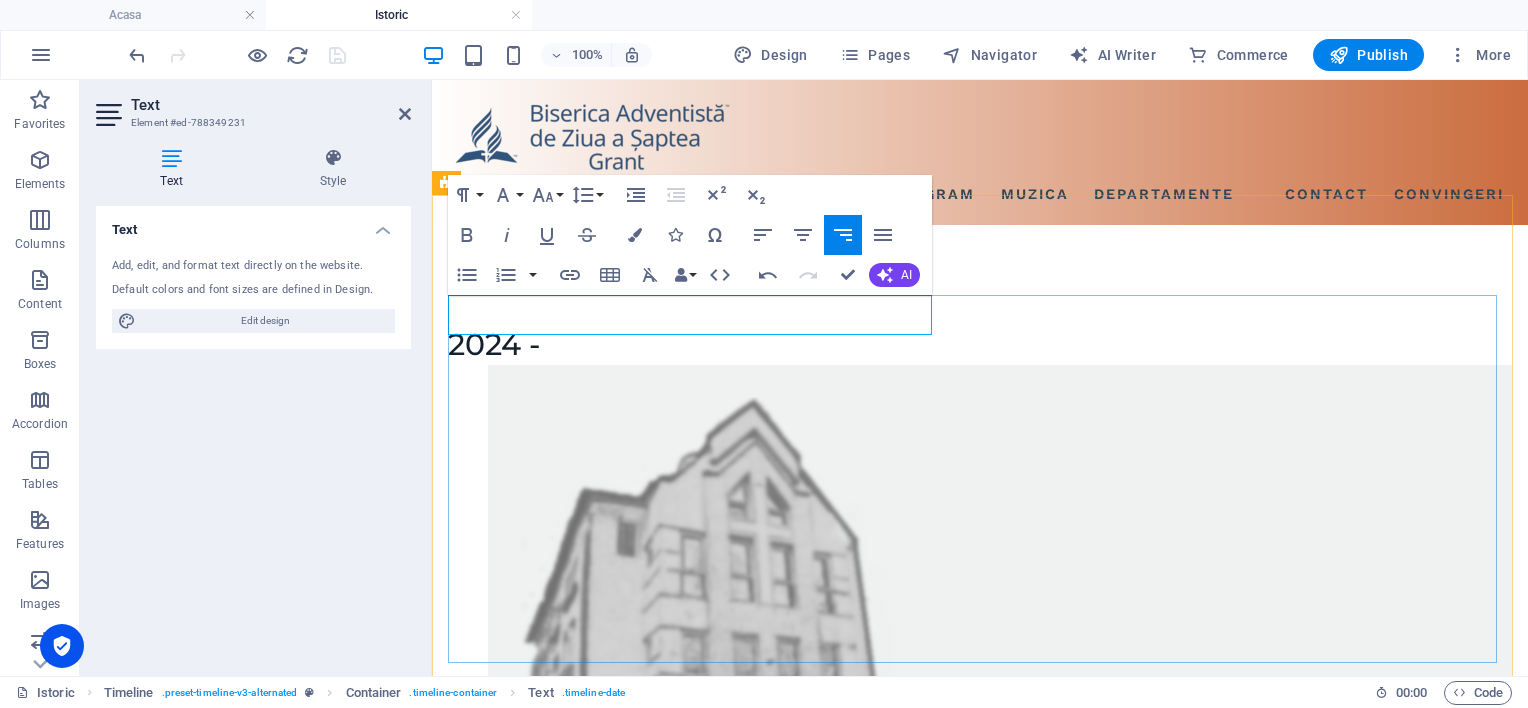 click on "2024 -" at bounding box center [496, 345] 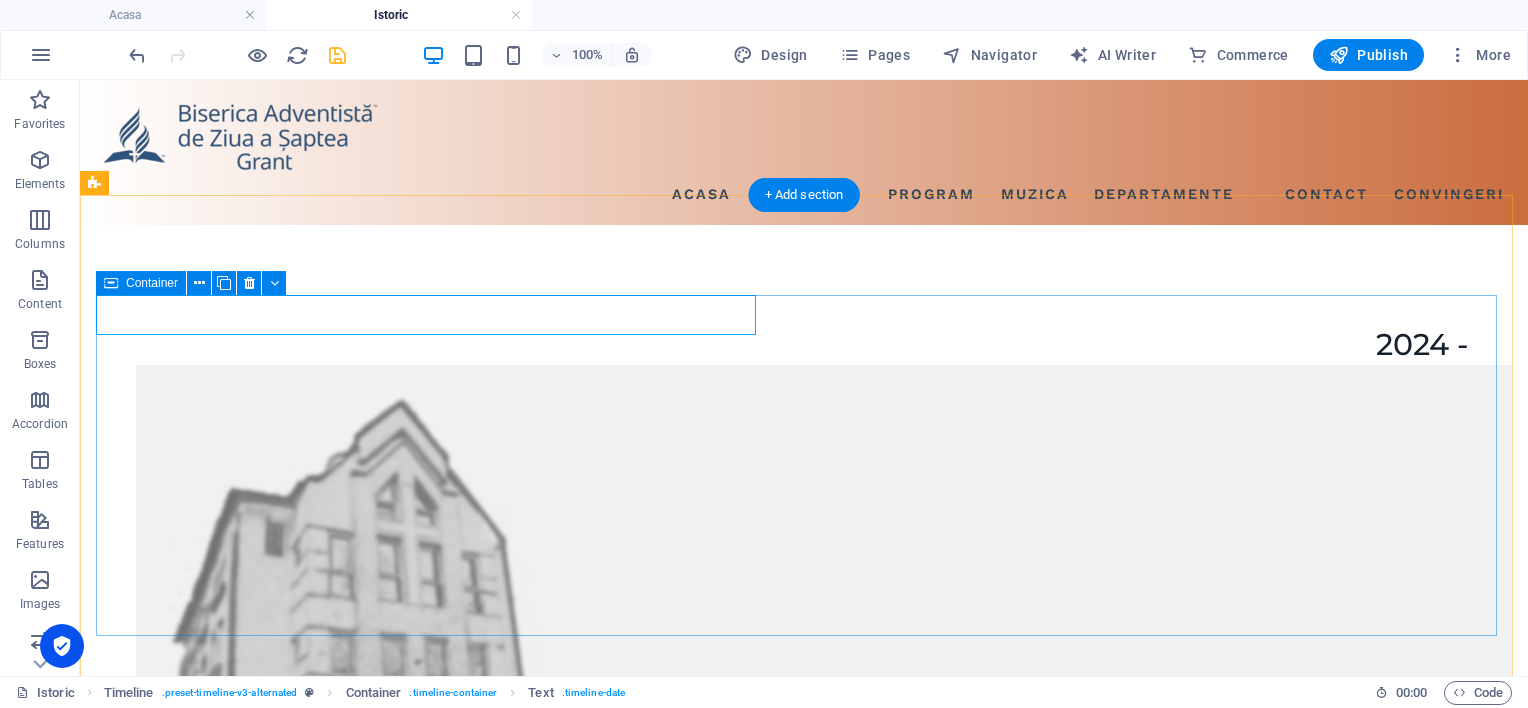 click on "2024 -   Lorem ipsum dolor sit amet, consectetuer adipiscing elit. Aenean commodo ligula eget dolor. Lorem ipsum dolor sit amet, consectetuer adipiscing elit leget dolor." at bounding box center [804, 599] 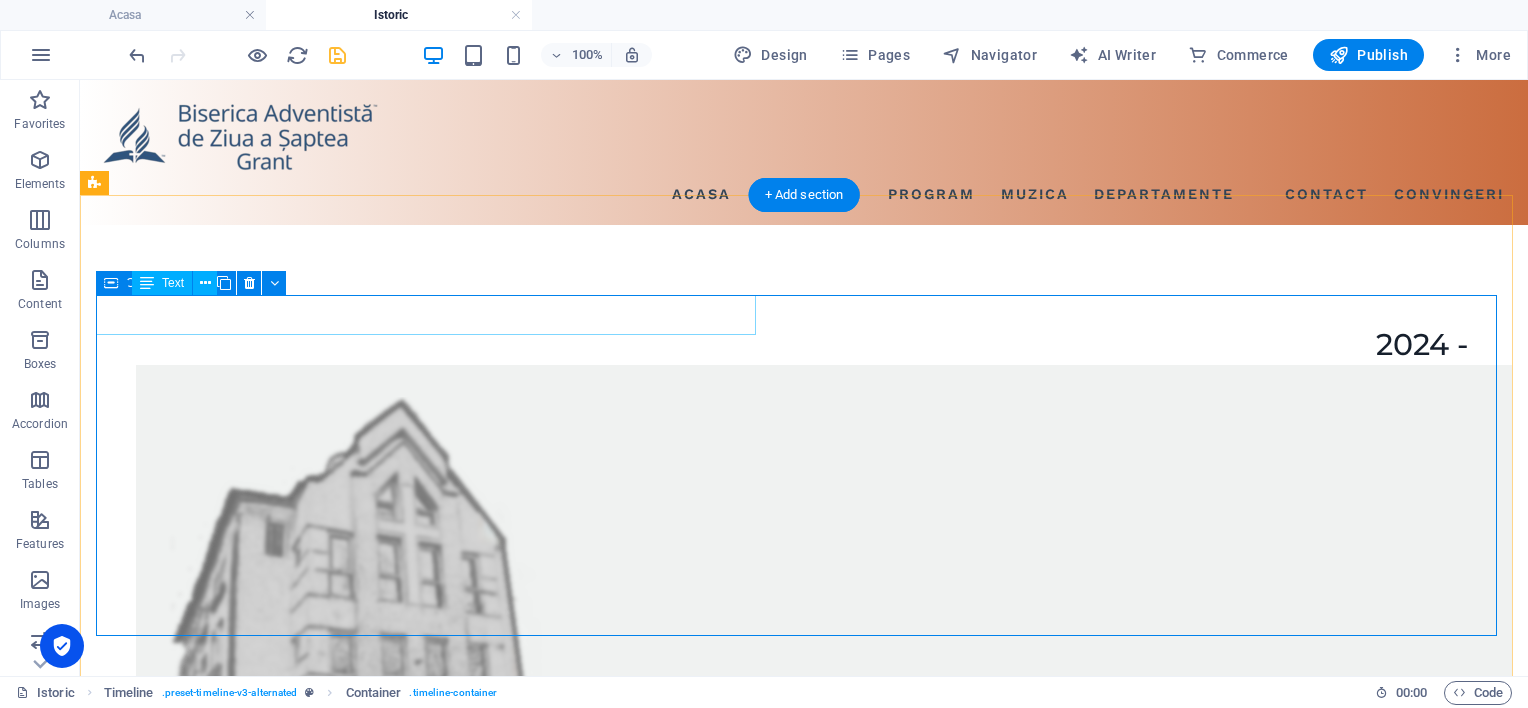click on "2024 -" at bounding box center [784, 345] 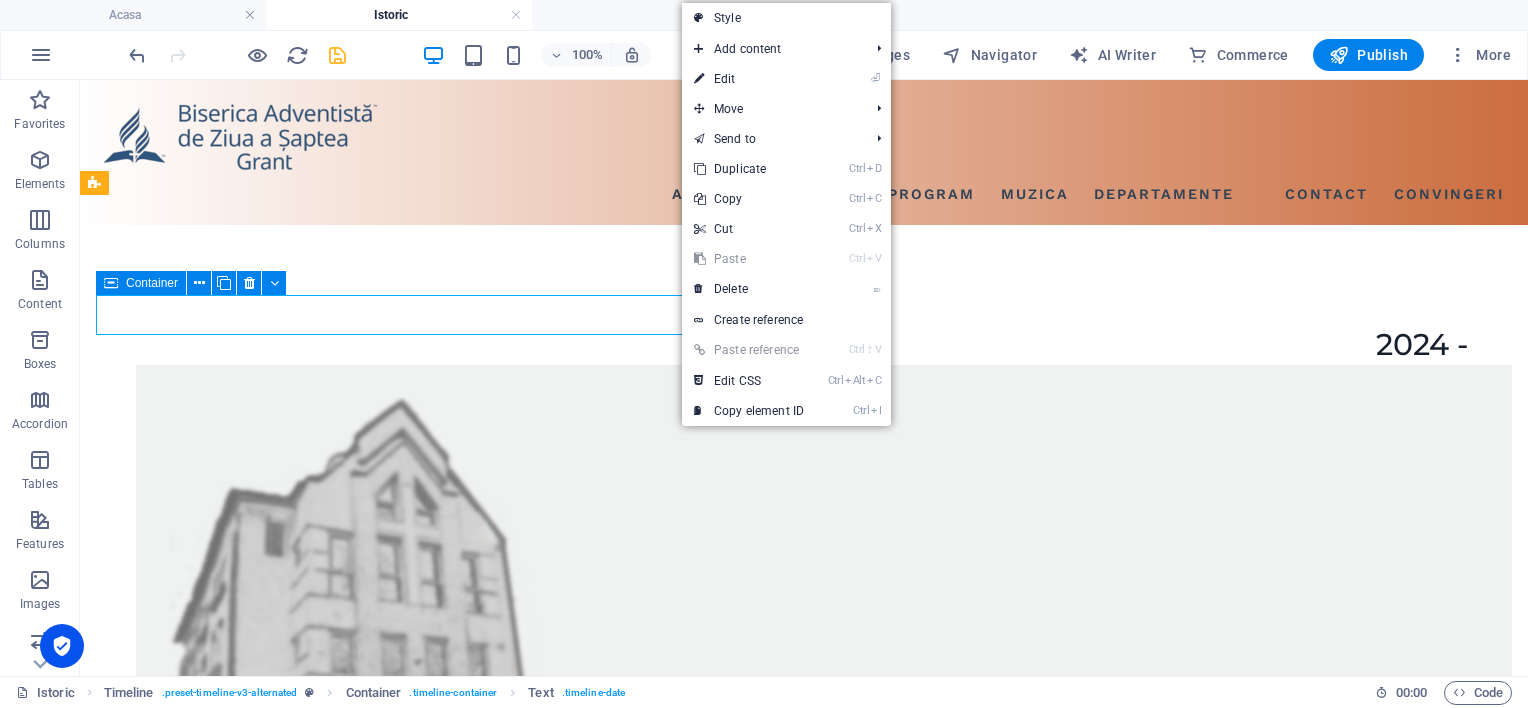 click on "⏎  Edit" at bounding box center [749, 79] 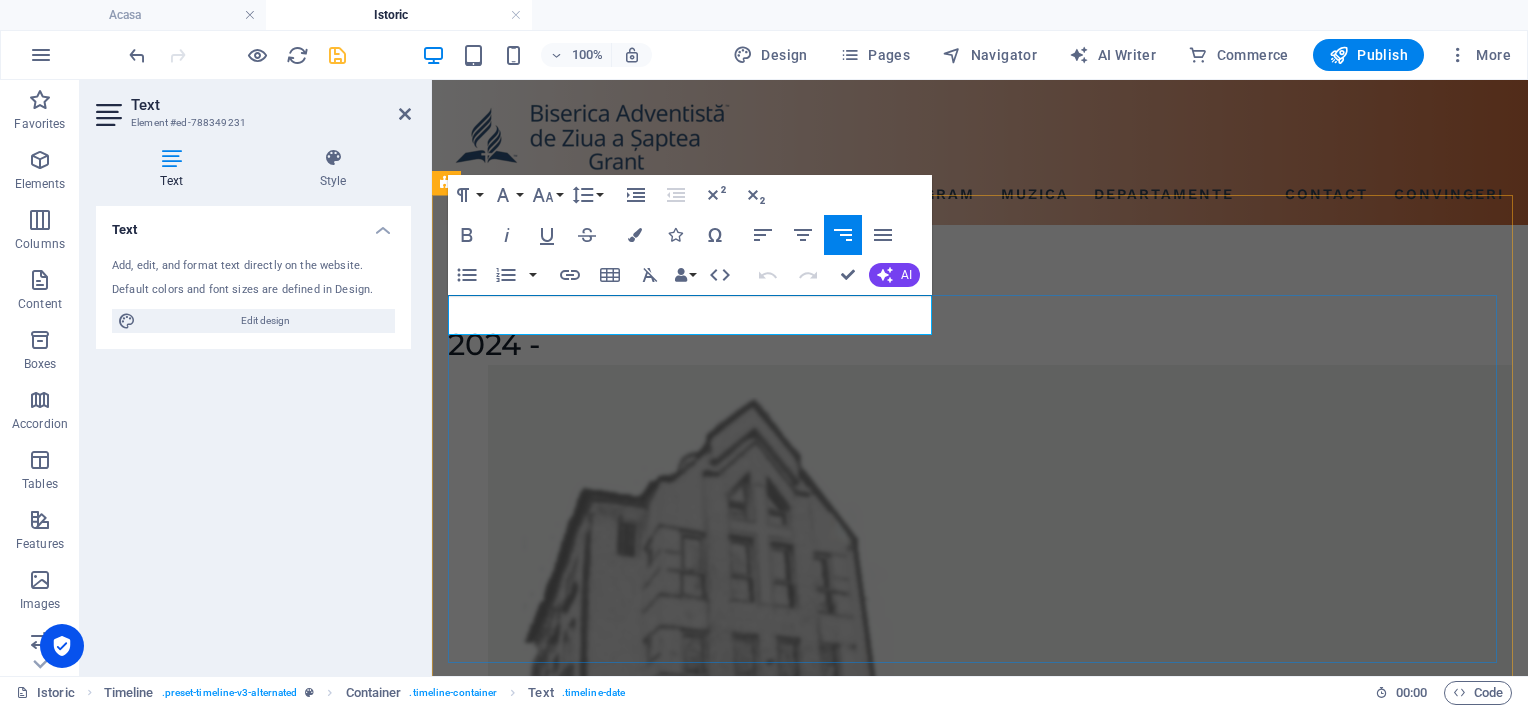 click on "2024 -" at bounding box center (494, 344) 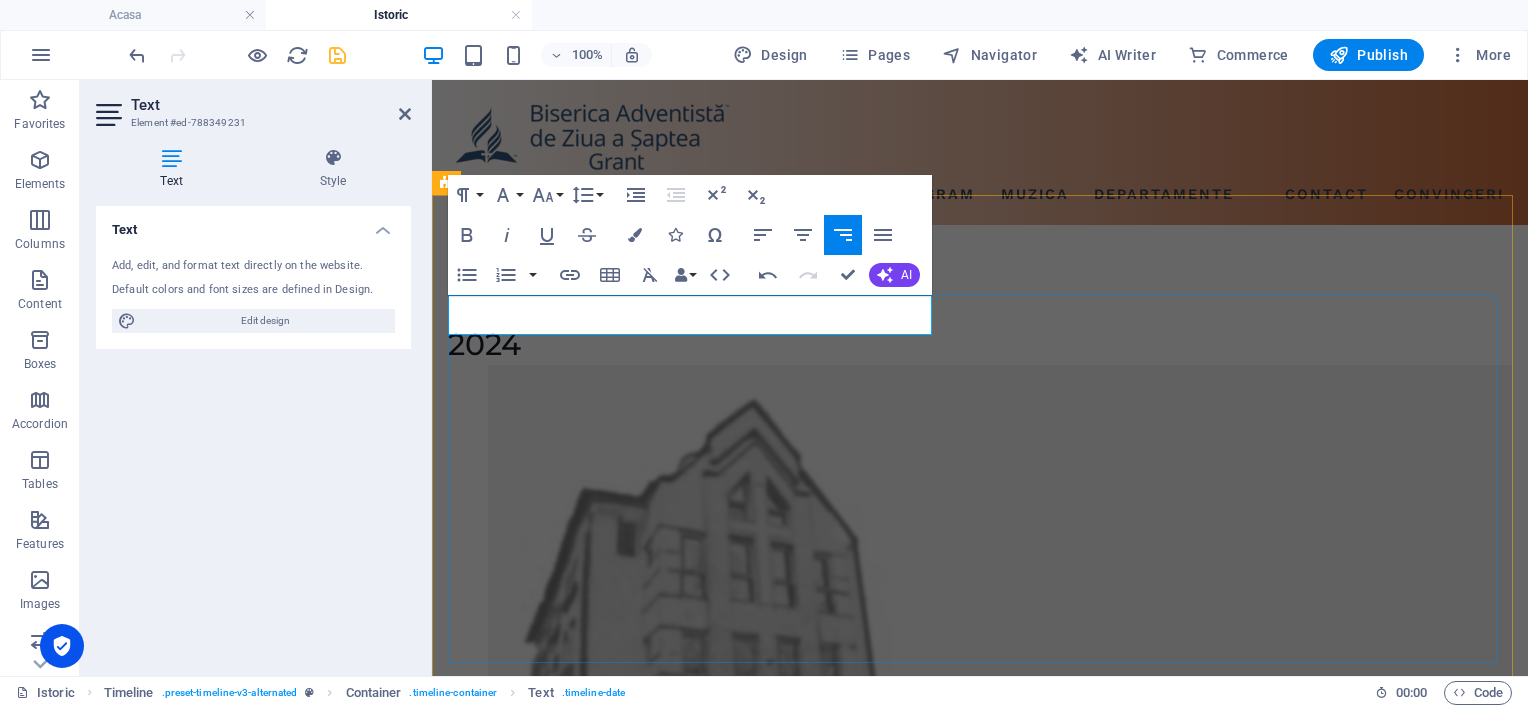 type 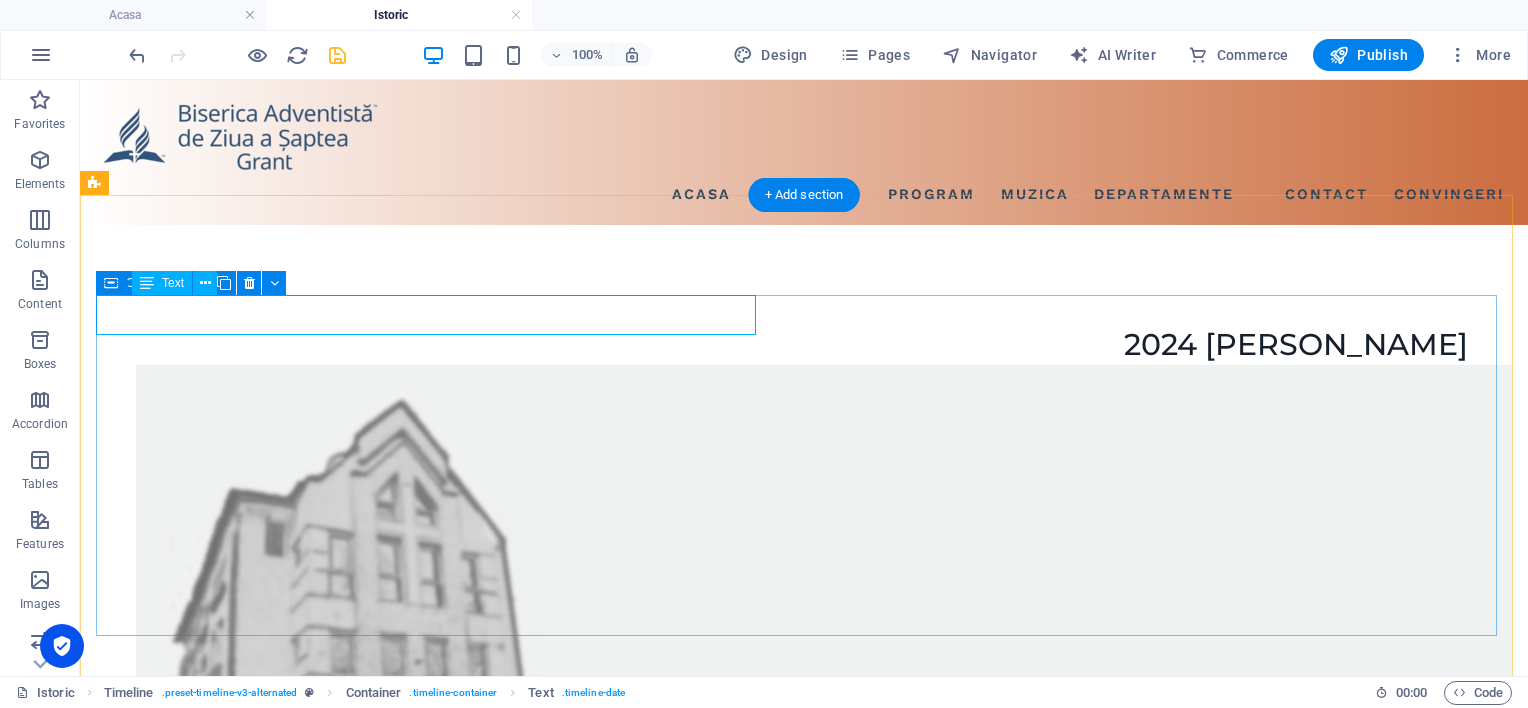 click on "2024 [PERSON_NAME]" at bounding box center (784, 345) 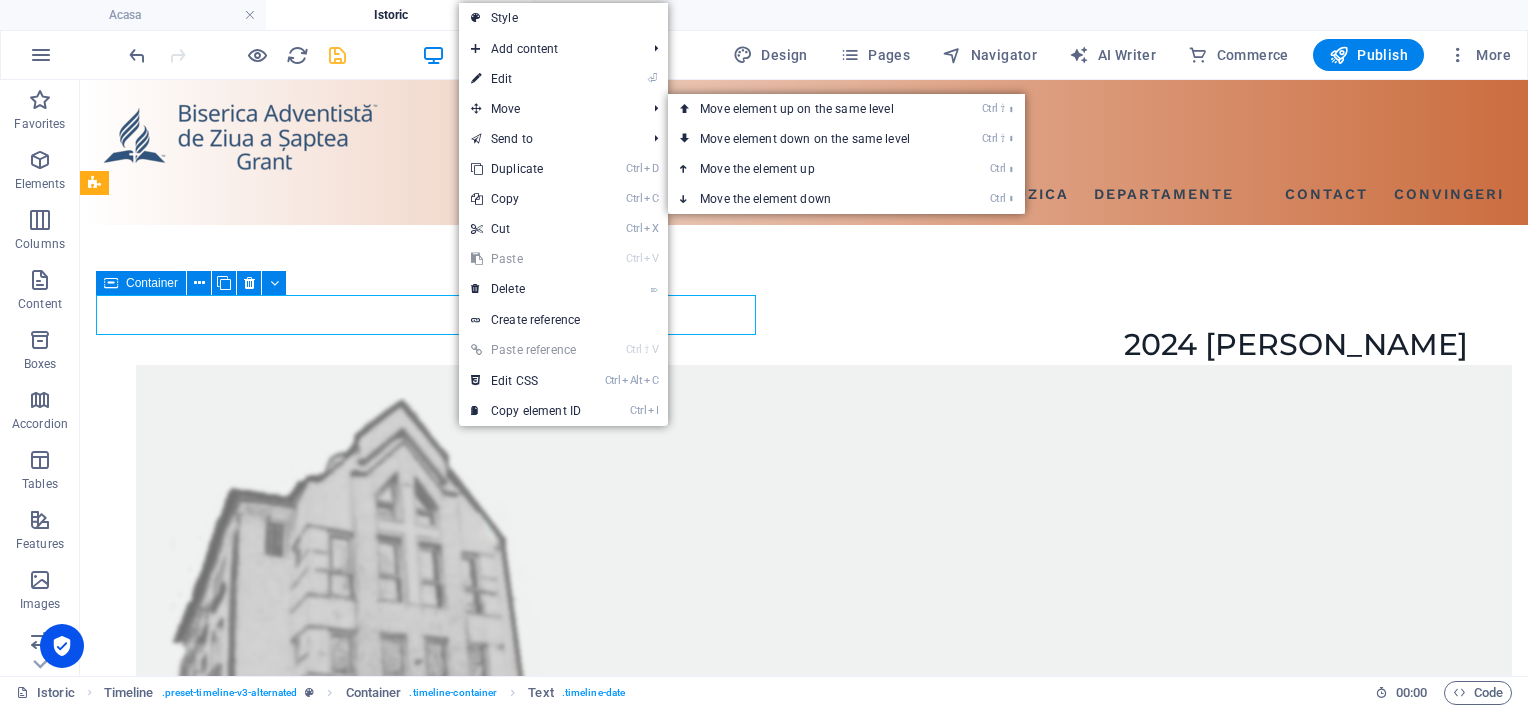 drag, startPoint x: 531, startPoint y: 75, endPoint x: 523, endPoint y: 97, distance: 23.409399 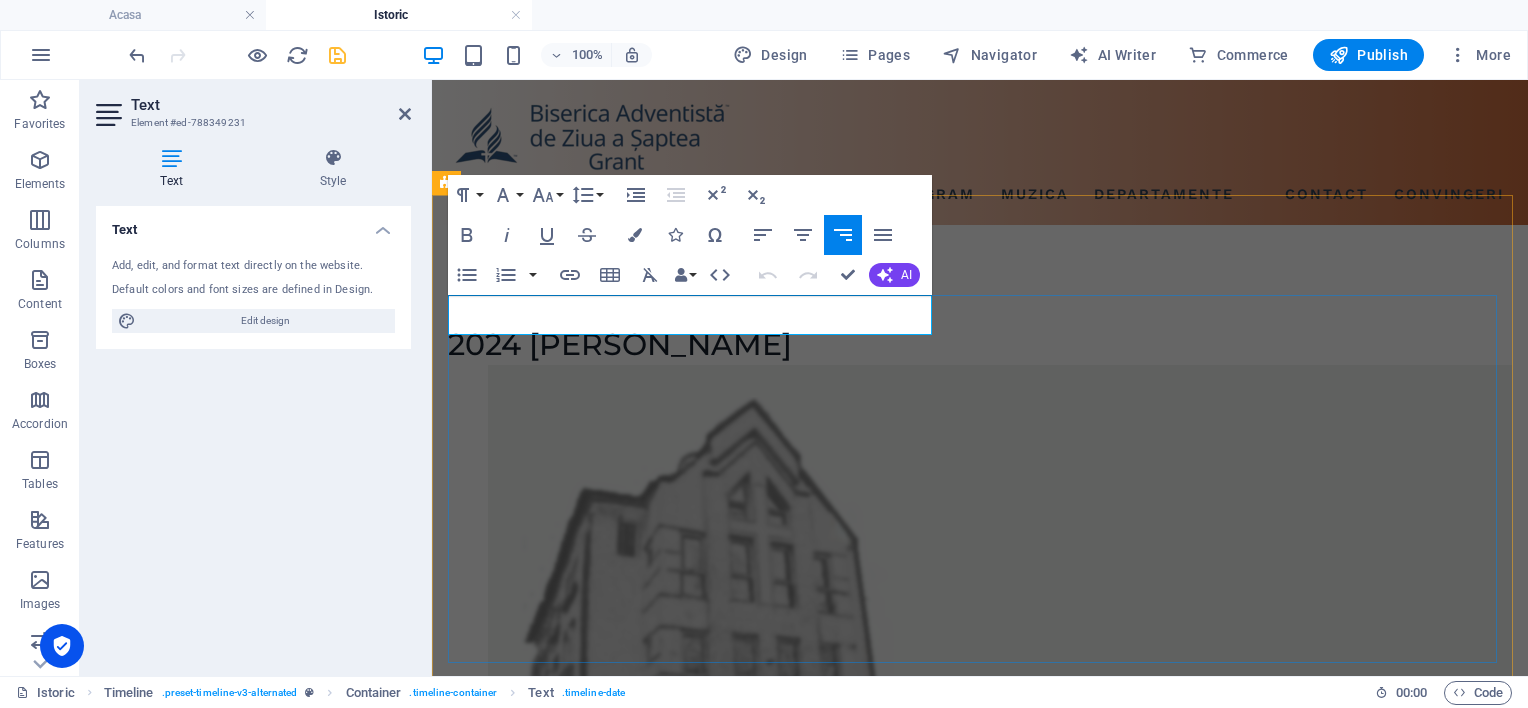 click on "2024 [PERSON_NAME]" at bounding box center [620, 344] 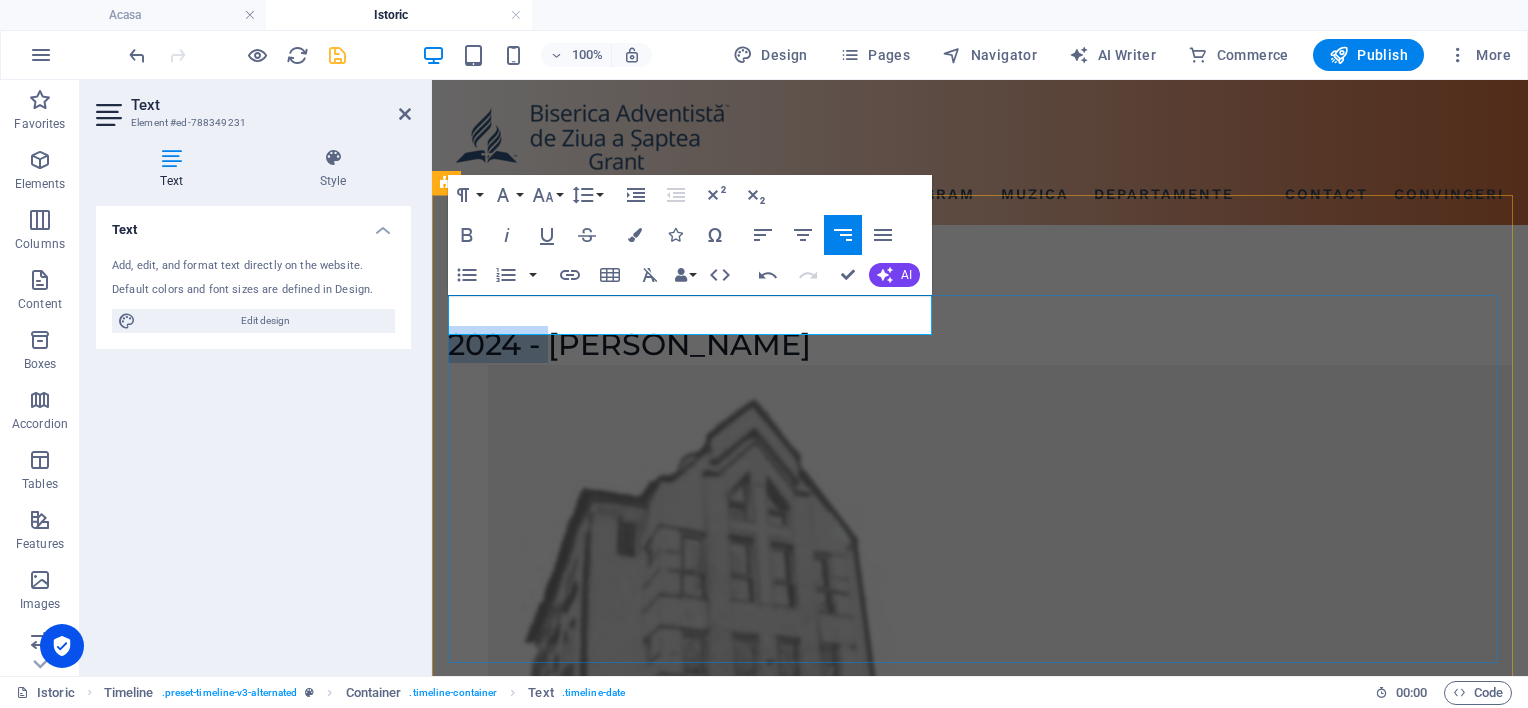 drag, startPoint x: 552, startPoint y: 316, endPoint x: 452, endPoint y: 312, distance: 100.07997 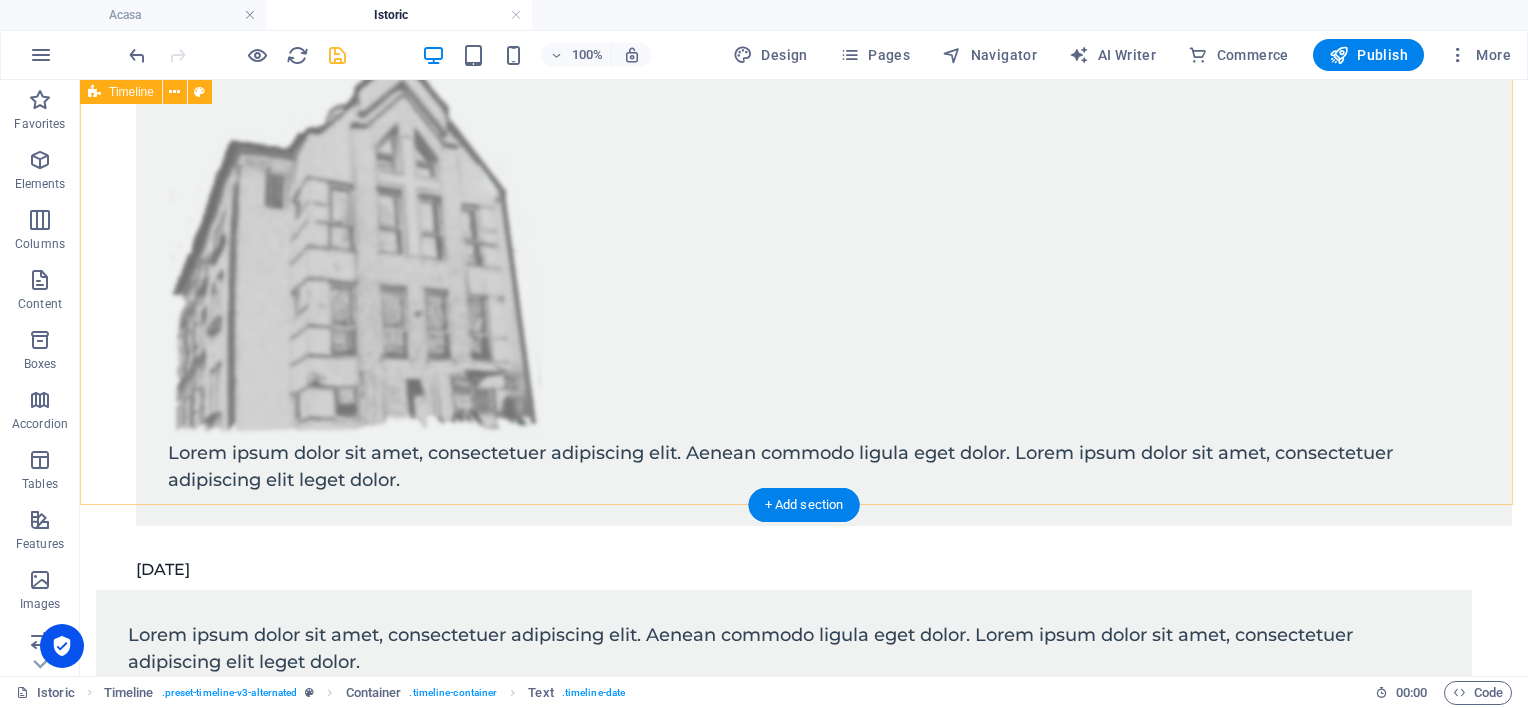 scroll, scrollTop: 400, scrollLeft: 0, axis: vertical 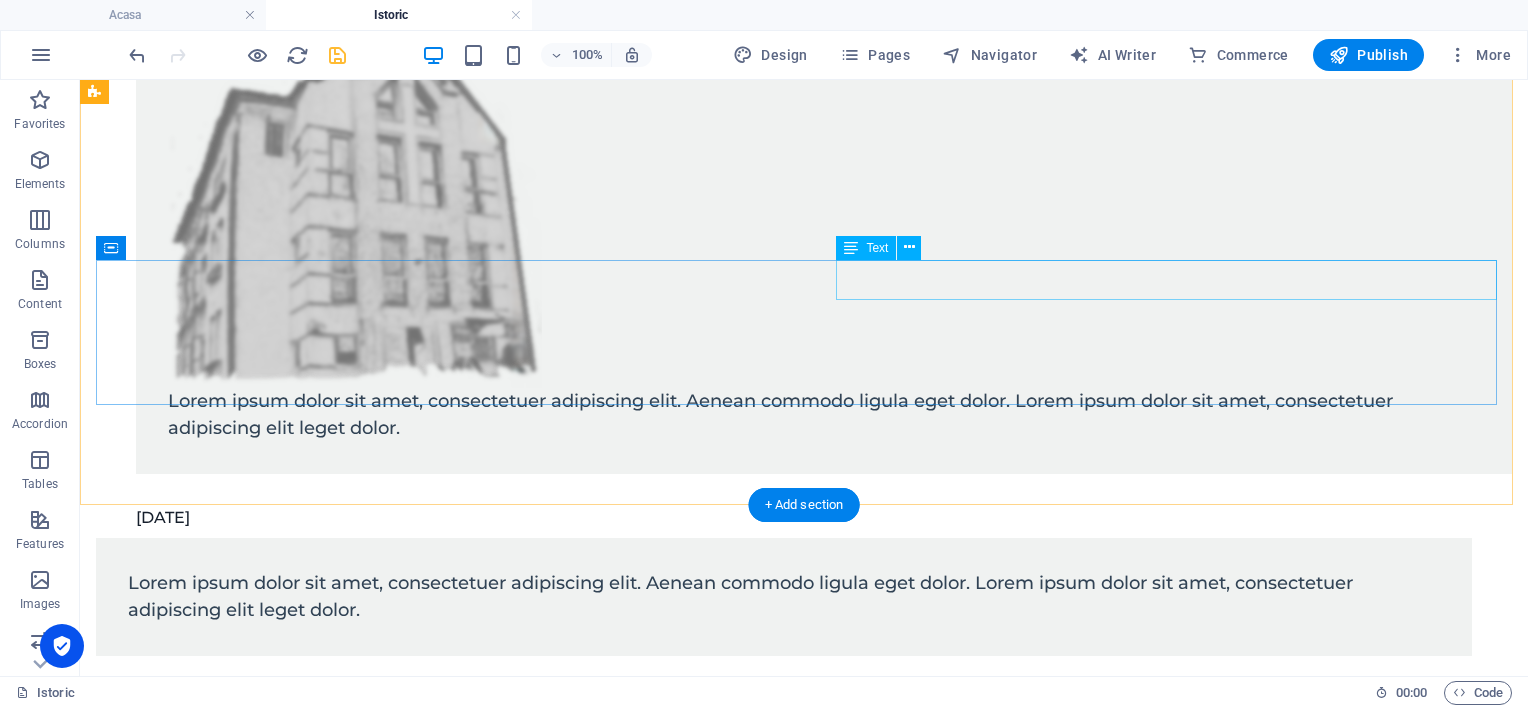 click on "[DATE]" at bounding box center (824, 518) 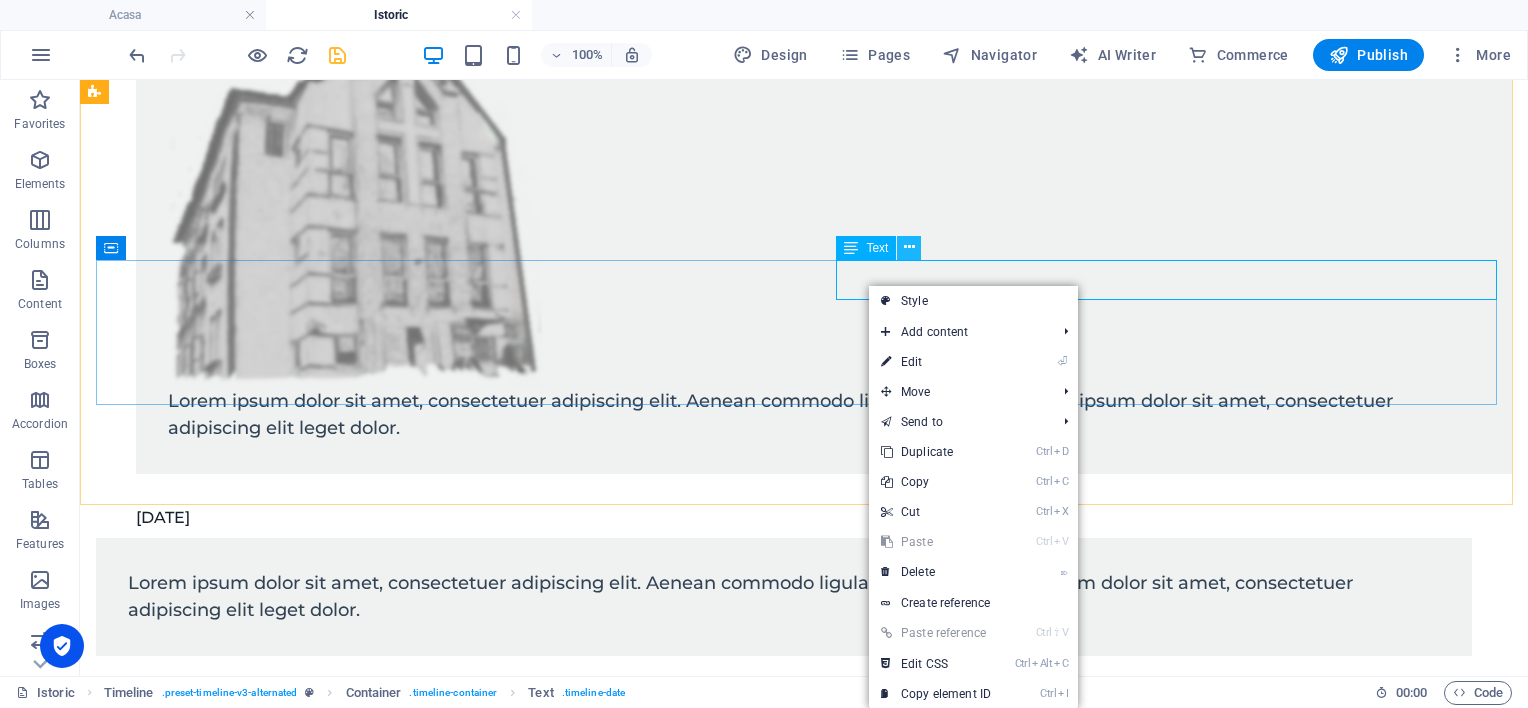 click at bounding box center [909, 247] 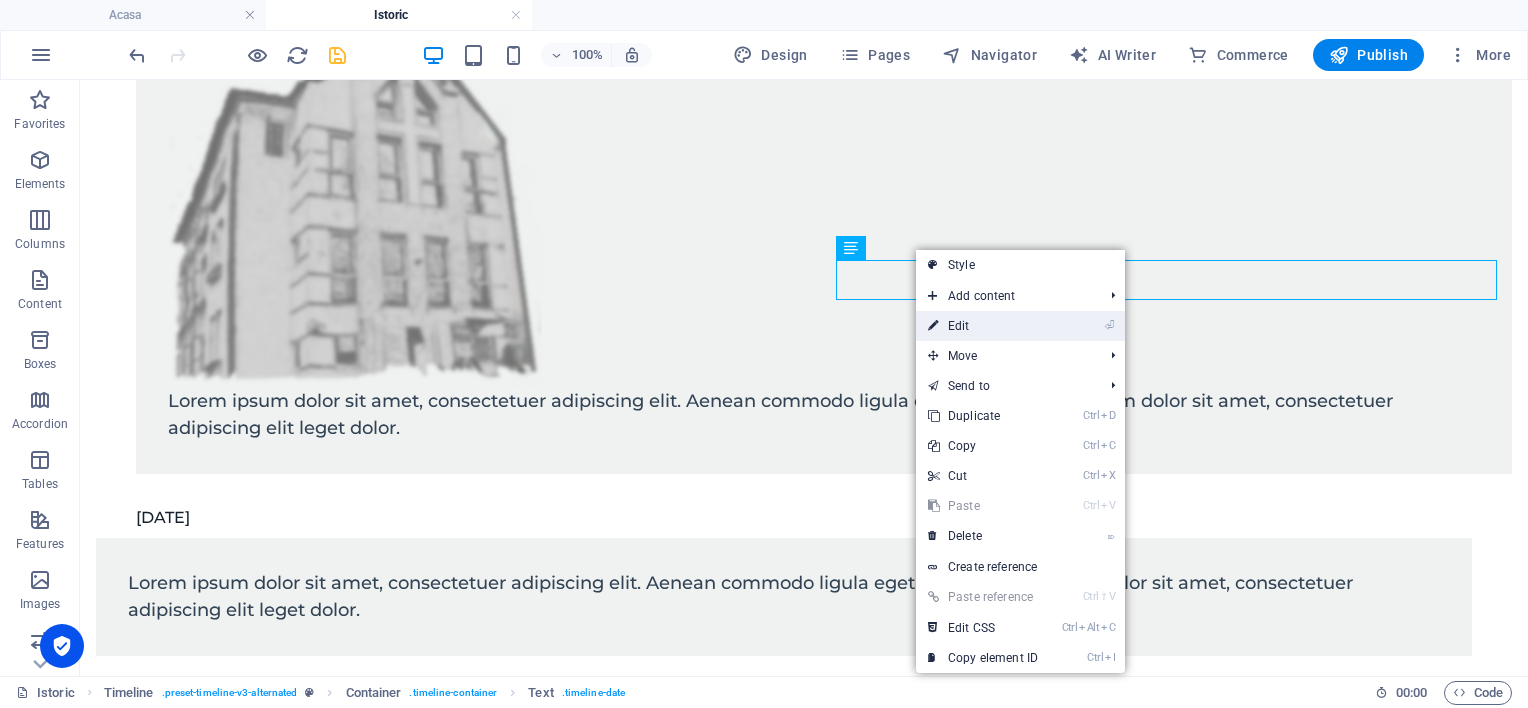 drag, startPoint x: 950, startPoint y: 322, endPoint x: 442, endPoint y: 279, distance: 509.81662 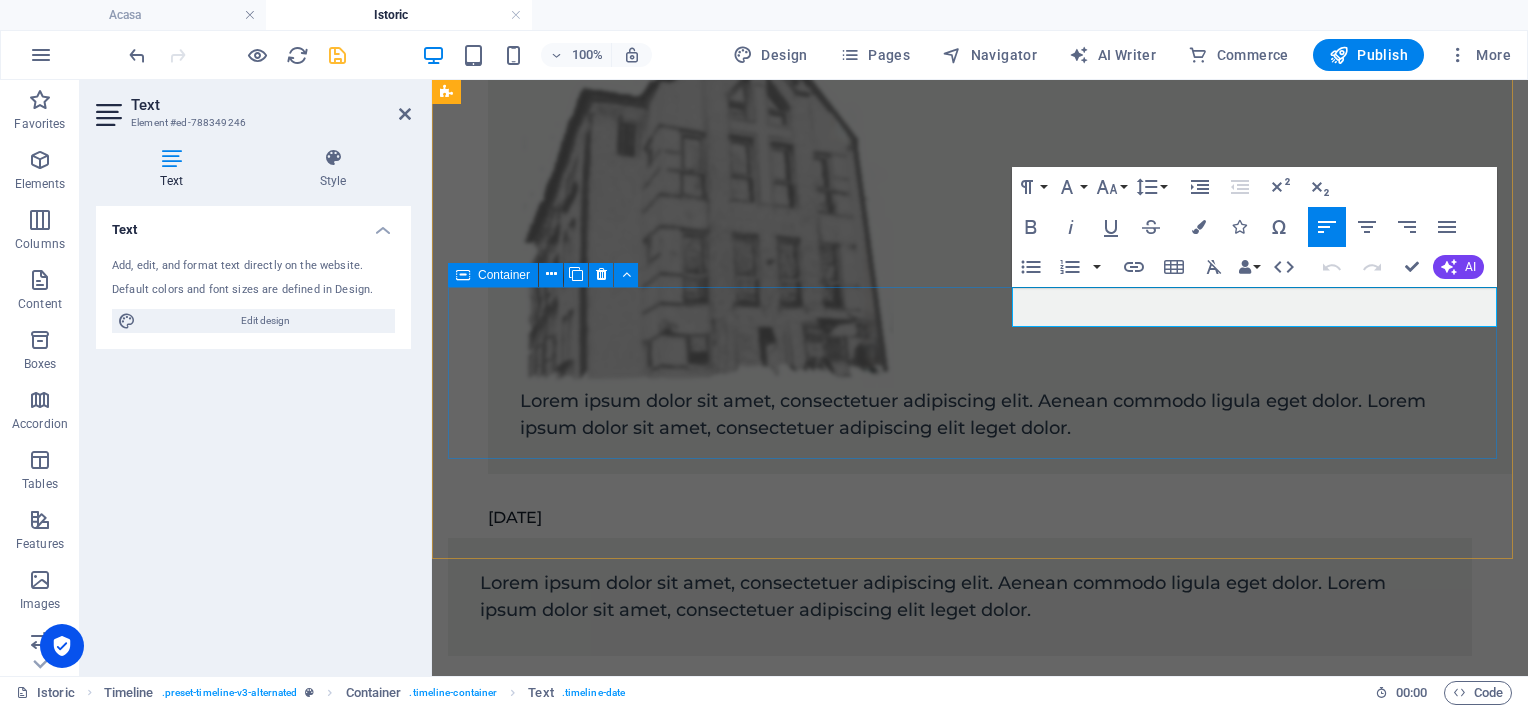 click on "[DATE]" at bounding box center [1000, 518] 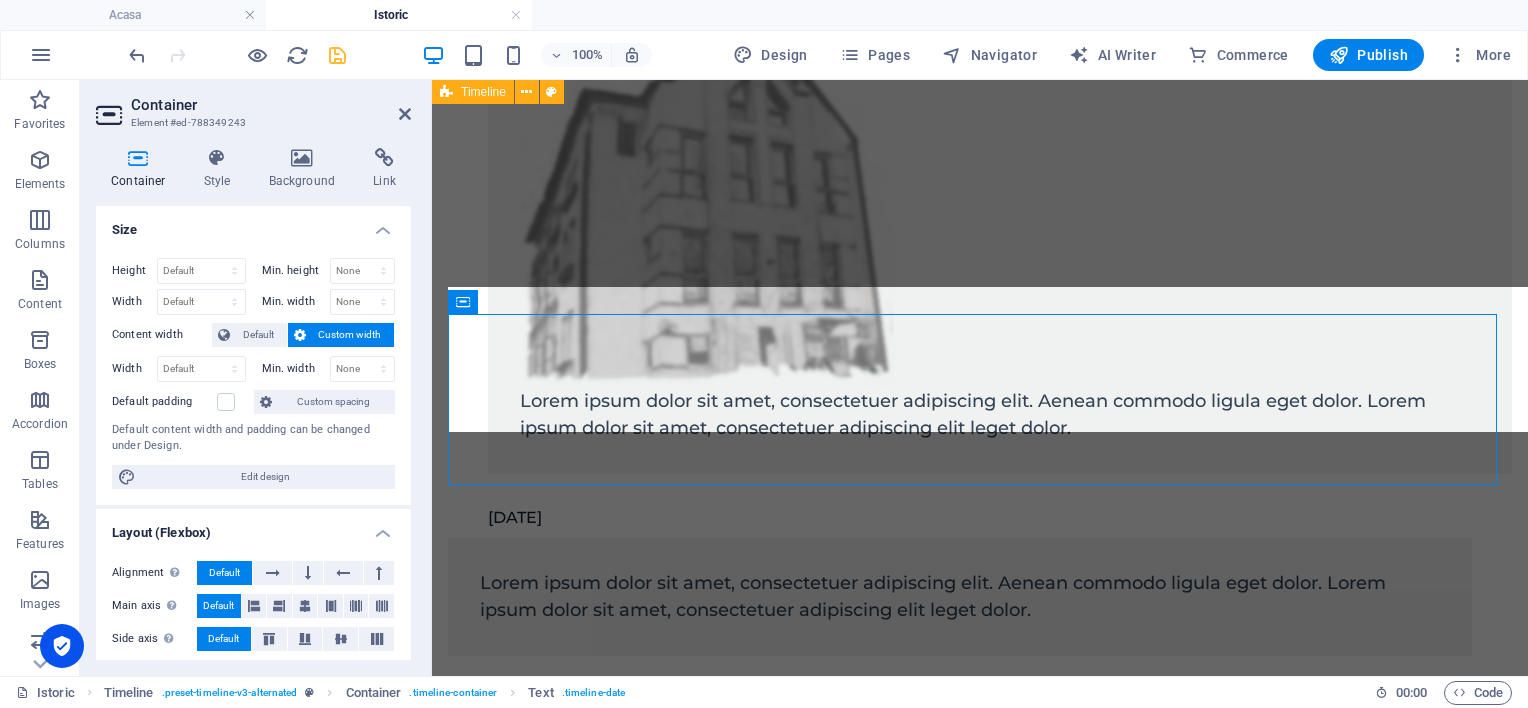 scroll, scrollTop: 372, scrollLeft: 0, axis: vertical 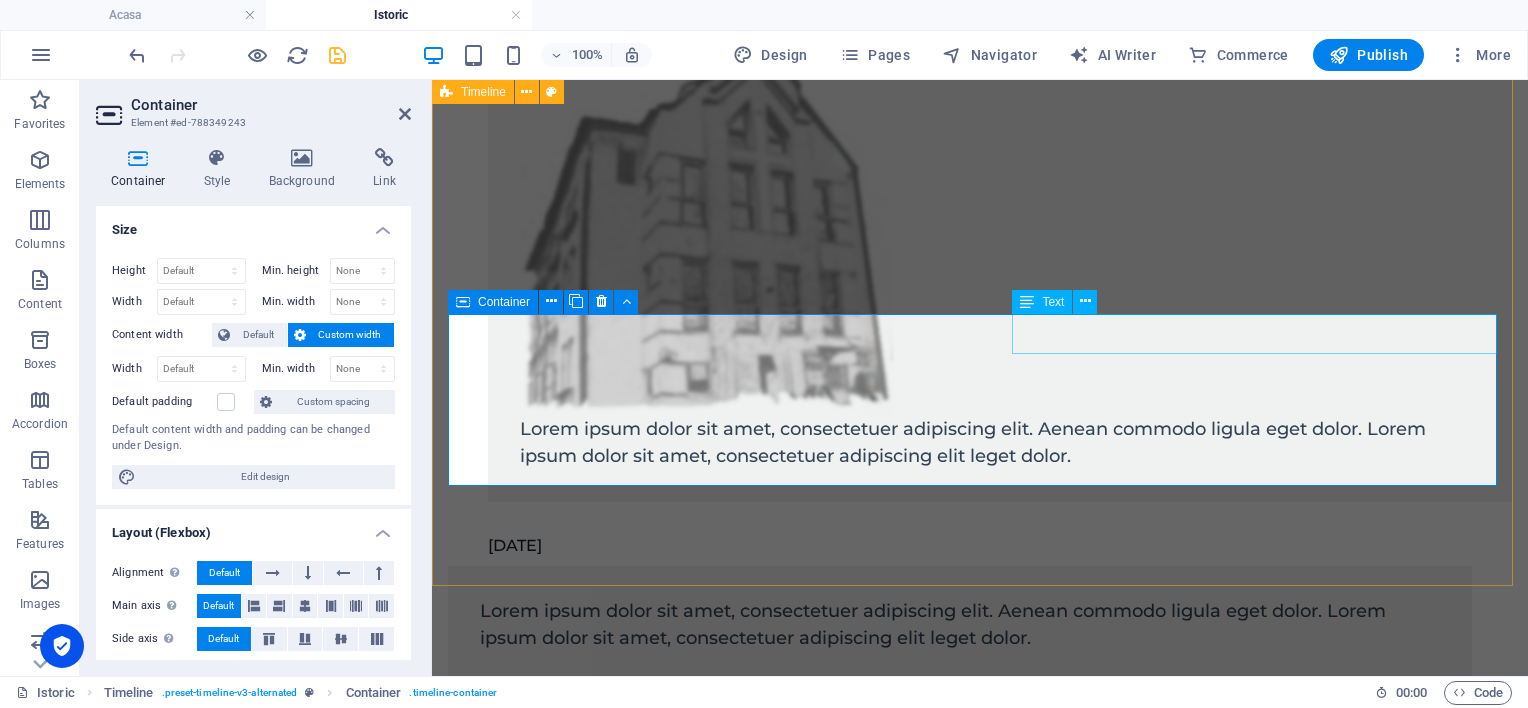 click on "[DATE]" at bounding box center [1000, 546] 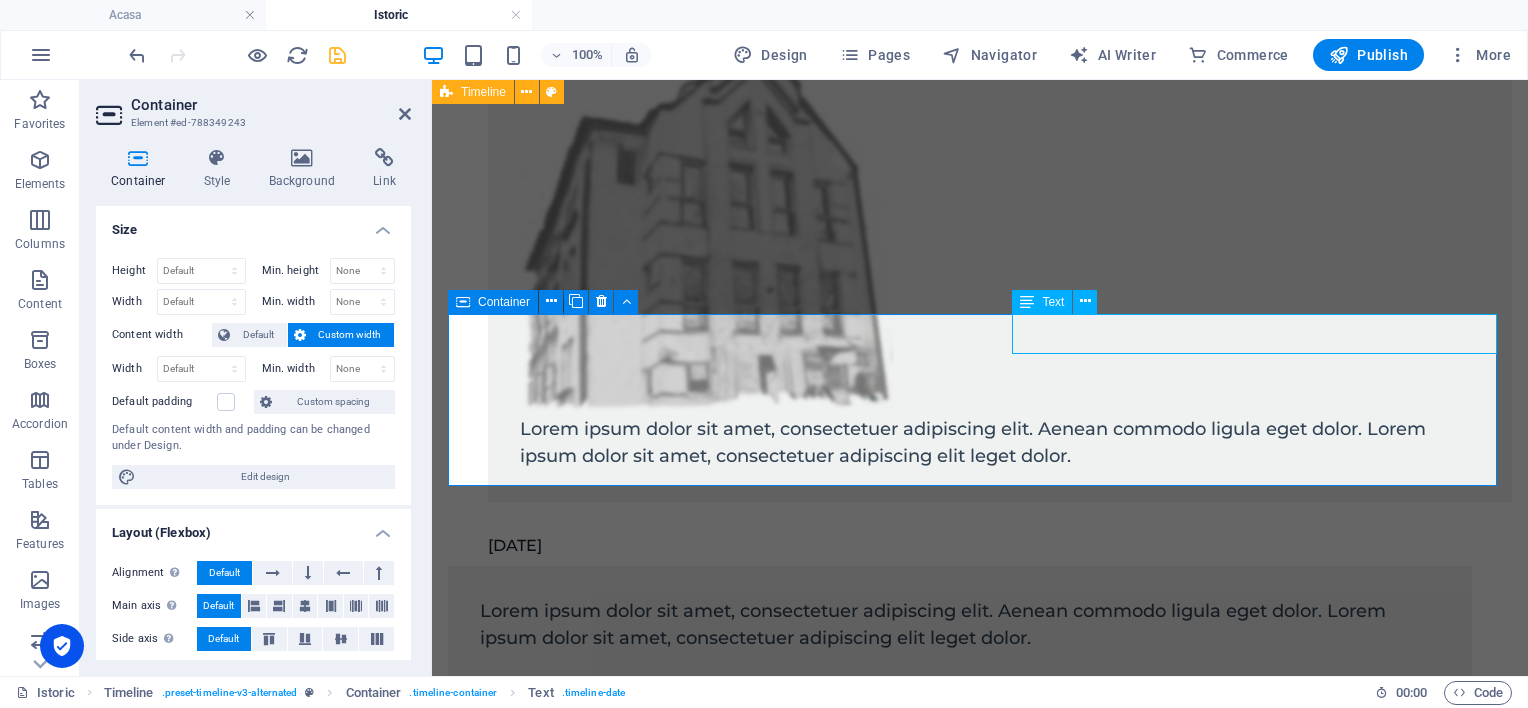click on "[DATE]" at bounding box center (1000, 546) 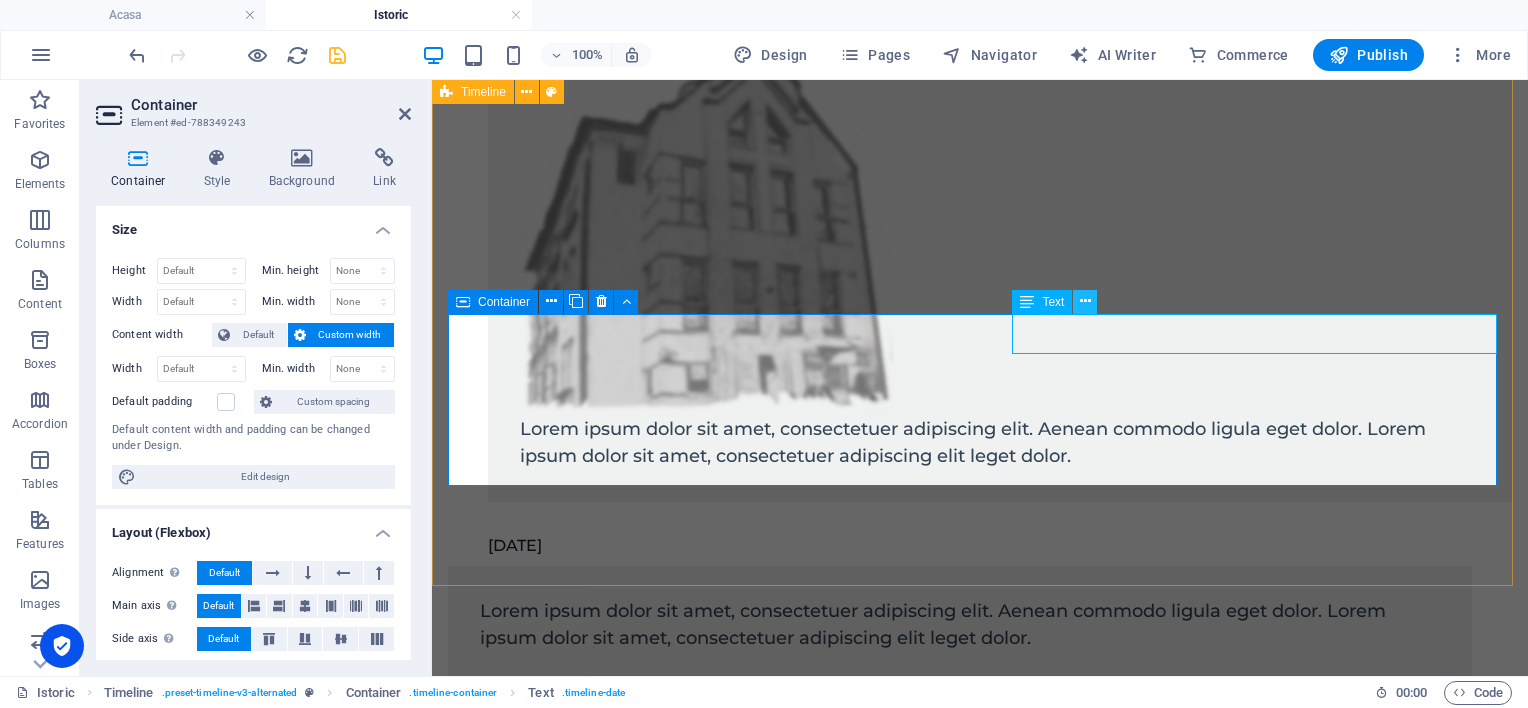 click at bounding box center [1085, 301] 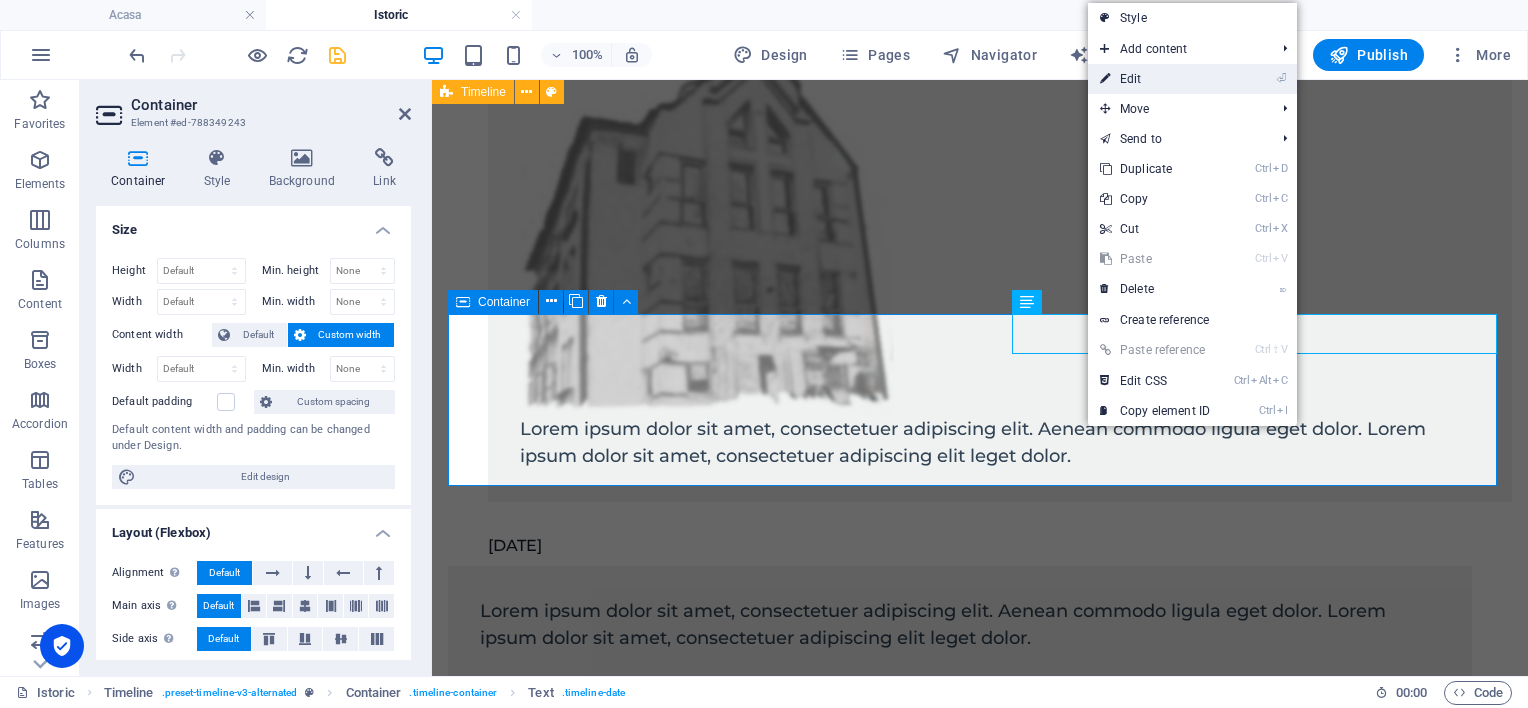 click on "⏎  Edit" at bounding box center (1155, 79) 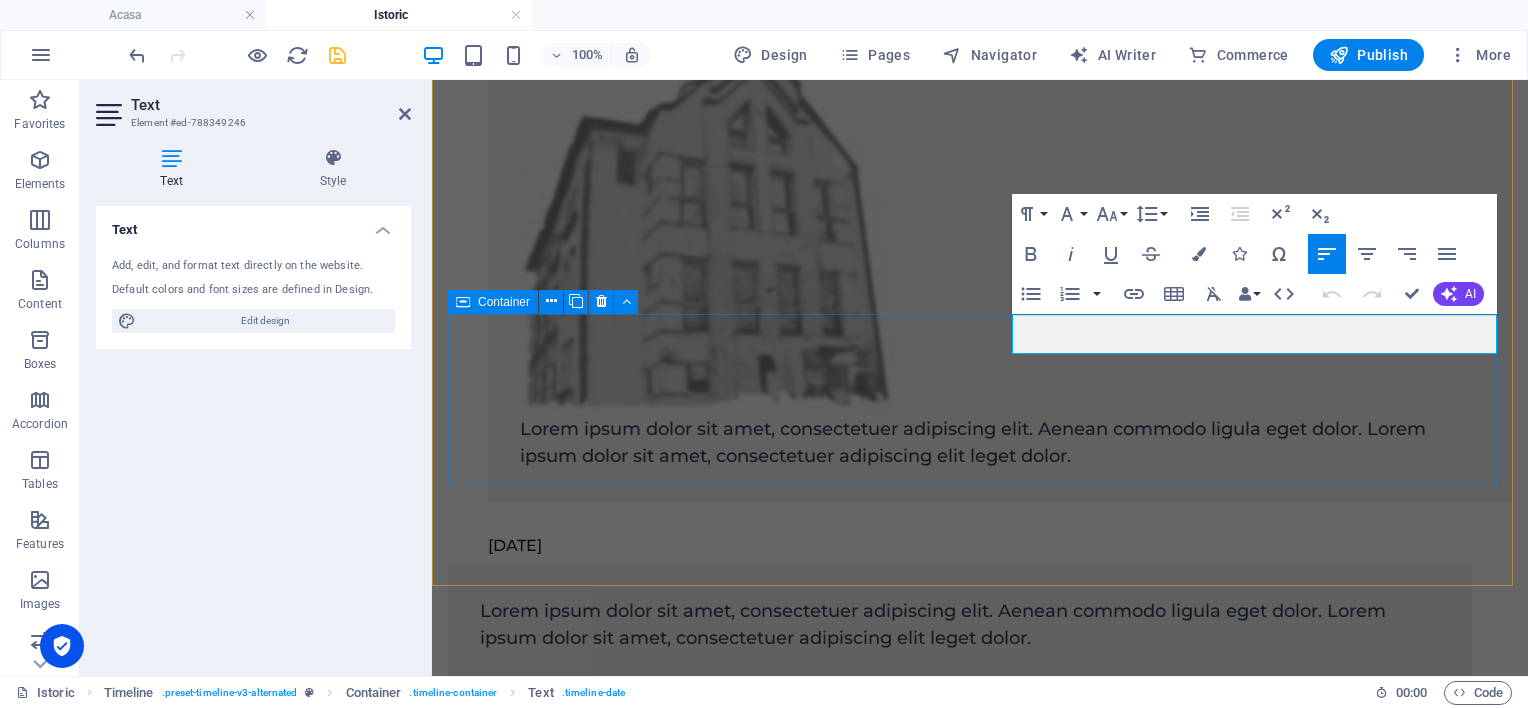 click on "[DATE]" at bounding box center (515, 546) 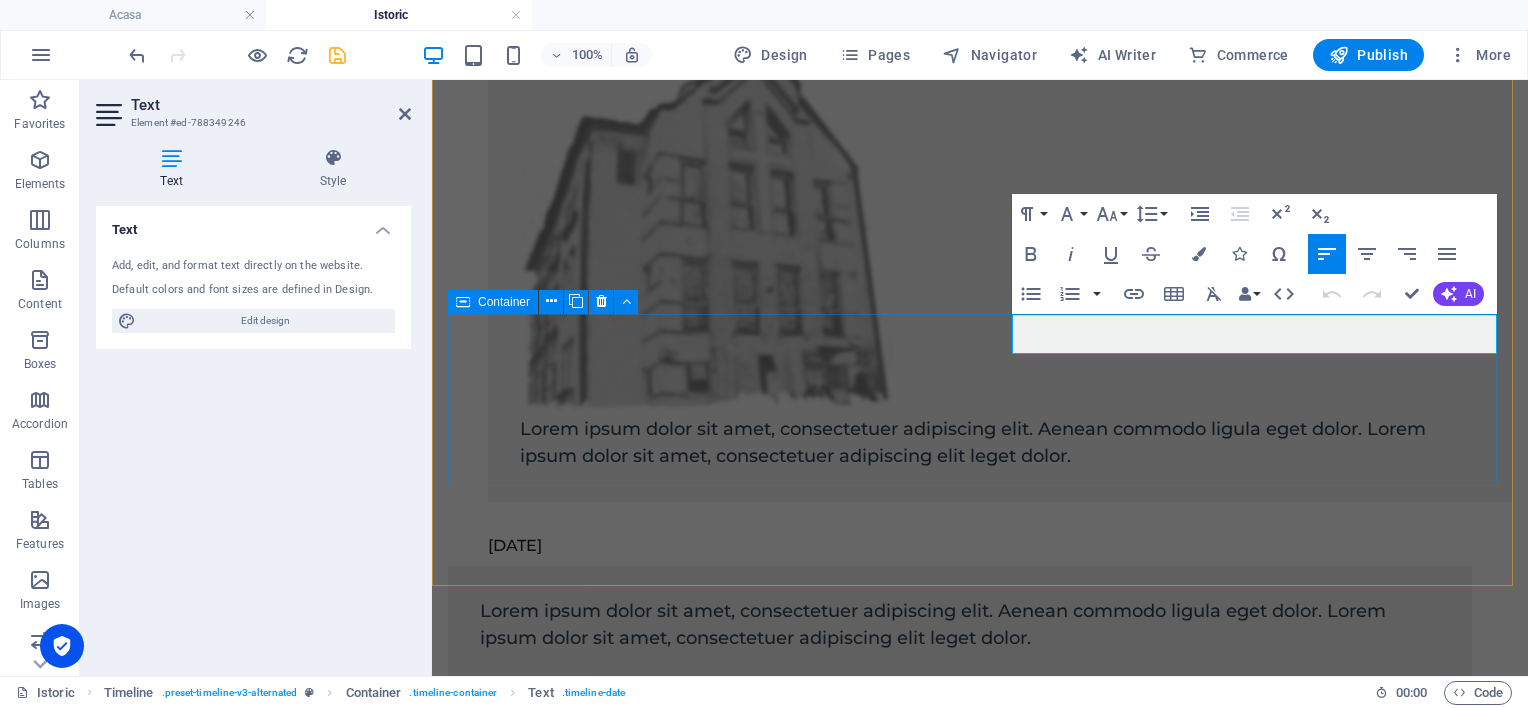 type 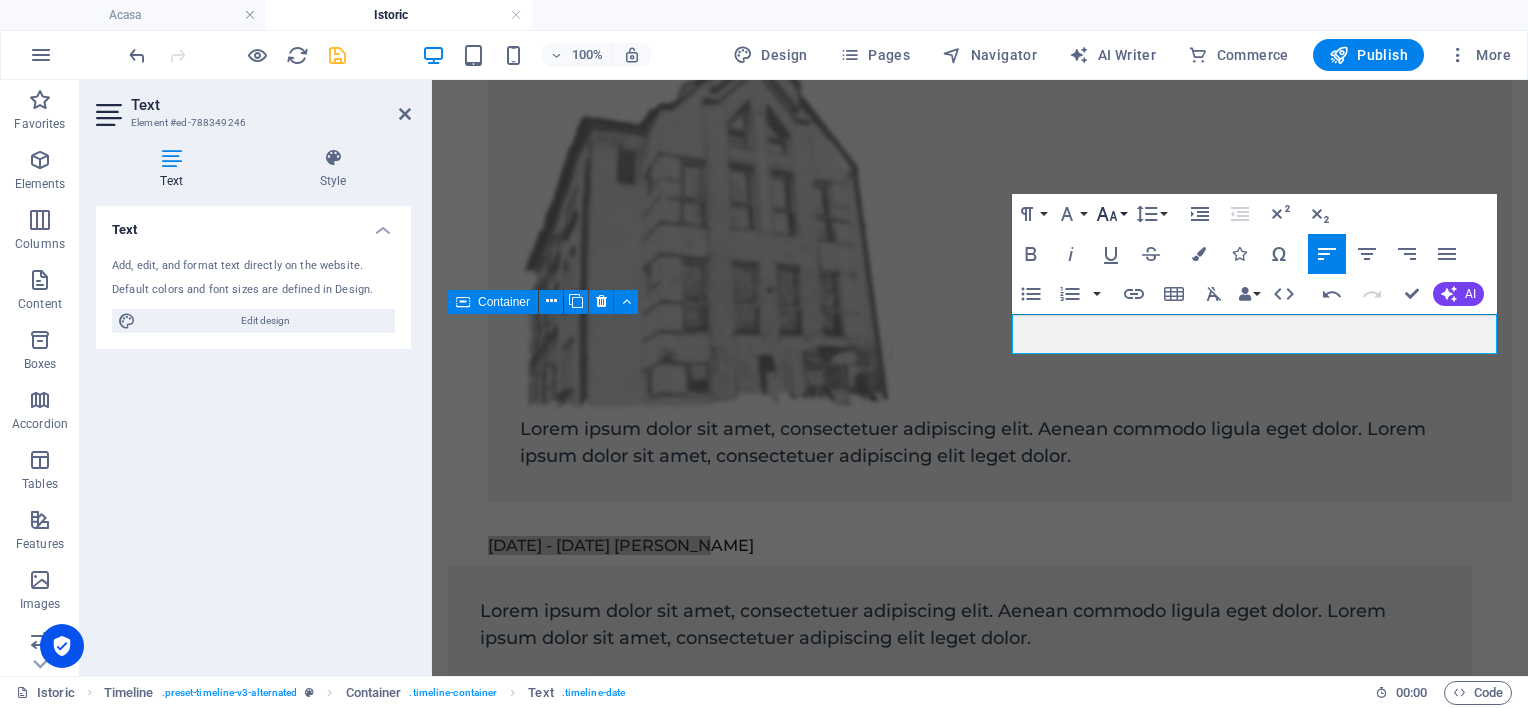 click 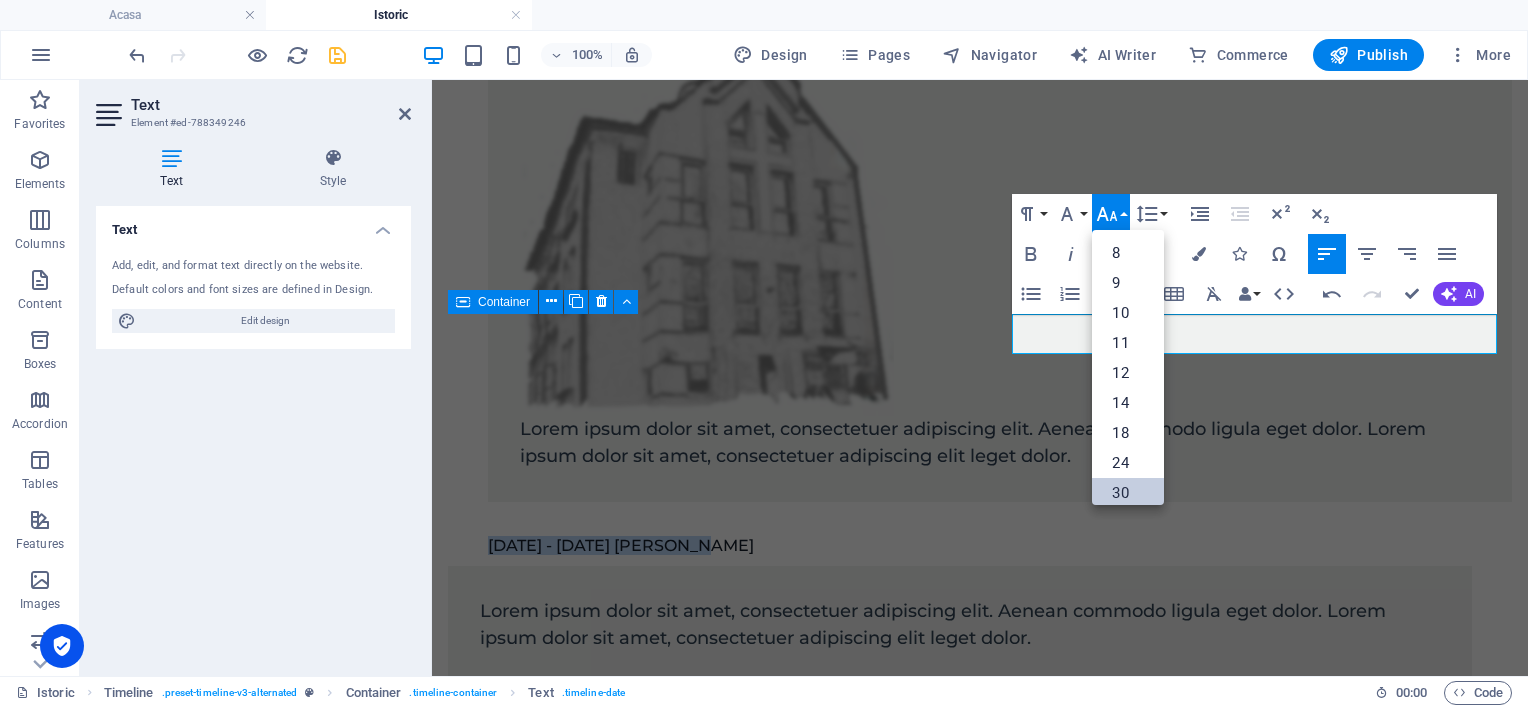click on "30" at bounding box center (1128, 493) 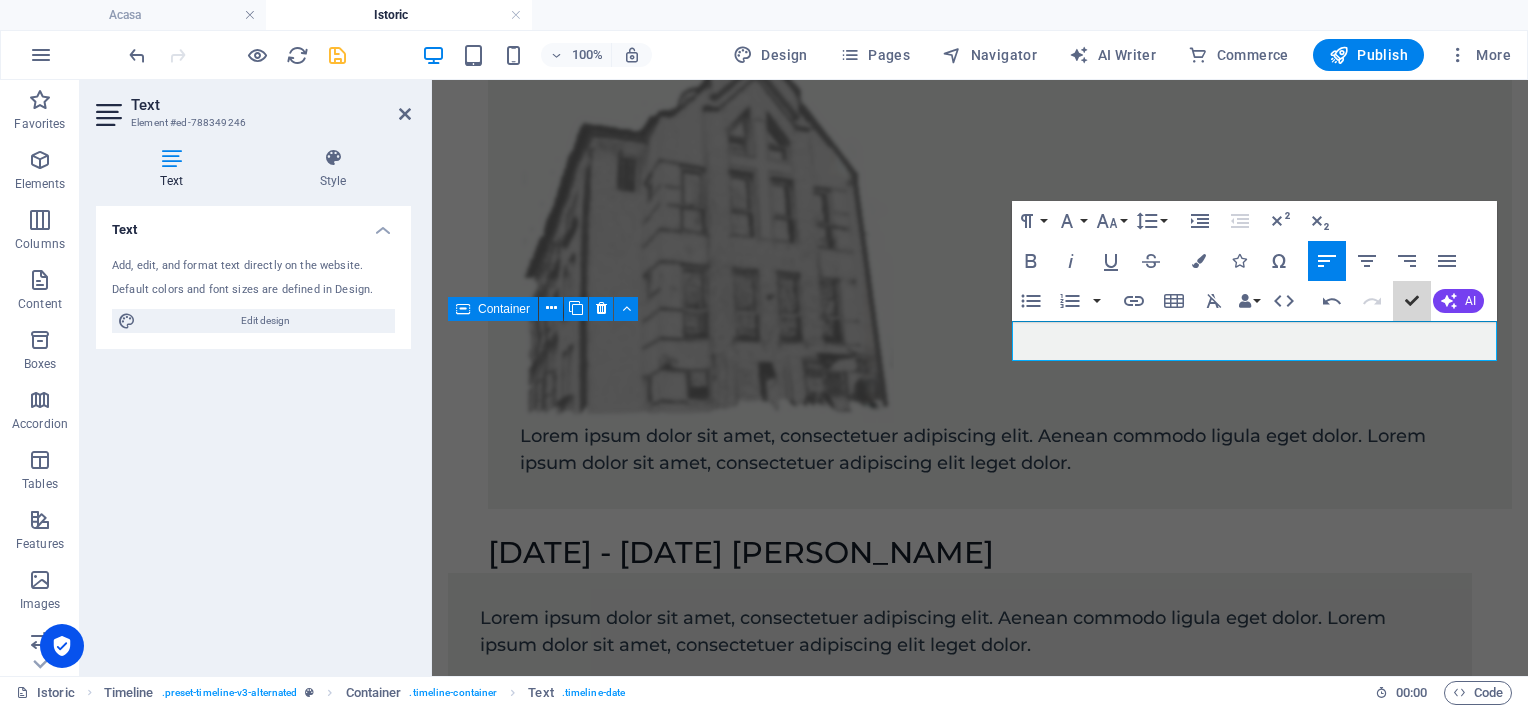 scroll, scrollTop: 339, scrollLeft: 0, axis: vertical 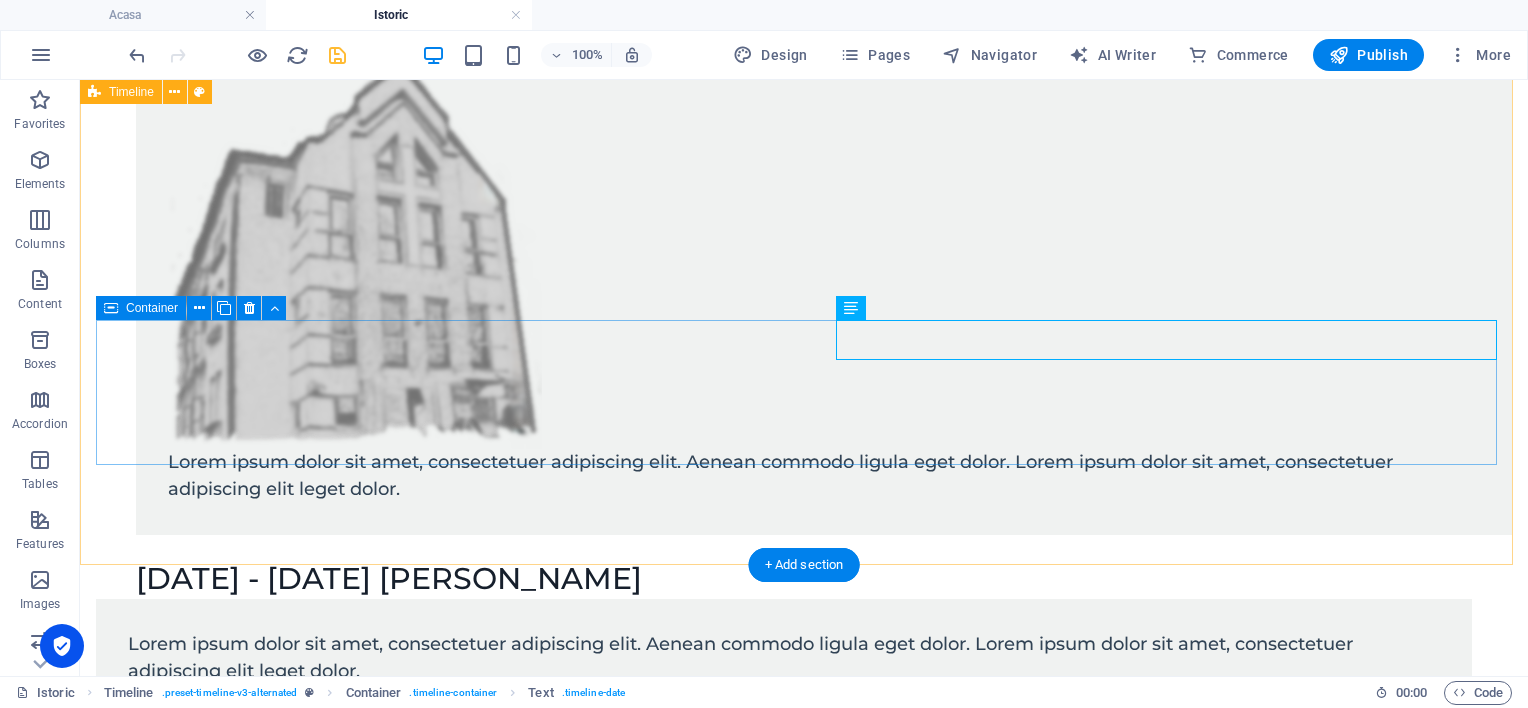 click on "[DATE] - [DATE] [PERSON_NAME] Lorem ipsum dolor sit amet, consectetuer adipiscing elit. Aenean commodo ligula eget dolor. Lorem ipsum dolor sit amet, consectetuer adipiscing elit leget dolor." at bounding box center [804, 638] 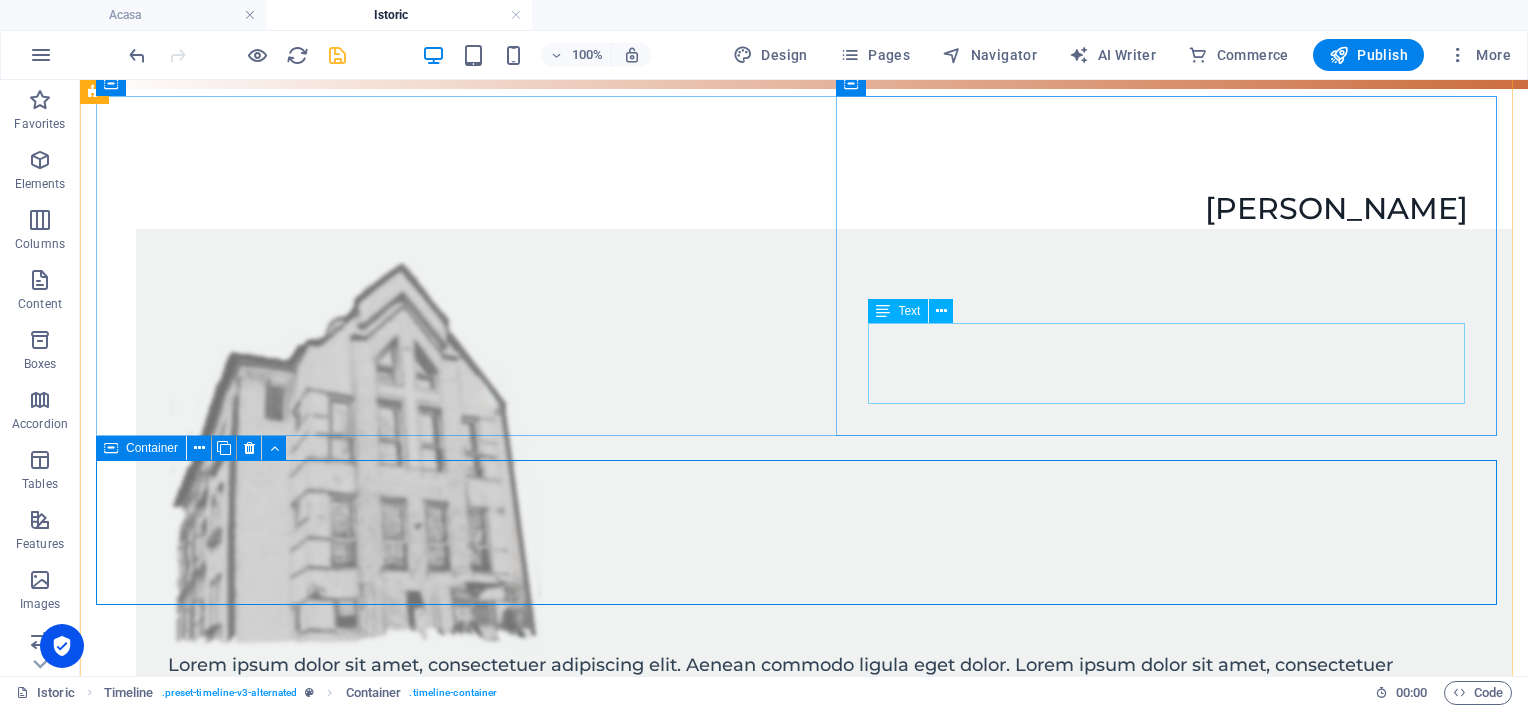 scroll, scrollTop: 200, scrollLeft: 0, axis: vertical 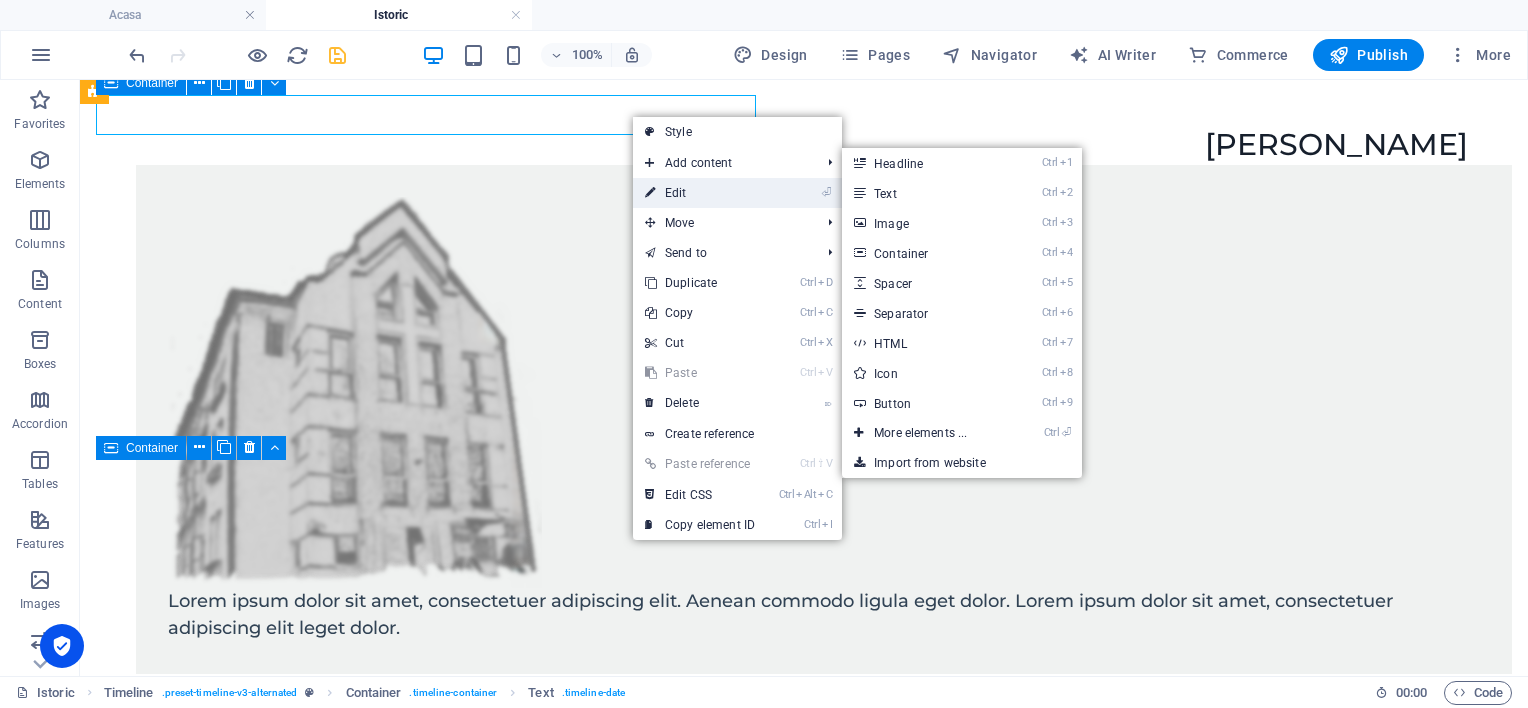 click on "⏎  Edit" at bounding box center (700, 193) 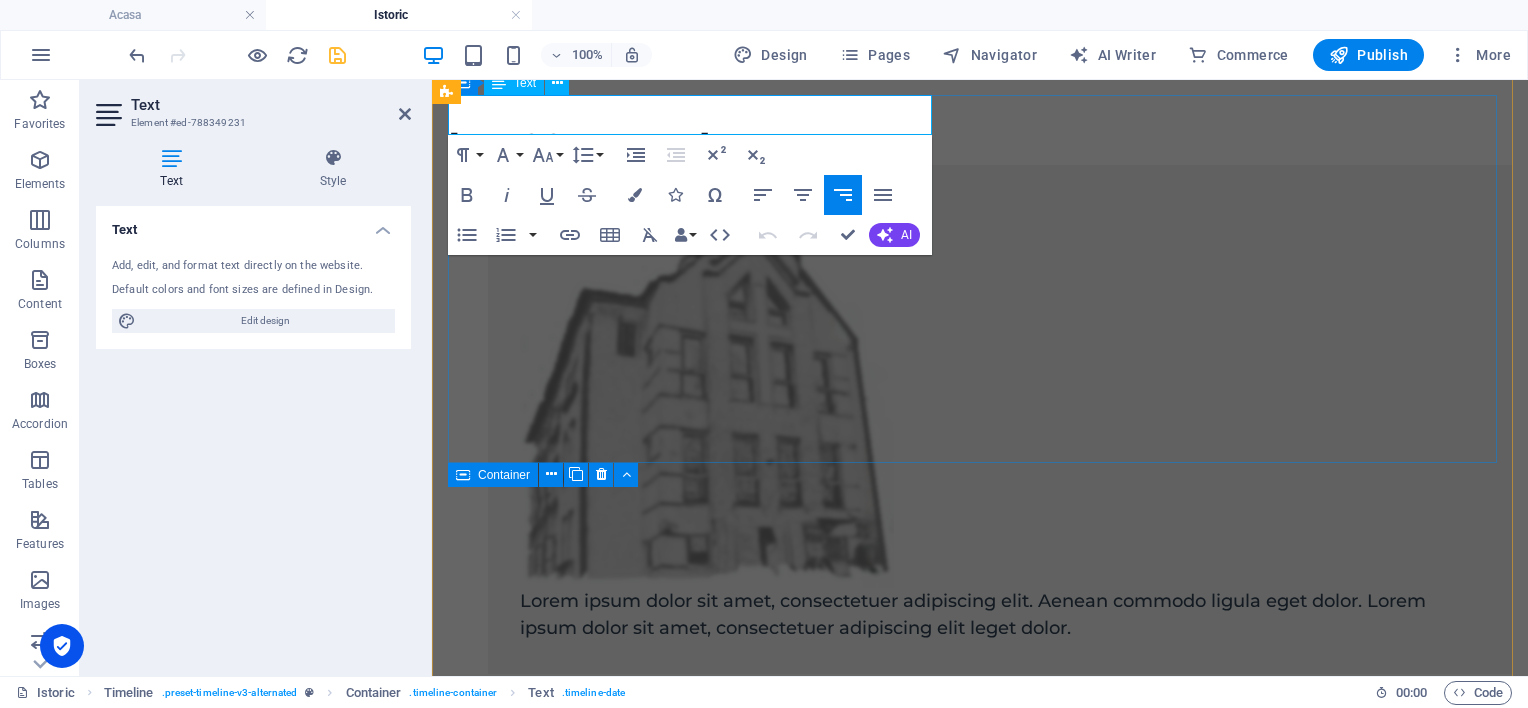 click on "[PERSON_NAME]" at bounding box center (579, 144) 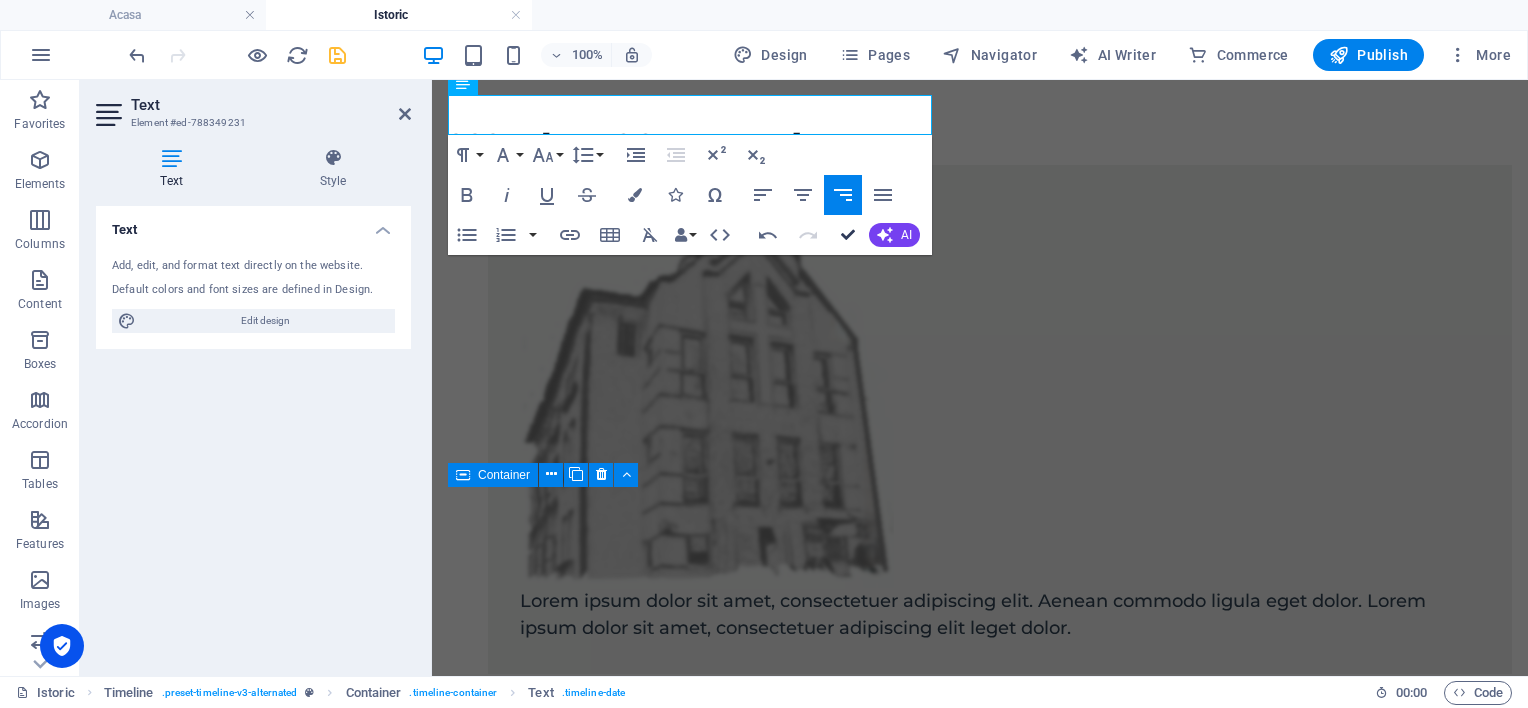 drag, startPoint x: 848, startPoint y: 231, endPoint x: 768, endPoint y: 152, distance: 112.432205 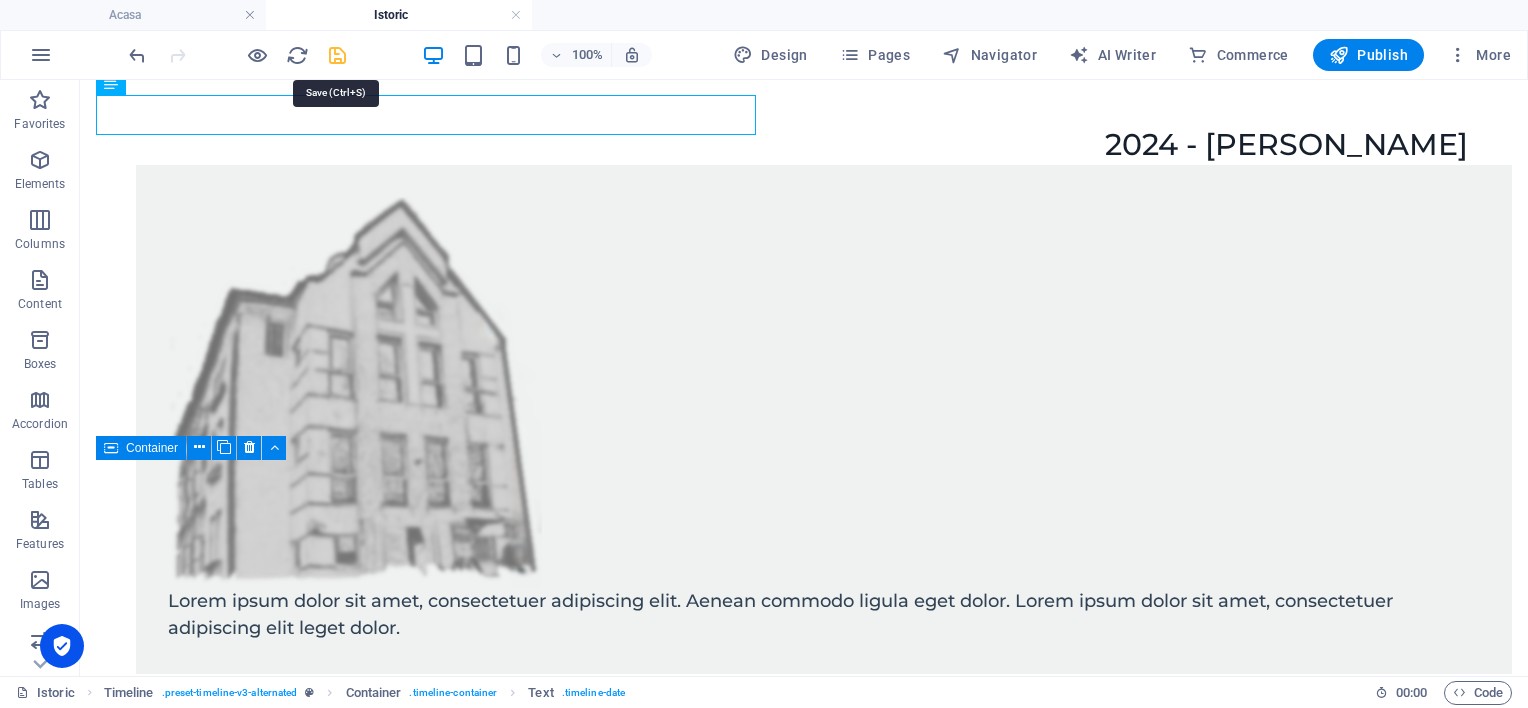 click at bounding box center [337, 55] 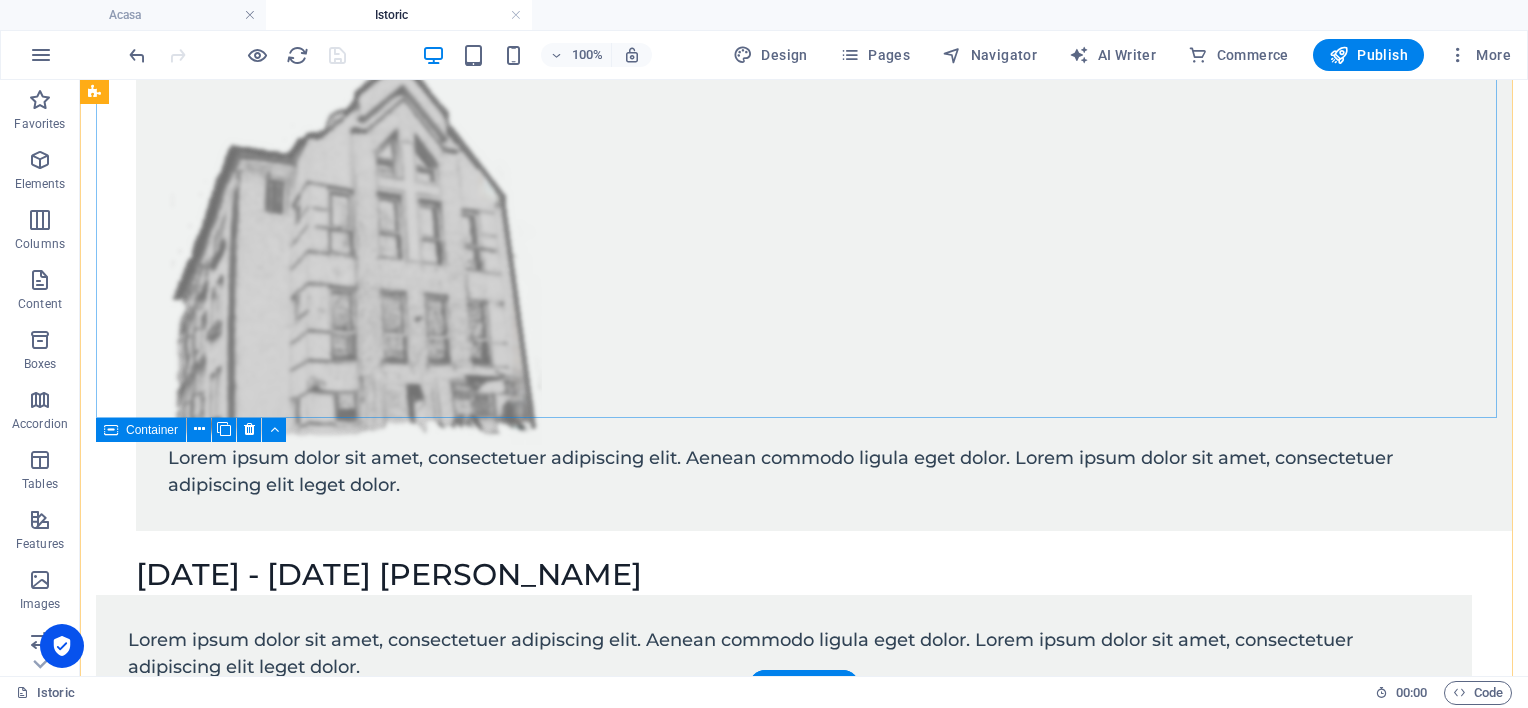scroll, scrollTop: 400, scrollLeft: 0, axis: vertical 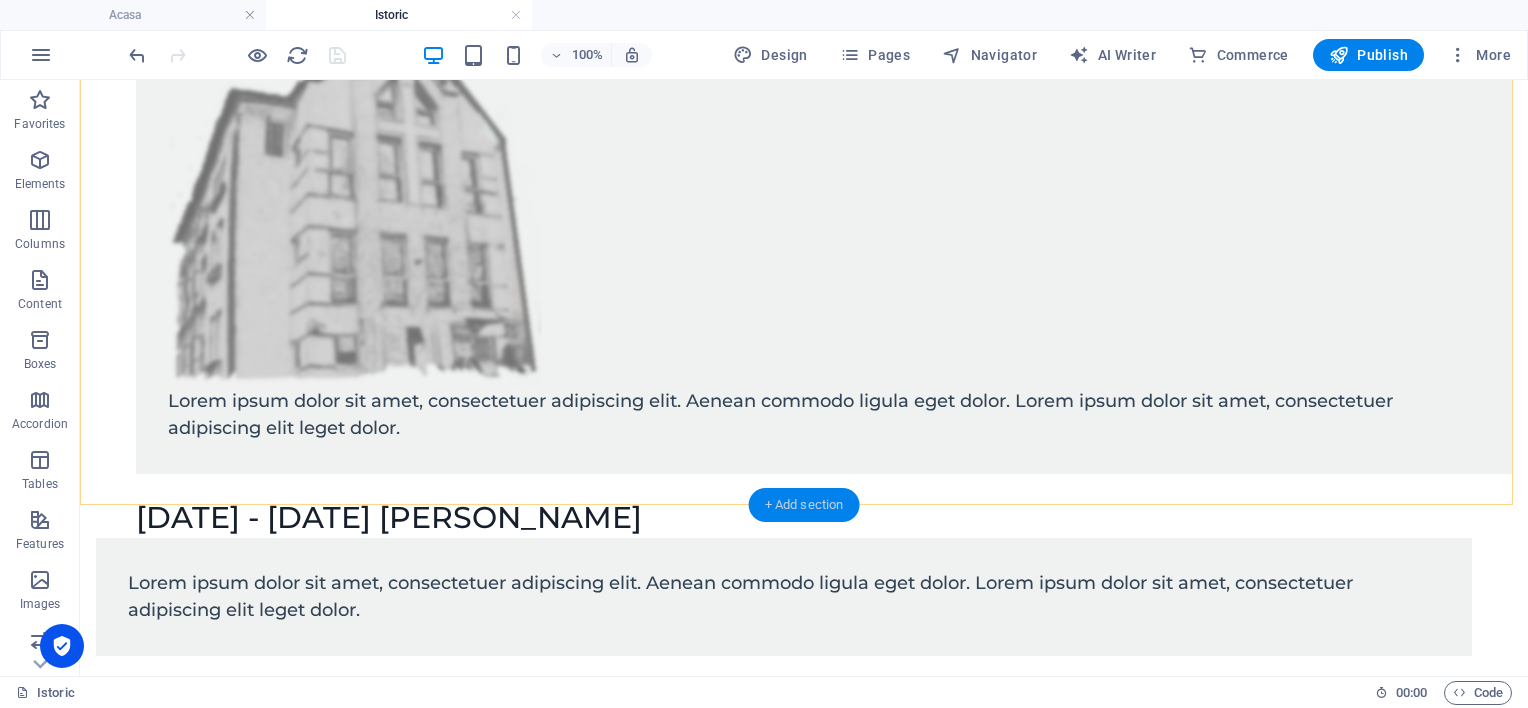 drag, startPoint x: 774, startPoint y: 503, endPoint x: 288, endPoint y: 412, distance: 494.44617 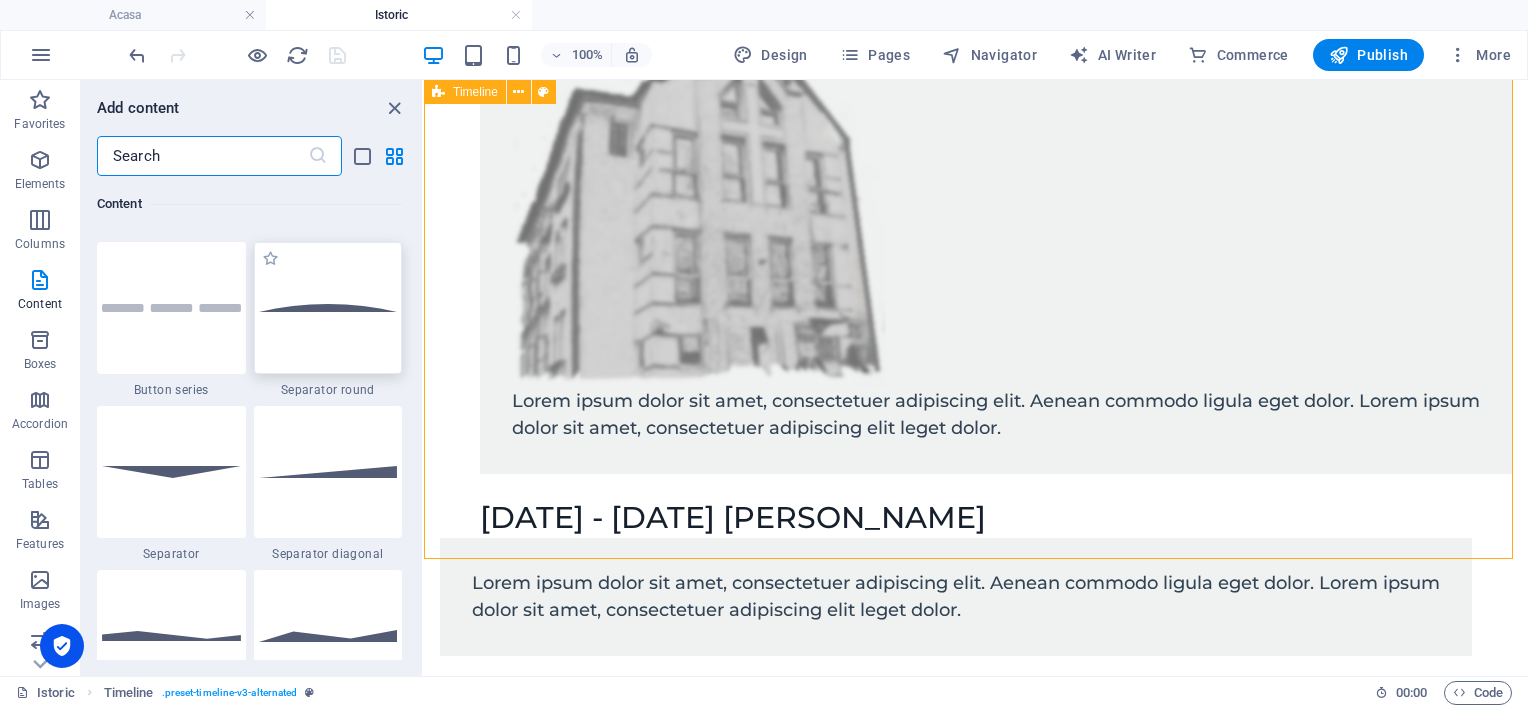 scroll, scrollTop: 4799, scrollLeft: 0, axis: vertical 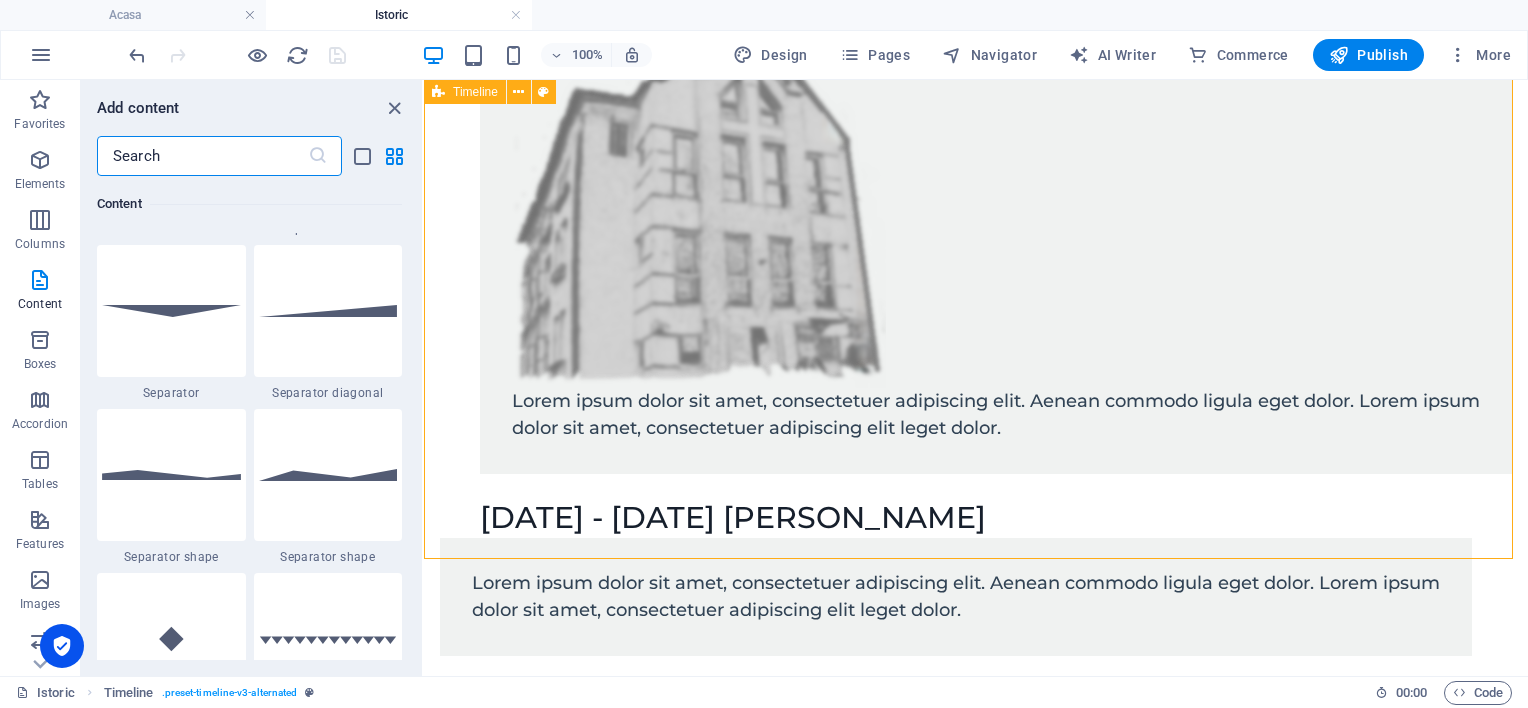 click at bounding box center (202, 156) 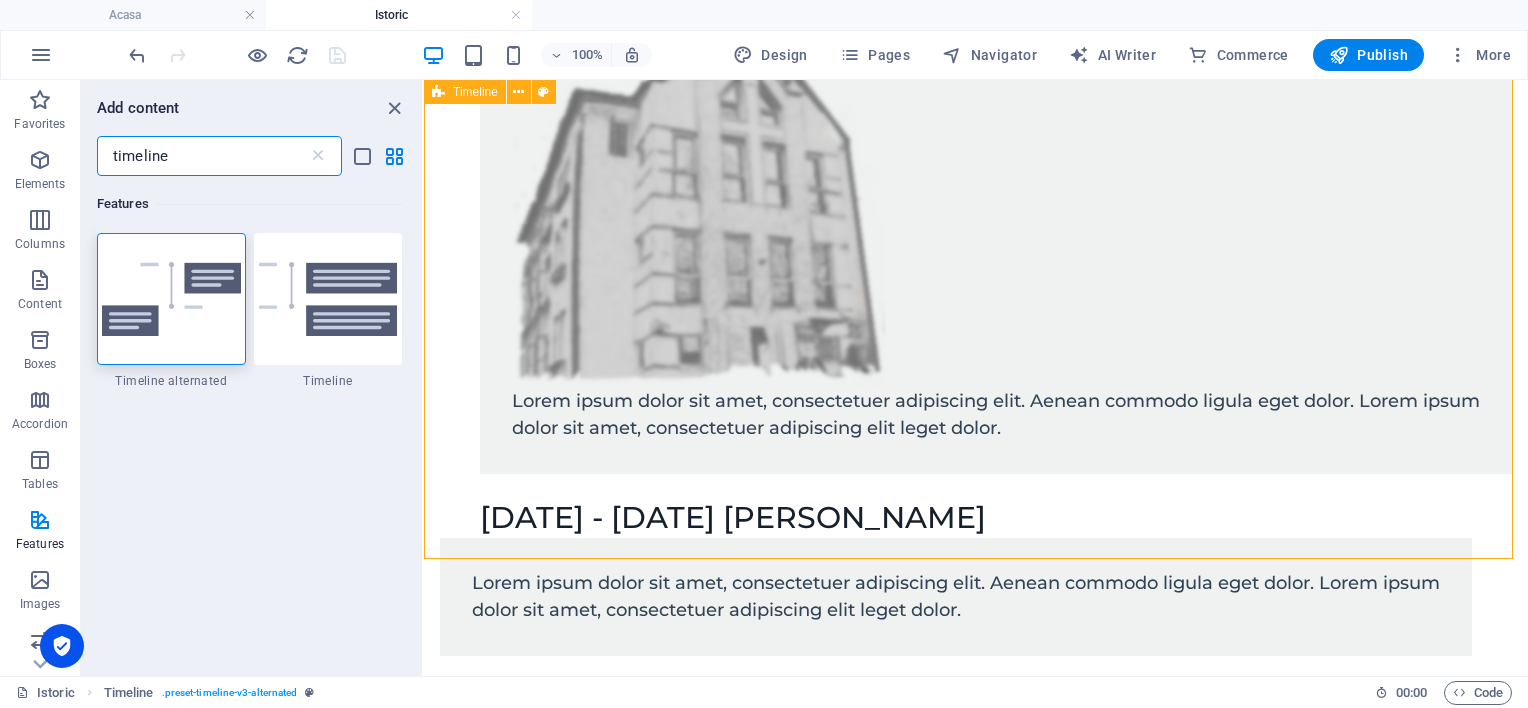 scroll, scrollTop: 0, scrollLeft: 0, axis: both 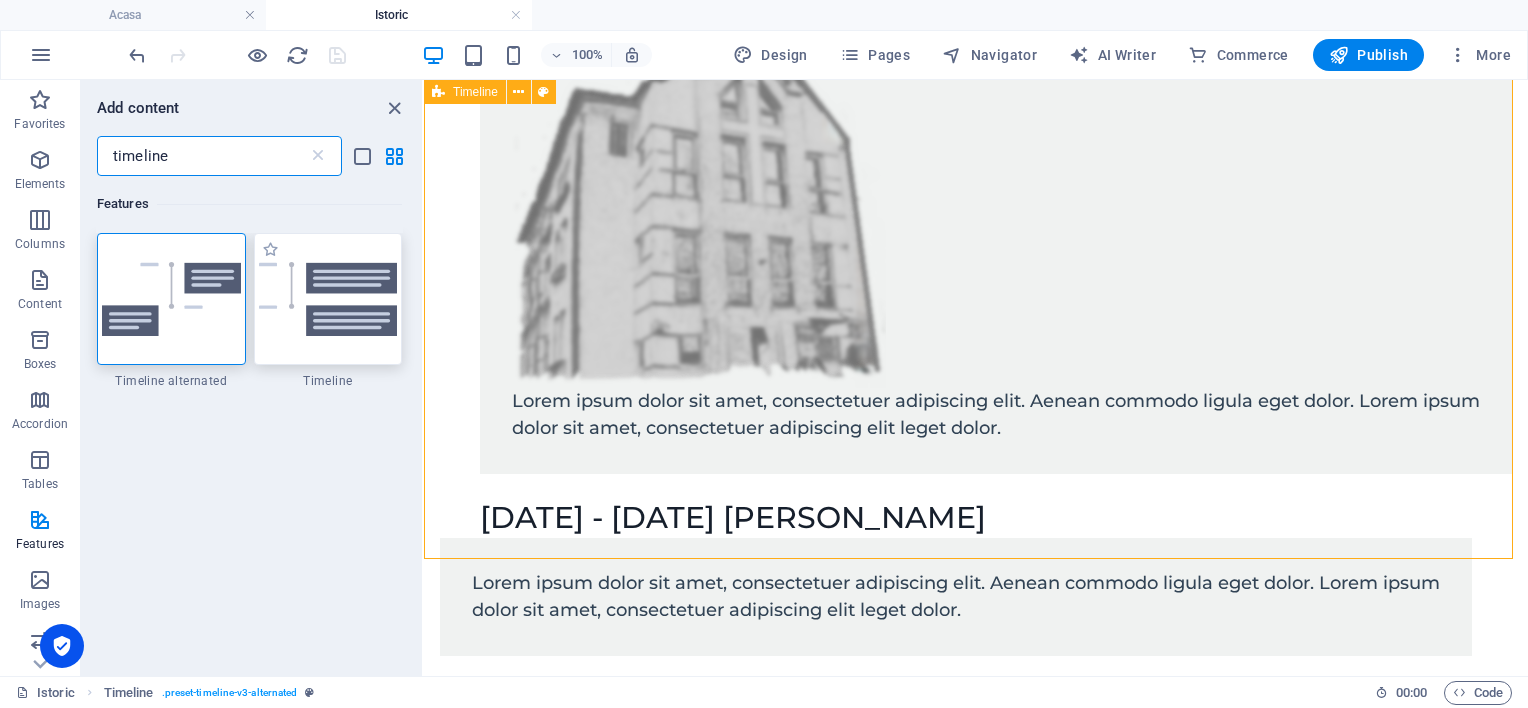 type on "timeline" 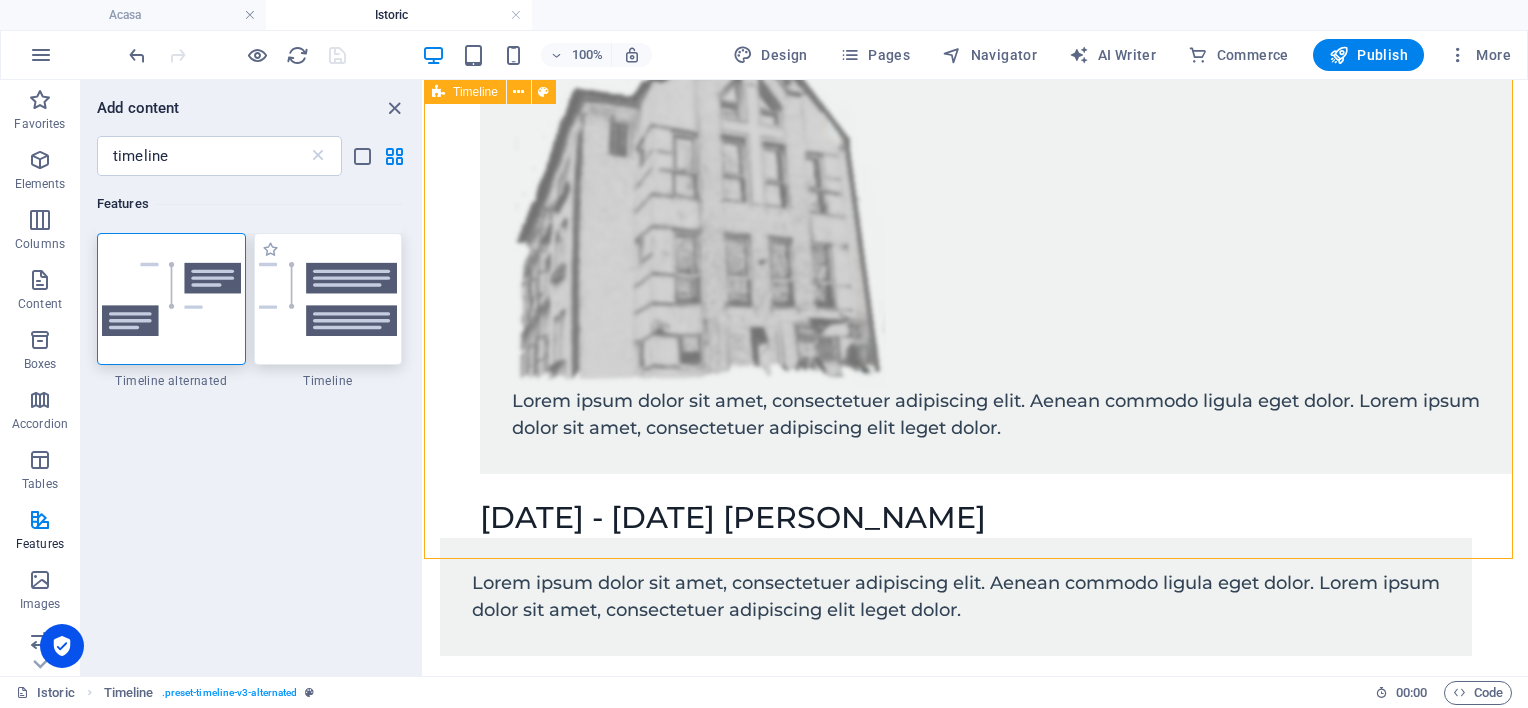 click at bounding box center (328, 299) 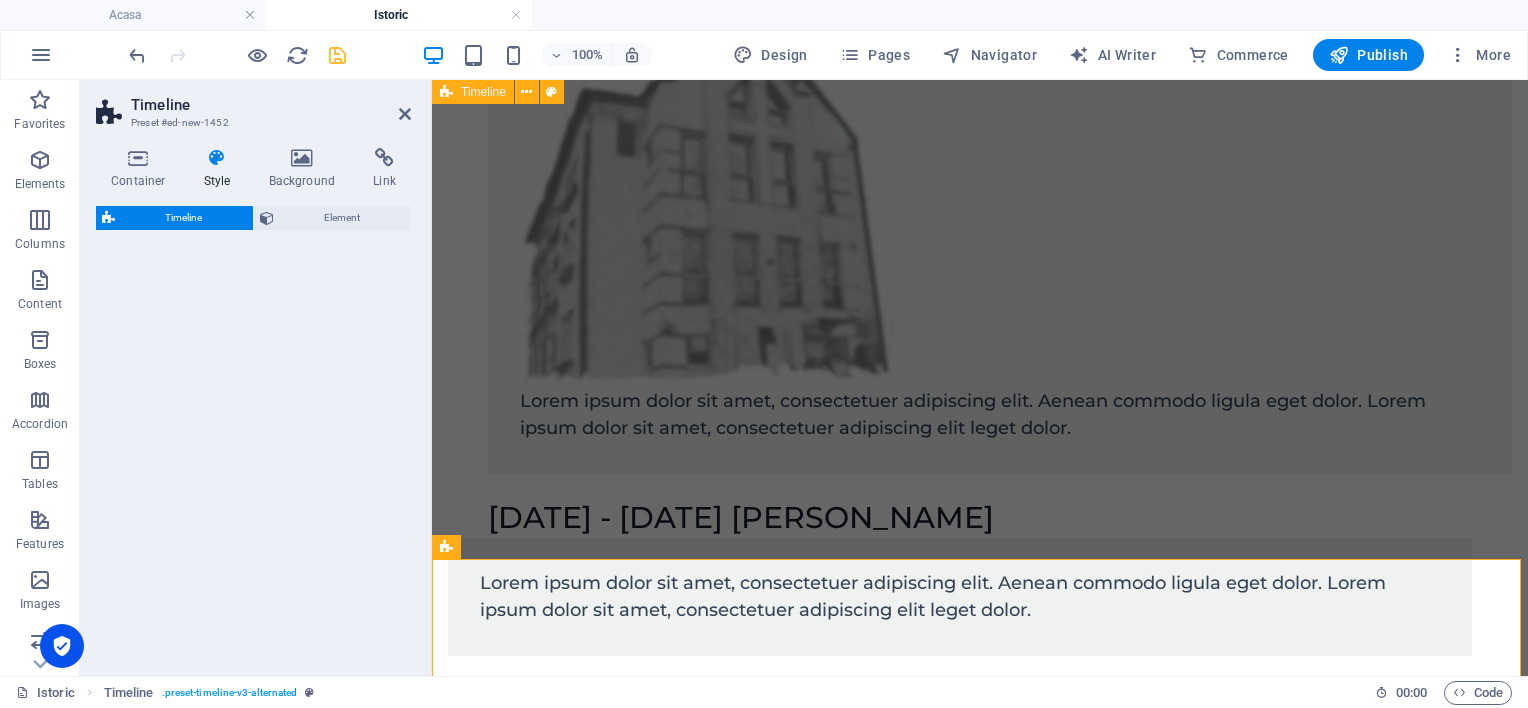 select on "rem" 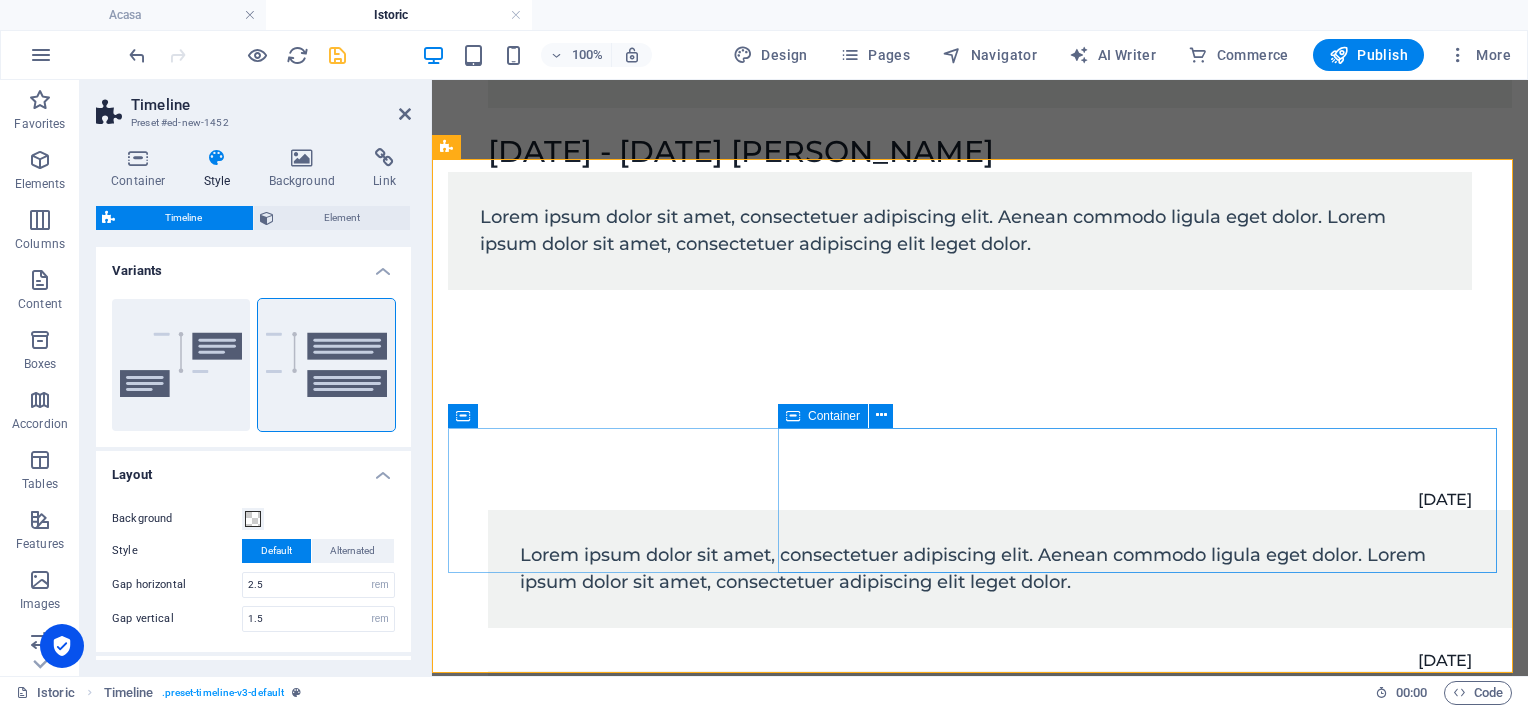 scroll, scrollTop: 800, scrollLeft: 0, axis: vertical 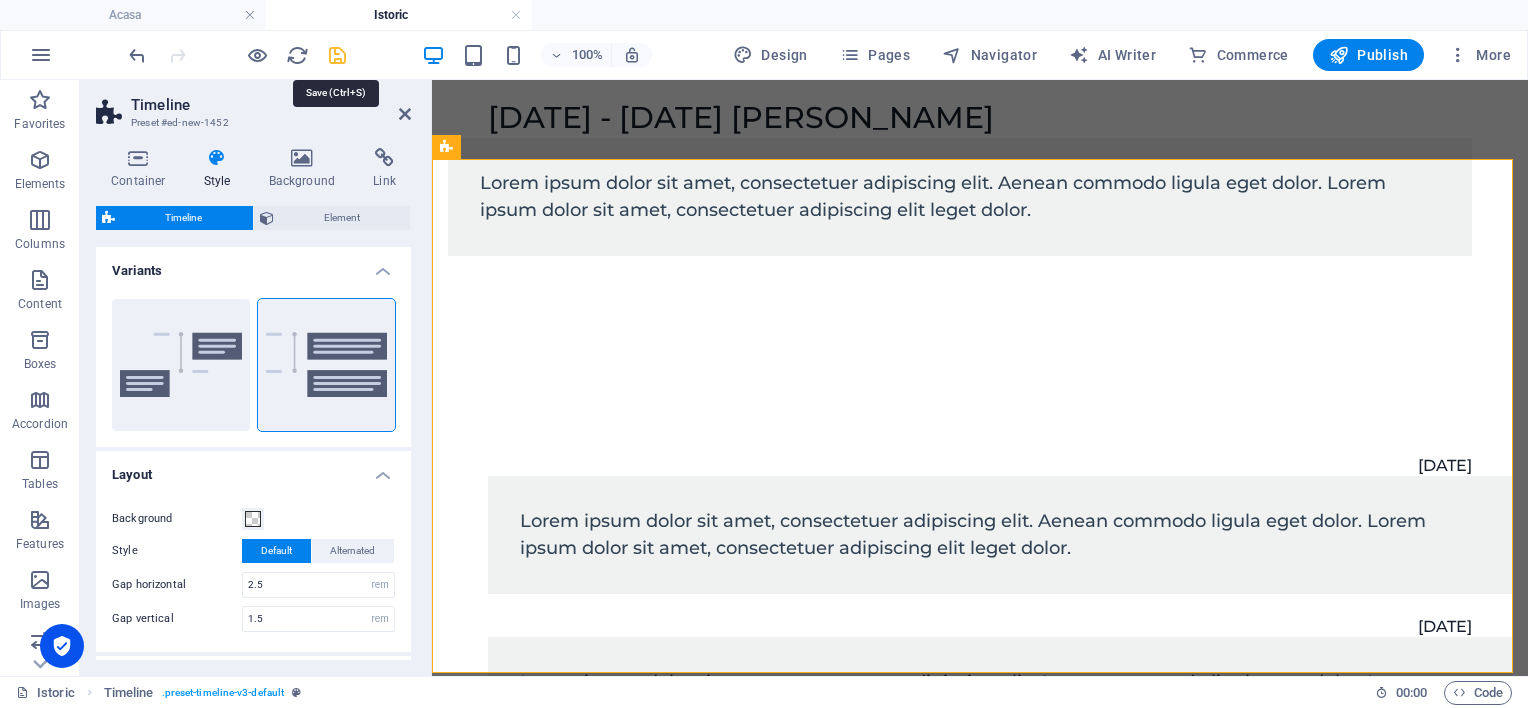 drag, startPoint x: 337, startPoint y: 54, endPoint x: 397, endPoint y: 139, distance: 104.04326 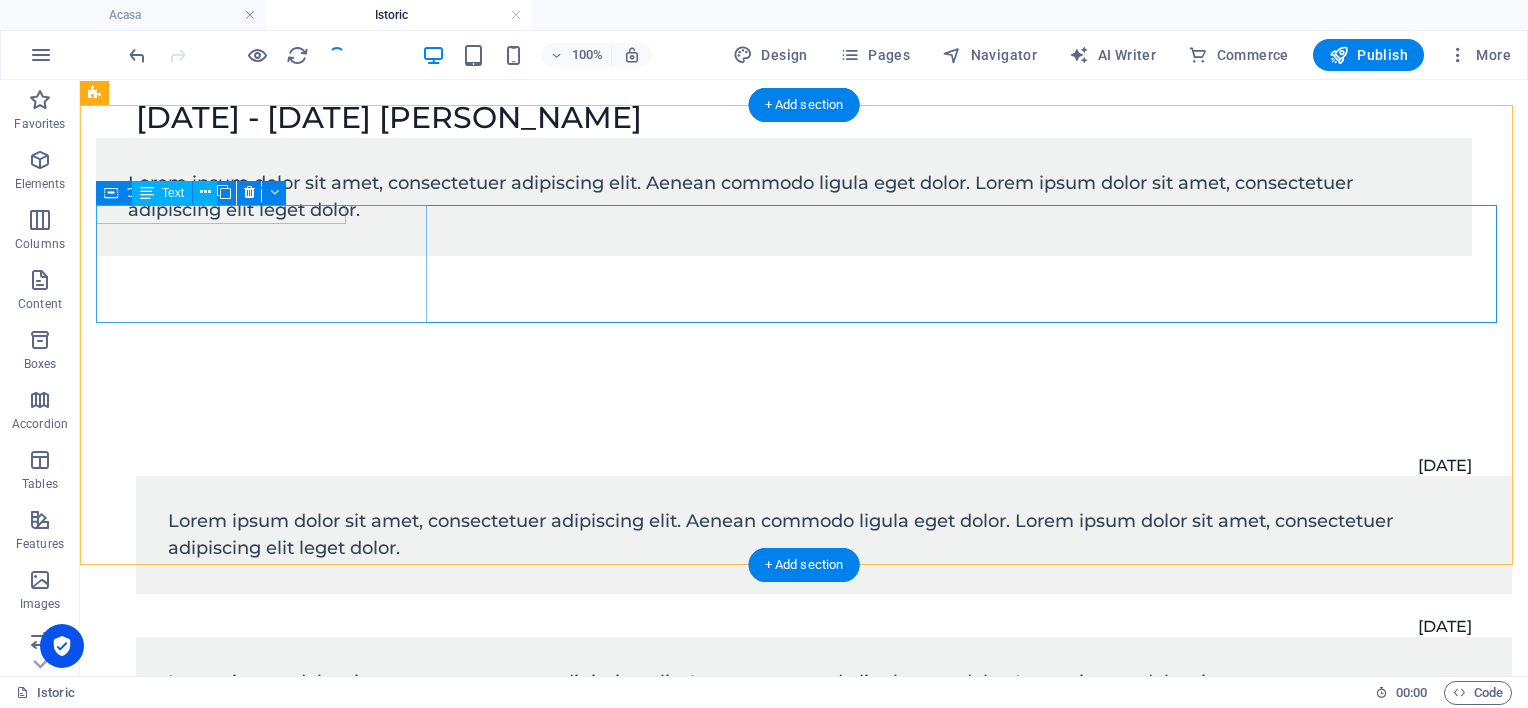 click on "[DATE]" at bounding box center (784, 465) 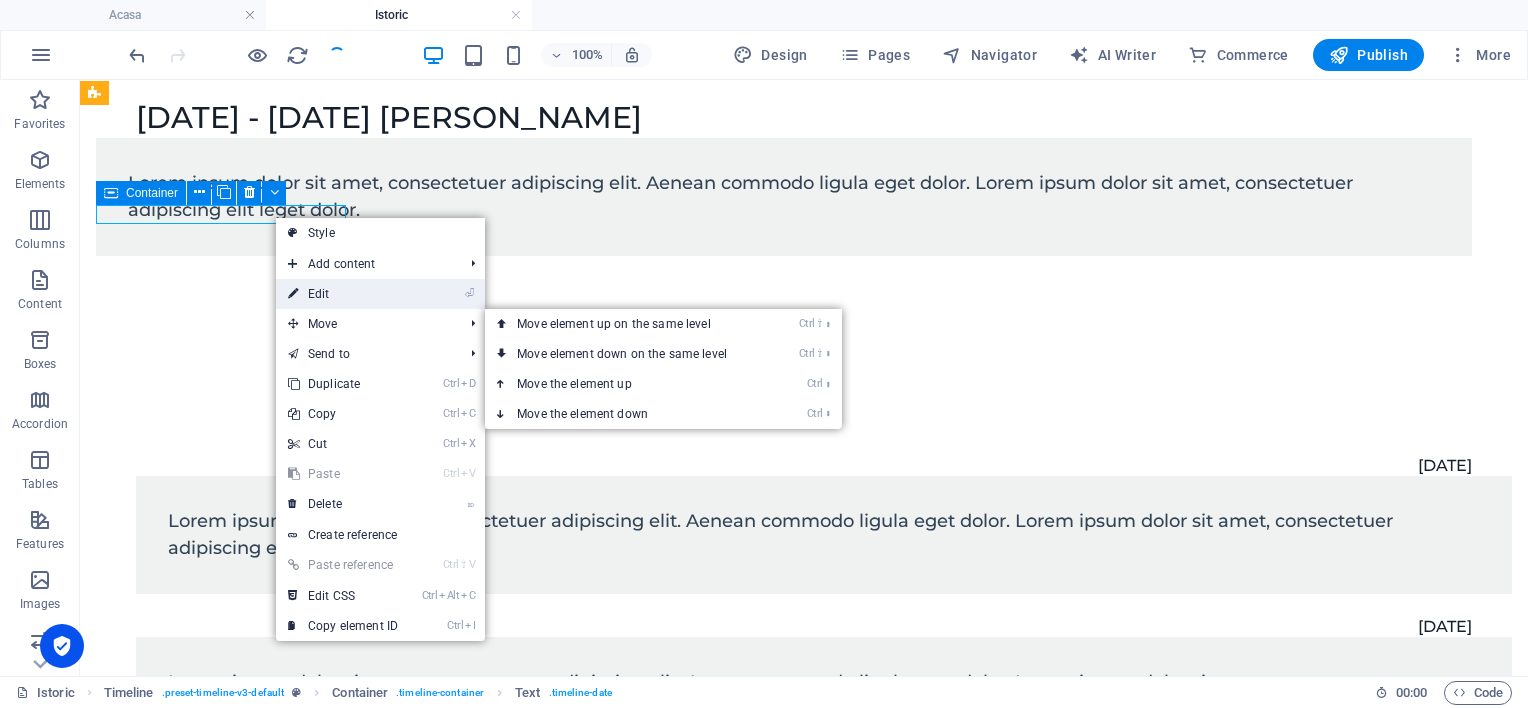 click on "⏎  Edit" at bounding box center [343, 294] 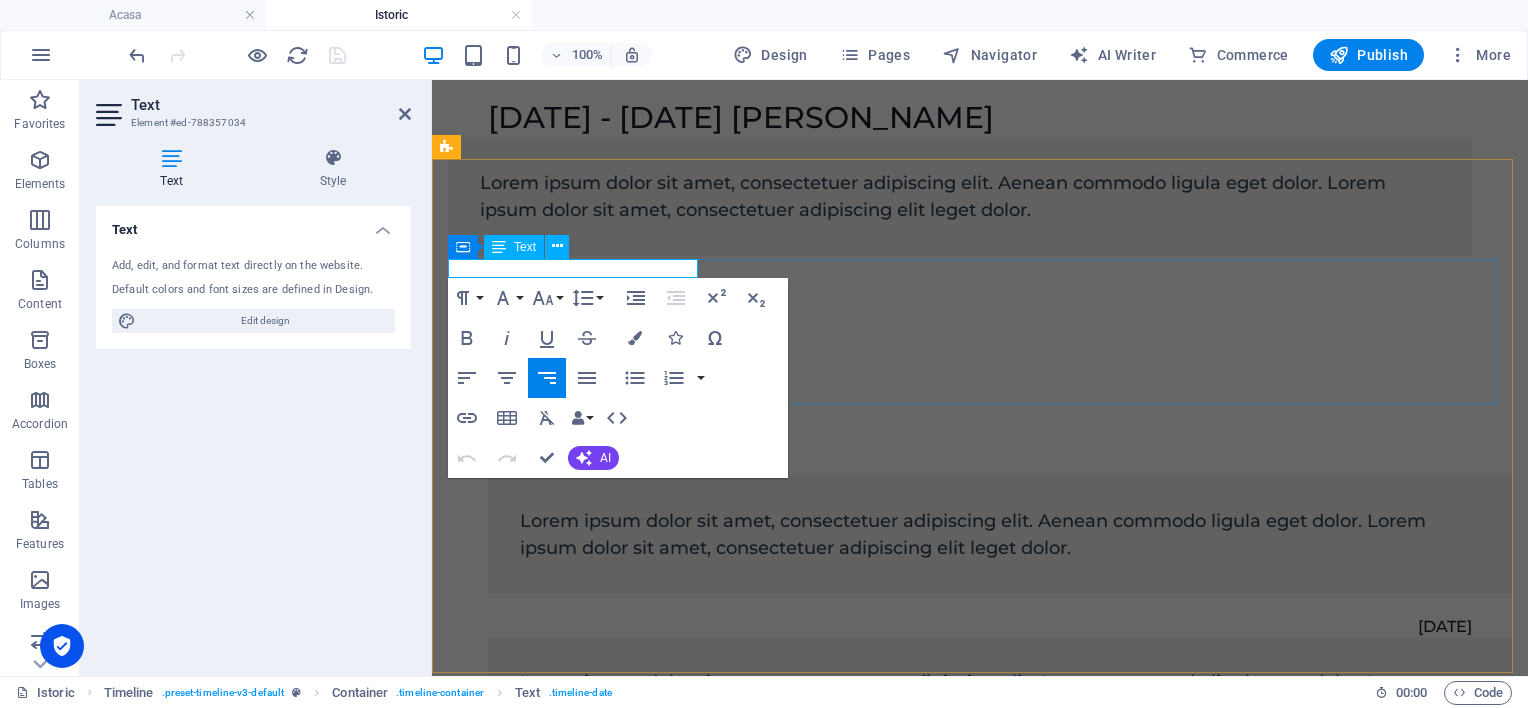 click on "[DATE]" at bounding box center [960, 465] 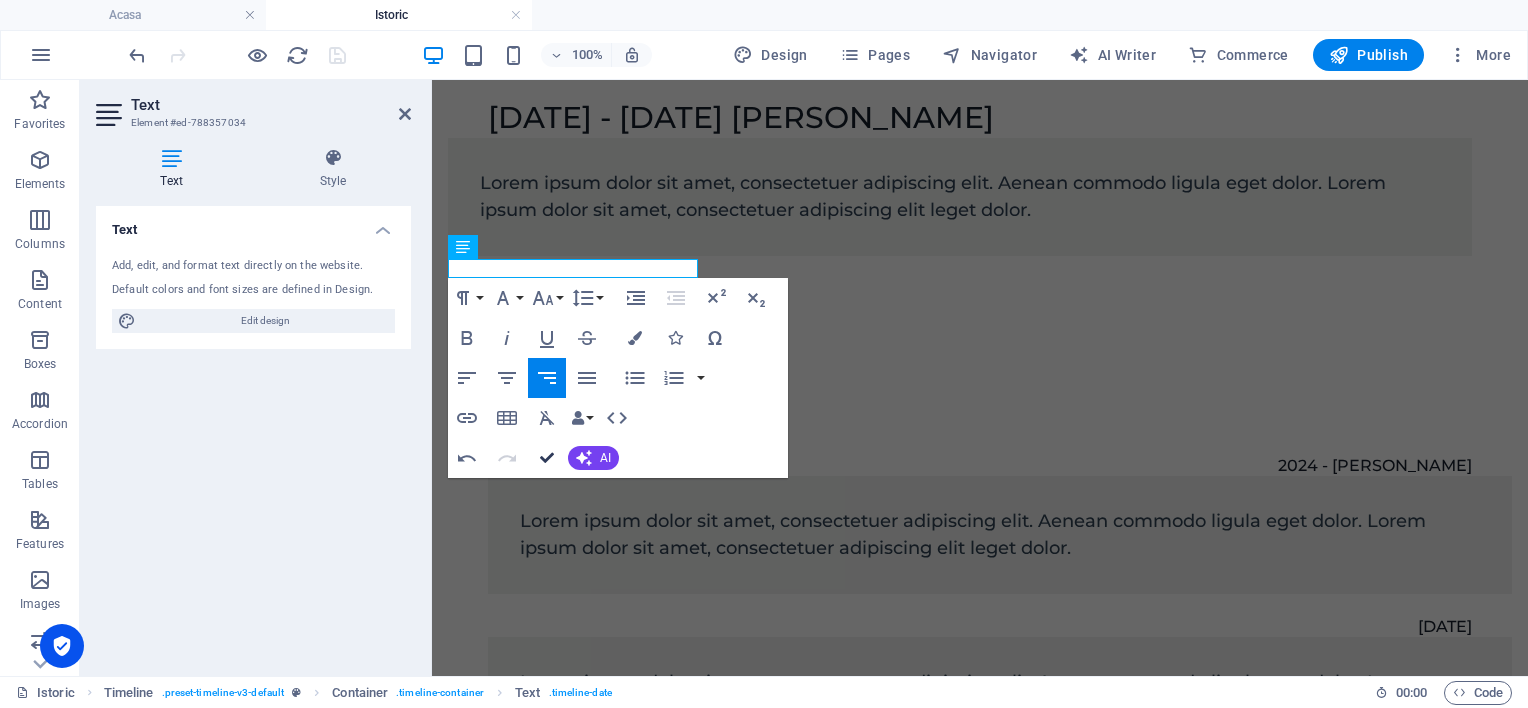 scroll, scrollTop: 746, scrollLeft: 0, axis: vertical 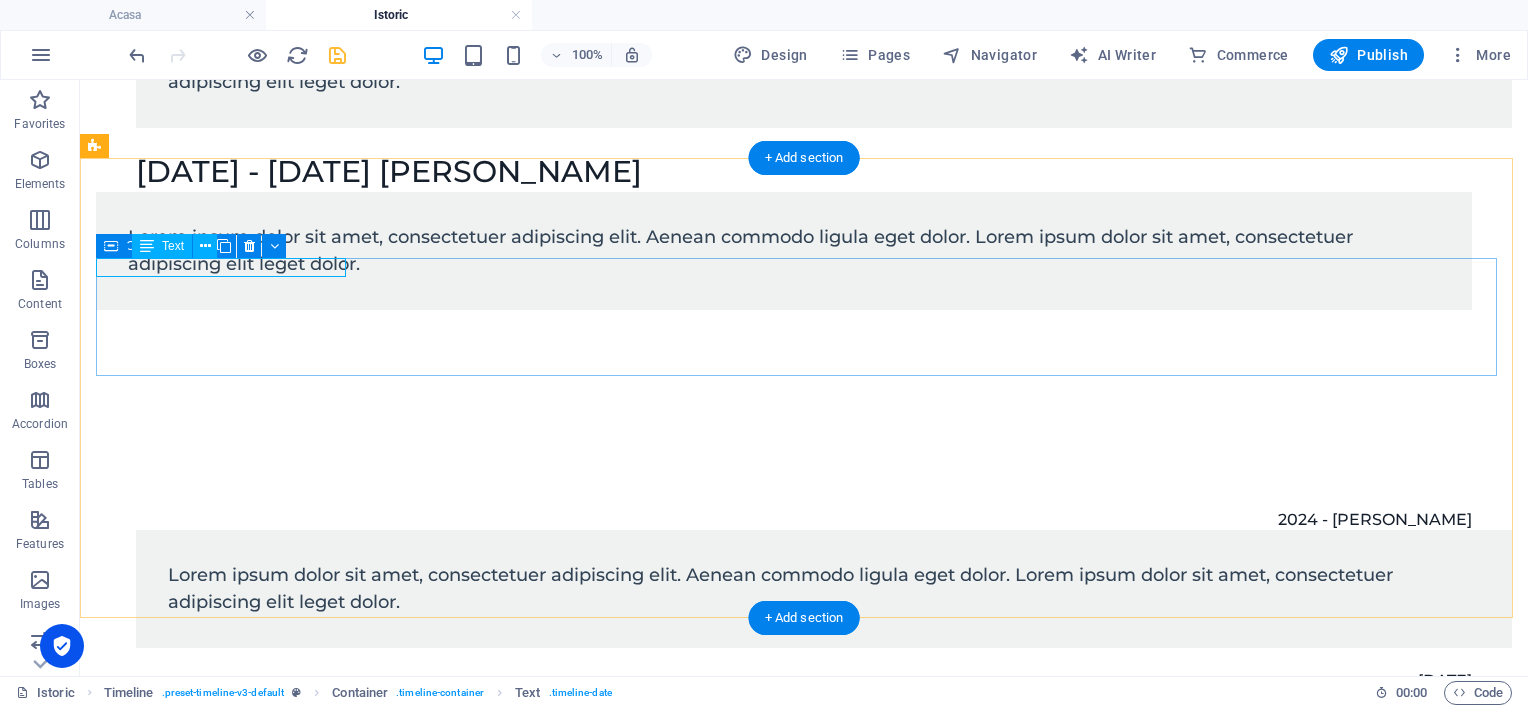 click on "2024 - [PERSON_NAME]" at bounding box center [784, 519] 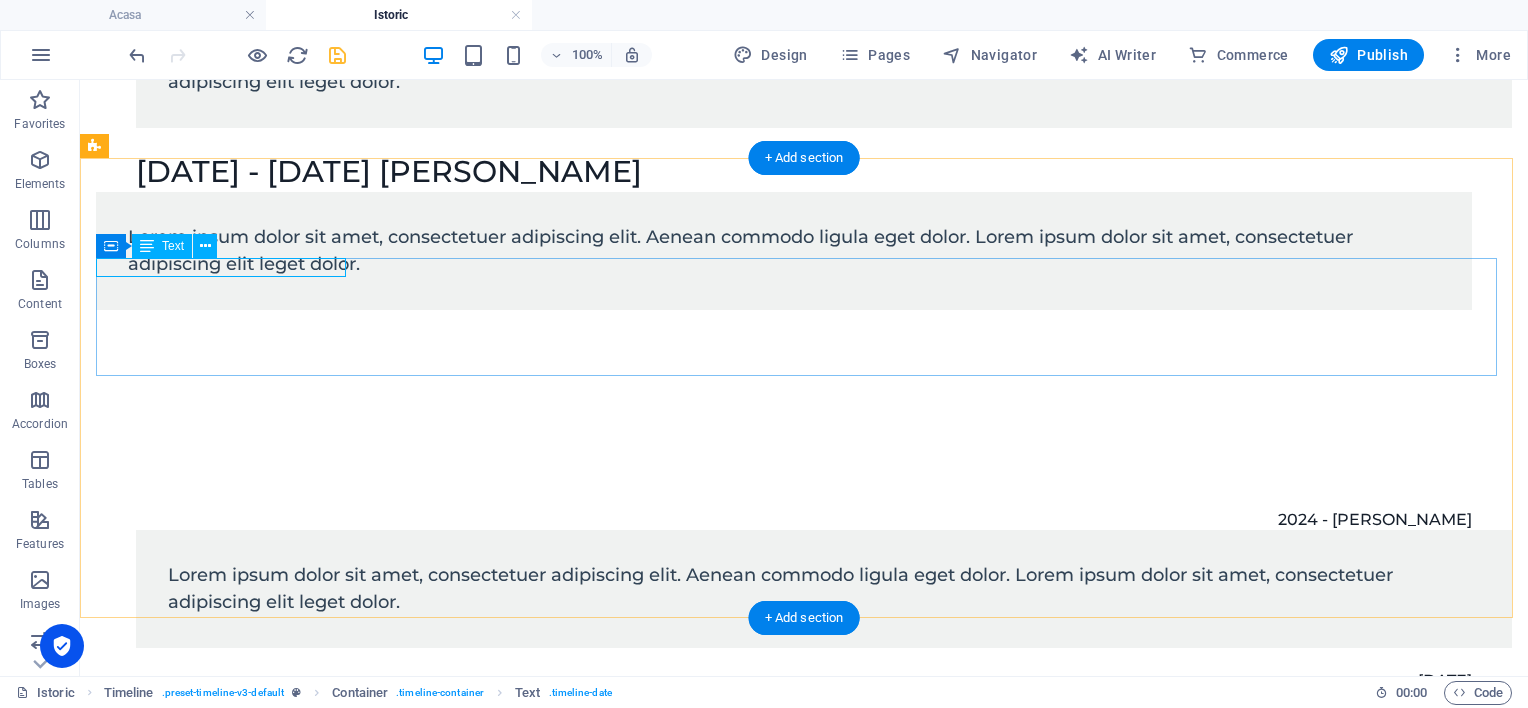 click on "2024 - [PERSON_NAME]" at bounding box center (784, 519) 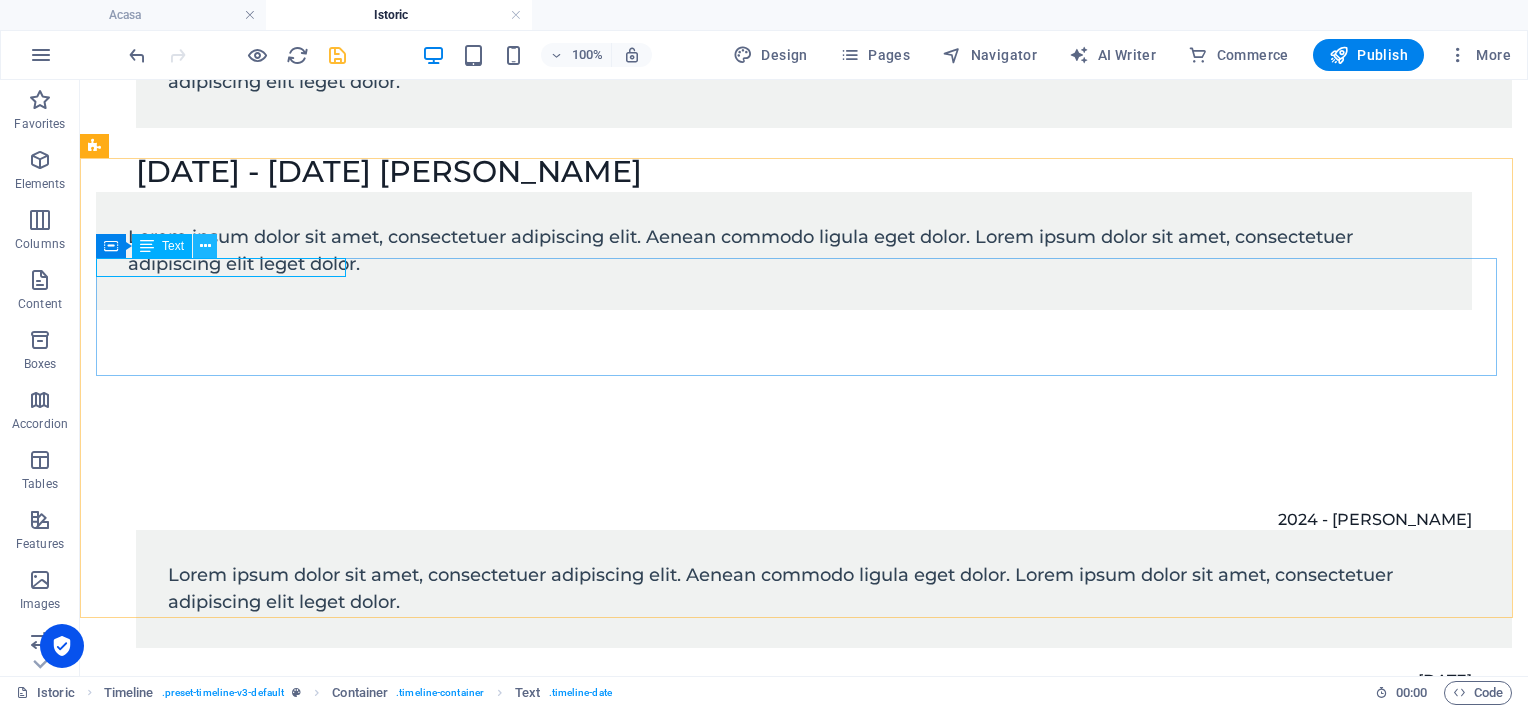 click at bounding box center [205, 246] 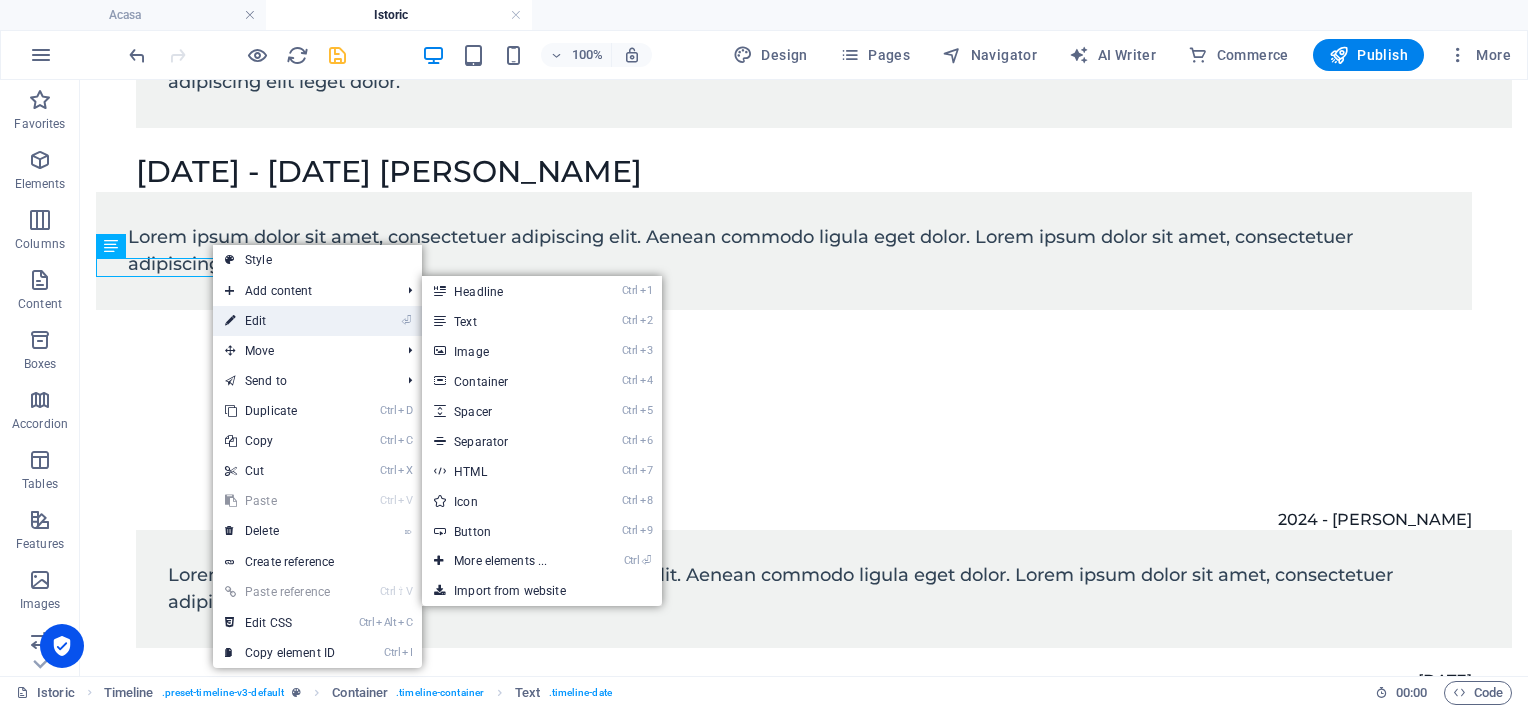click on "⏎  Edit" at bounding box center (280, 321) 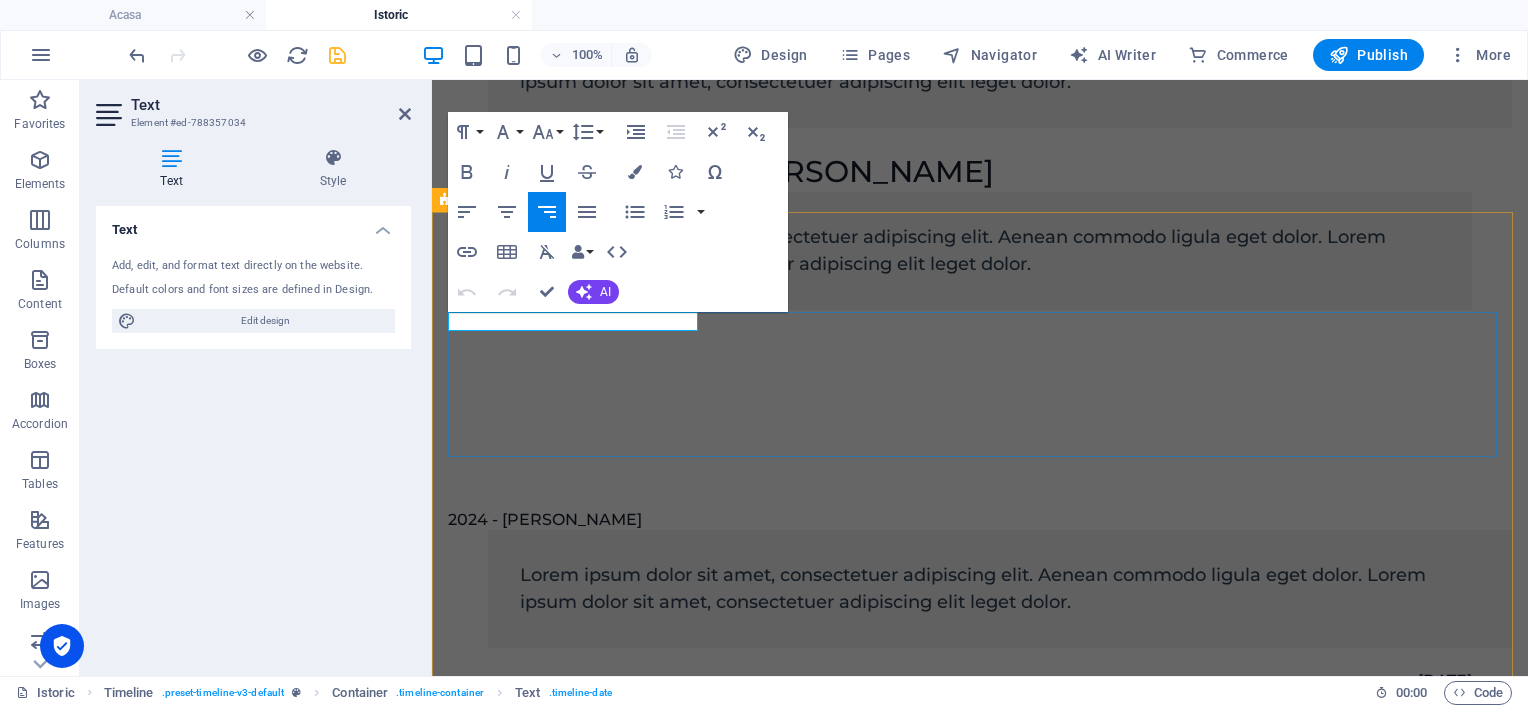 click on "2024 - [PERSON_NAME]" at bounding box center [545, 520] 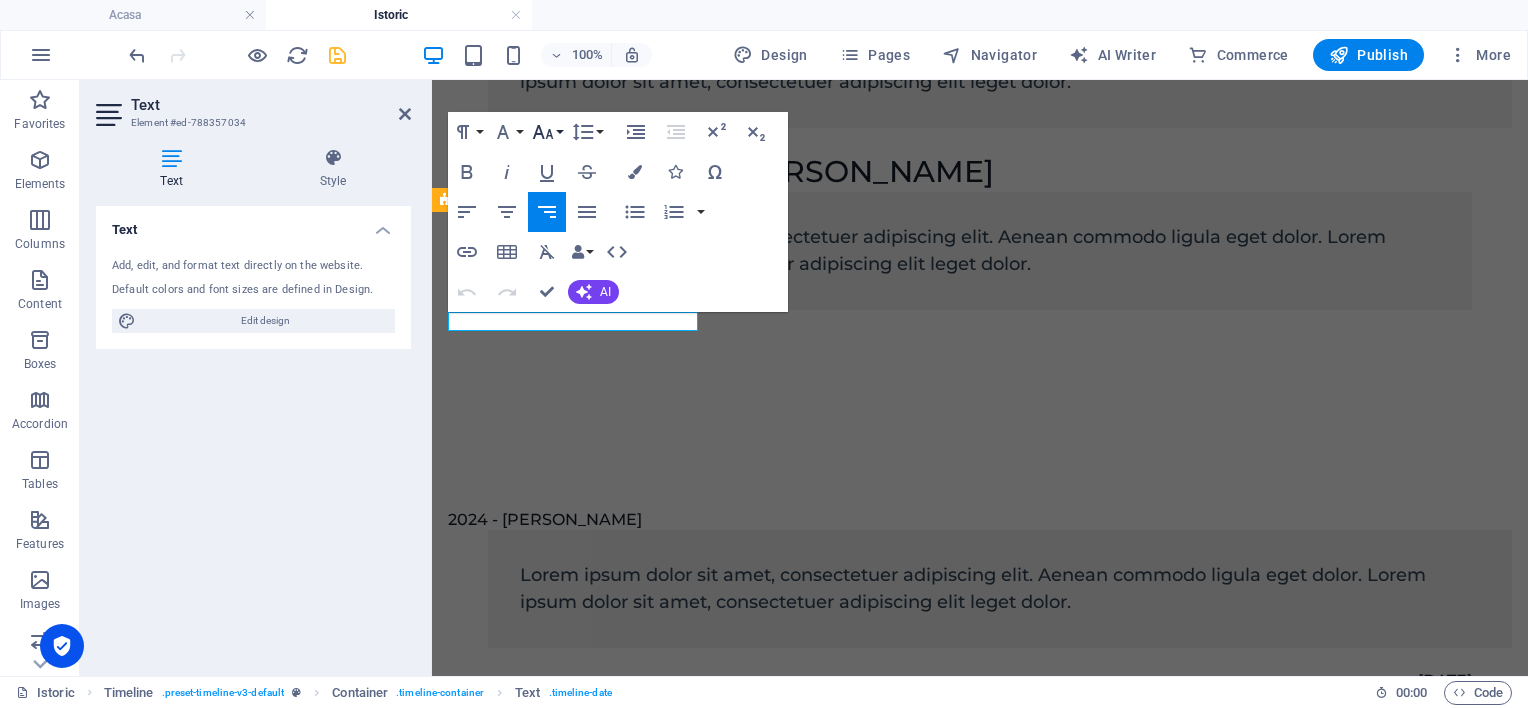 click 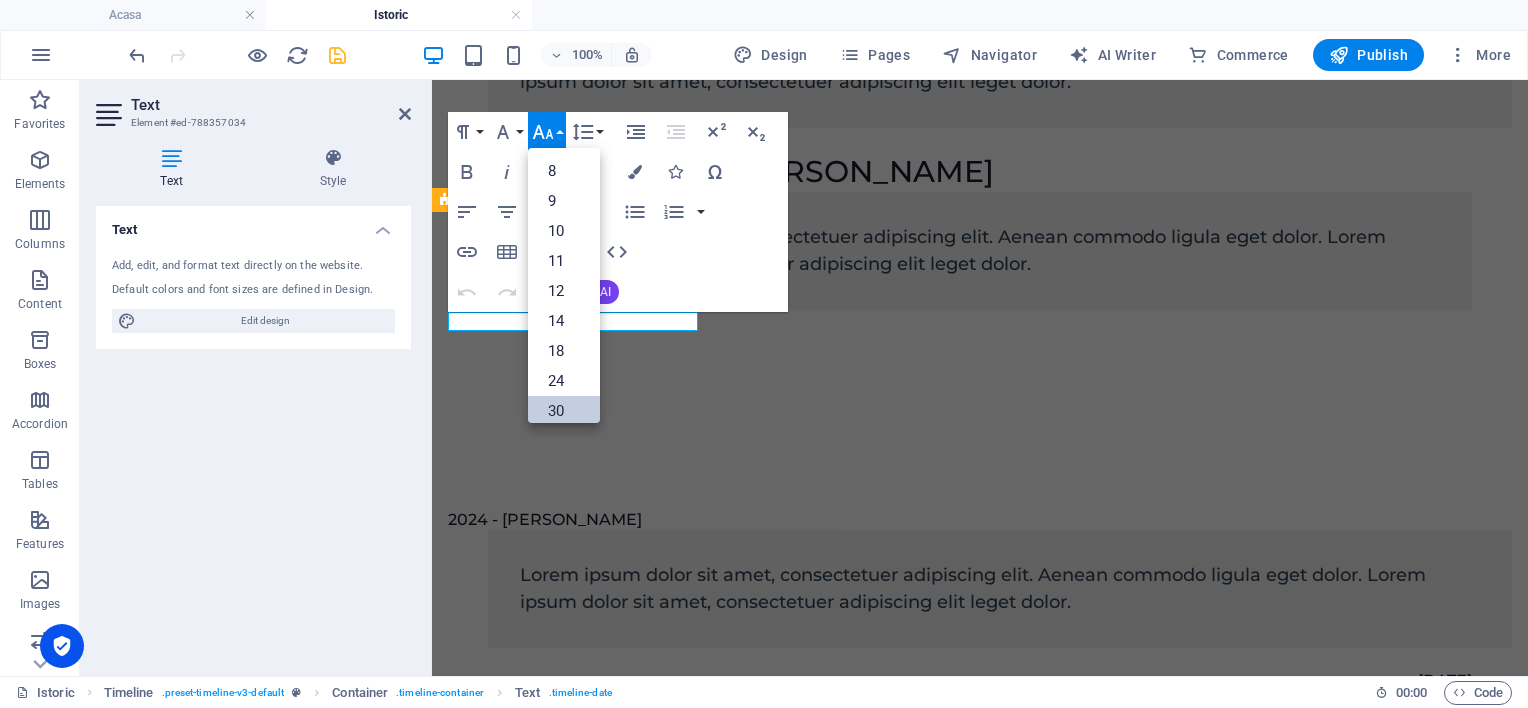 drag, startPoint x: 556, startPoint y: 412, endPoint x: 176, endPoint y: 306, distance: 394.5073 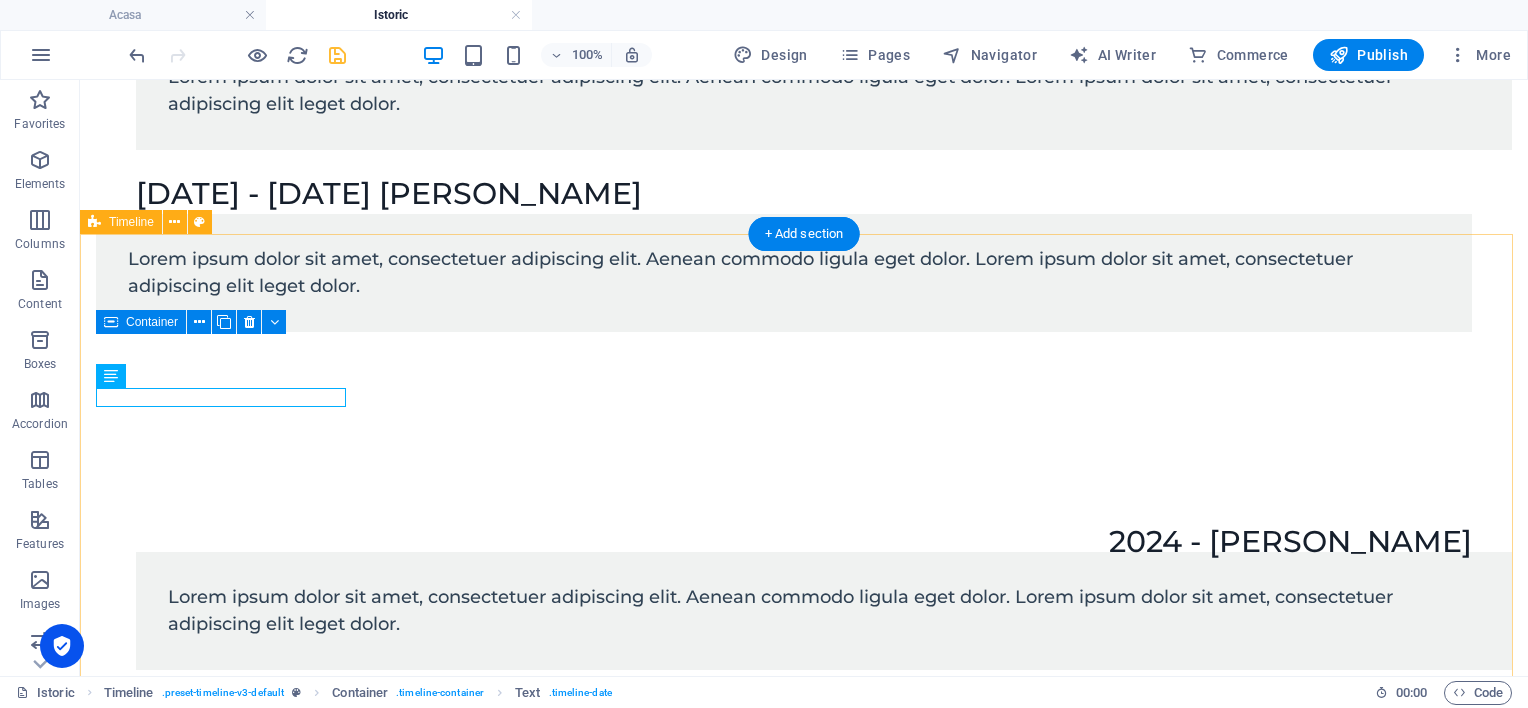 scroll, scrollTop: 670, scrollLeft: 0, axis: vertical 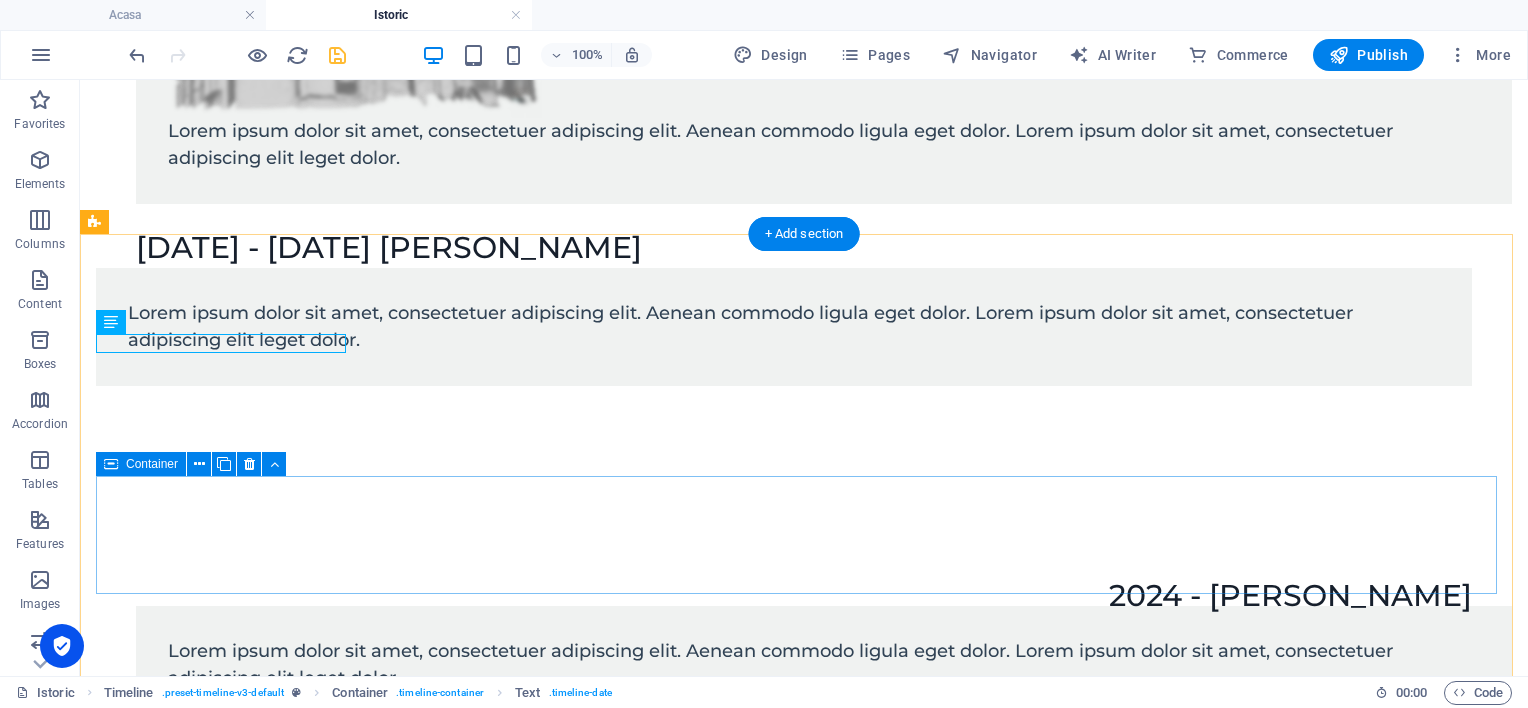 click on "[DATE] Lorem ipsum dolor sit amet, consectetuer adipiscing elit. Aenean commodo ligula eget dolor. Lorem ipsum dolor sit amet, consectetuer adipiscing elit leget dolor." at bounding box center [804, 816] 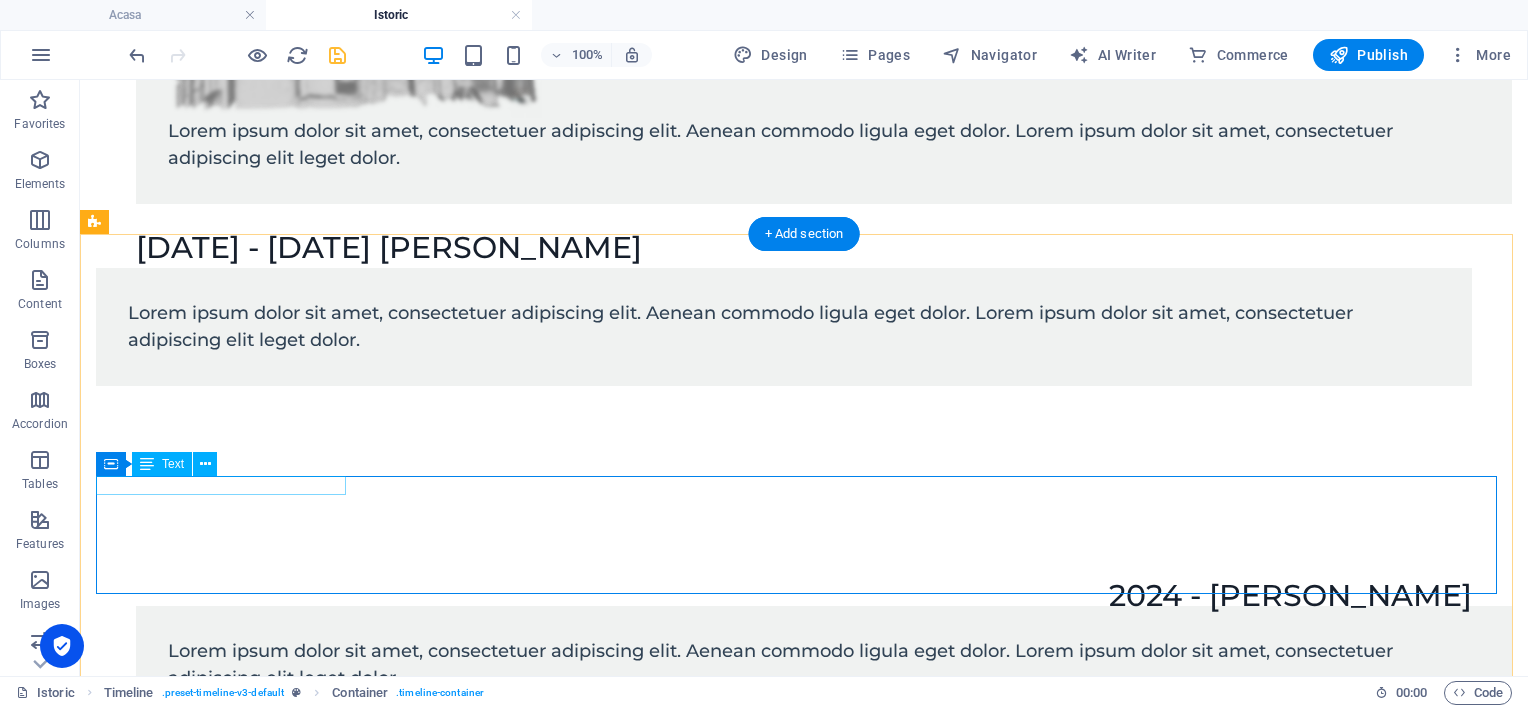 click on "[DATE]" at bounding box center [784, 757] 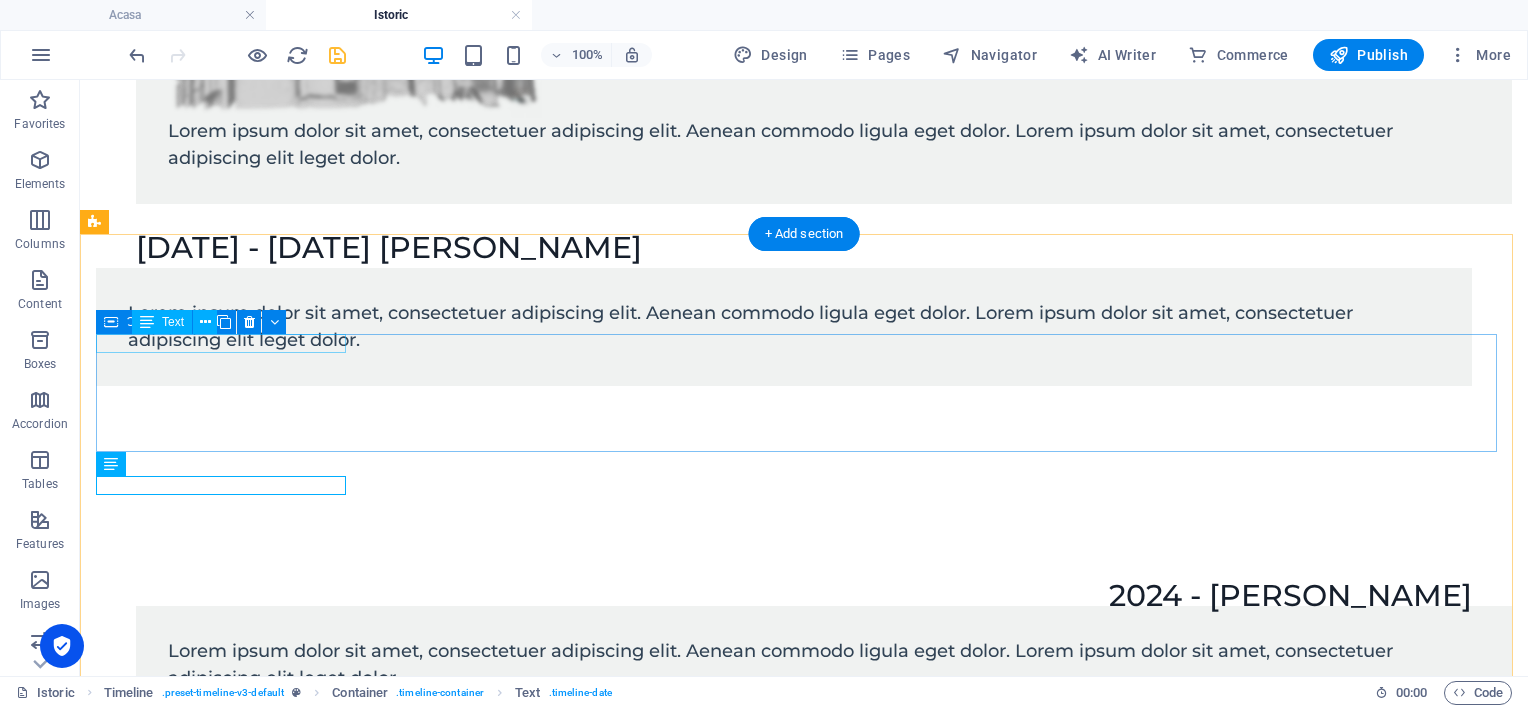 click on "2024 - [PERSON_NAME]" at bounding box center [784, 595] 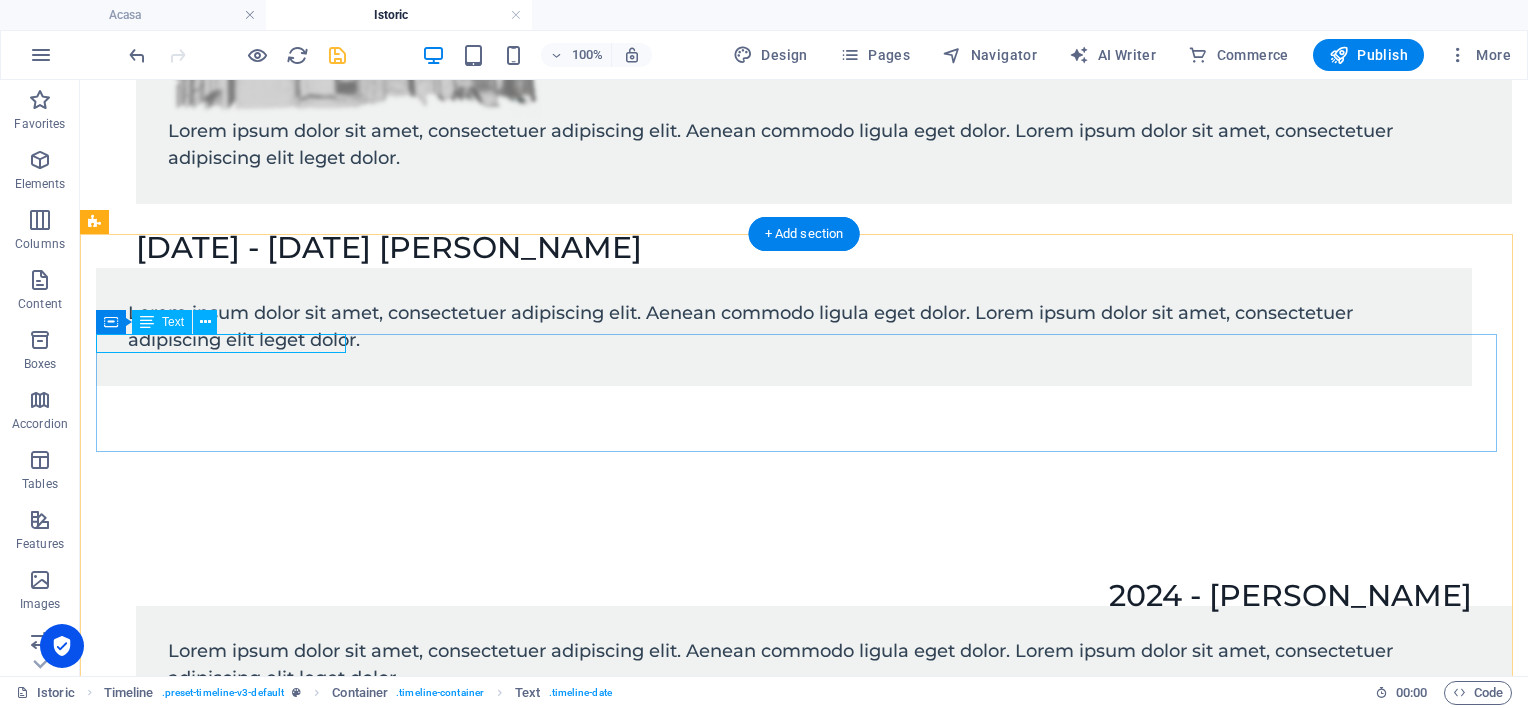 click on "2024 - [PERSON_NAME]" at bounding box center (784, 595) 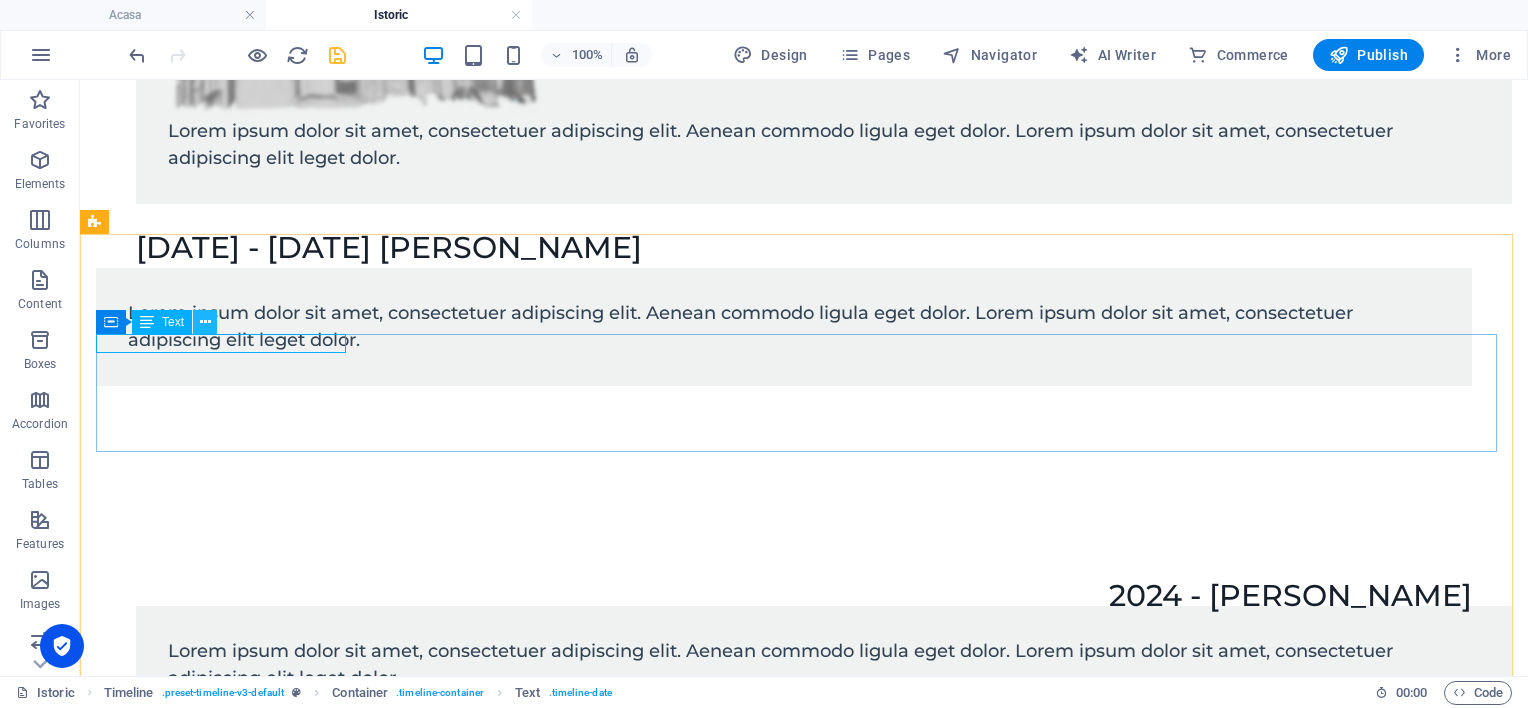 click at bounding box center [205, 322] 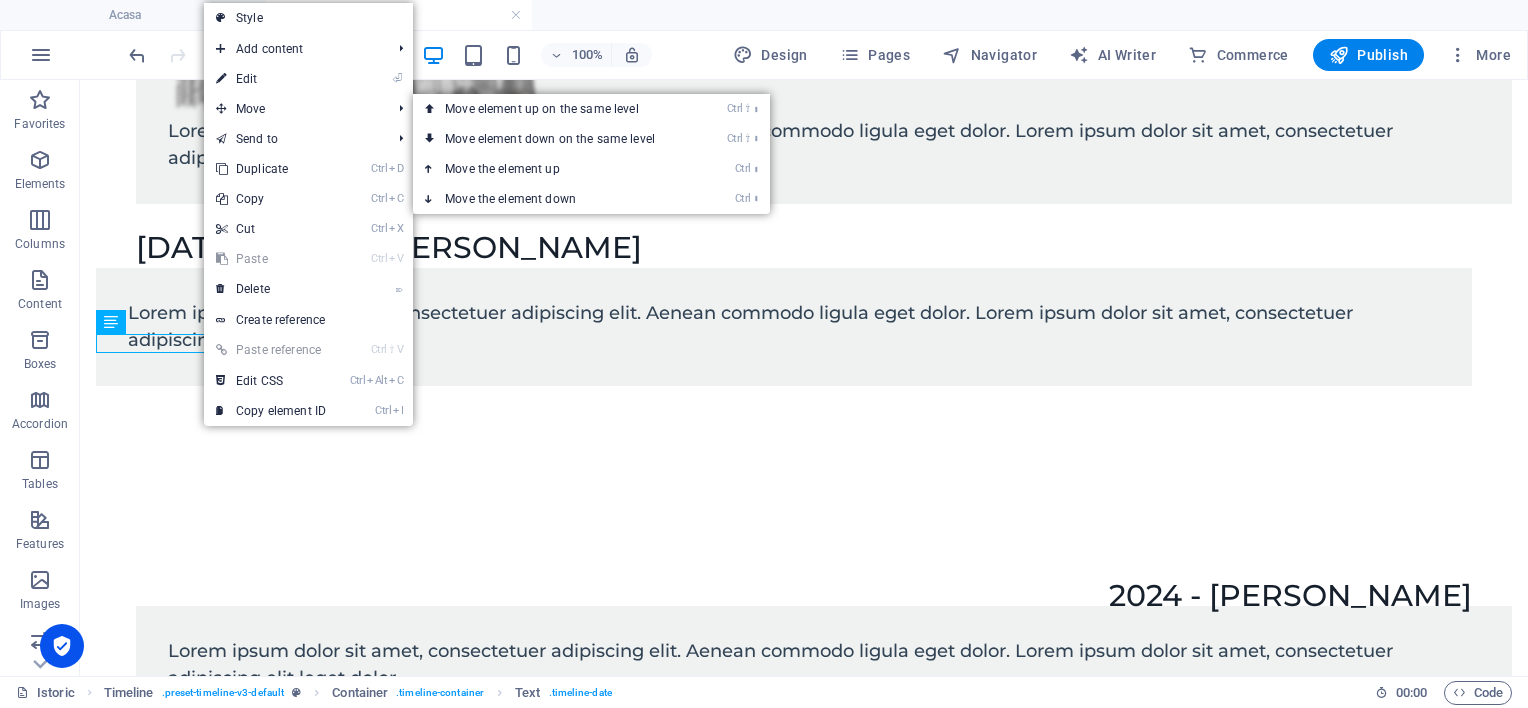 click on "⏎  Edit" at bounding box center (271, 79) 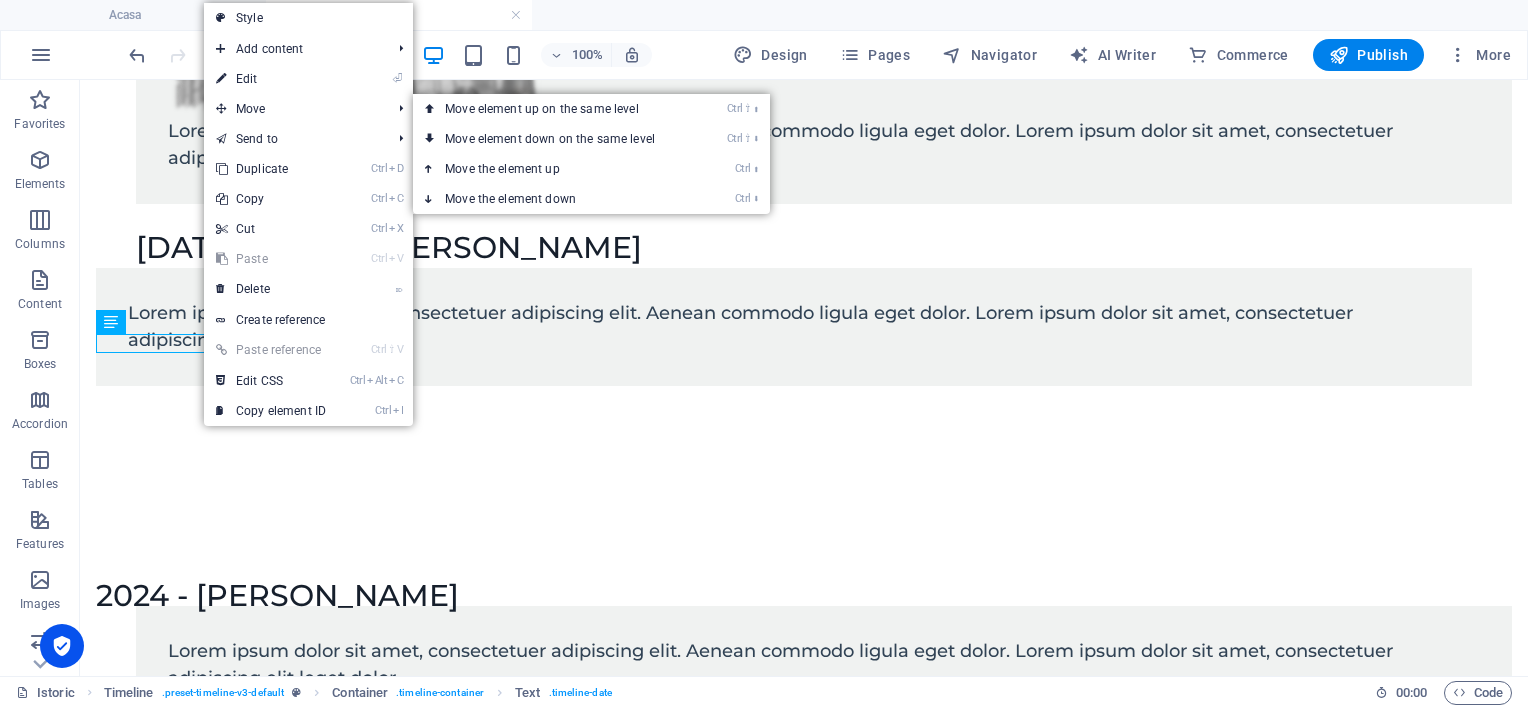 scroll, scrollTop: 697, scrollLeft: 0, axis: vertical 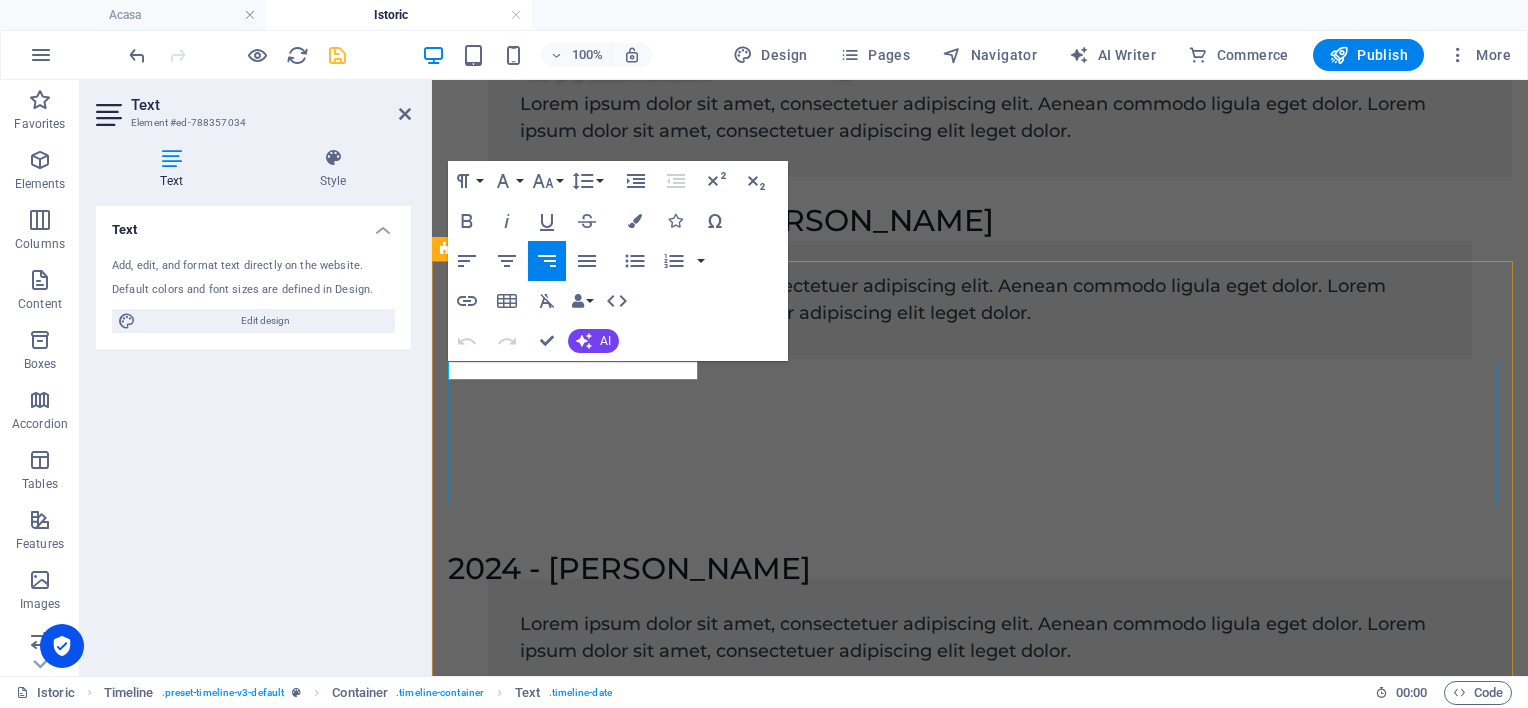 click on "2024 - [PERSON_NAME]" at bounding box center (629, 568) 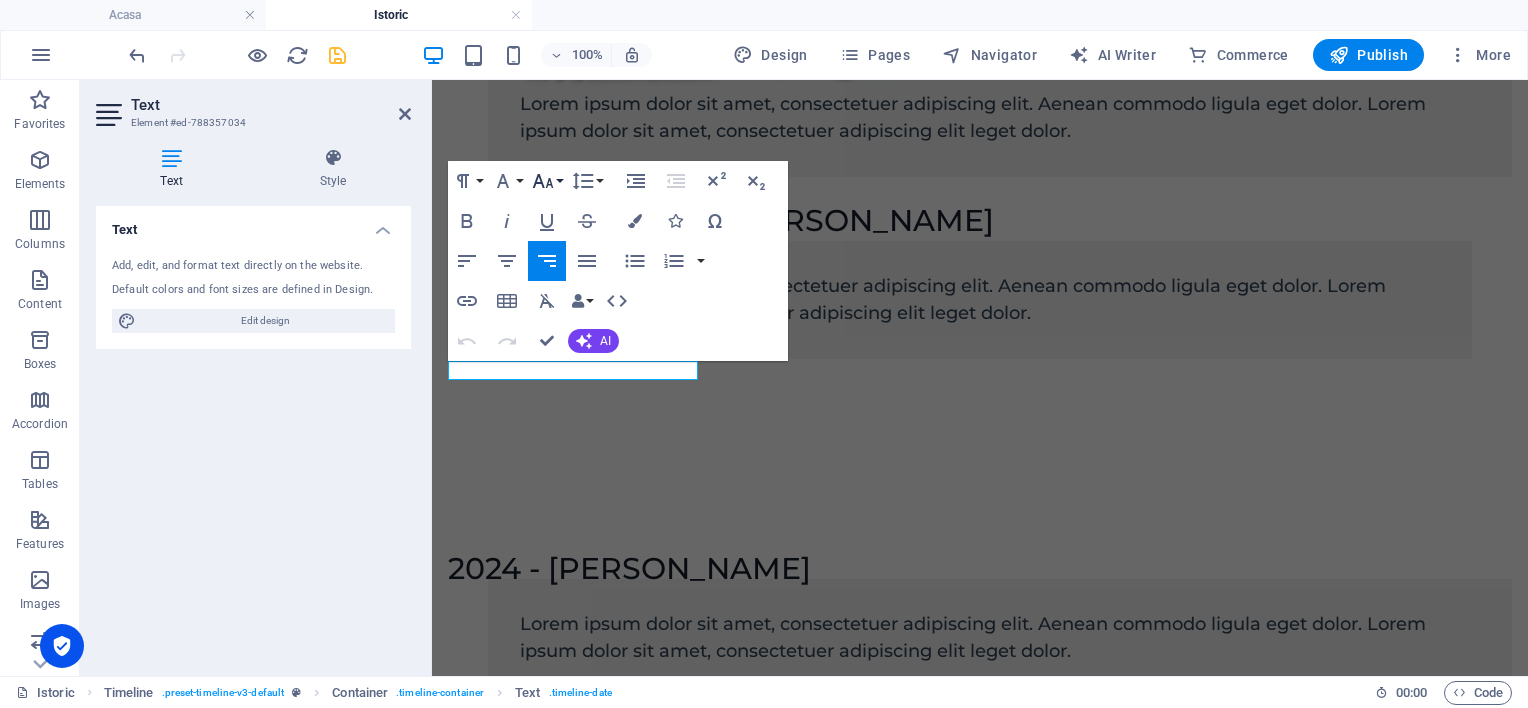 click on "Font Size" at bounding box center (547, 181) 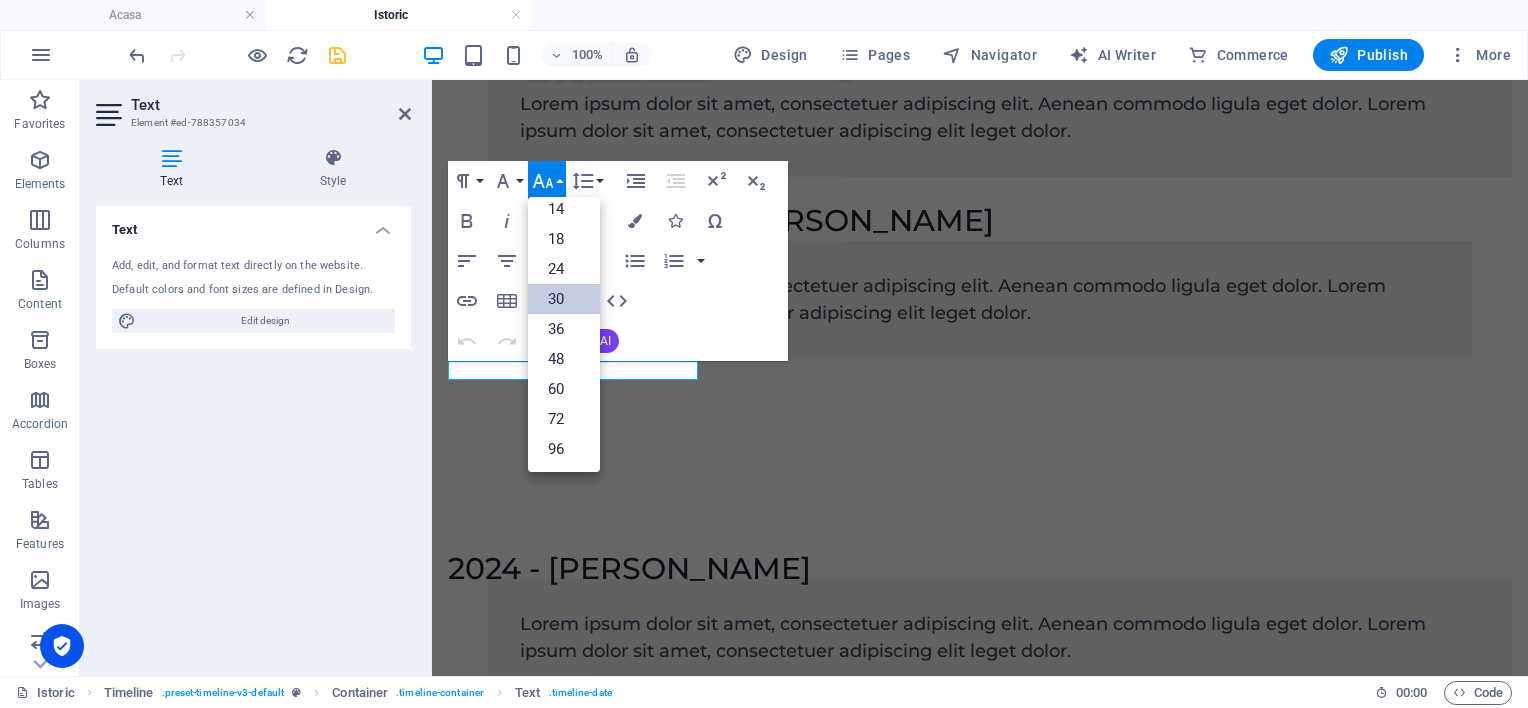 scroll, scrollTop: 160, scrollLeft: 0, axis: vertical 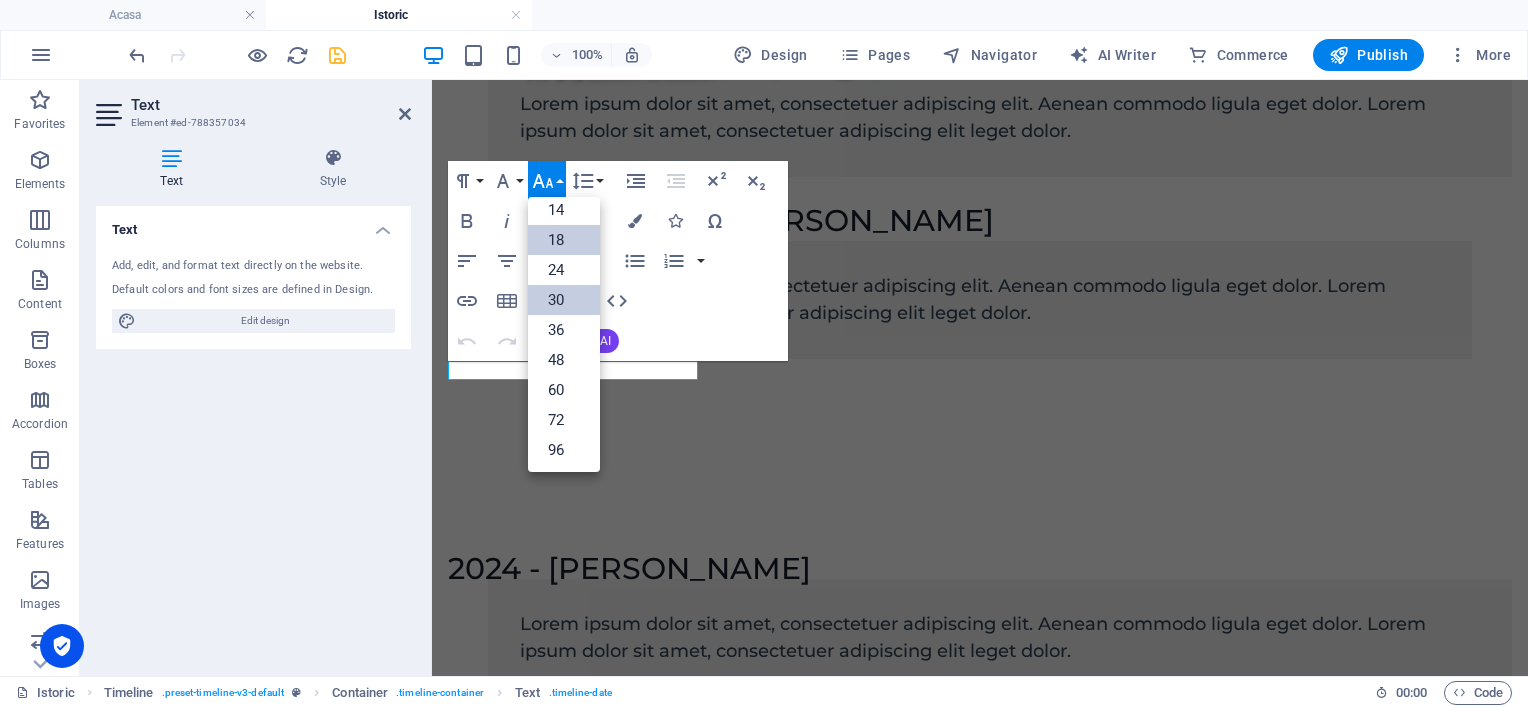 click on "18" at bounding box center [564, 240] 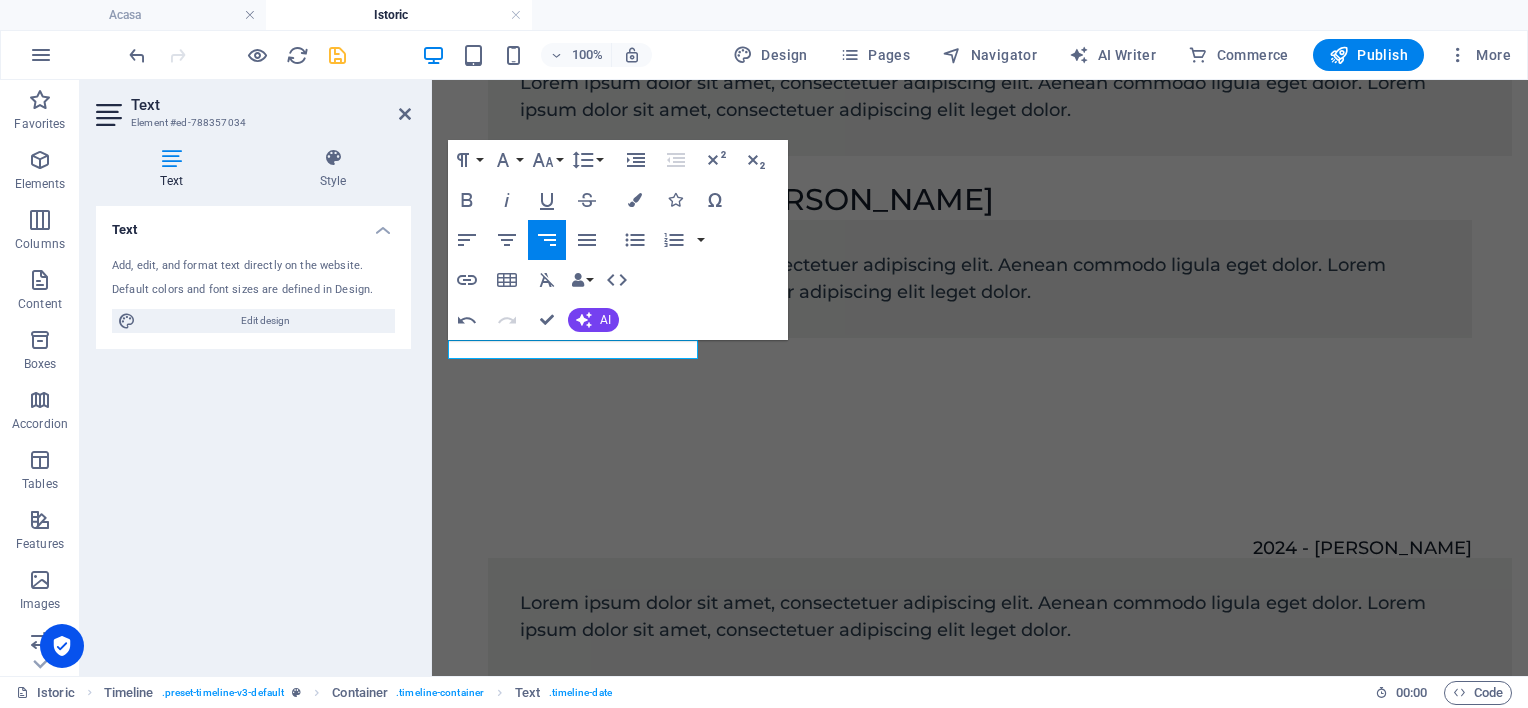 scroll, scrollTop: 664, scrollLeft: 0, axis: vertical 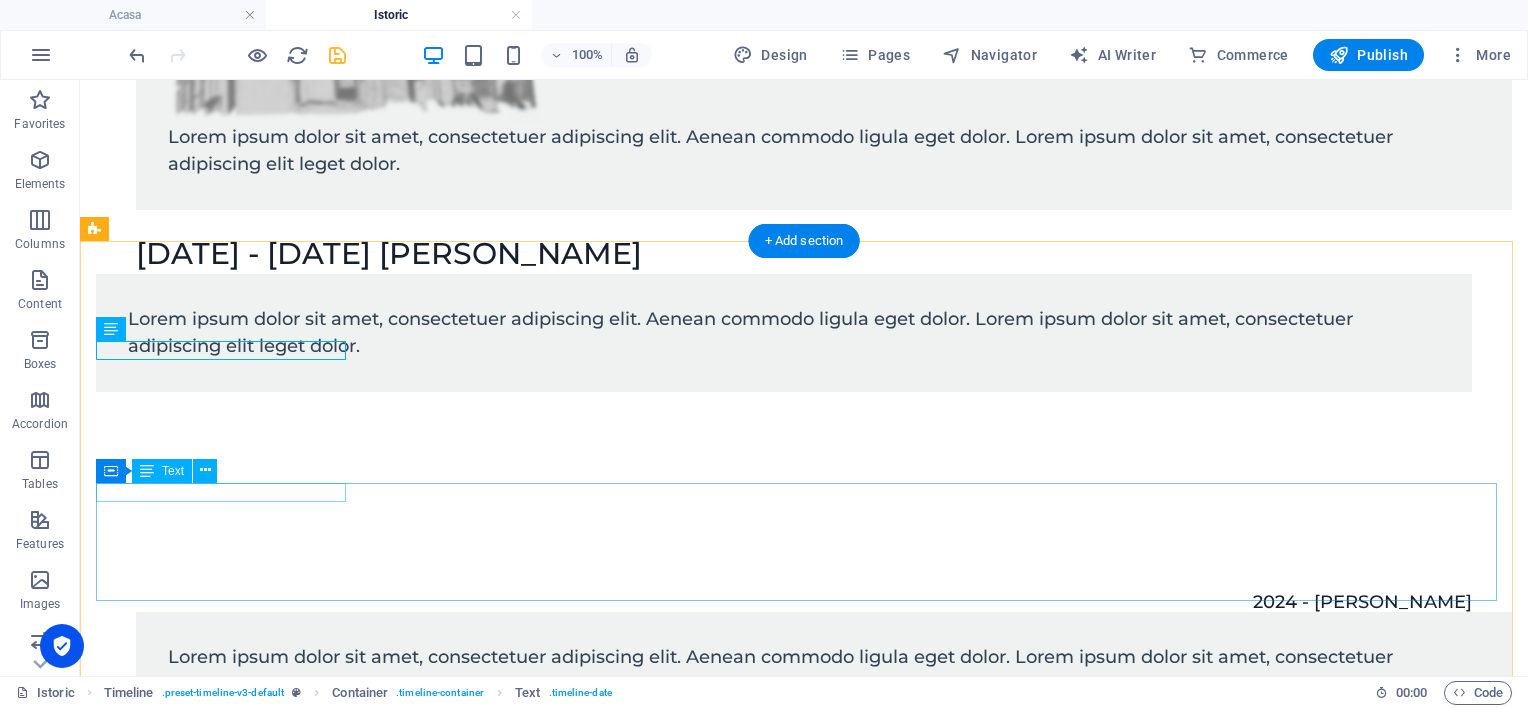 click on "[DATE]" at bounding box center [784, 763] 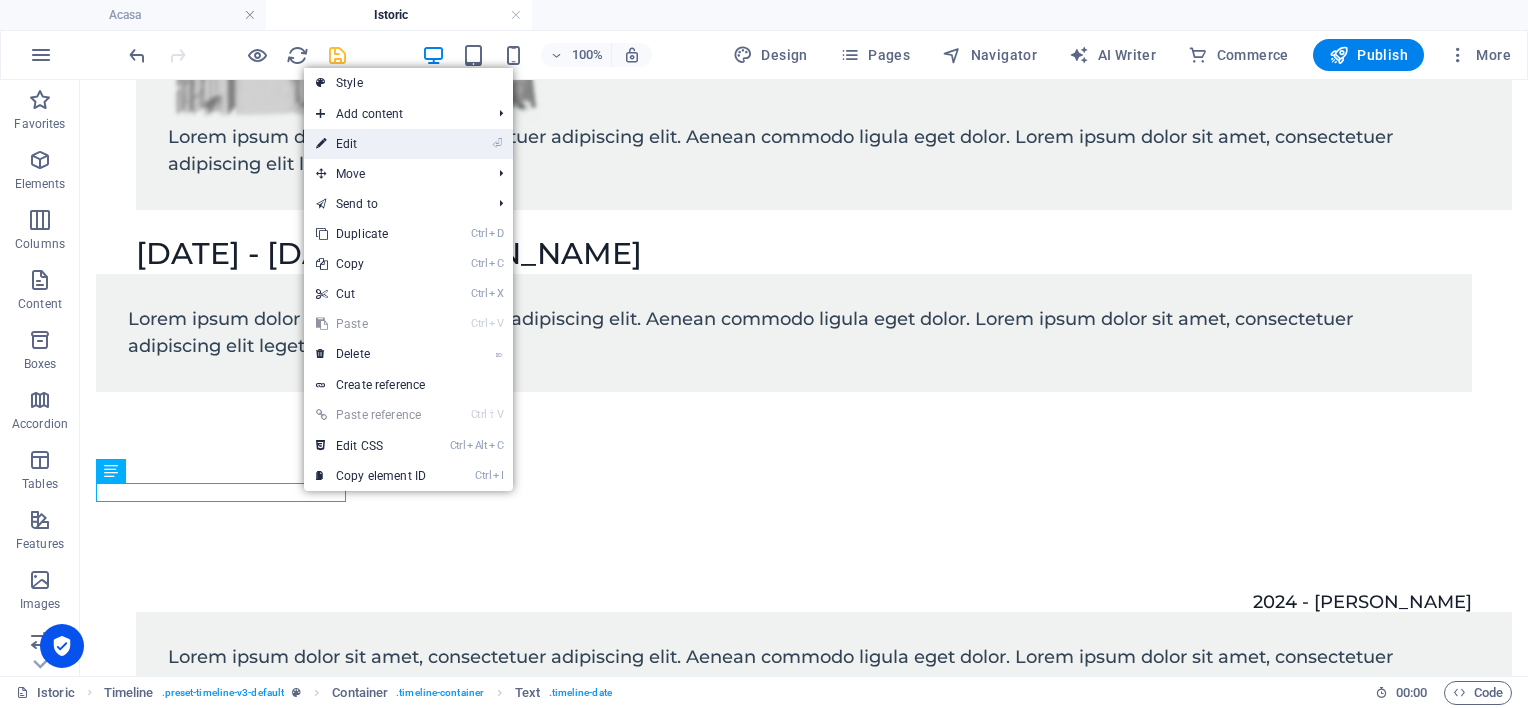 drag, startPoint x: 372, startPoint y: 146, endPoint x: 275, endPoint y: 245, distance: 138.60014 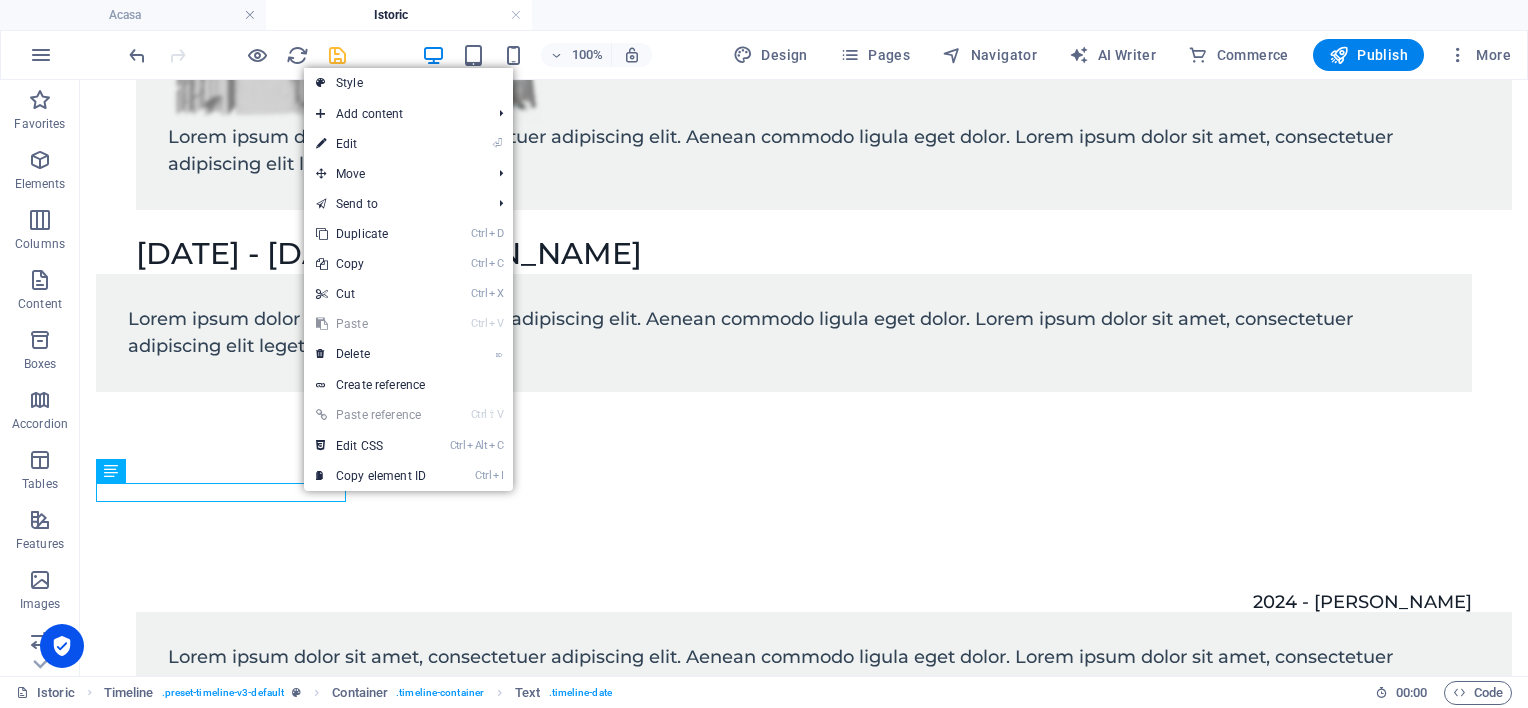 scroll, scrollTop: 691, scrollLeft: 0, axis: vertical 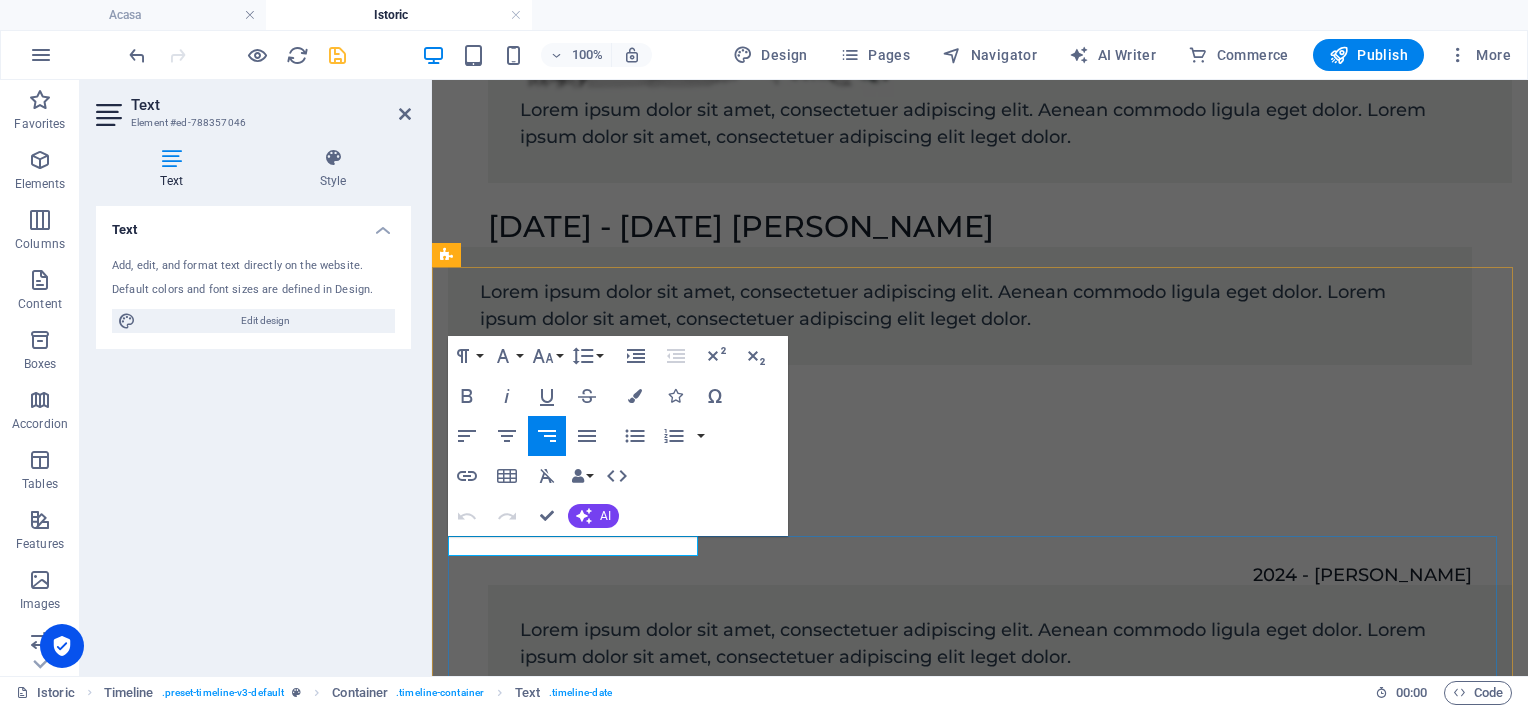 click on "[DATE]" at bounding box center [960, 736] 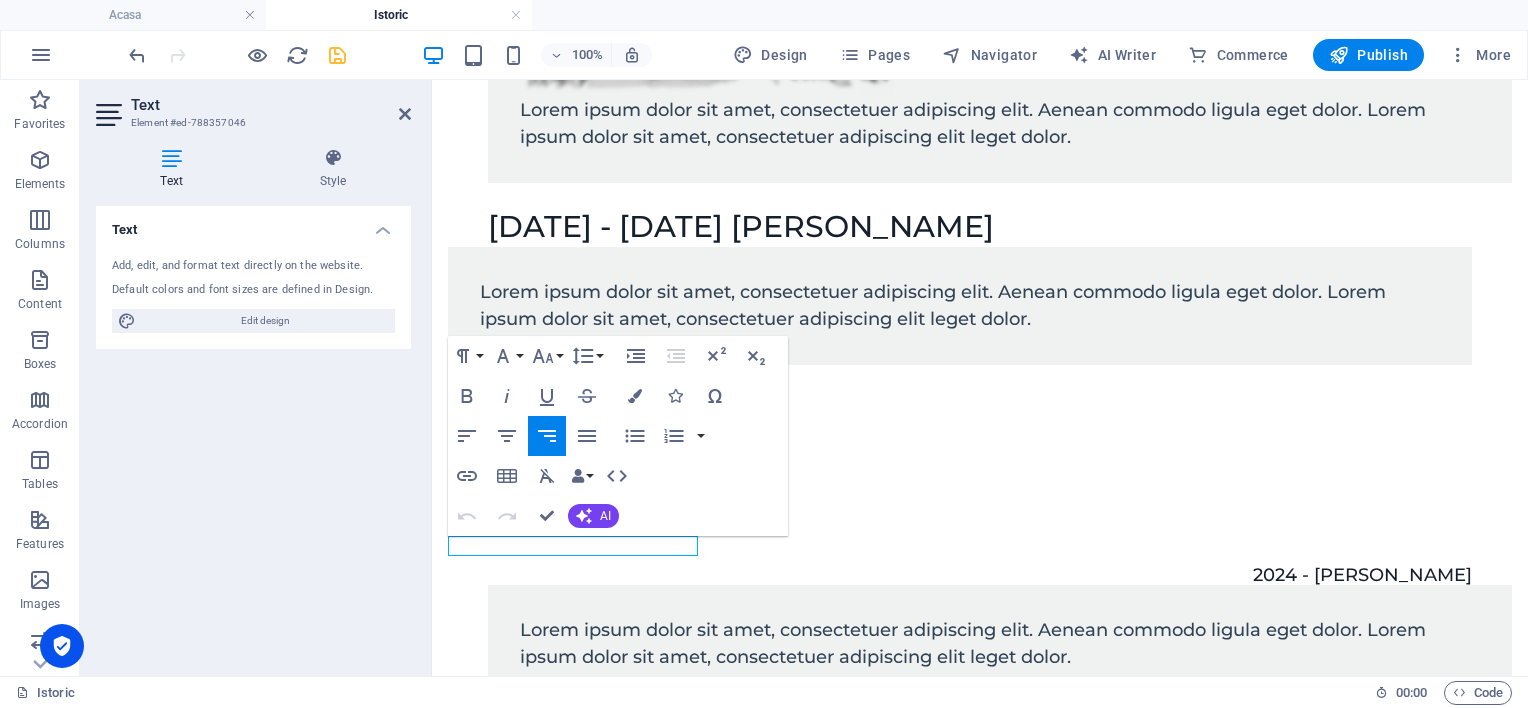drag, startPoint x: 564, startPoint y: 543, endPoint x: 411, endPoint y: 543, distance: 153 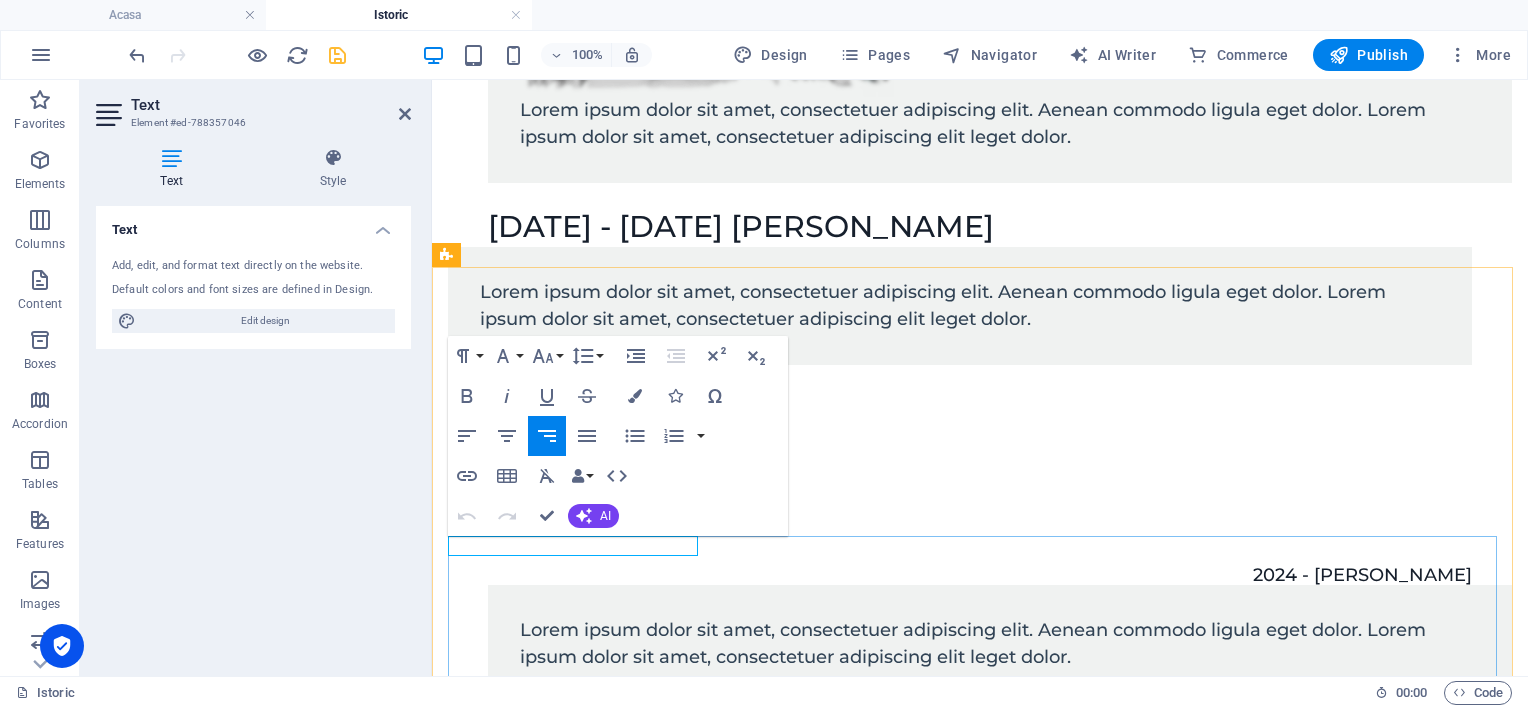 click on "[DATE]" at bounding box center (475, 736) 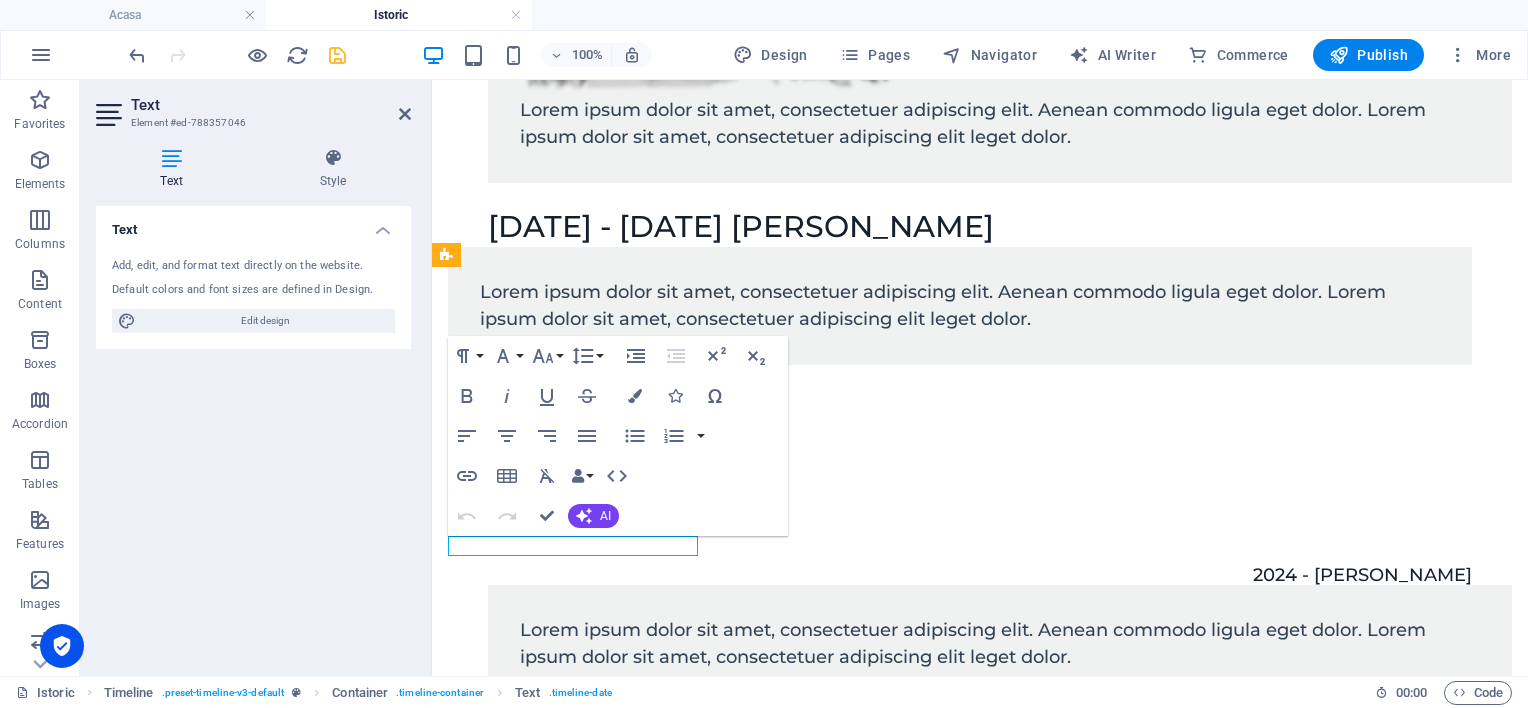 click on "[DATE]" at bounding box center [475, 736] 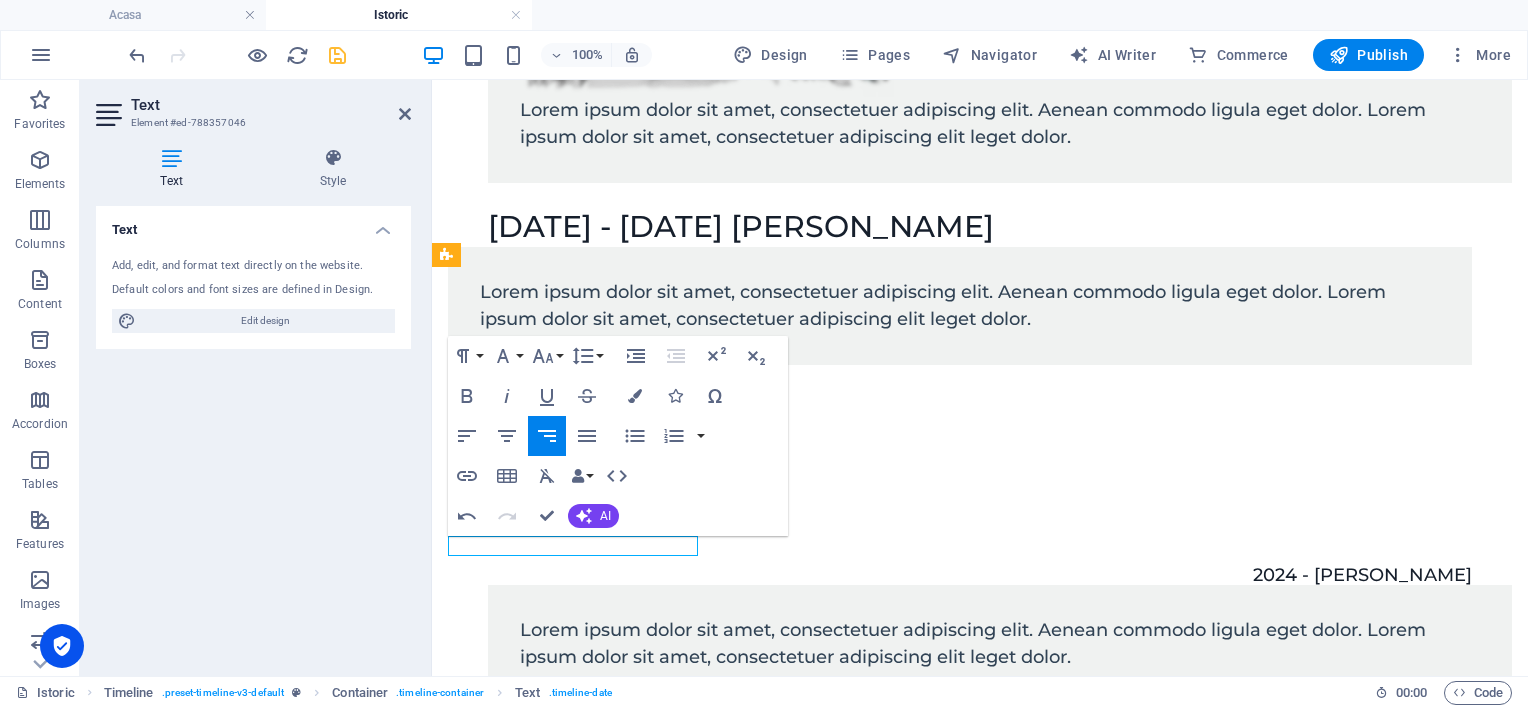 type 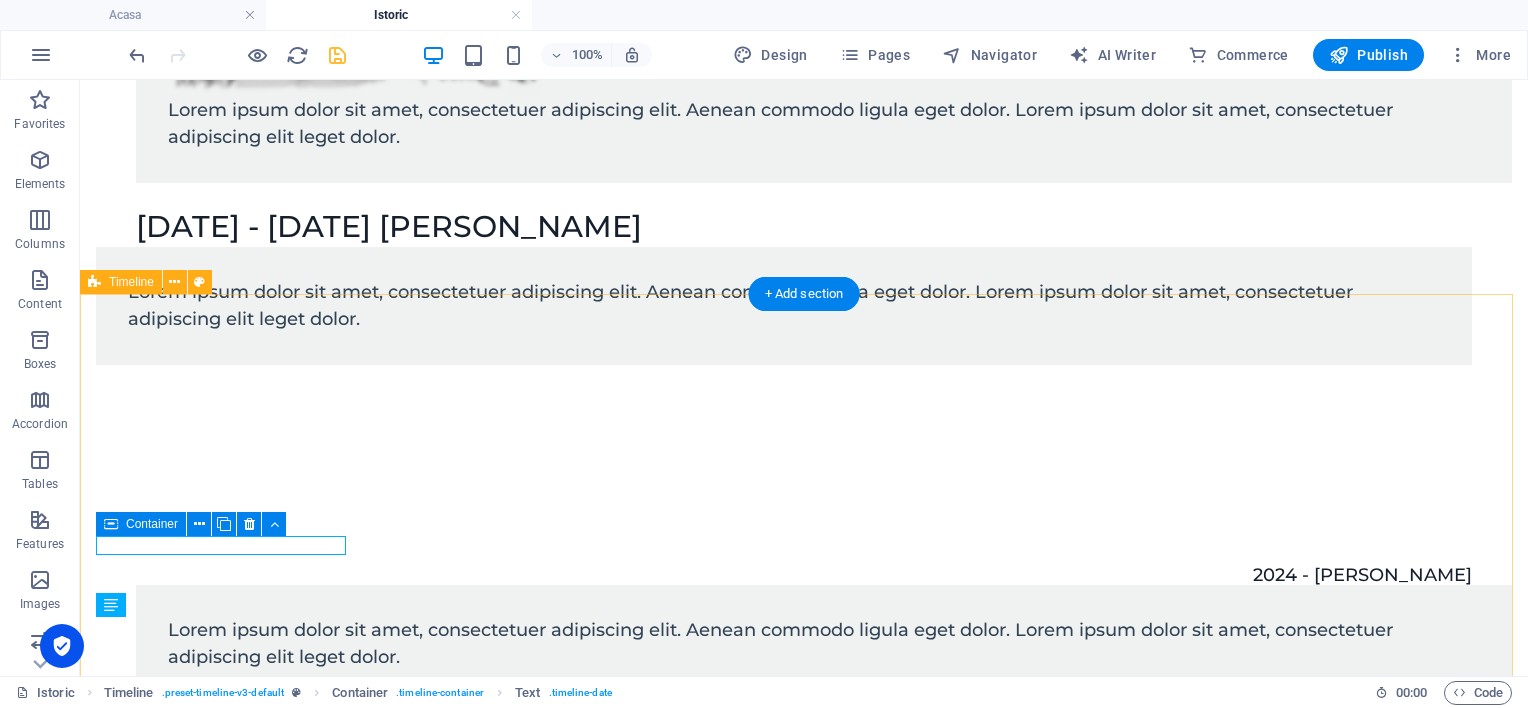 scroll, scrollTop: 610, scrollLeft: 0, axis: vertical 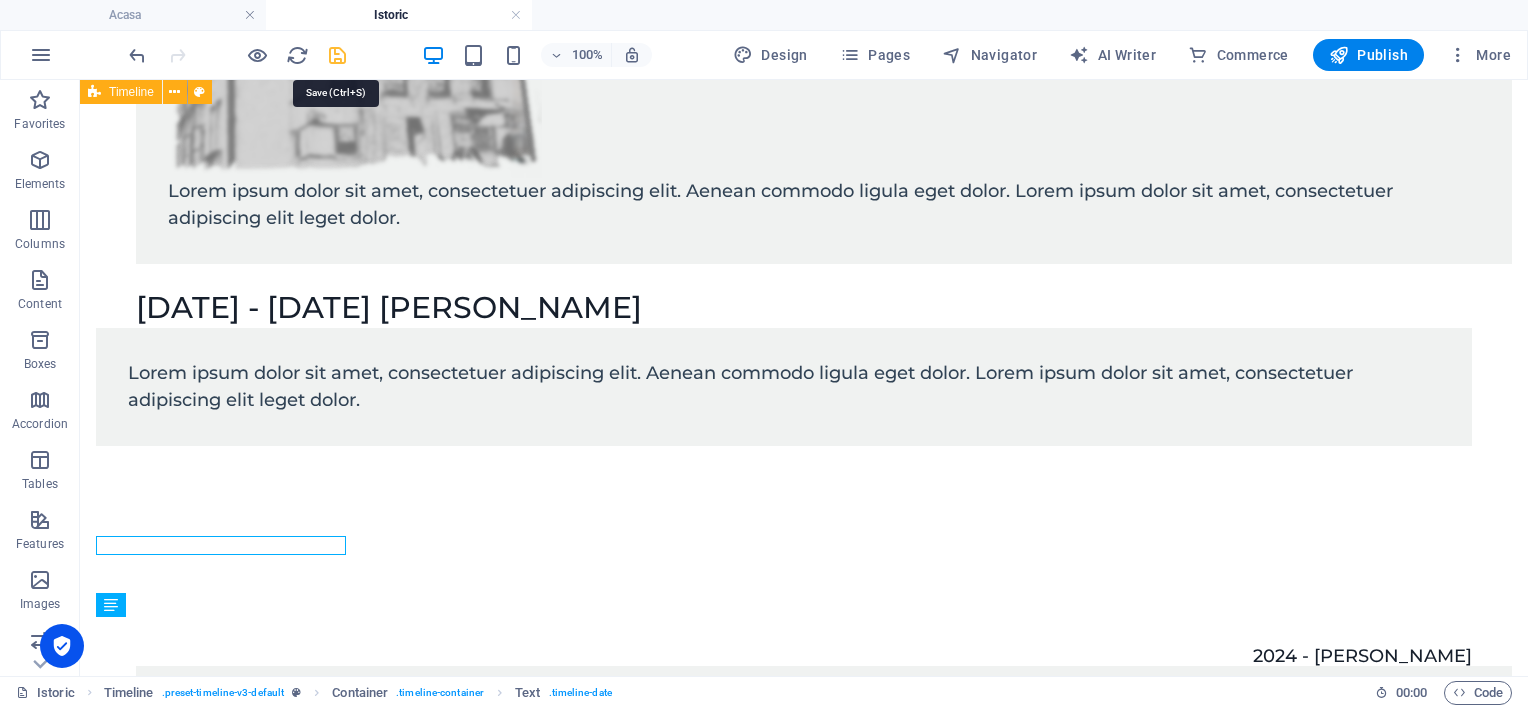 click at bounding box center (337, 55) 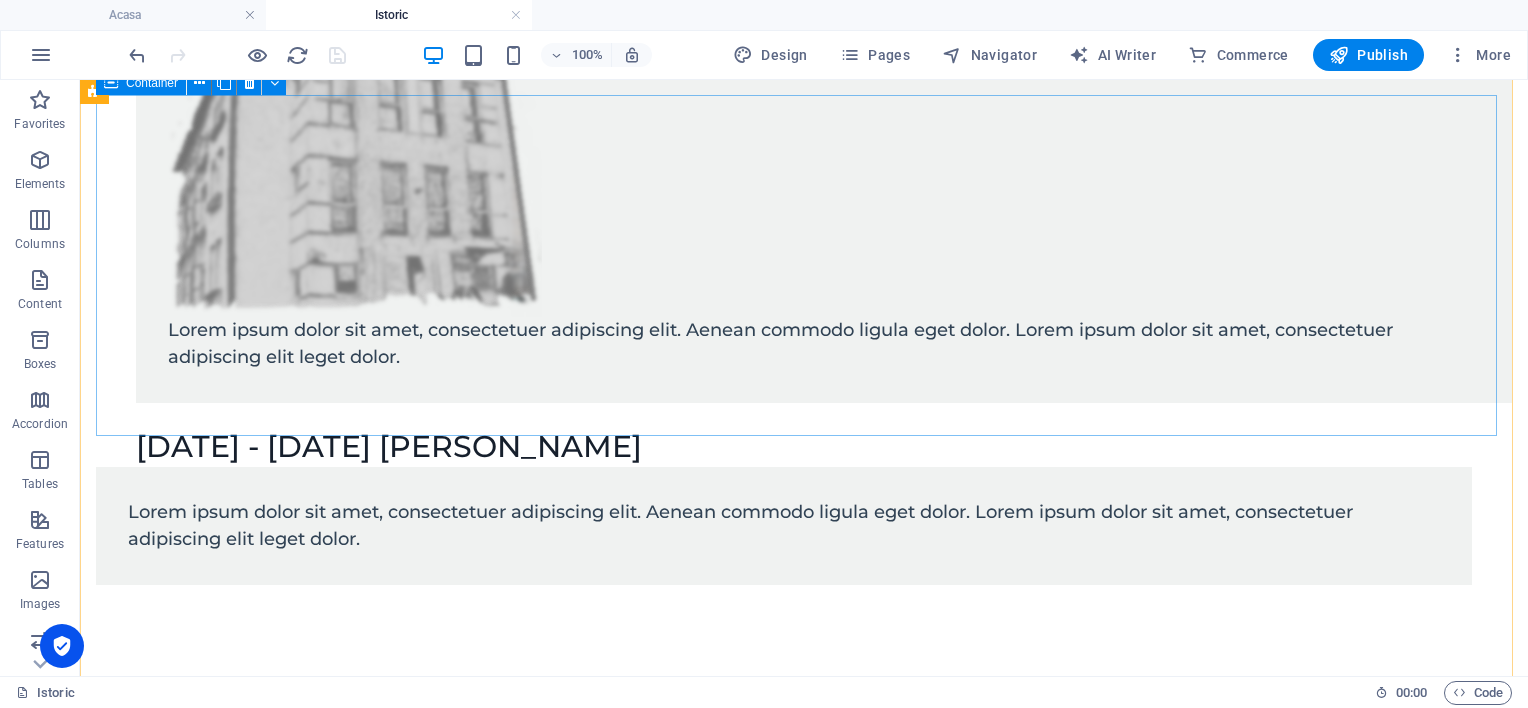 scroll, scrollTop: 800, scrollLeft: 0, axis: vertical 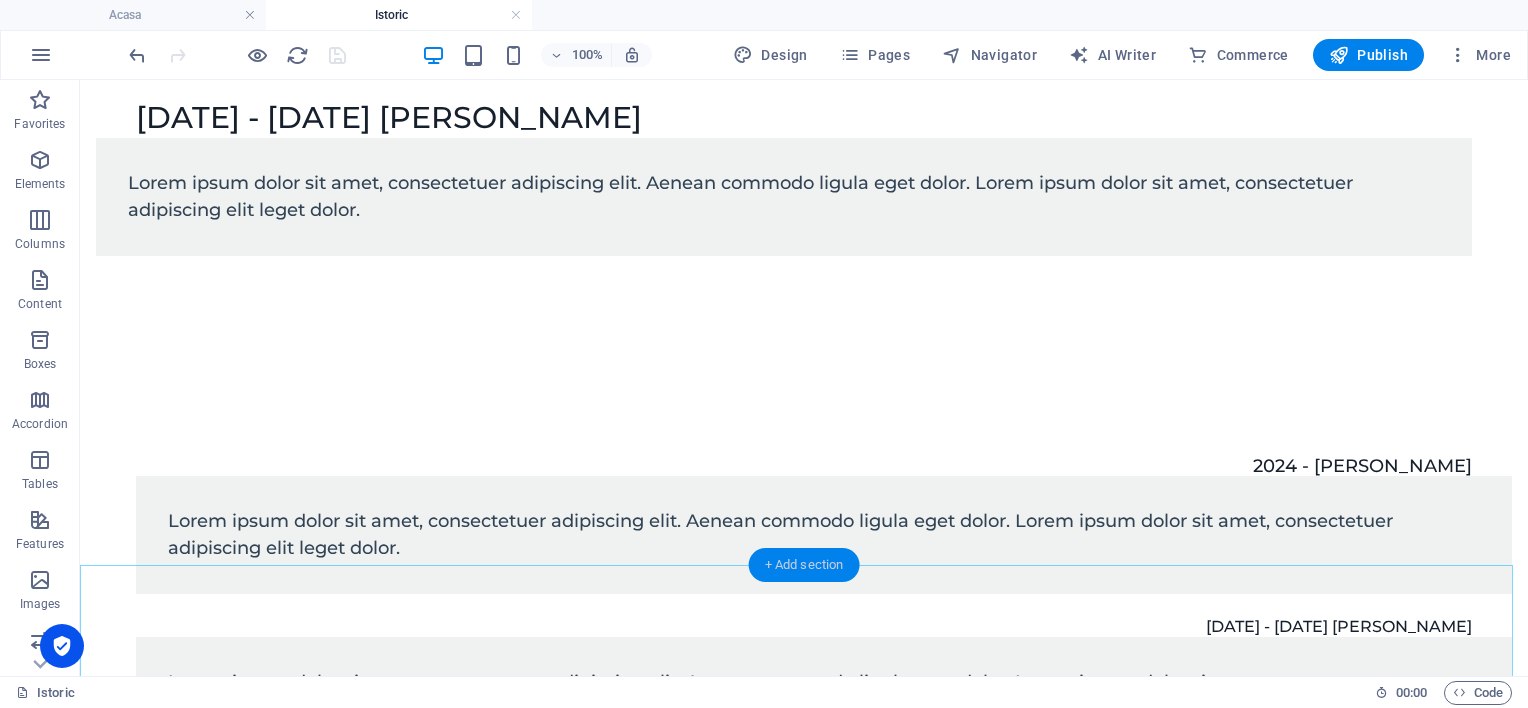 click on "+ Add section" at bounding box center (804, 565) 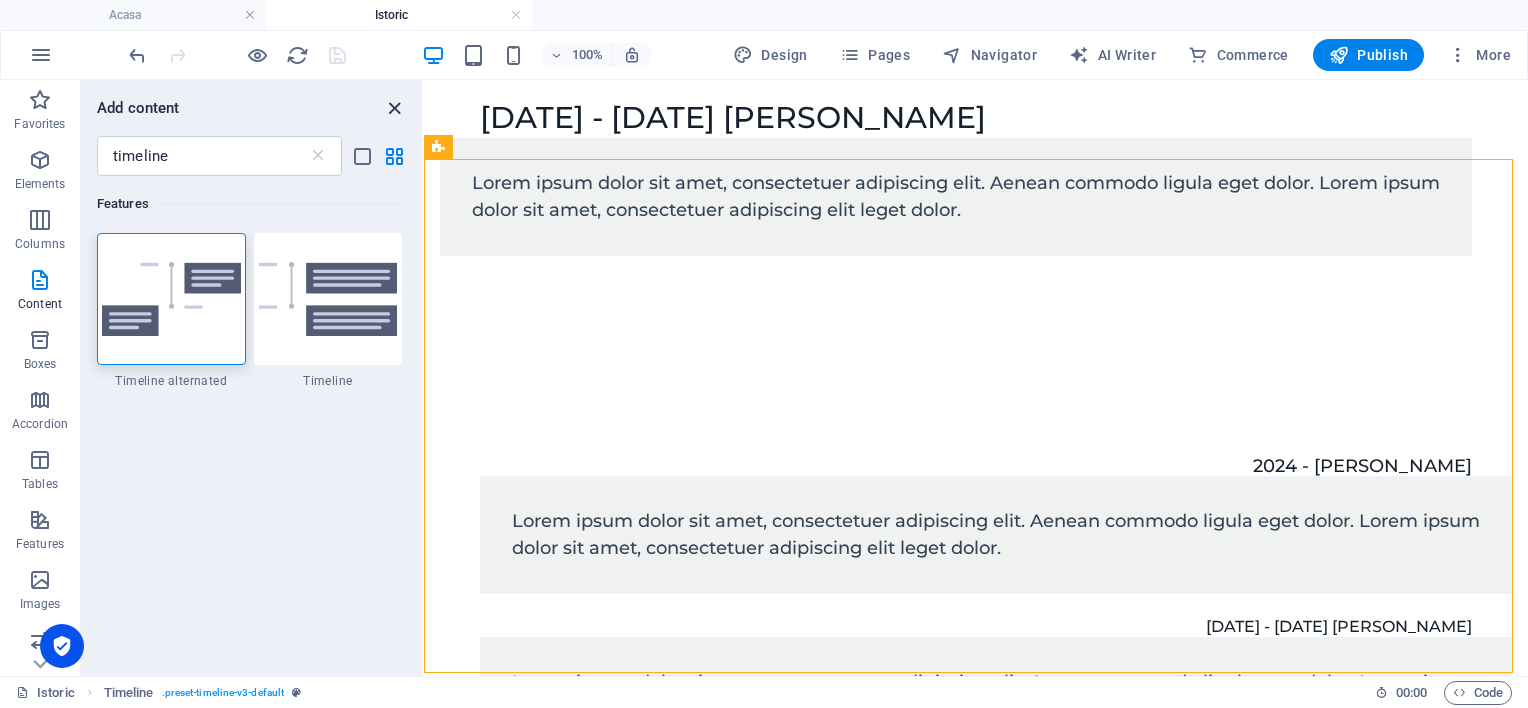 drag, startPoint x: 398, startPoint y: 100, endPoint x: 252, endPoint y: 32, distance: 161.05899 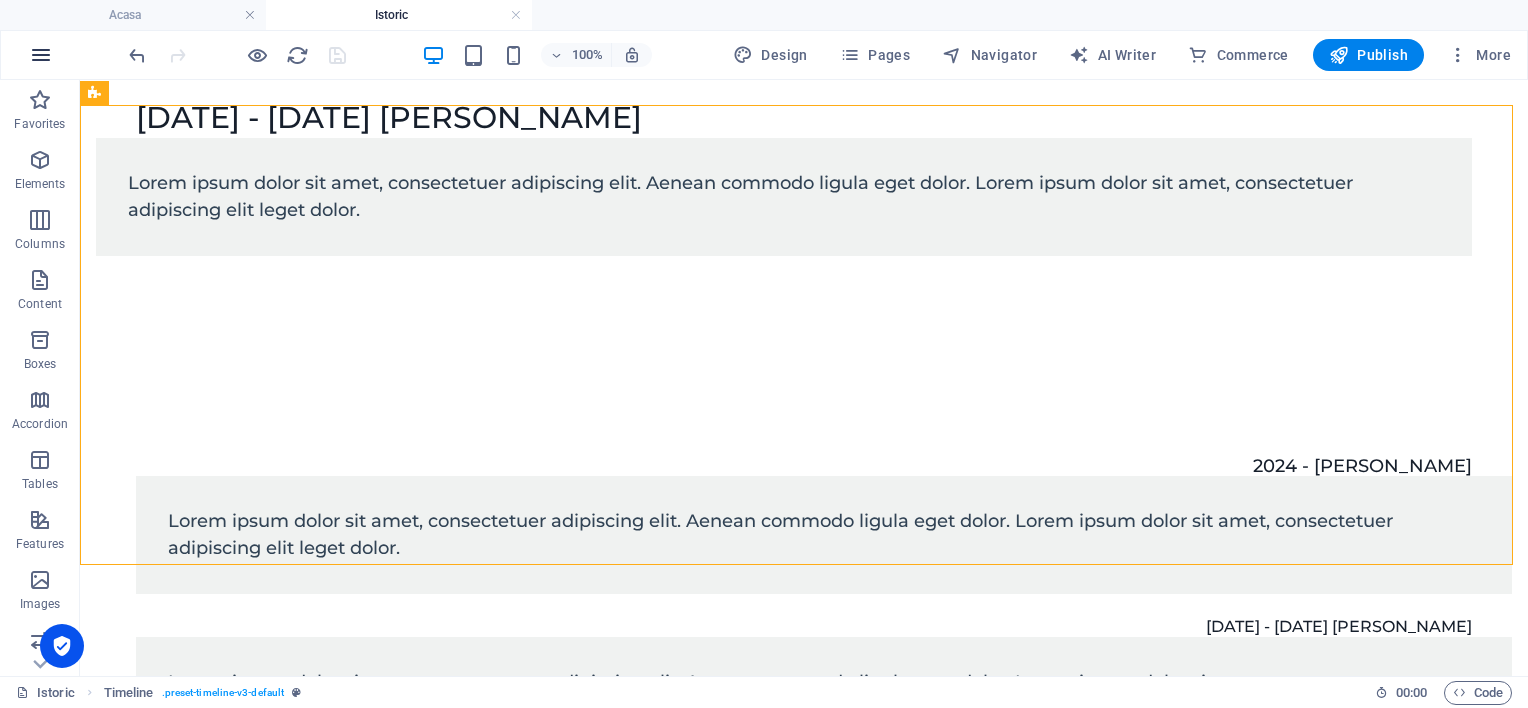 click at bounding box center [41, 55] 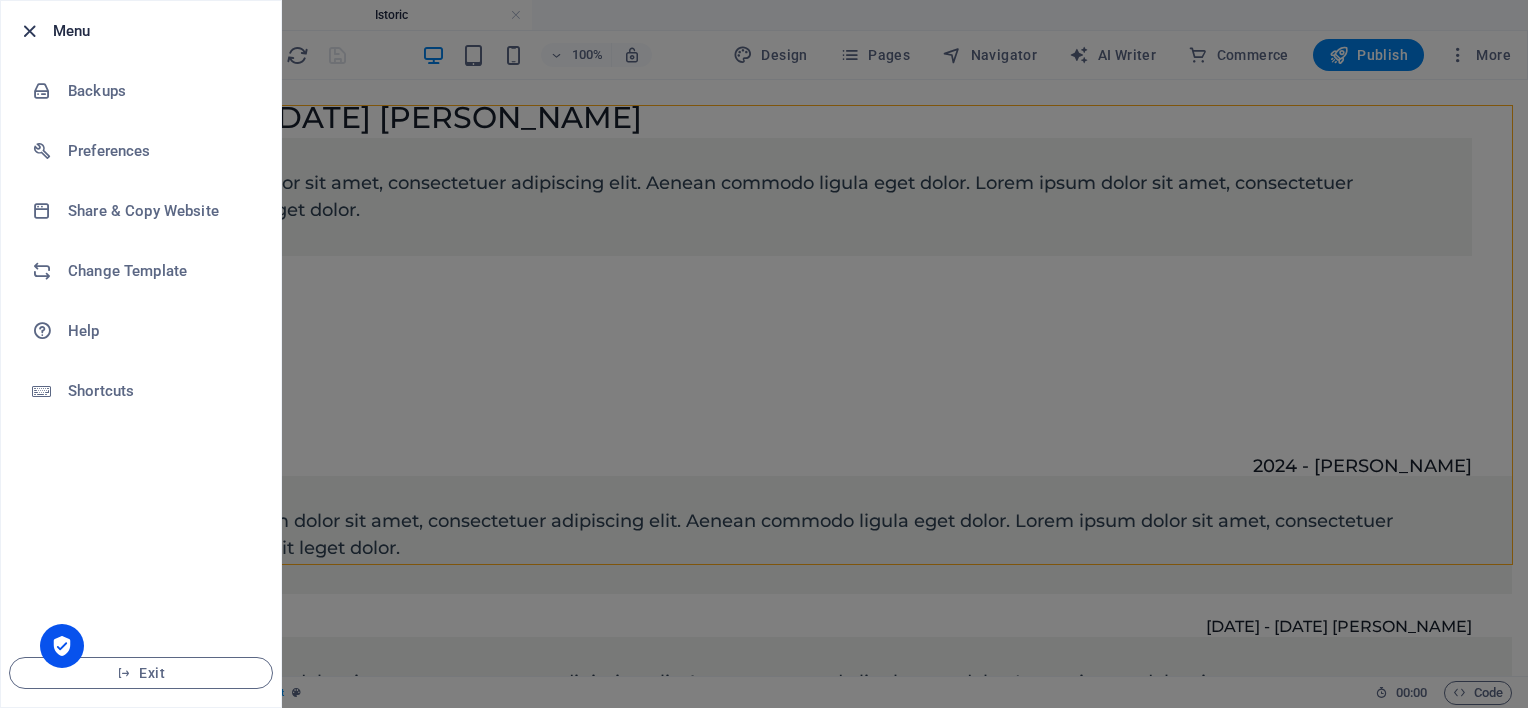 click at bounding box center [29, 31] 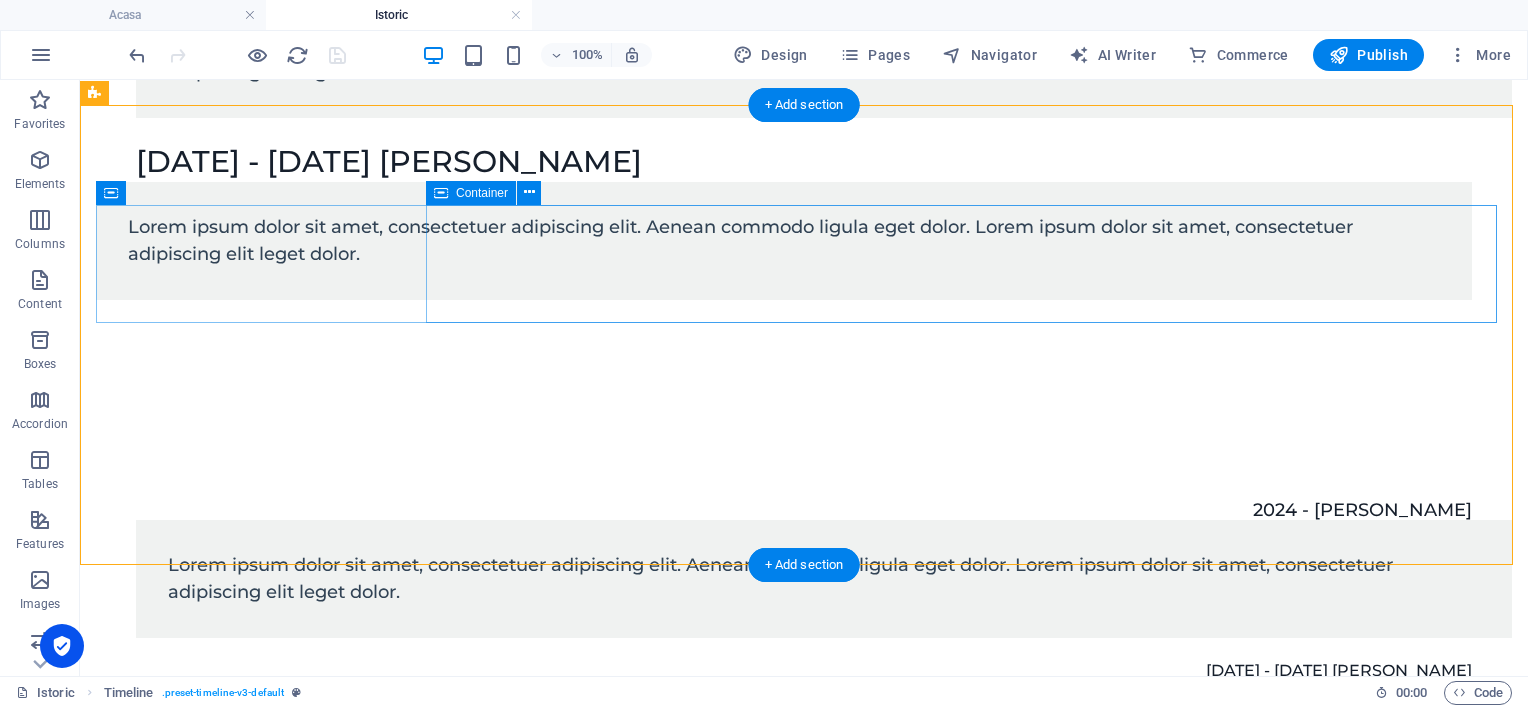 scroll, scrollTop: 800, scrollLeft: 0, axis: vertical 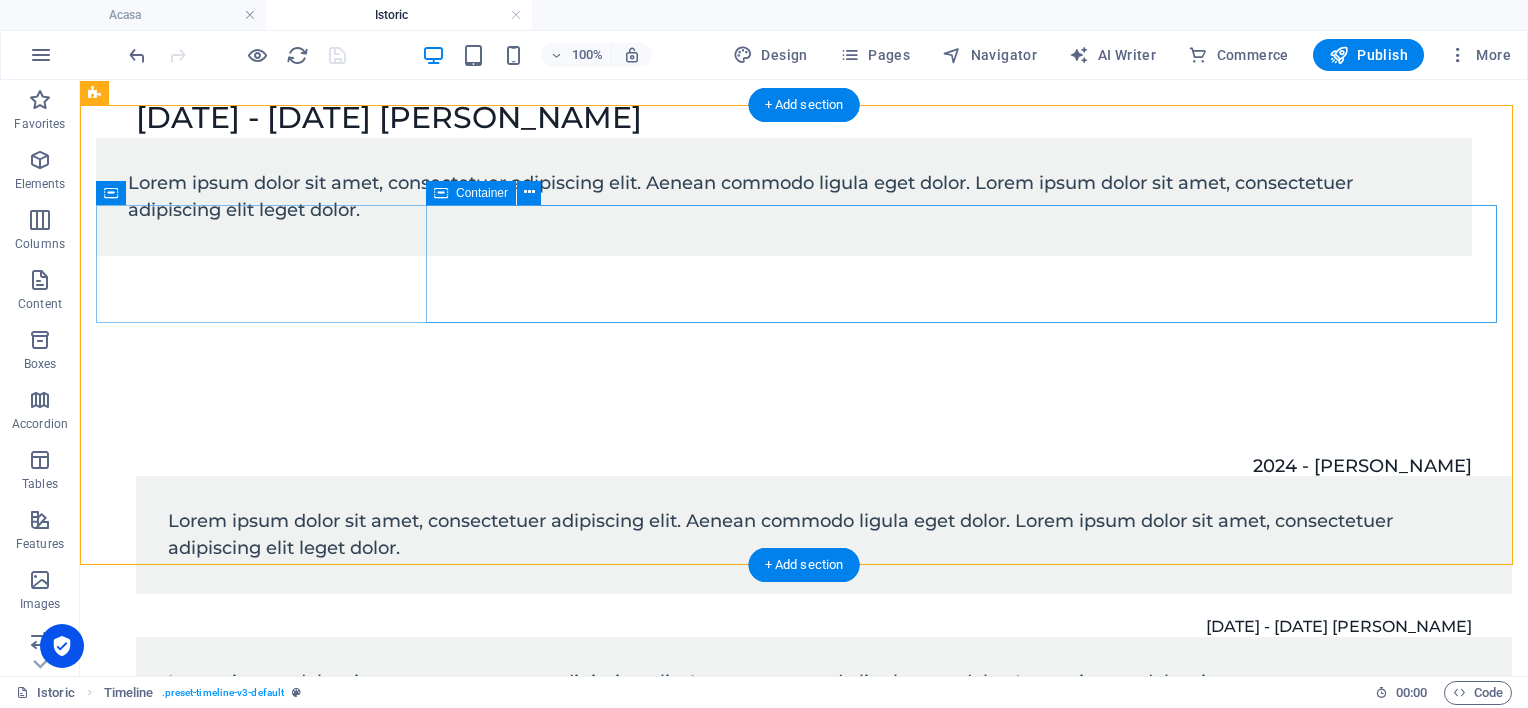 click on "Lorem ipsum dolor sit amet, consectetuer adipiscing elit. Aenean commodo ligula eget dolor. Lorem ipsum dolor sit amet, consectetuer adipiscing elit leget dolor." at bounding box center (824, 535) 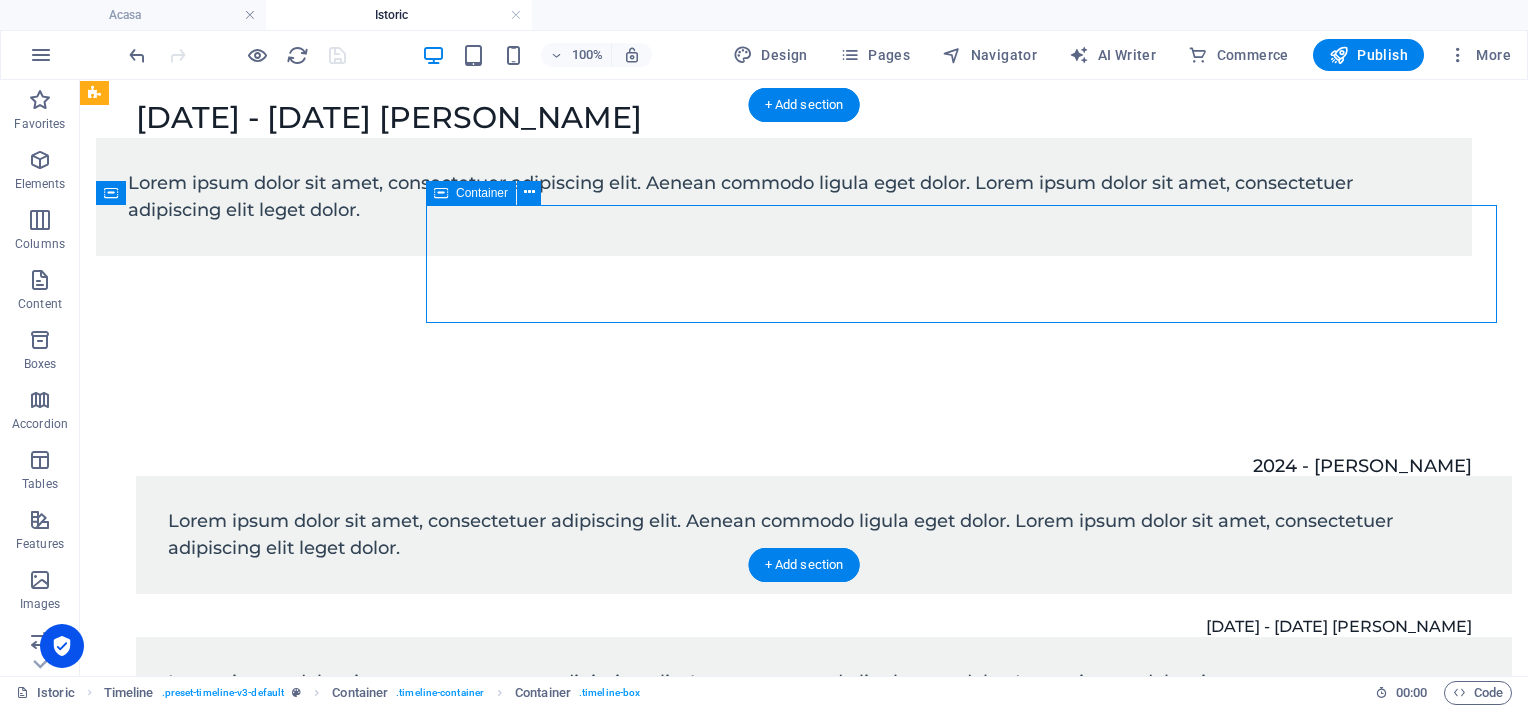 click on "Lorem ipsum dolor sit amet, consectetuer adipiscing elit. Aenean commodo ligula eget dolor. Lorem ipsum dolor sit amet, consectetuer adipiscing elit leget dolor." at bounding box center (824, 535) 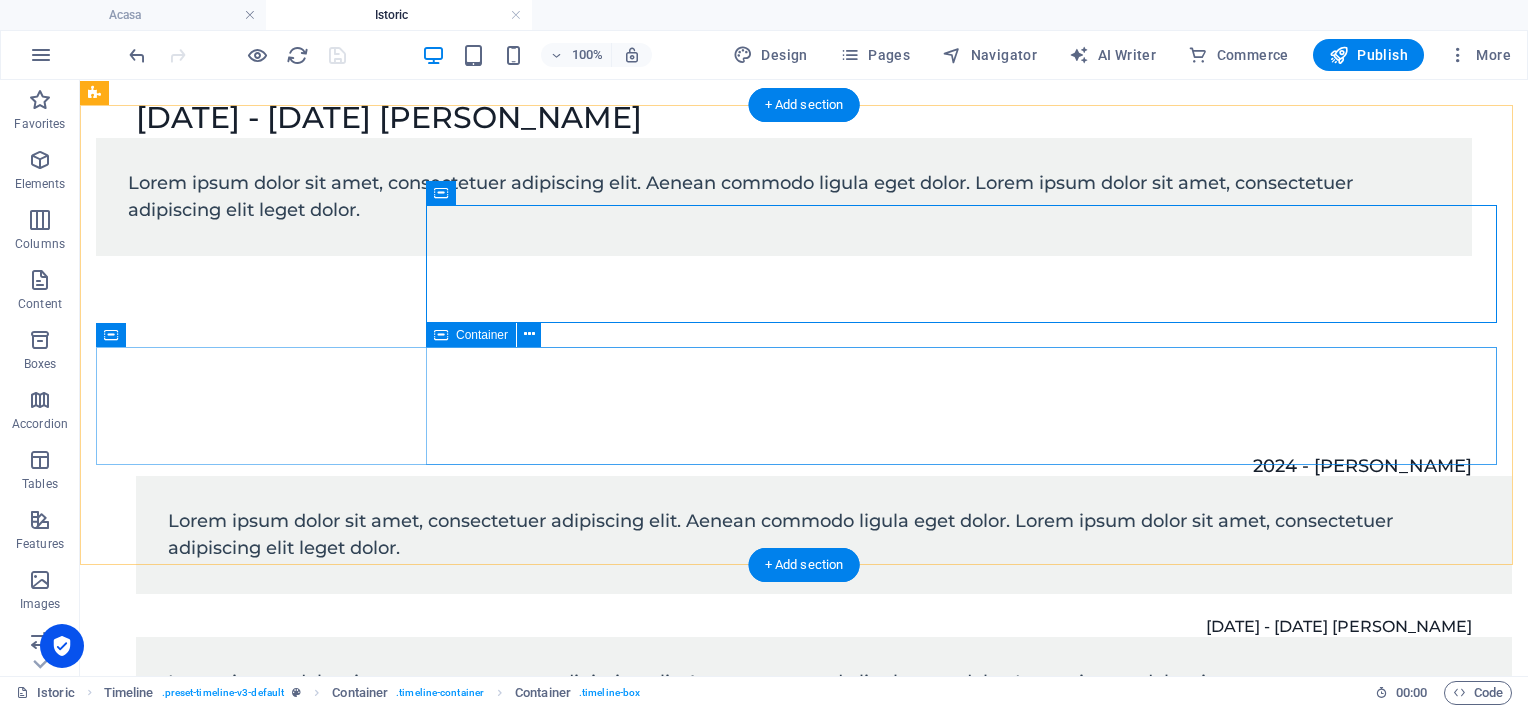 click on "Lorem ipsum dolor sit amet, consectetuer adipiscing elit. Aenean commodo ligula eget dolor. Lorem ipsum dolor sit amet, consectetuer adipiscing elit leget dolor." at bounding box center [824, 696] 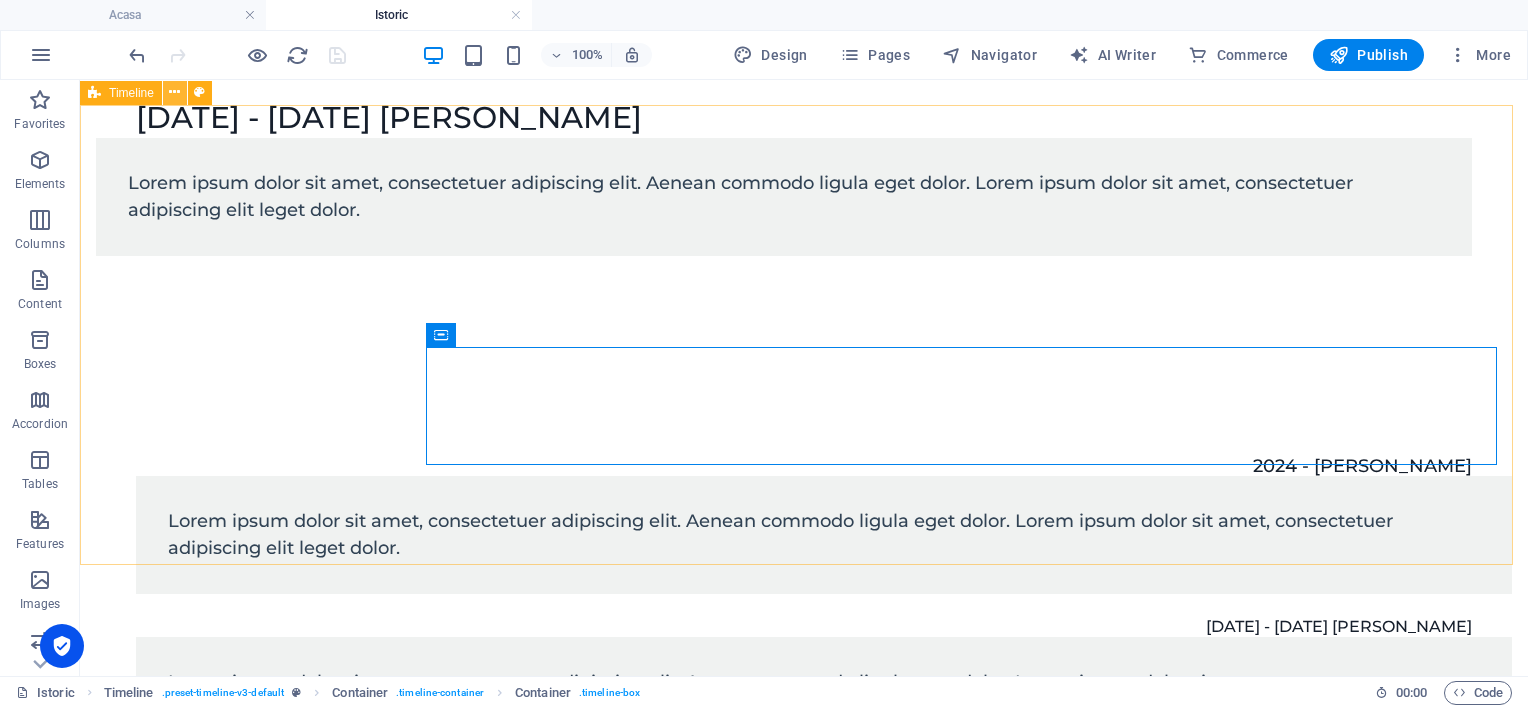 click at bounding box center (174, 92) 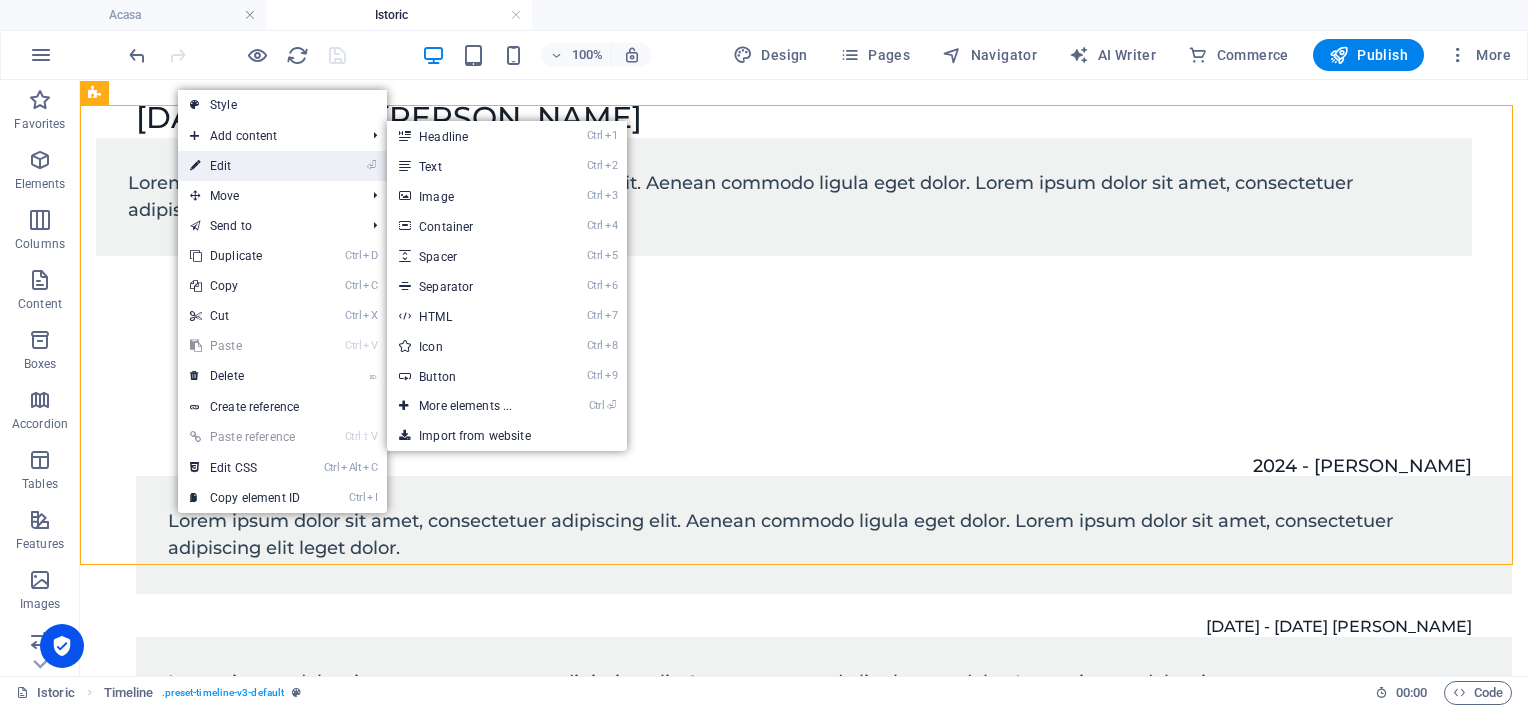 click on "⏎  Edit" at bounding box center [245, 166] 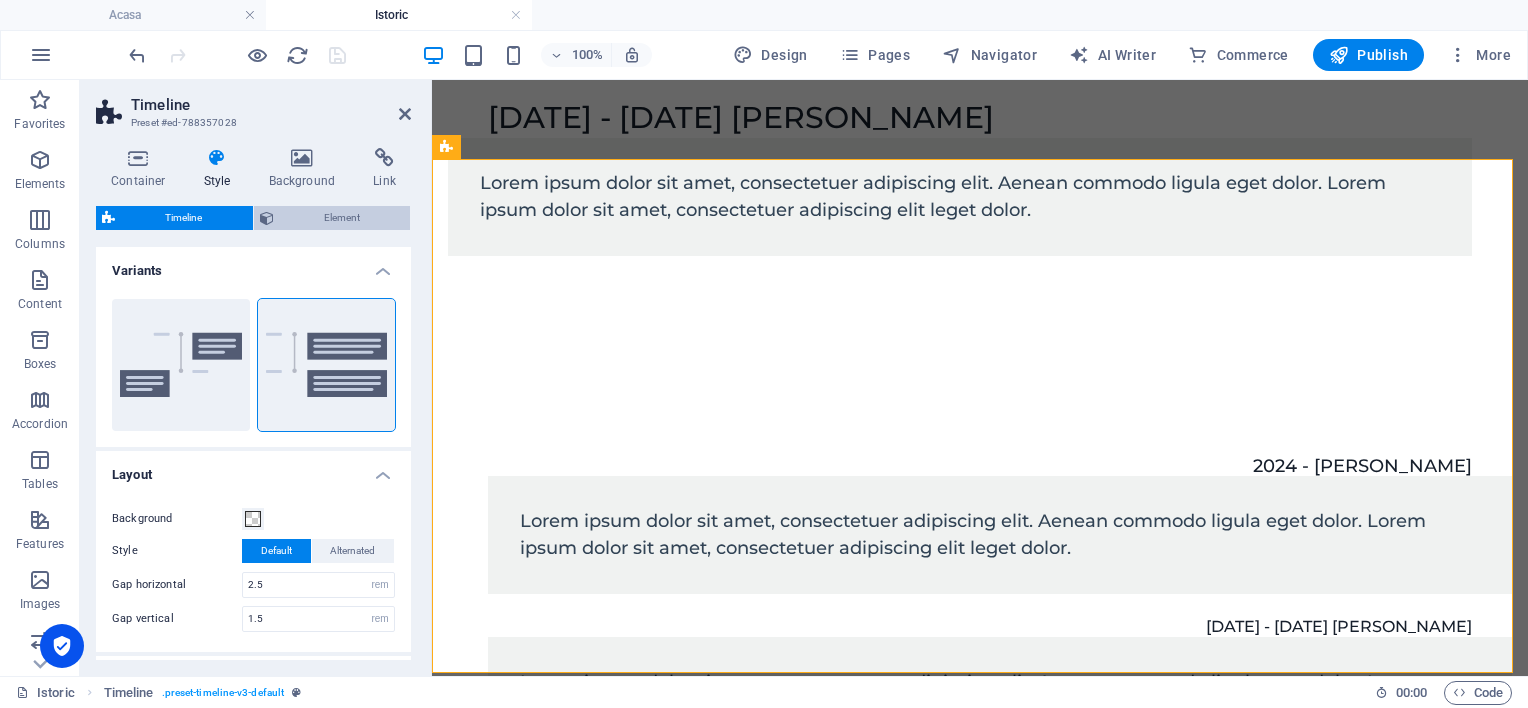 click on "Element" at bounding box center (342, 218) 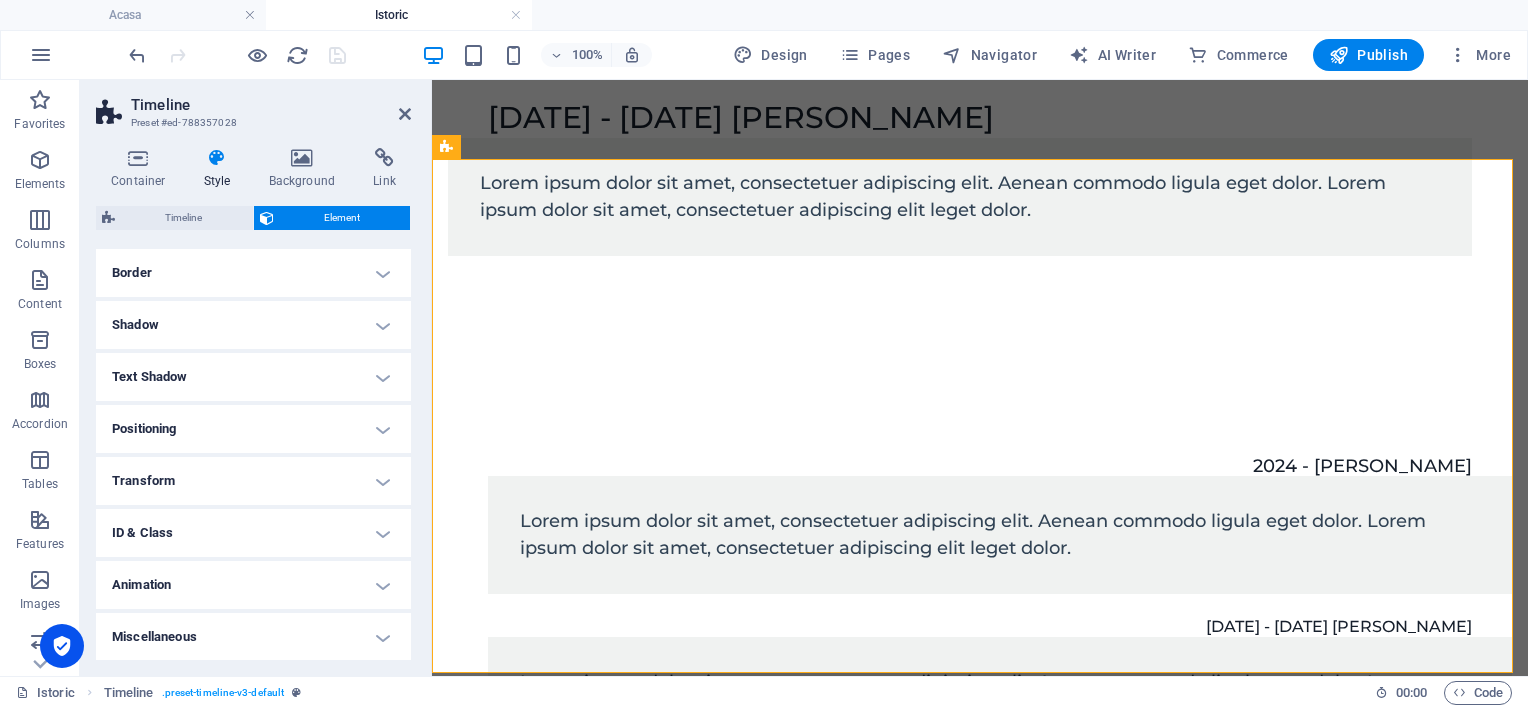 scroll, scrollTop: 0, scrollLeft: 0, axis: both 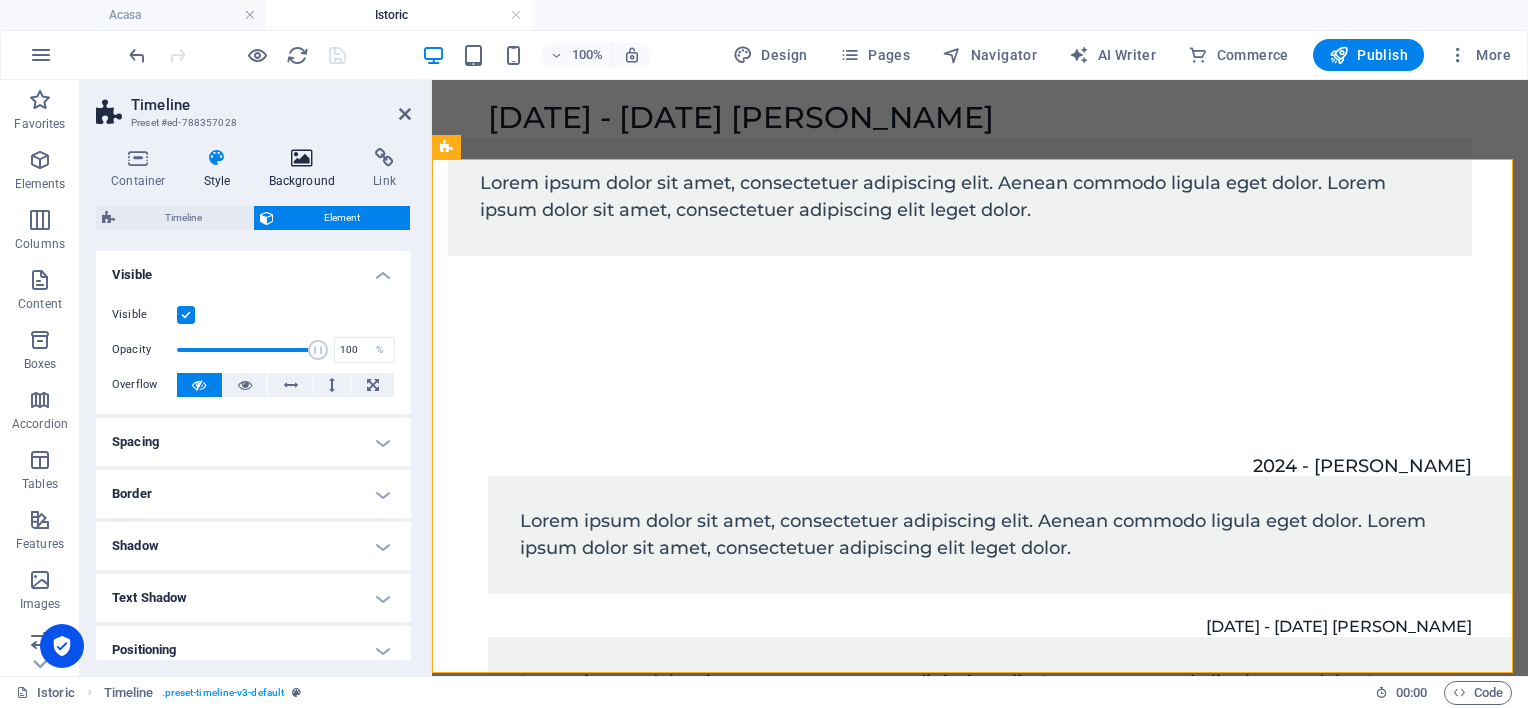click at bounding box center (302, 158) 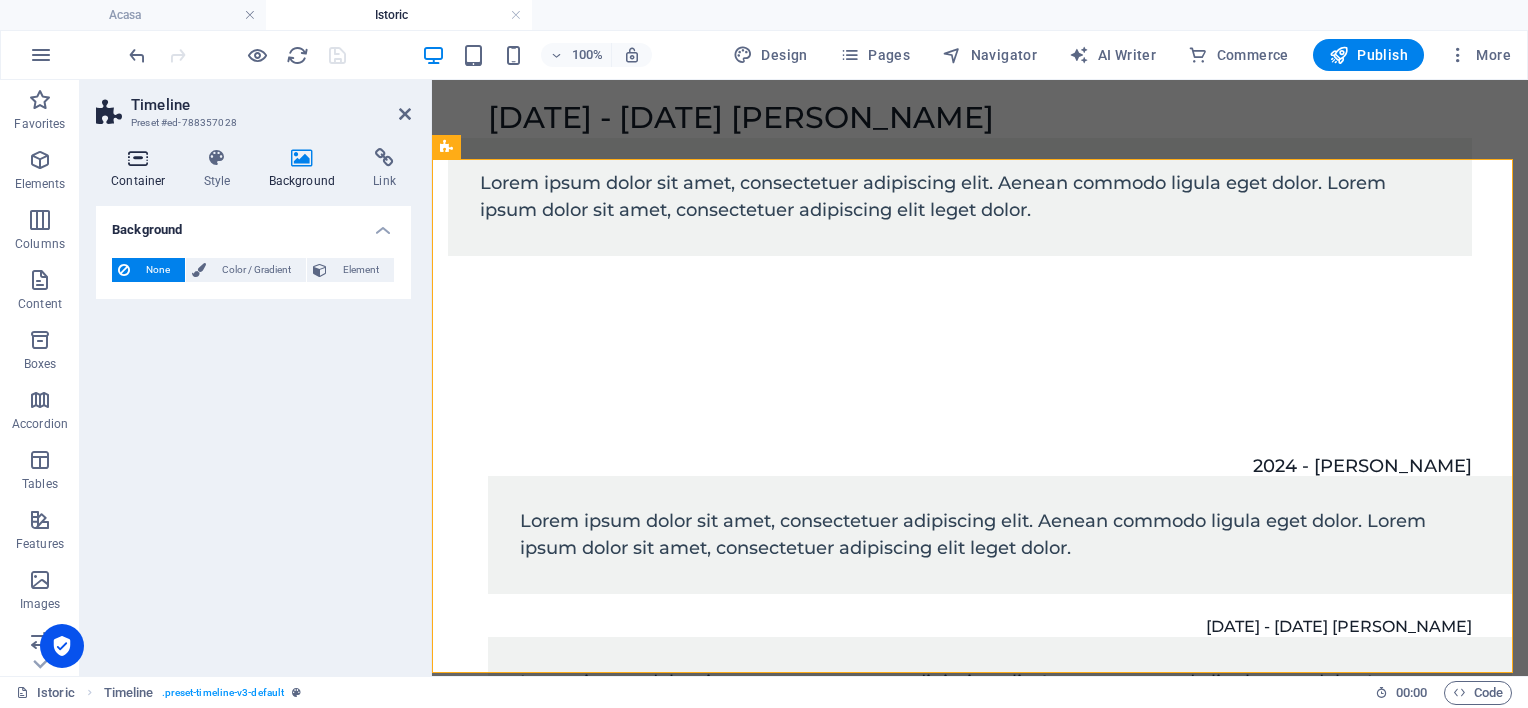 click at bounding box center (138, 158) 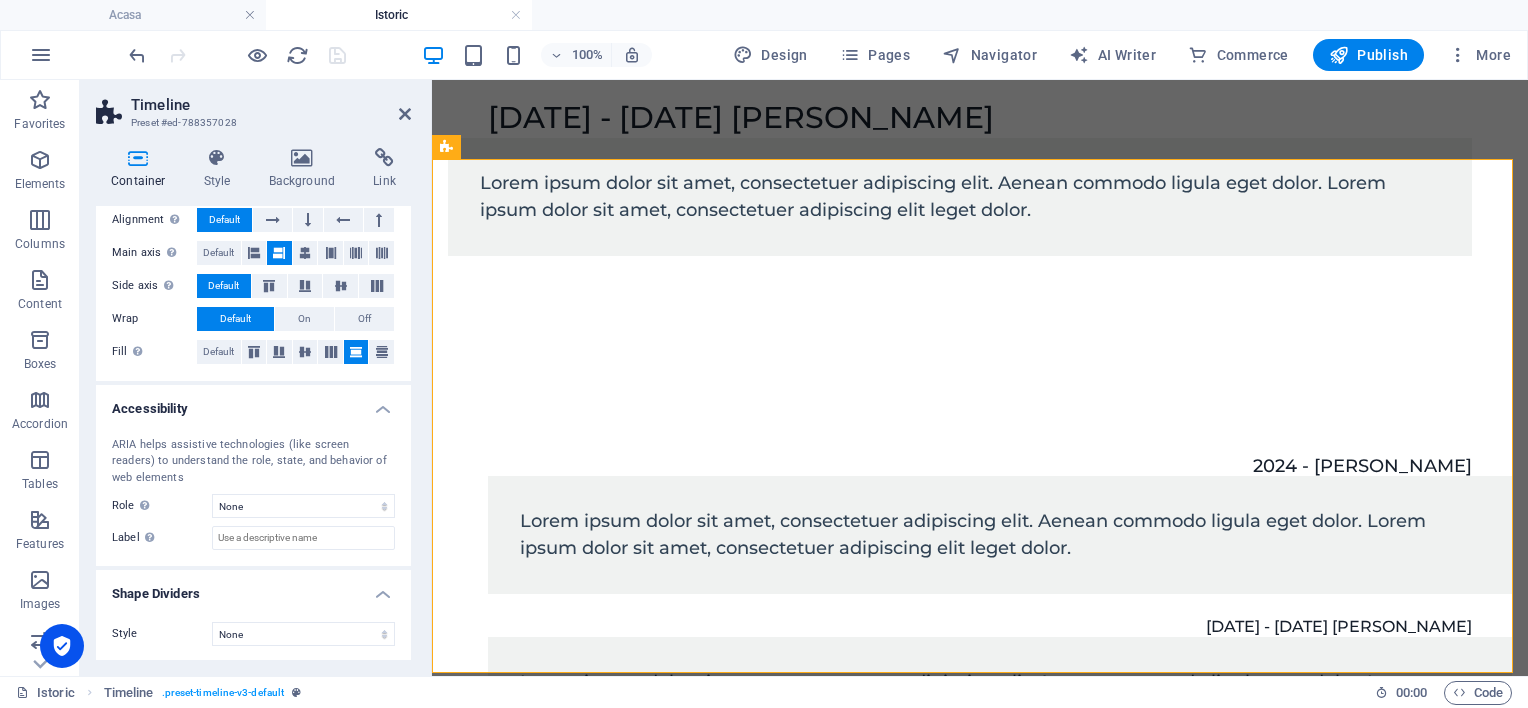 scroll, scrollTop: 320, scrollLeft: 0, axis: vertical 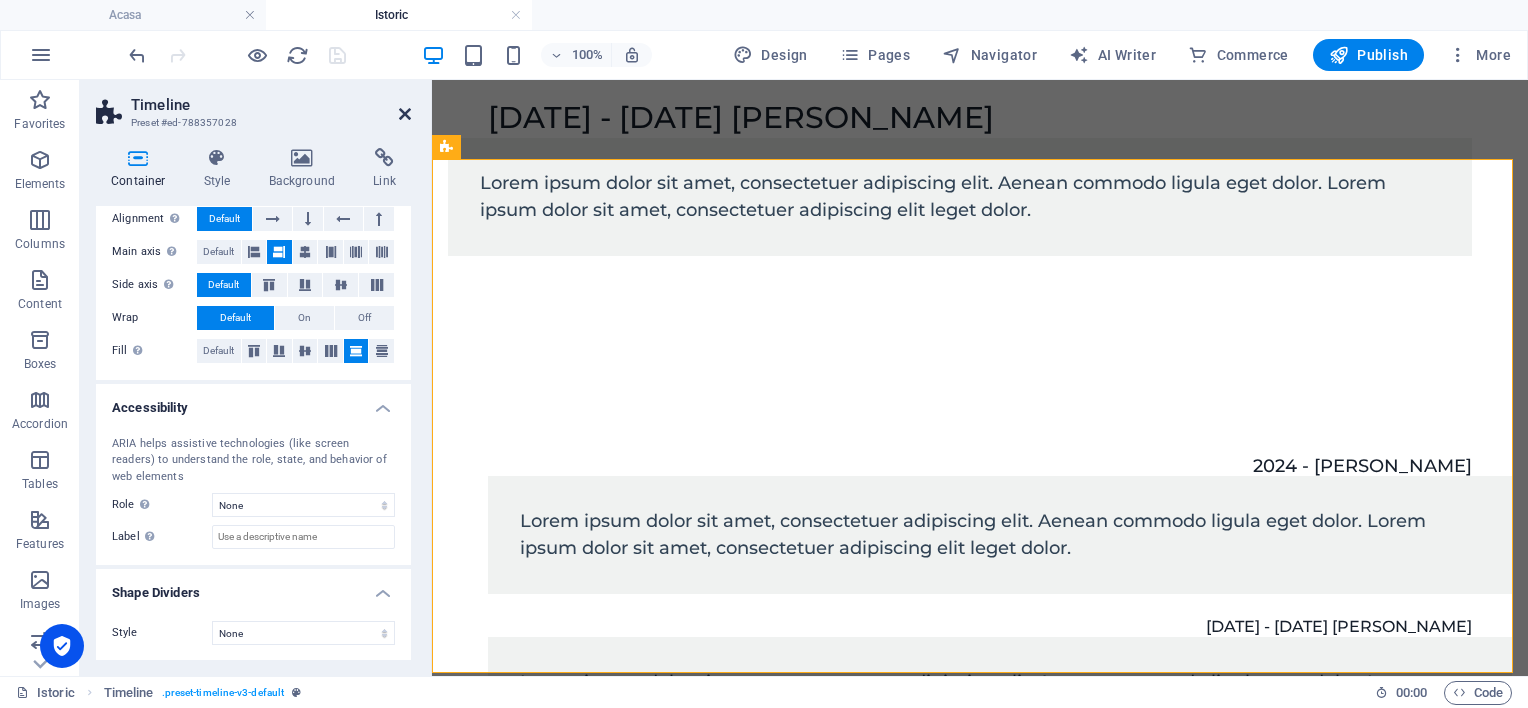 click at bounding box center [405, 114] 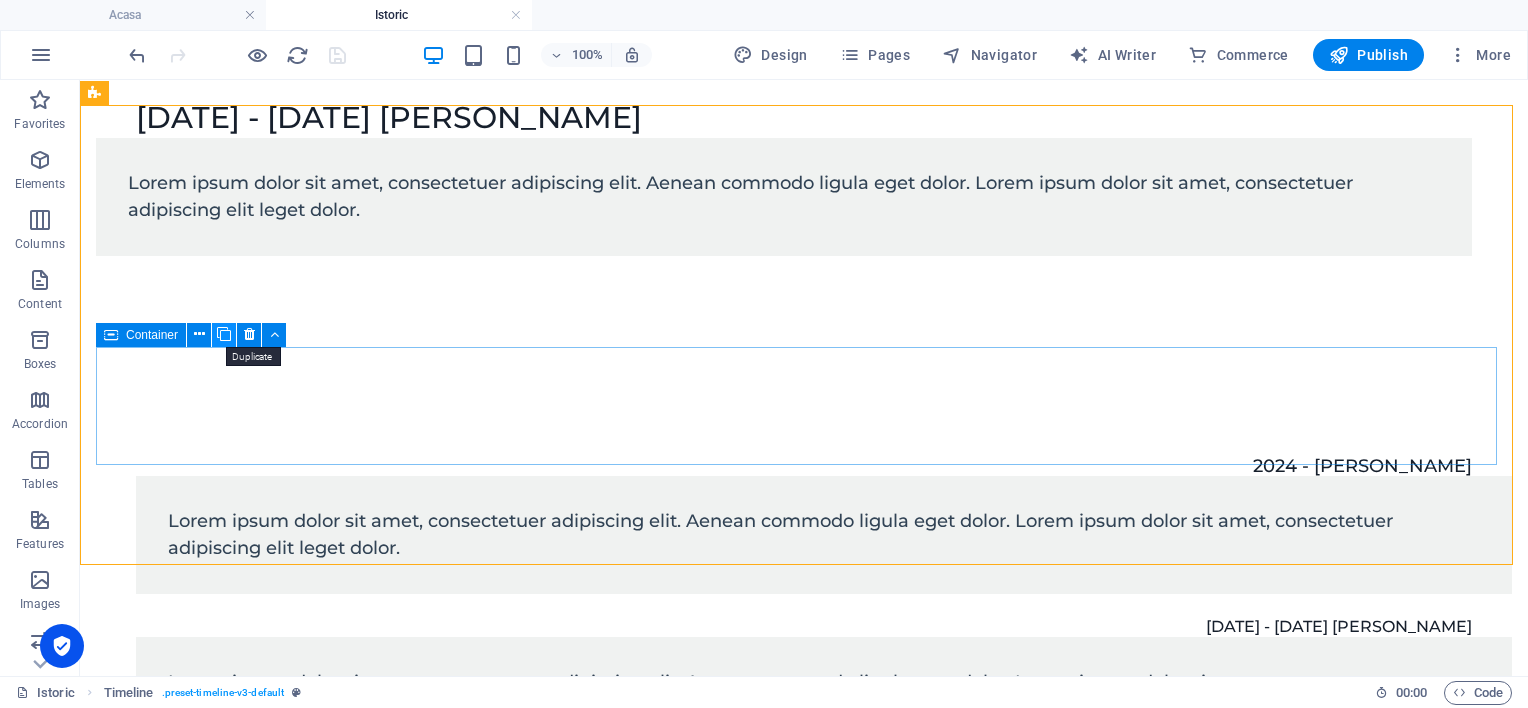 click at bounding box center [224, 334] 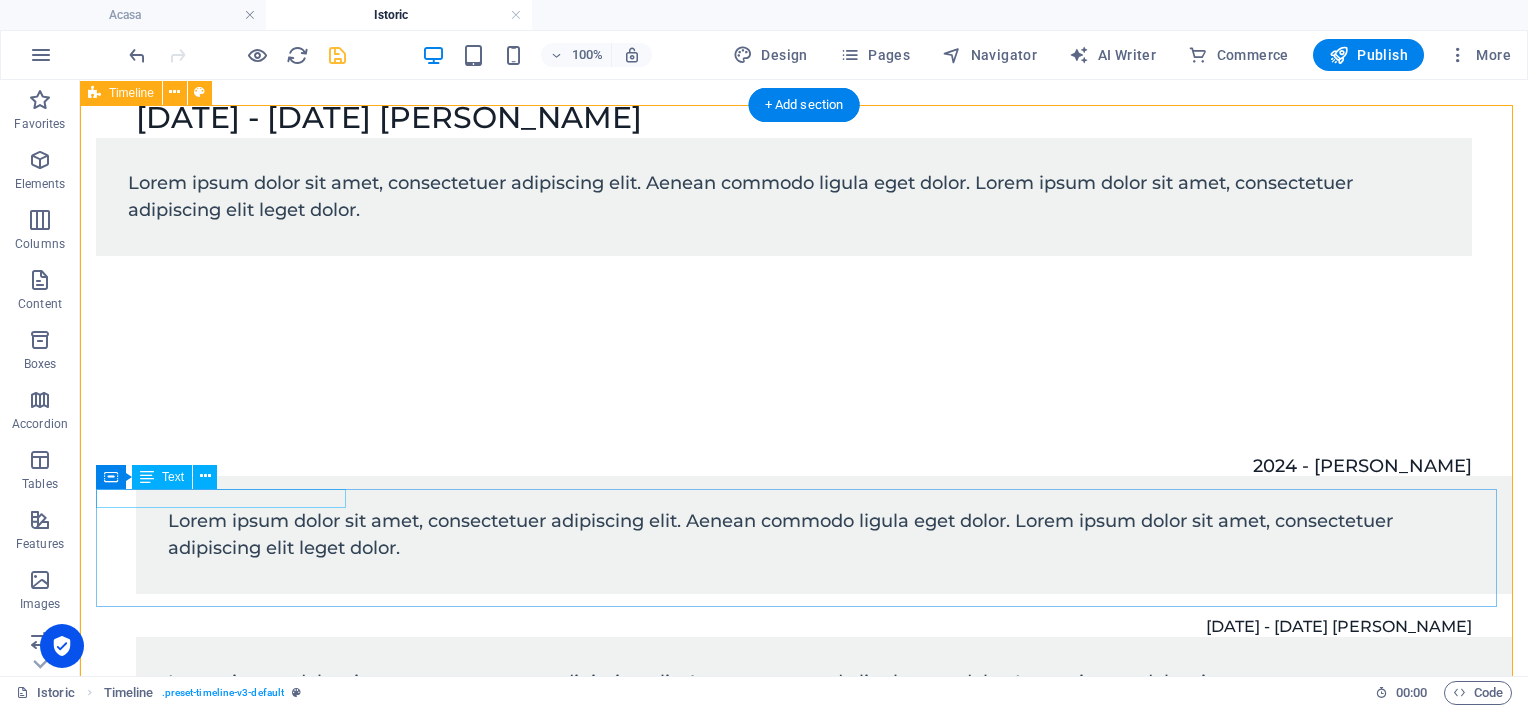 click on "[DATE] - [DATE] [PERSON_NAME]" at bounding box center [784, 788] 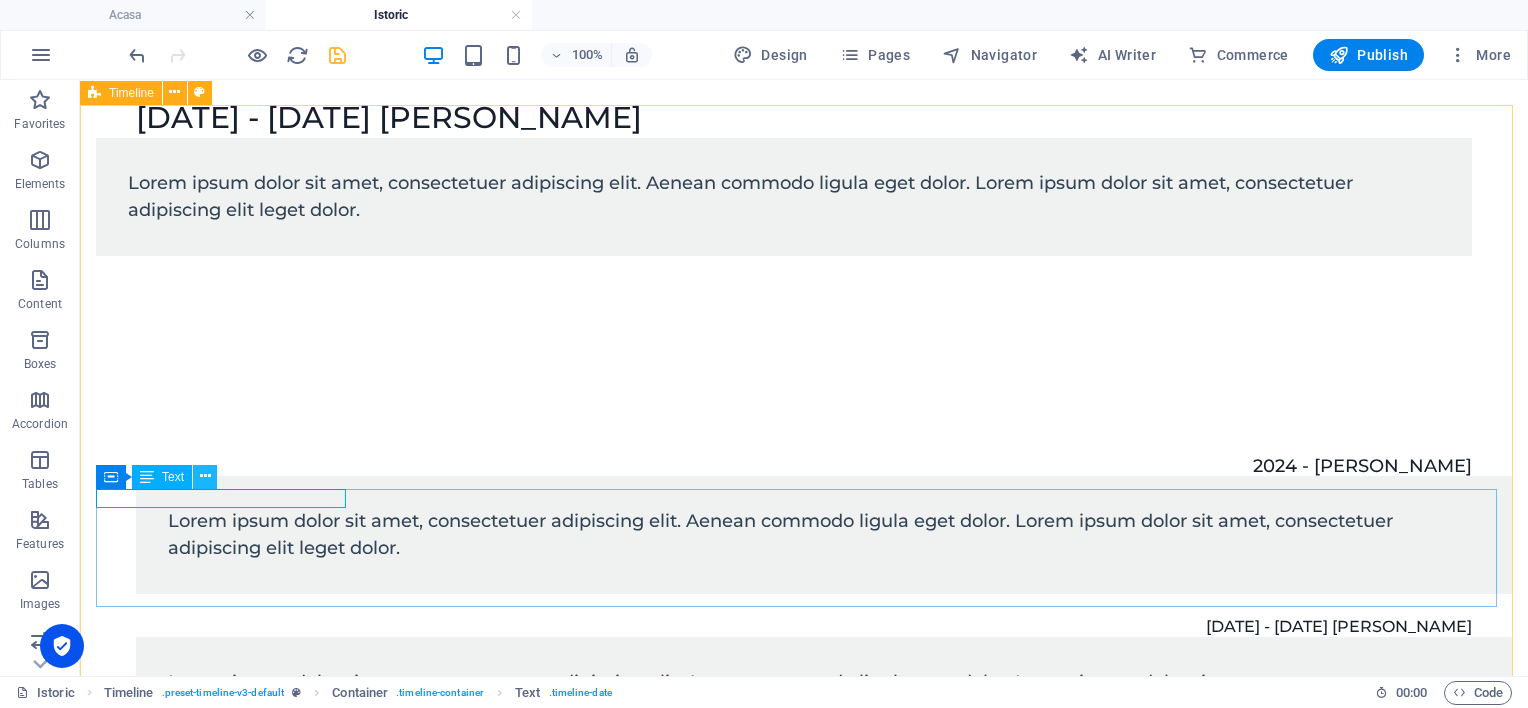 click at bounding box center [205, 476] 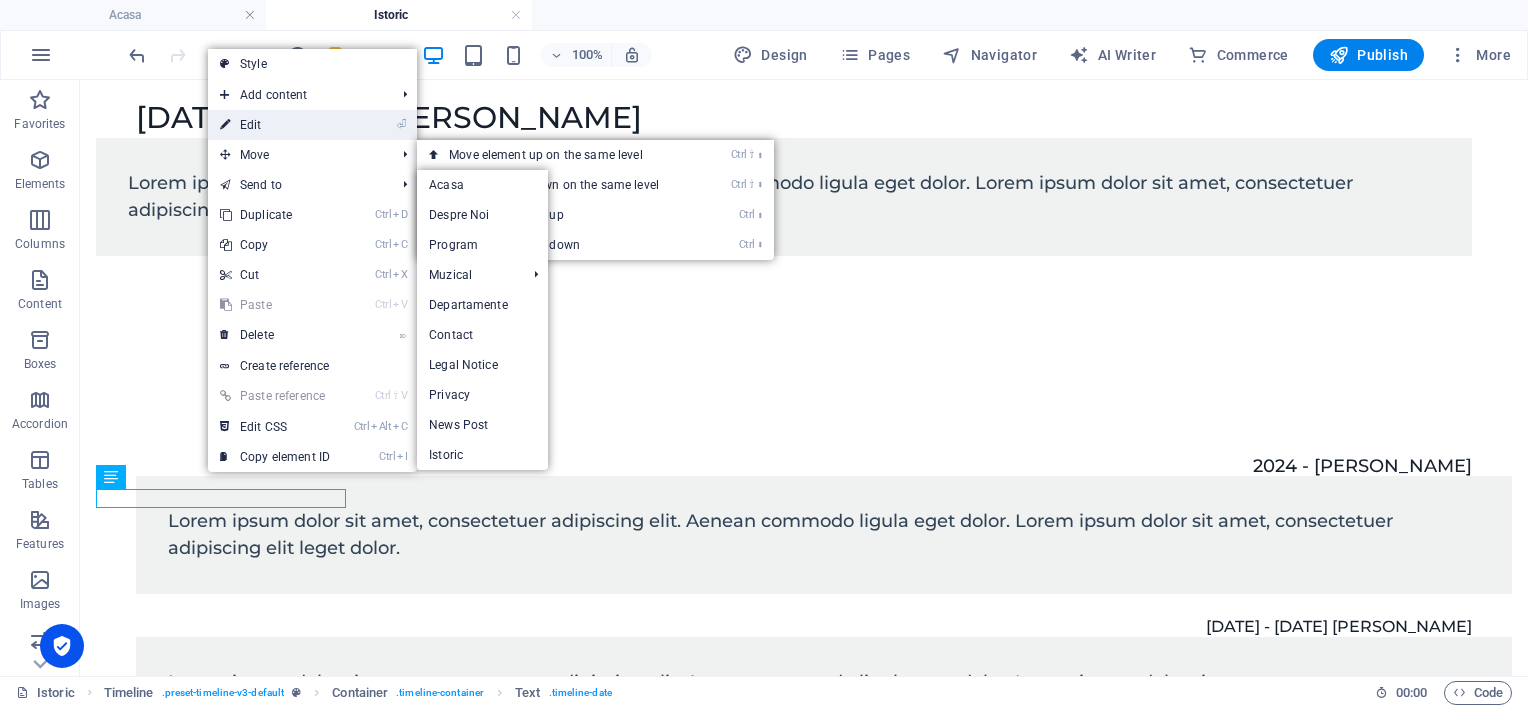 click on "⏎  Edit" at bounding box center (275, 125) 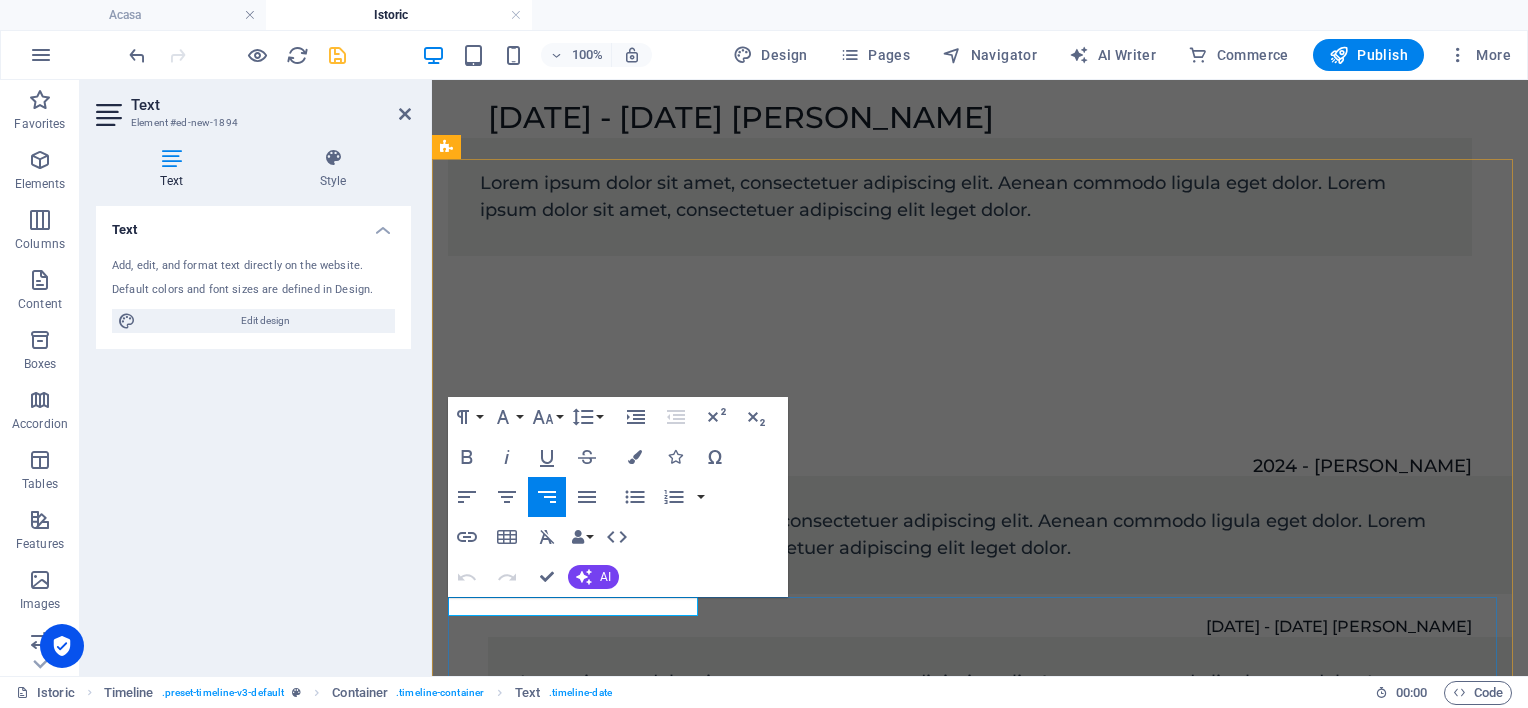 click on "[DATE] - [DATE] [PERSON_NAME]" at bounding box center [581, 788] 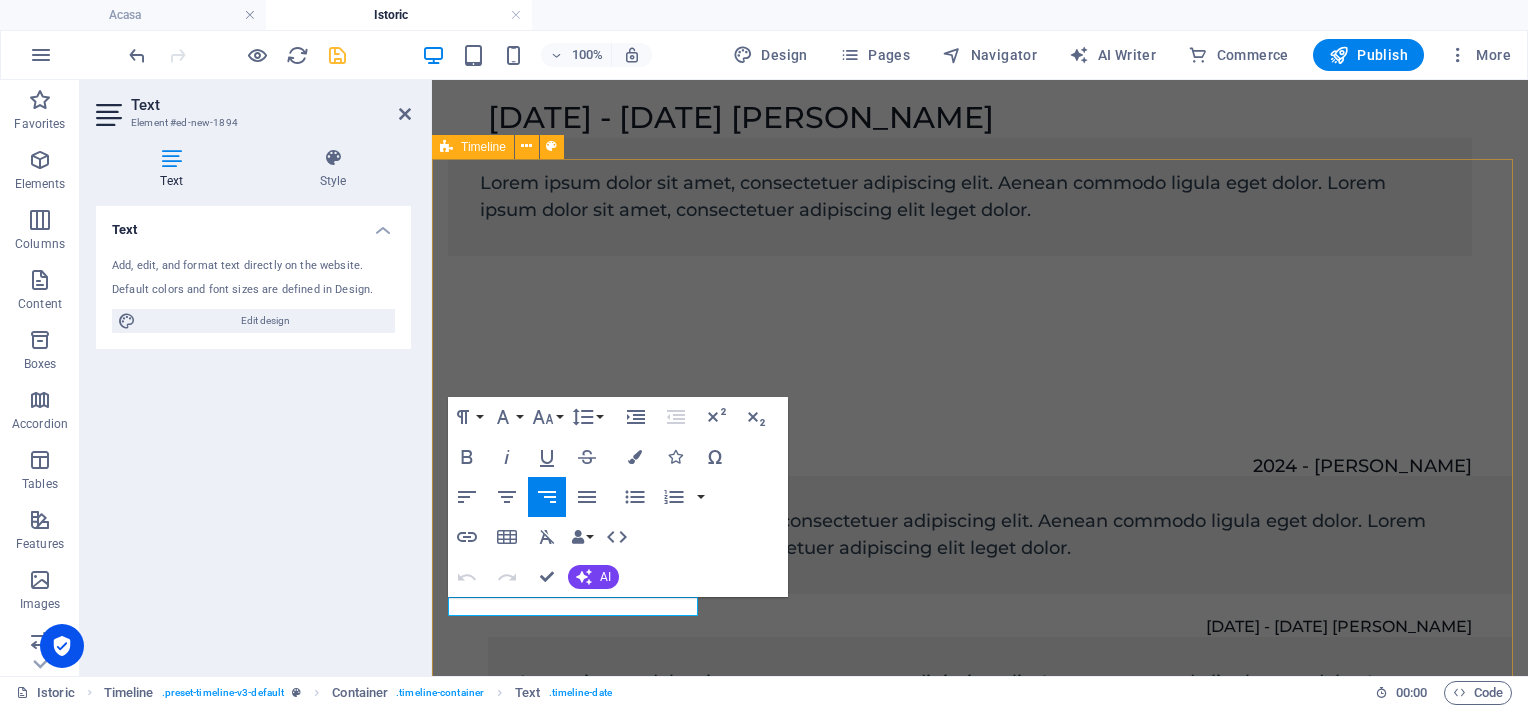 drag, startPoint x: 536, startPoint y: 605, endPoint x: 444, endPoint y: 595, distance: 92.541885 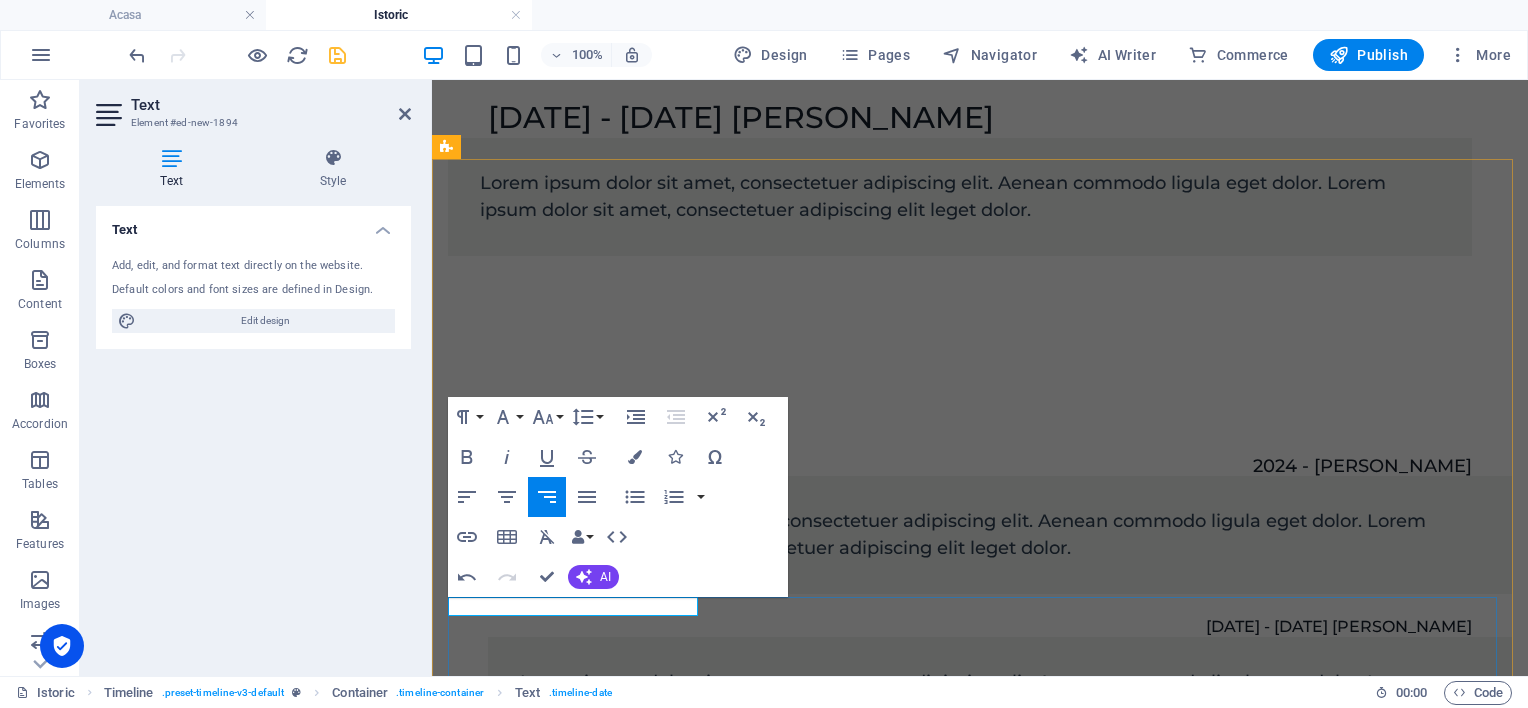 click on "[DATE] - [DATE]  [PERSON_NAME]" at bounding box center (960, 788) 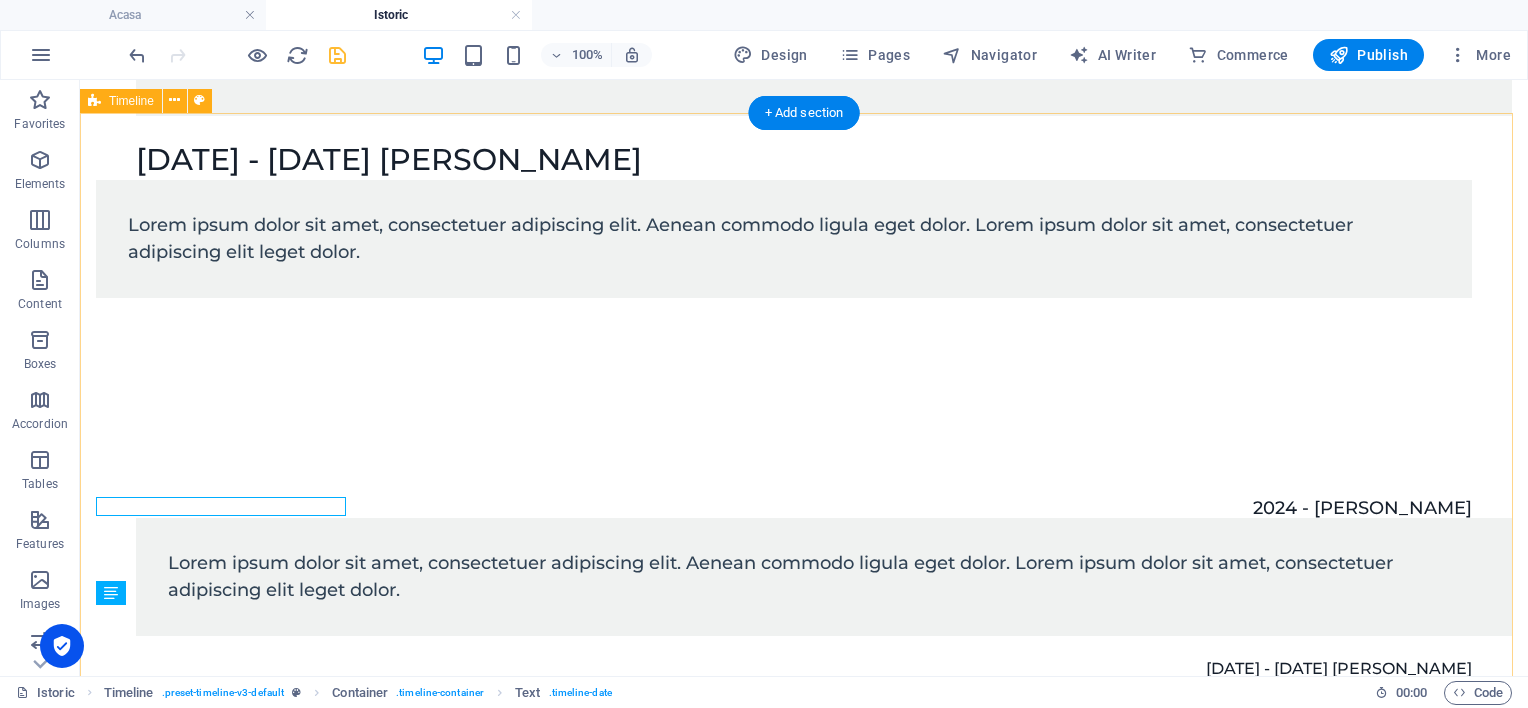 scroll, scrollTop: 792, scrollLeft: 0, axis: vertical 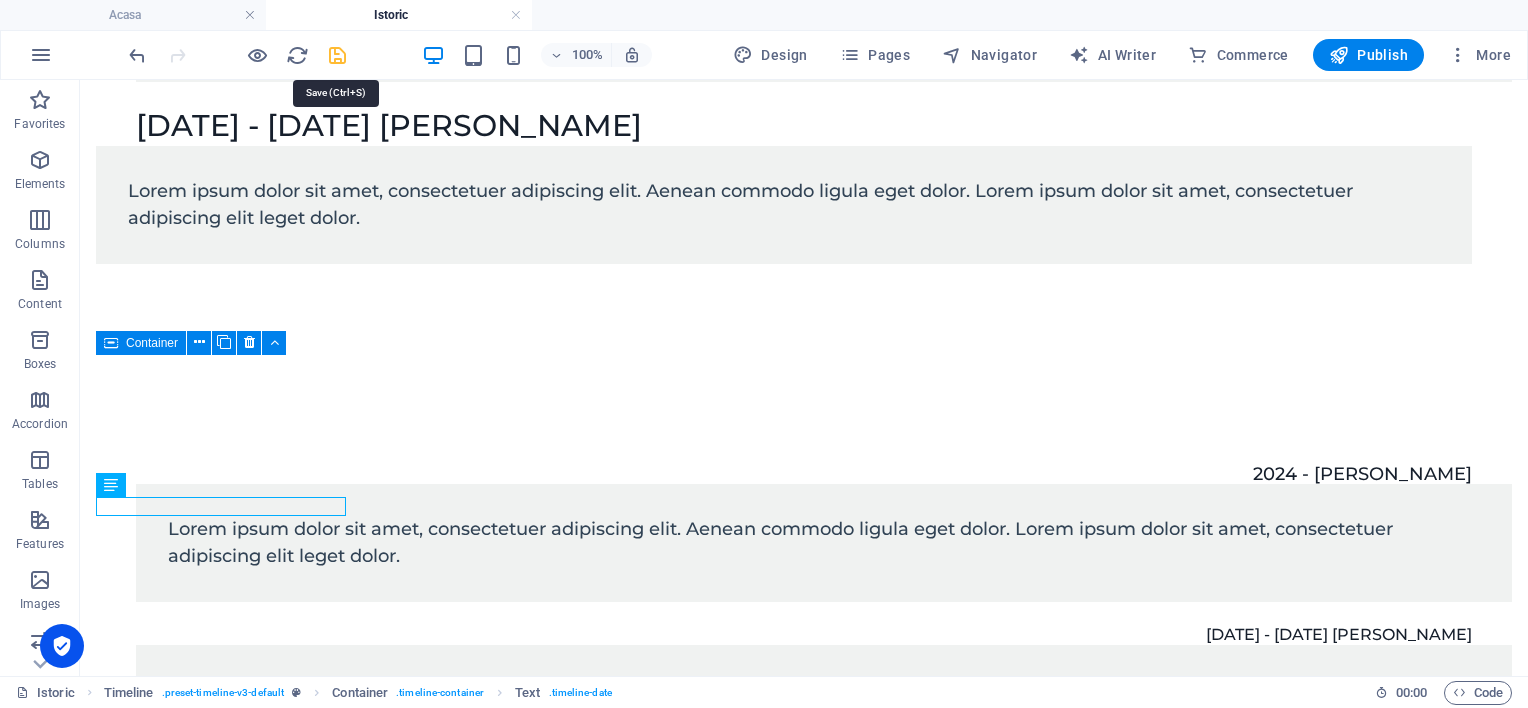 click at bounding box center (337, 55) 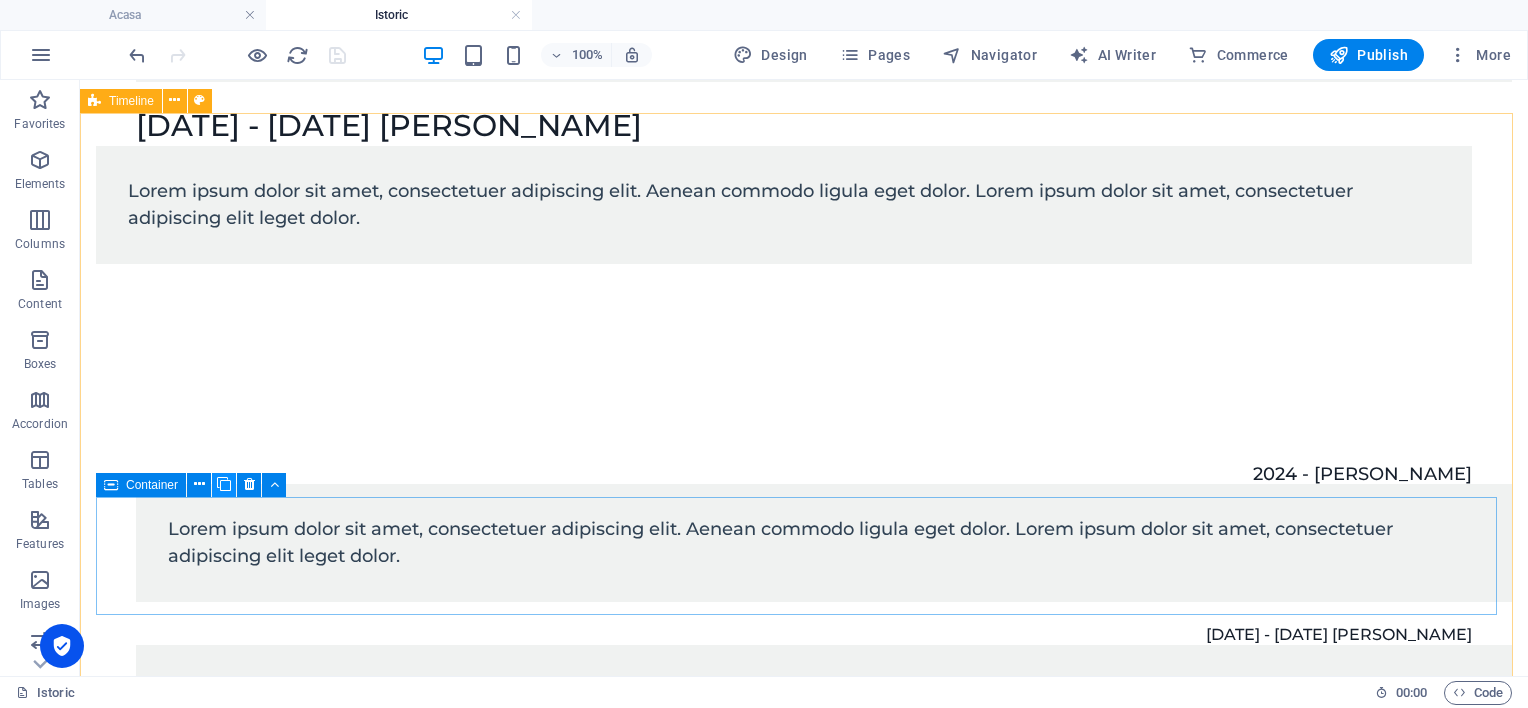 click at bounding box center [224, 484] 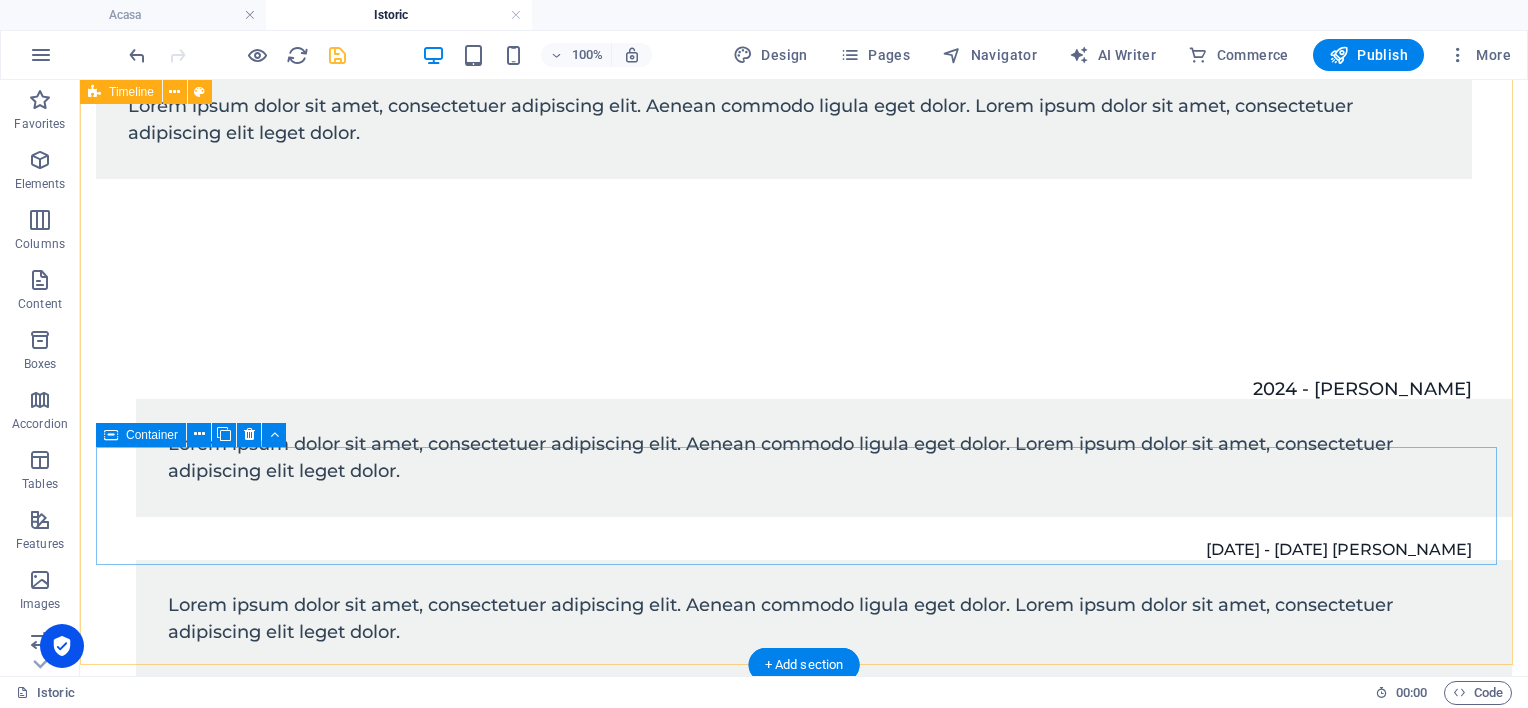 scroll, scrollTop: 992, scrollLeft: 0, axis: vertical 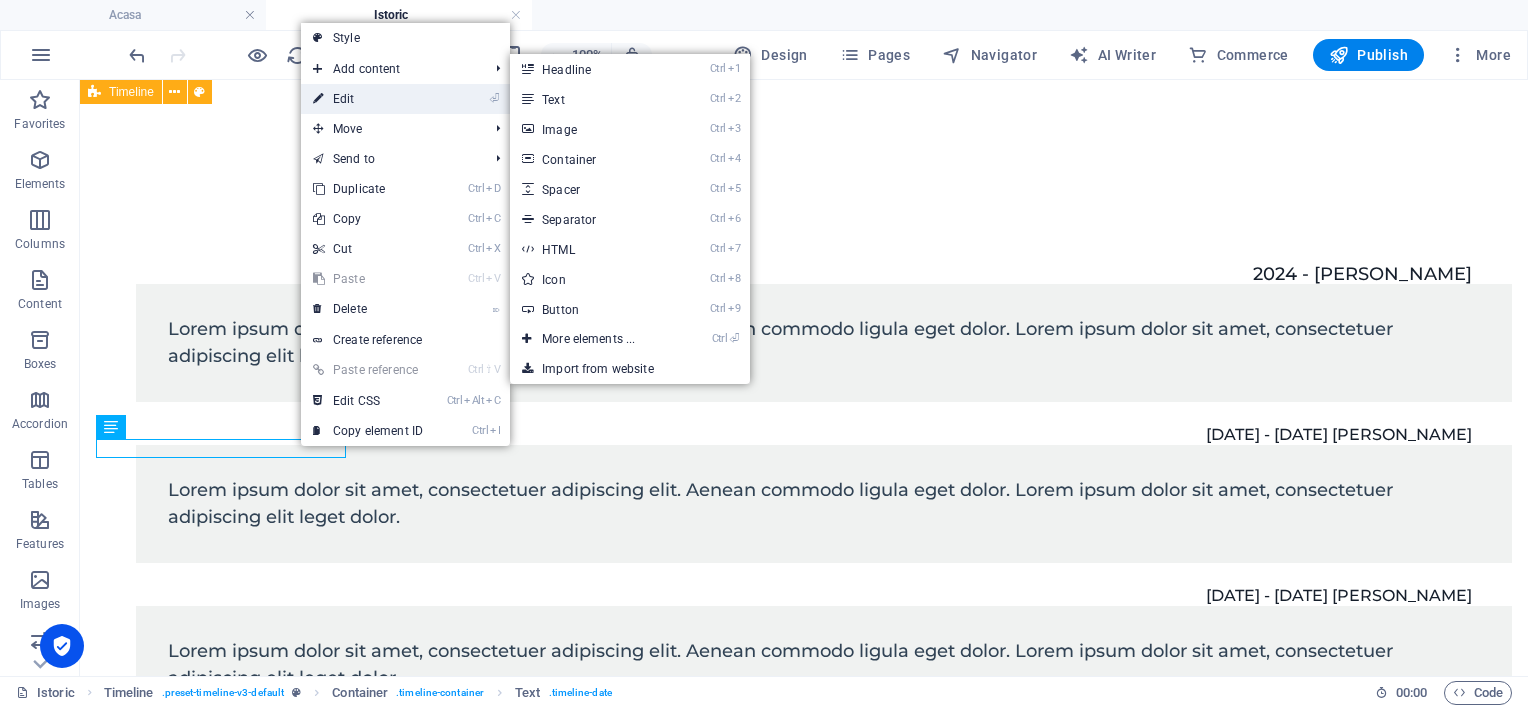 drag, startPoint x: 344, startPoint y: 104, endPoint x: 48, endPoint y: 120, distance: 296.43213 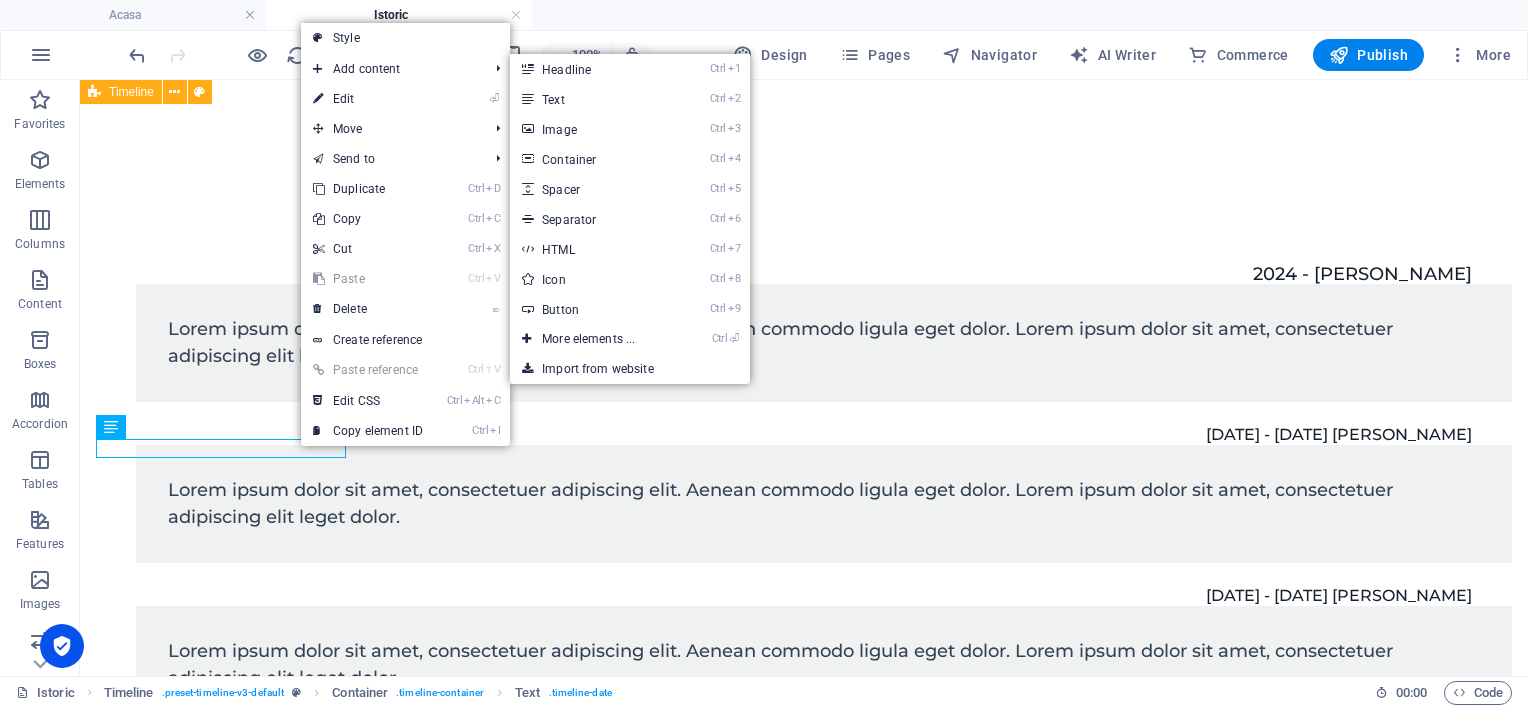 scroll, scrollTop: 1045, scrollLeft: 0, axis: vertical 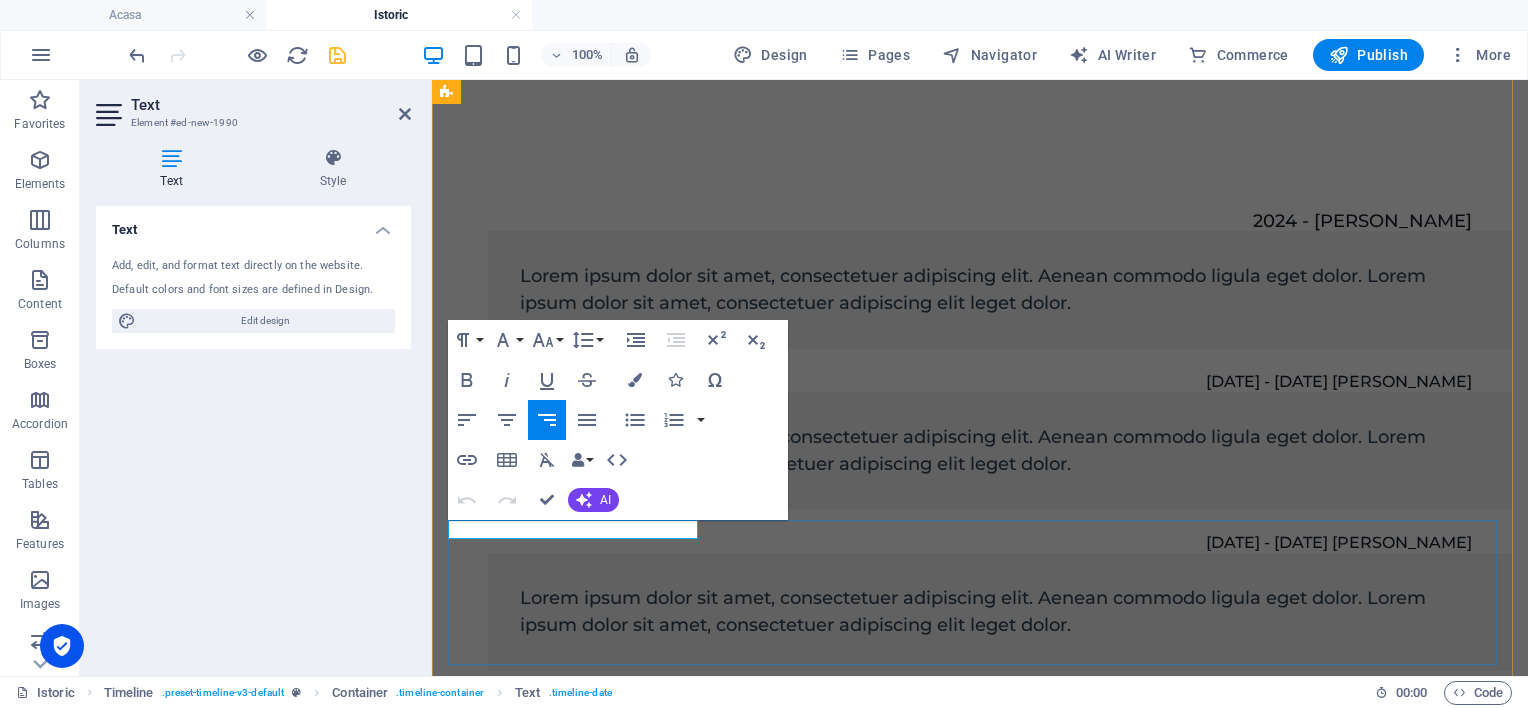 click on "[DATE] - [DATE] [PERSON_NAME]" at bounding box center (581, 705) 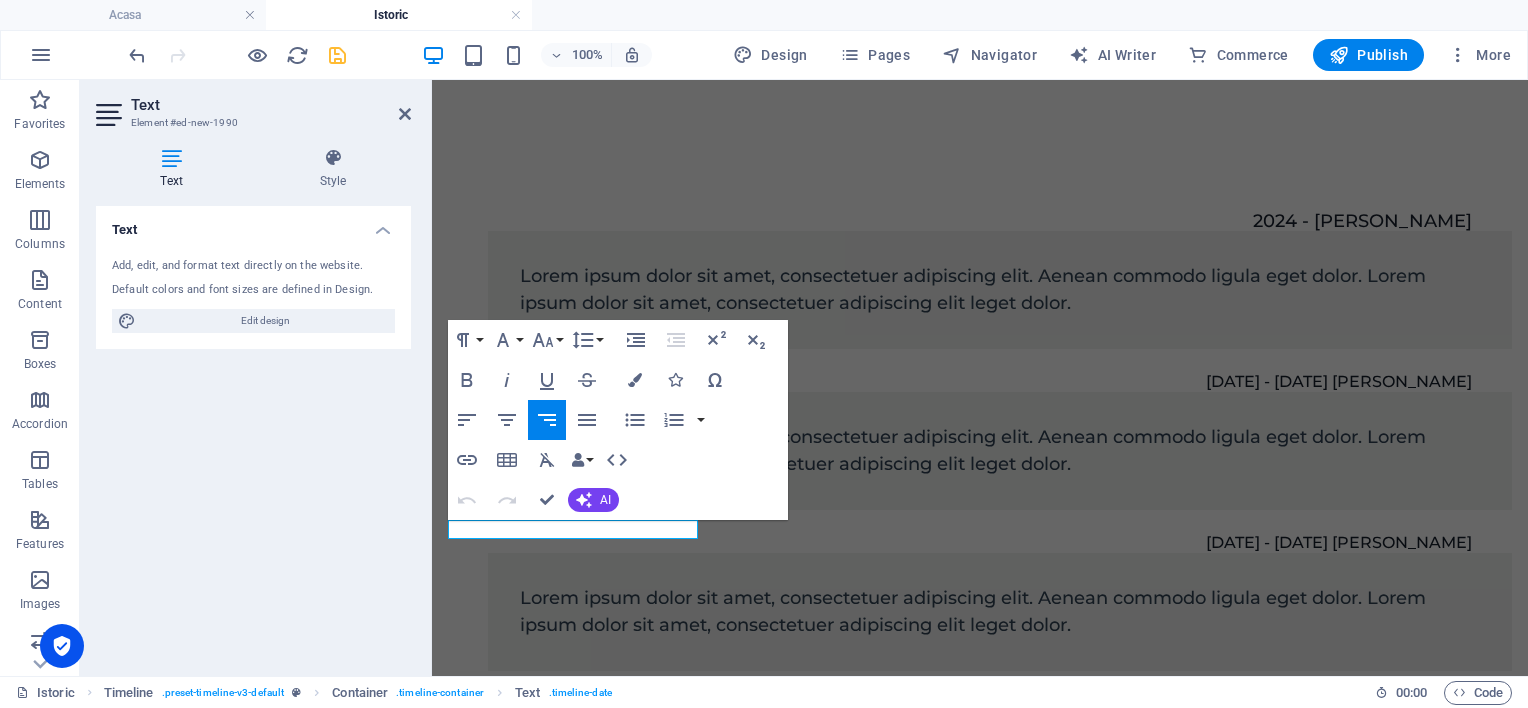 drag, startPoint x: 536, startPoint y: 528, endPoint x: 856, endPoint y: 609, distance: 330.0924 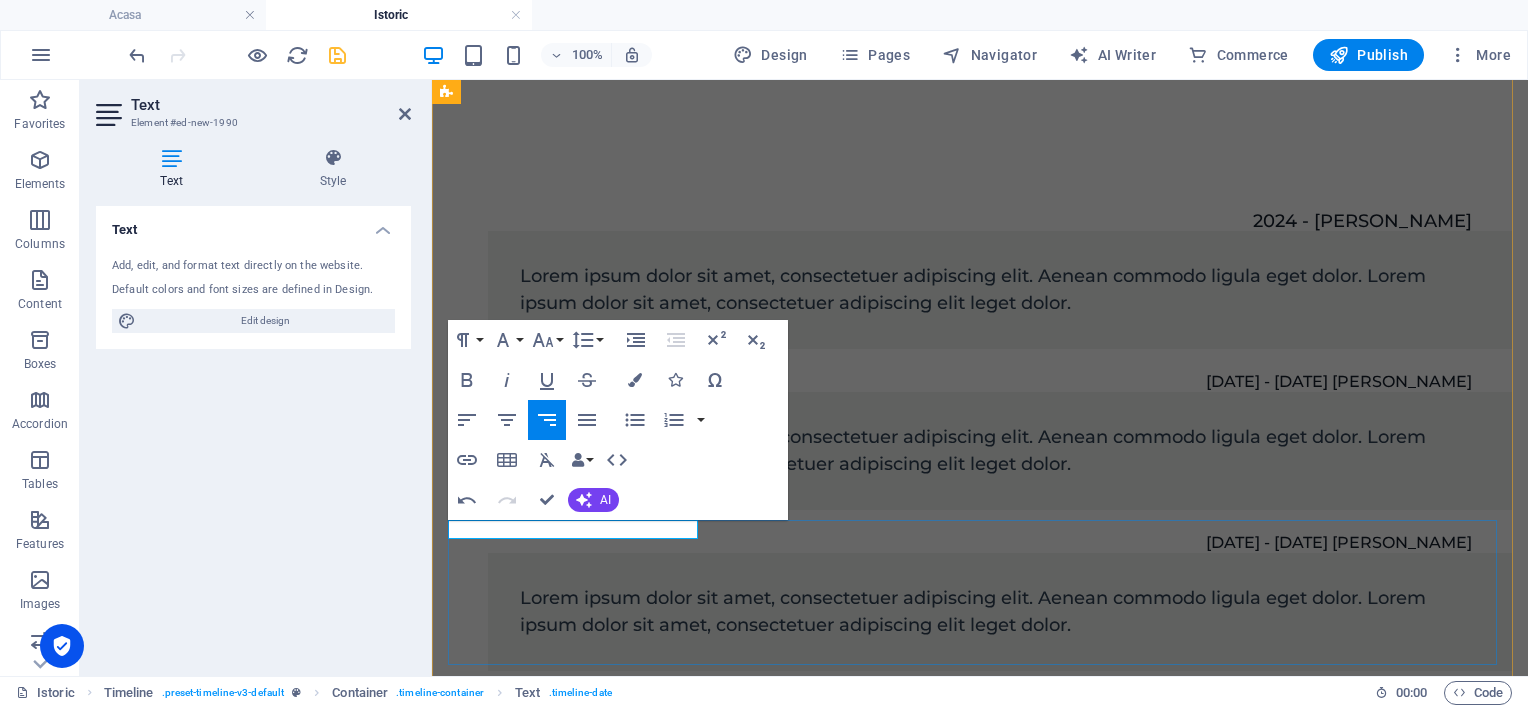 click on "[DATE] - [DATE]  [PERSON_NAME]" at bounding box center (579, 705) 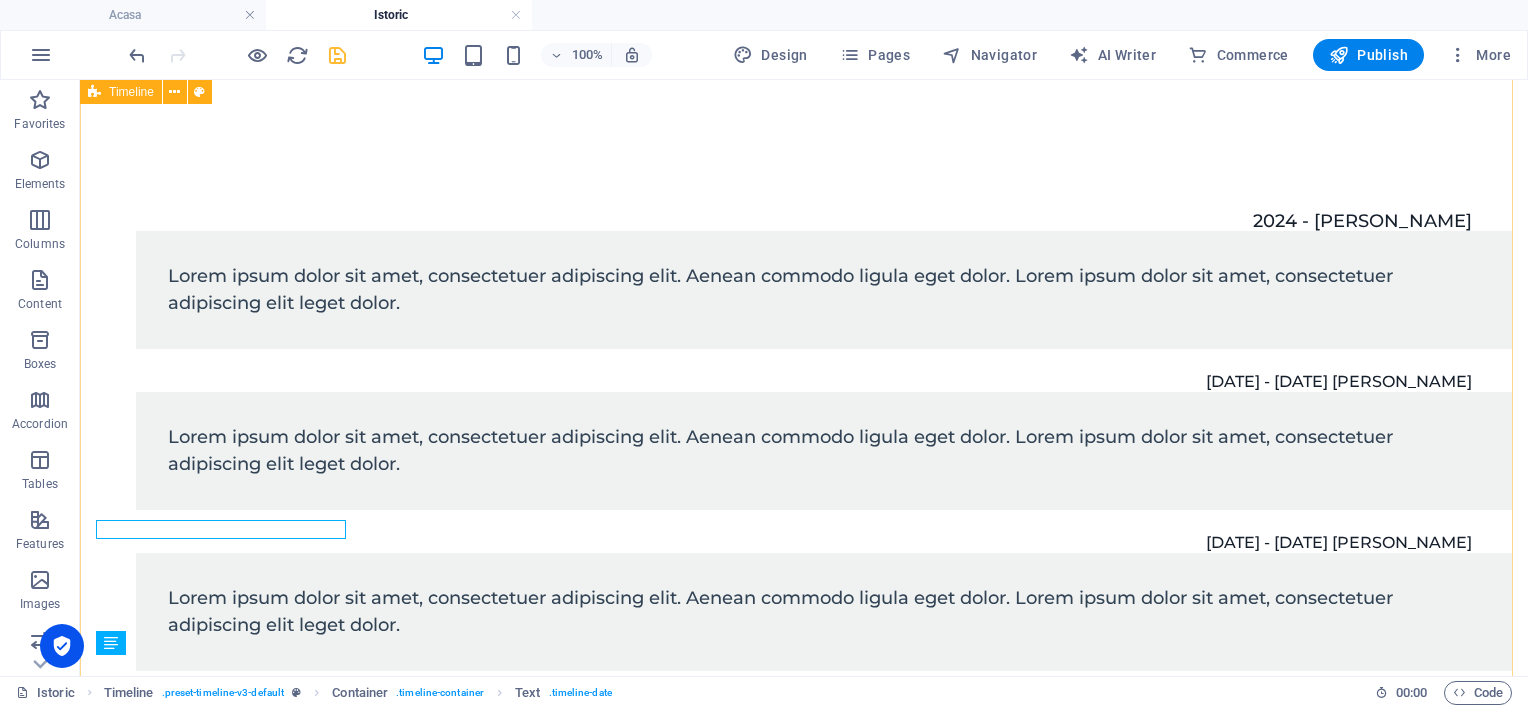scroll, scrollTop: 910, scrollLeft: 0, axis: vertical 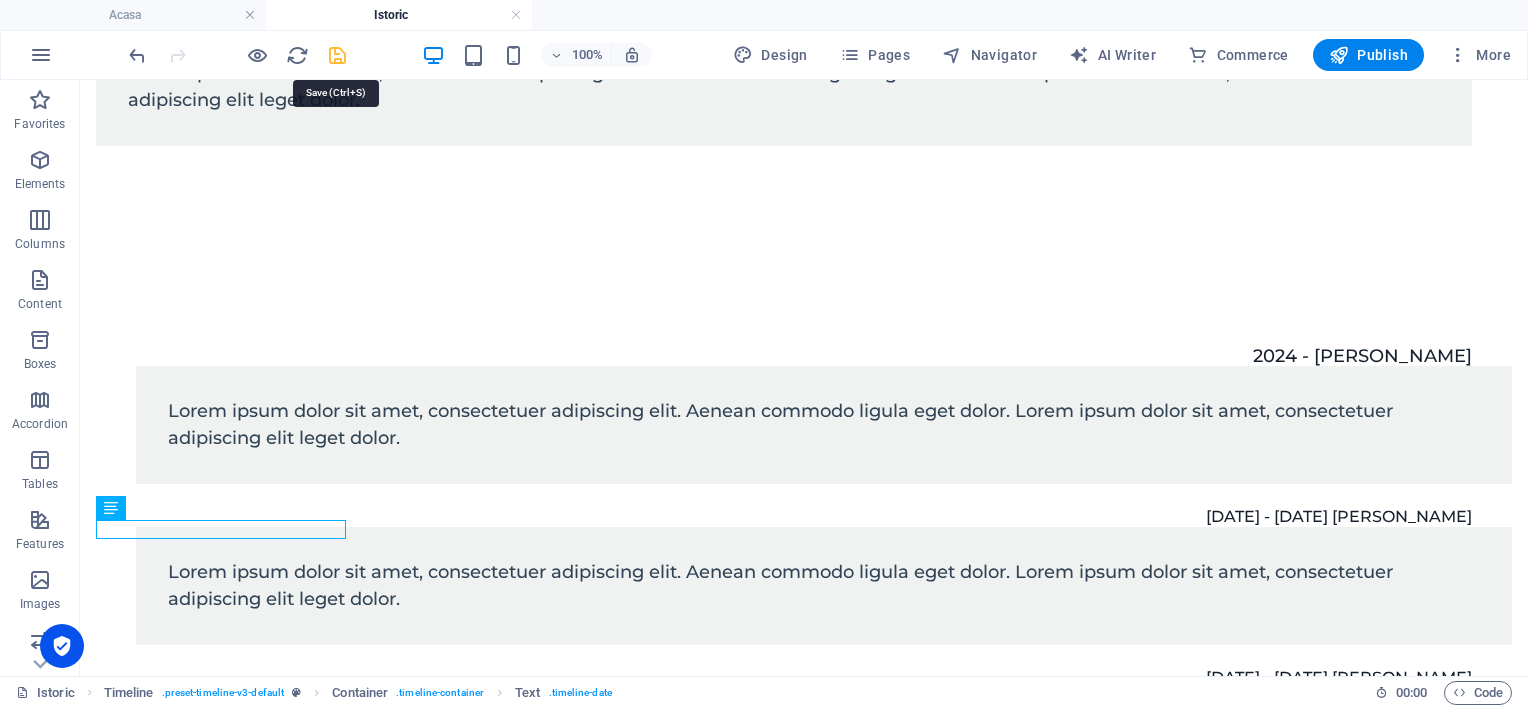 click at bounding box center [337, 55] 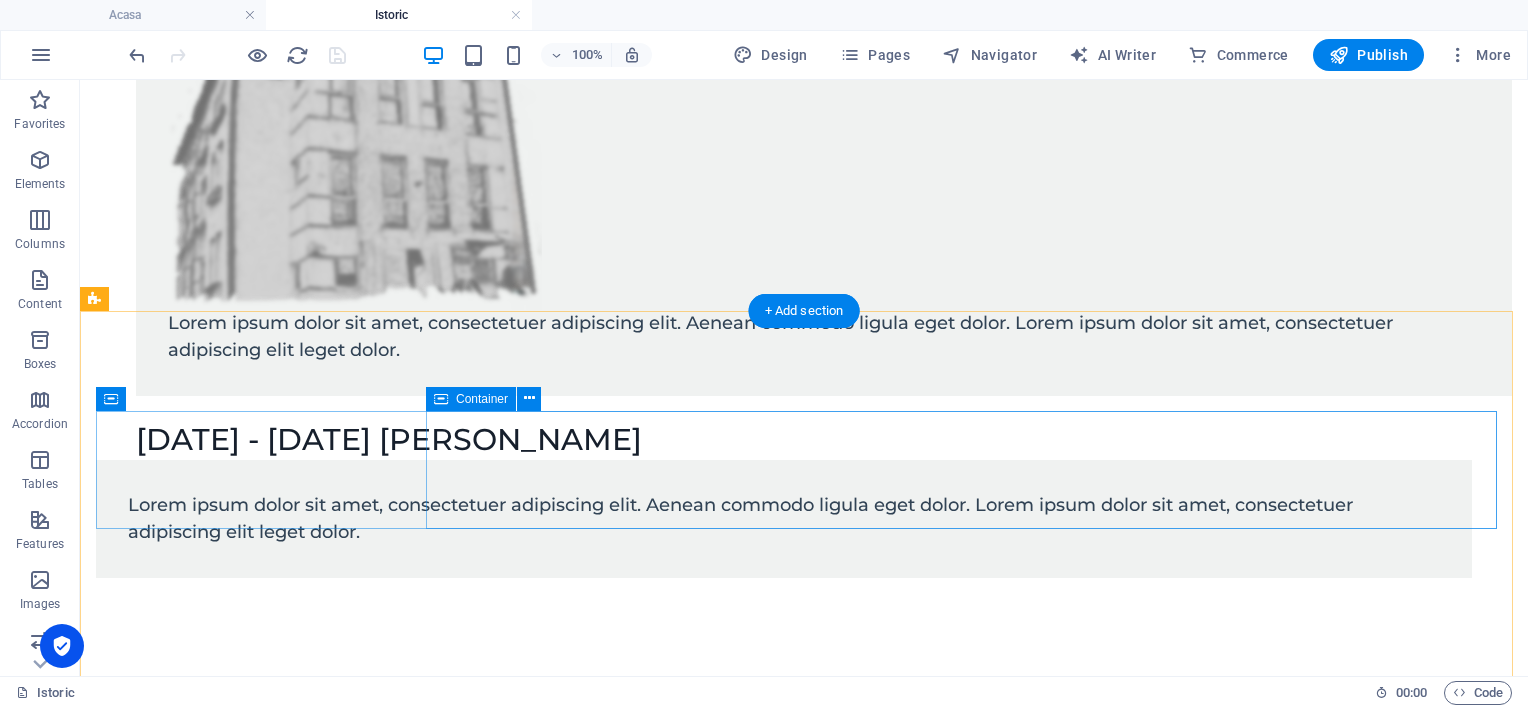 scroll, scrollTop: 400, scrollLeft: 0, axis: vertical 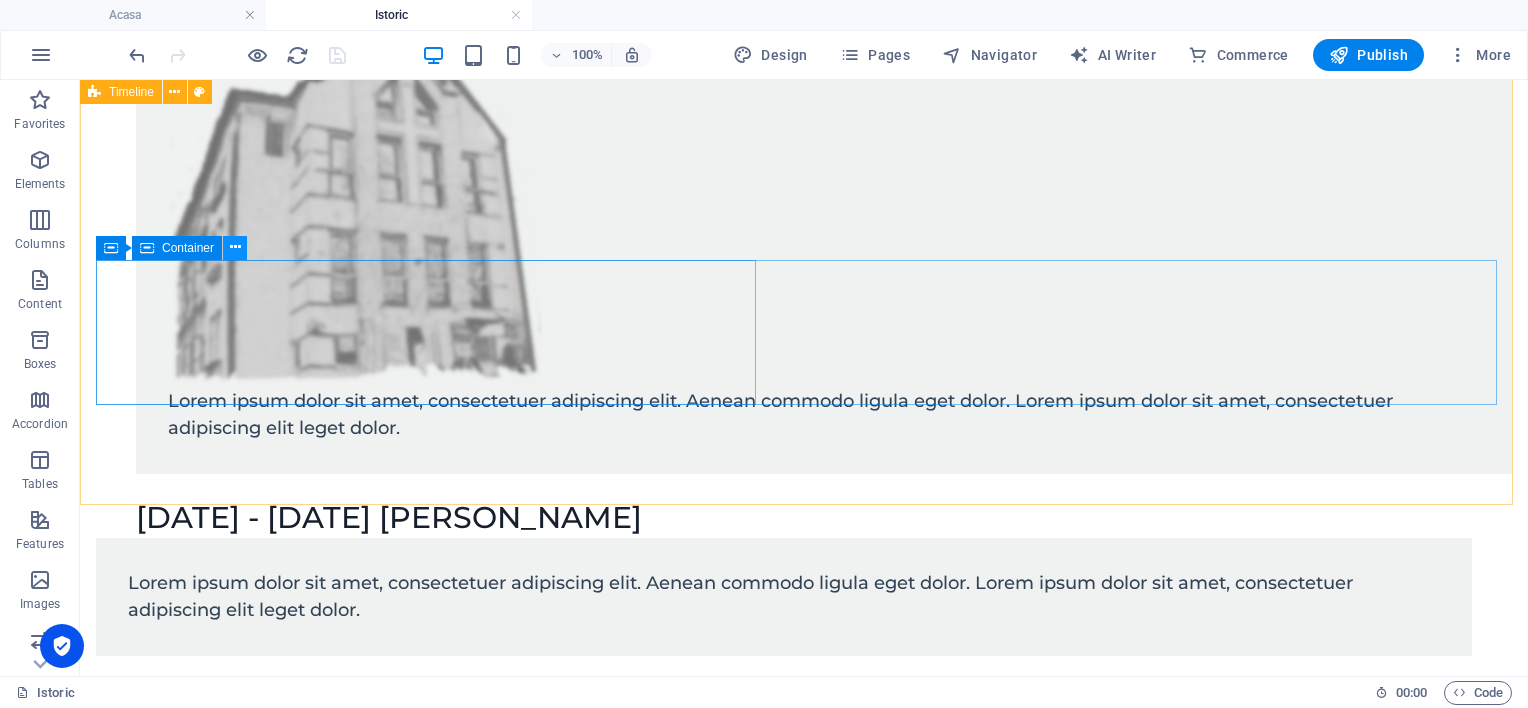 click at bounding box center [235, 247] 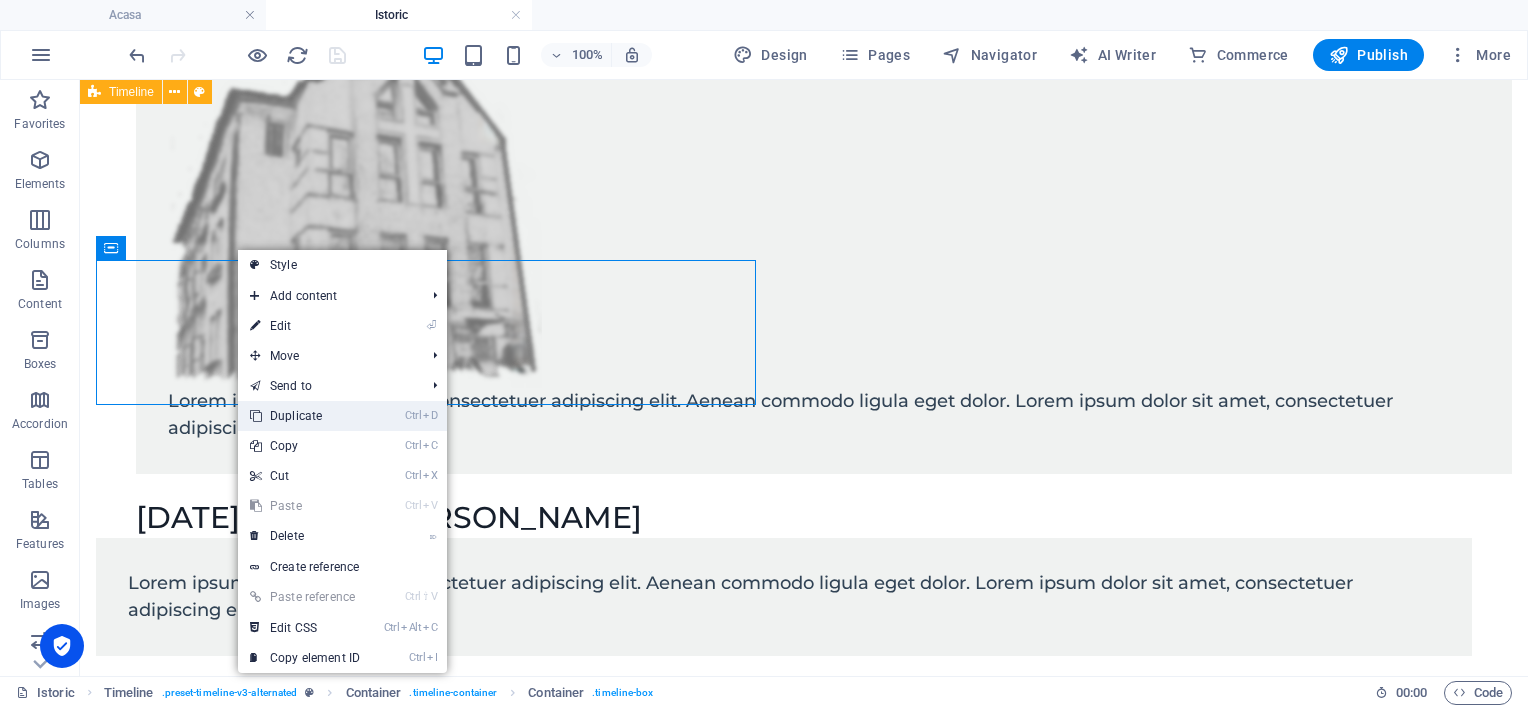click on "Ctrl D  Duplicate" at bounding box center [305, 416] 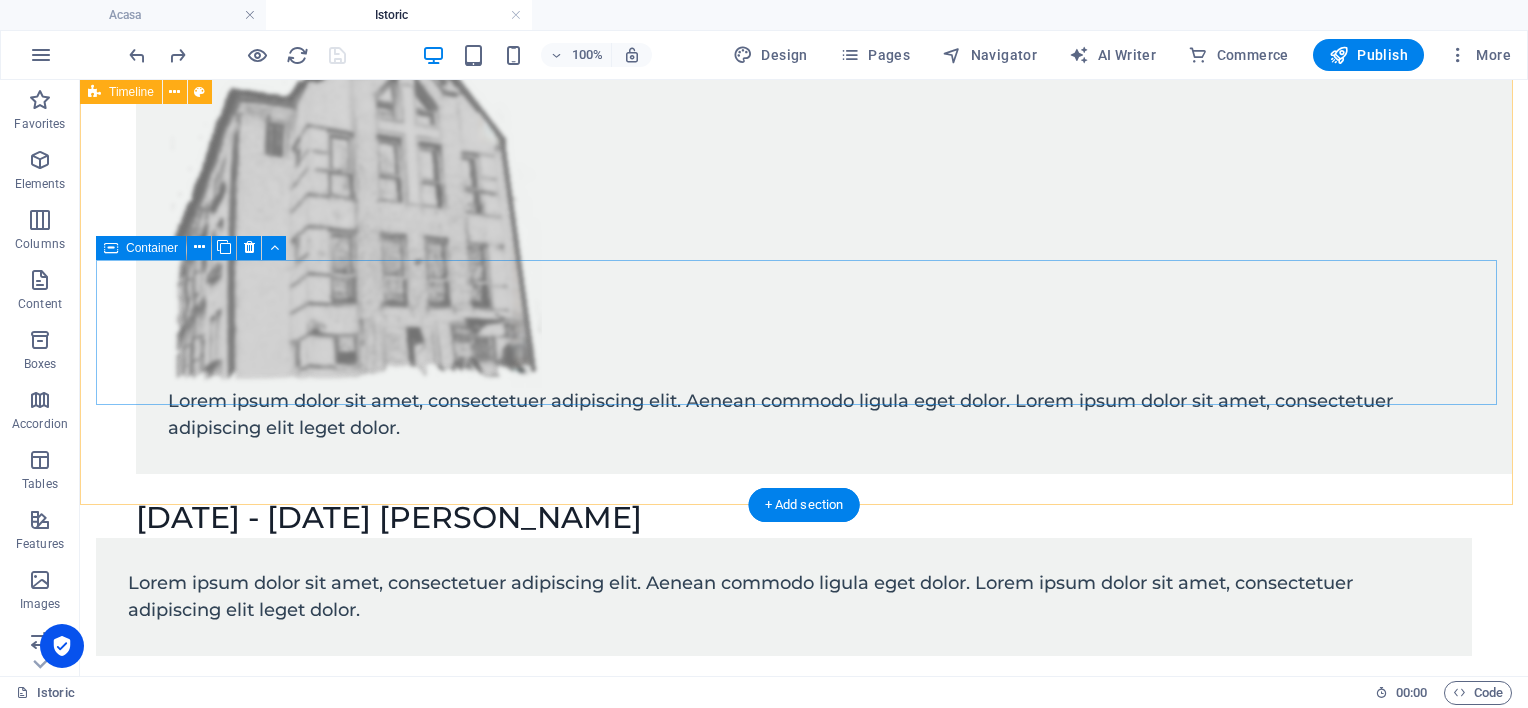 click on "[DATE] - [DATE] [PERSON_NAME] Lorem ipsum dolor sit amet, consectetuer adipiscing elit. Aenean commodo ligula eget dolor. Lorem ipsum dolor sit amet, consectetuer adipiscing elit leget dolor." at bounding box center (804, 577) 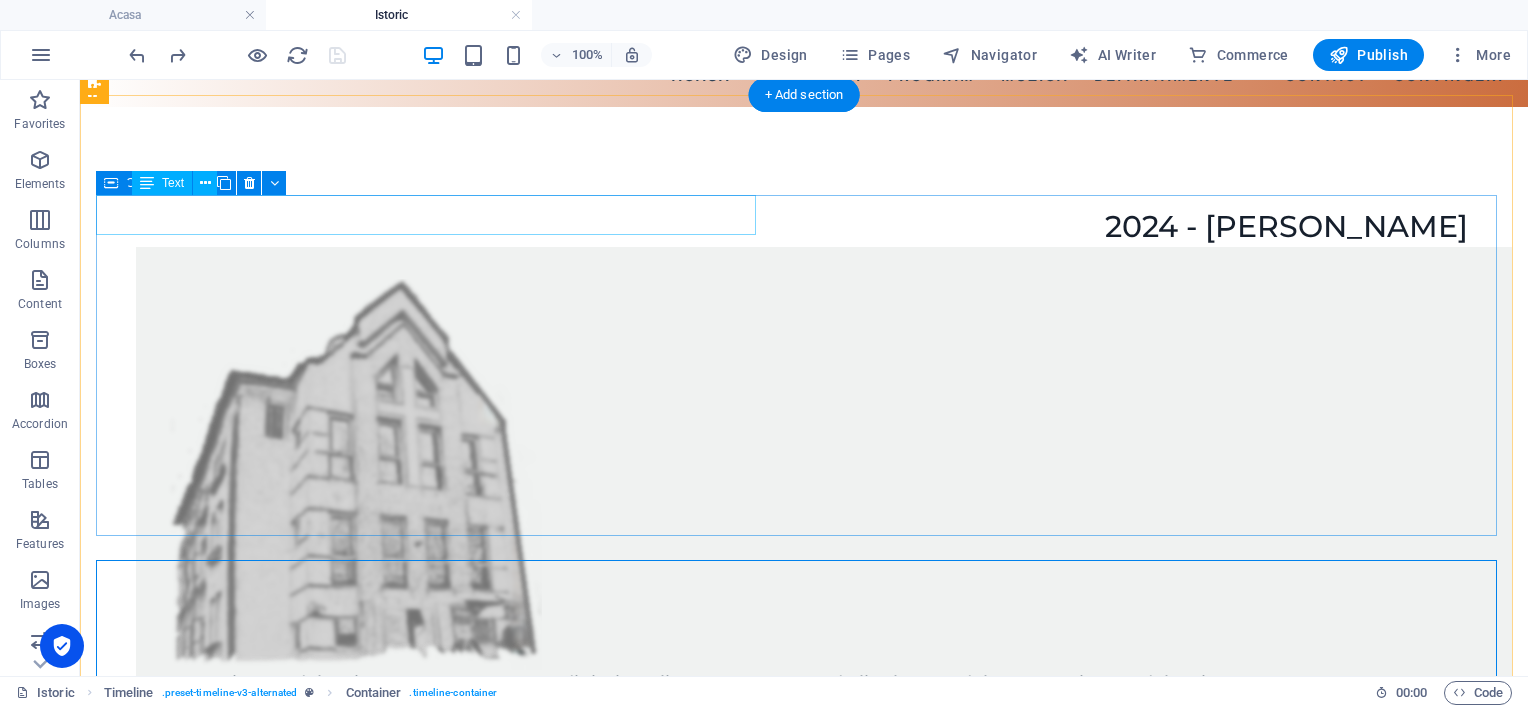 scroll, scrollTop: 100, scrollLeft: 0, axis: vertical 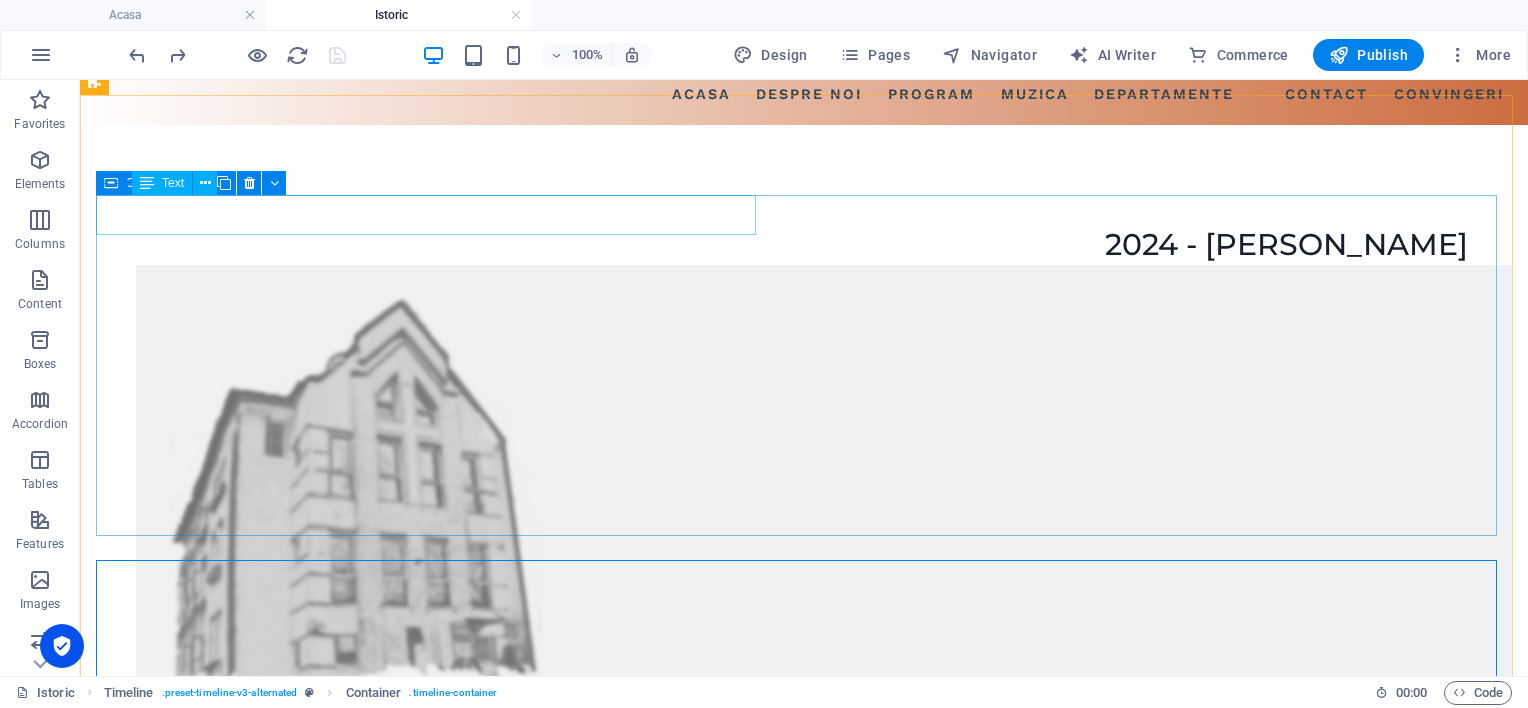 click on "Container   Text" at bounding box center [163, 183] 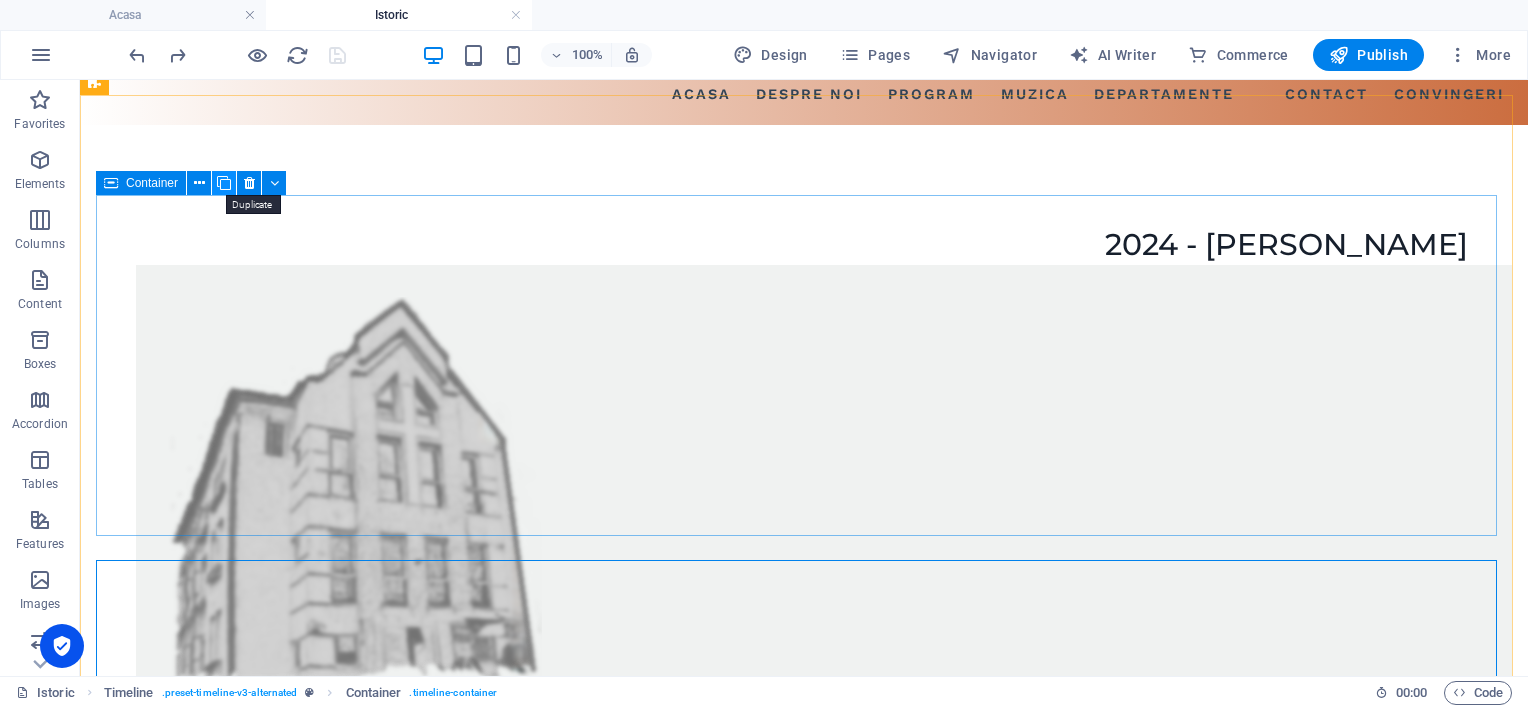 click at bounding box center (224, 183) 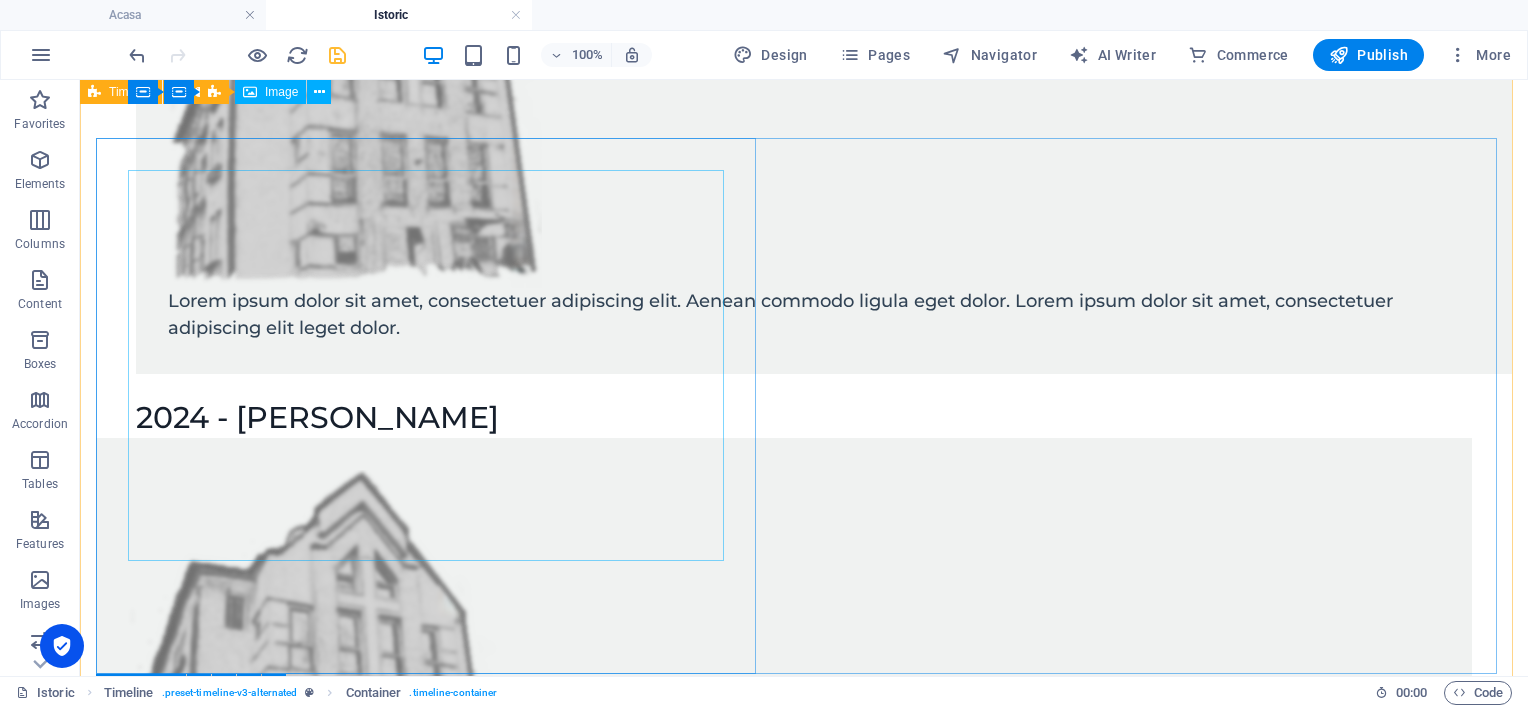 scroll, scrollTop: 500, scrollLeft: 0, axis: vertical 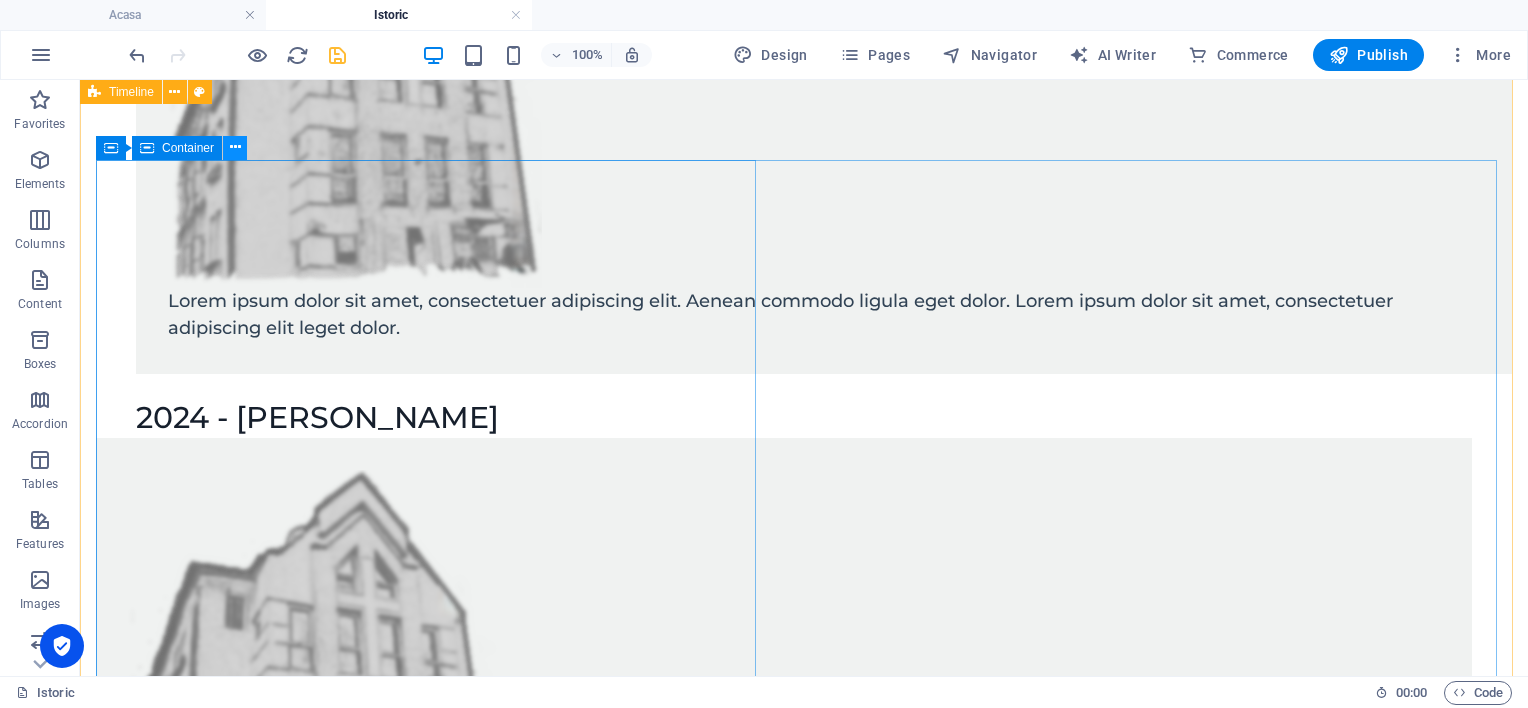 click at bounding box center (235, 147) 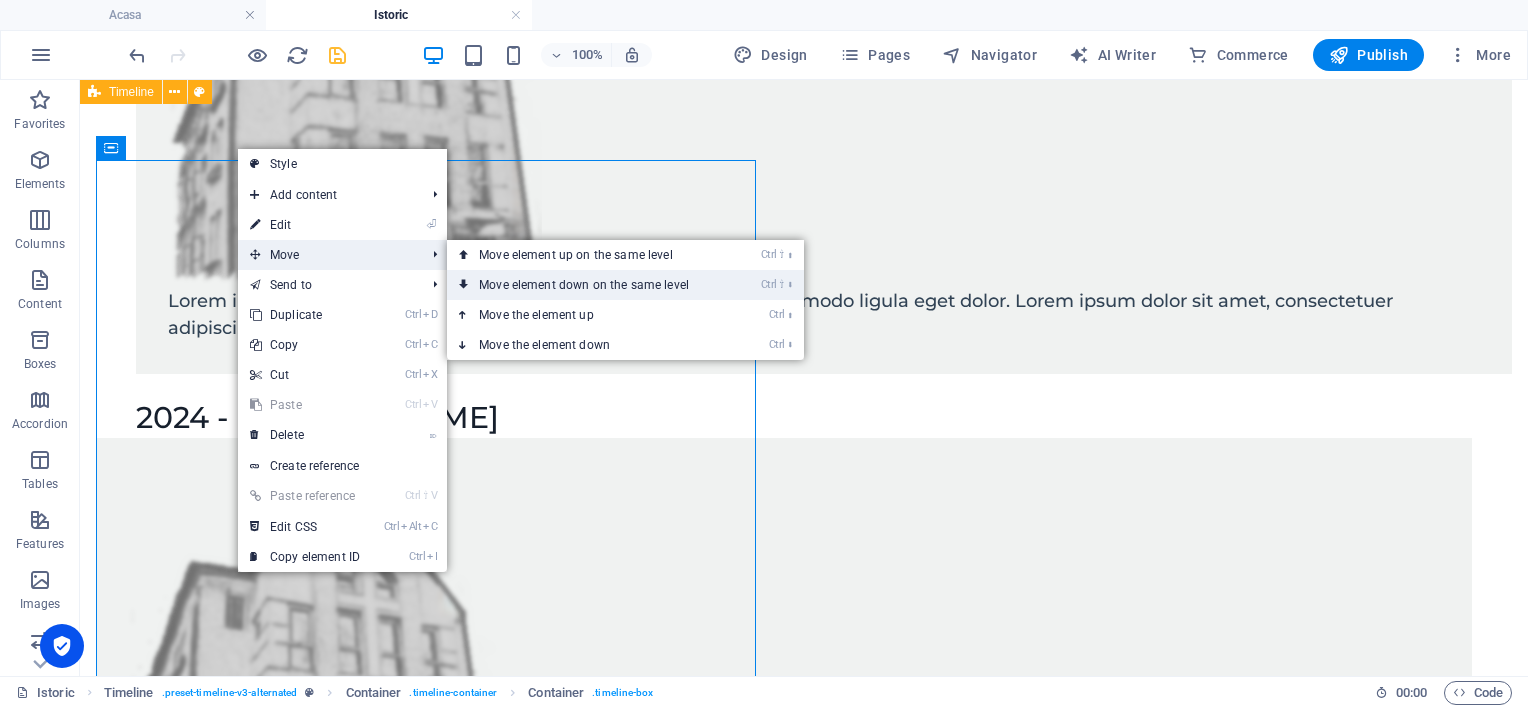 click on "Ctrl ⇧ ⬇  Move element down on the same level" at bounding box center [588, 285] 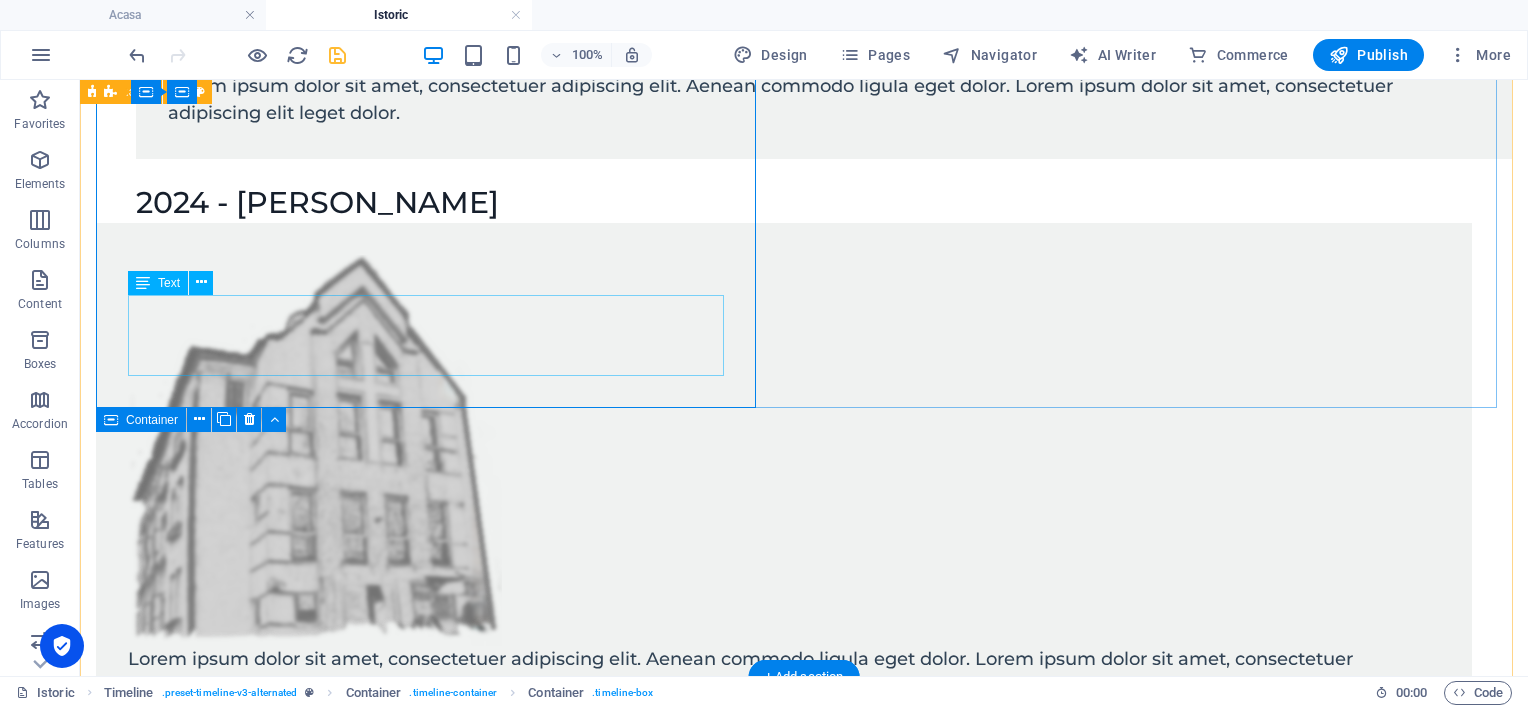 scroll, scrollTop: 800, scrollLeft: 0, axis: vertical 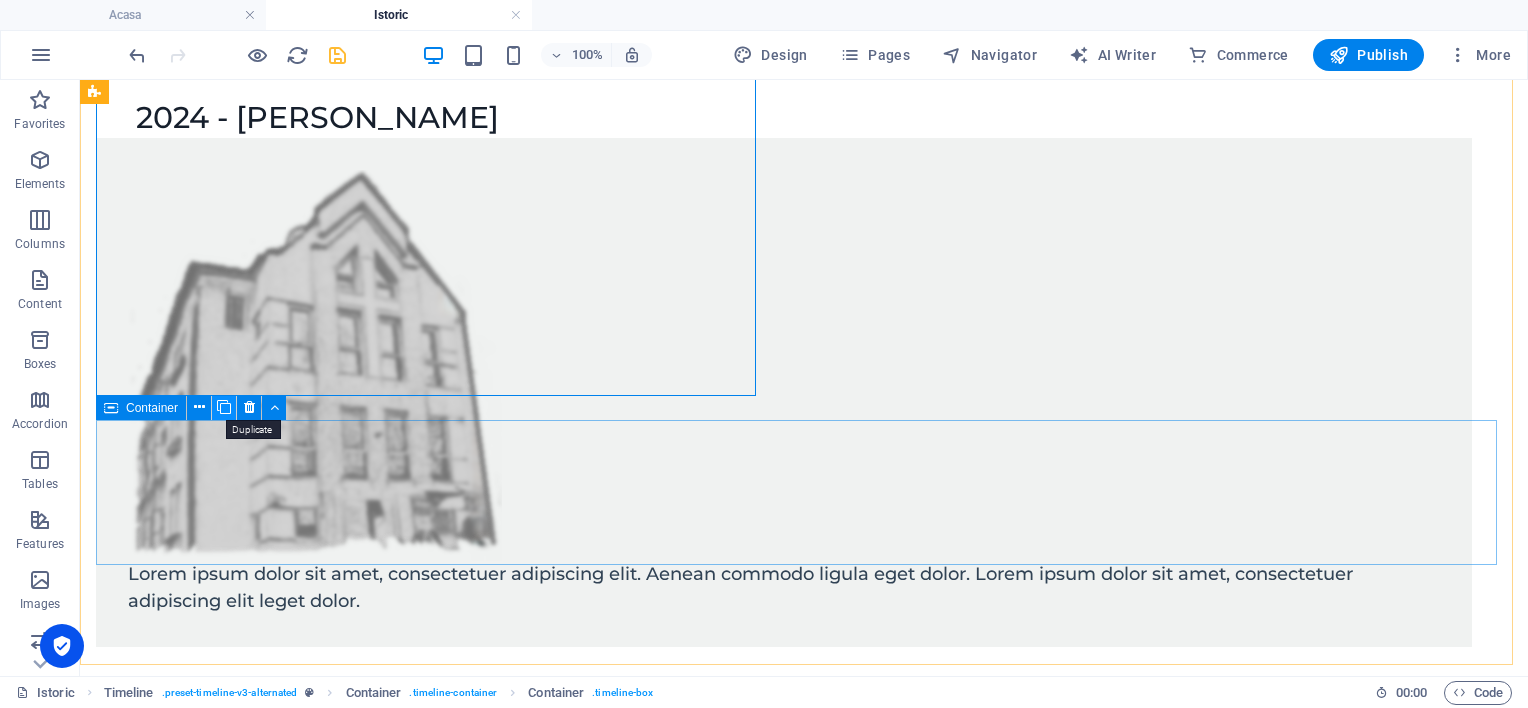 click at bounding box center (224, 407) 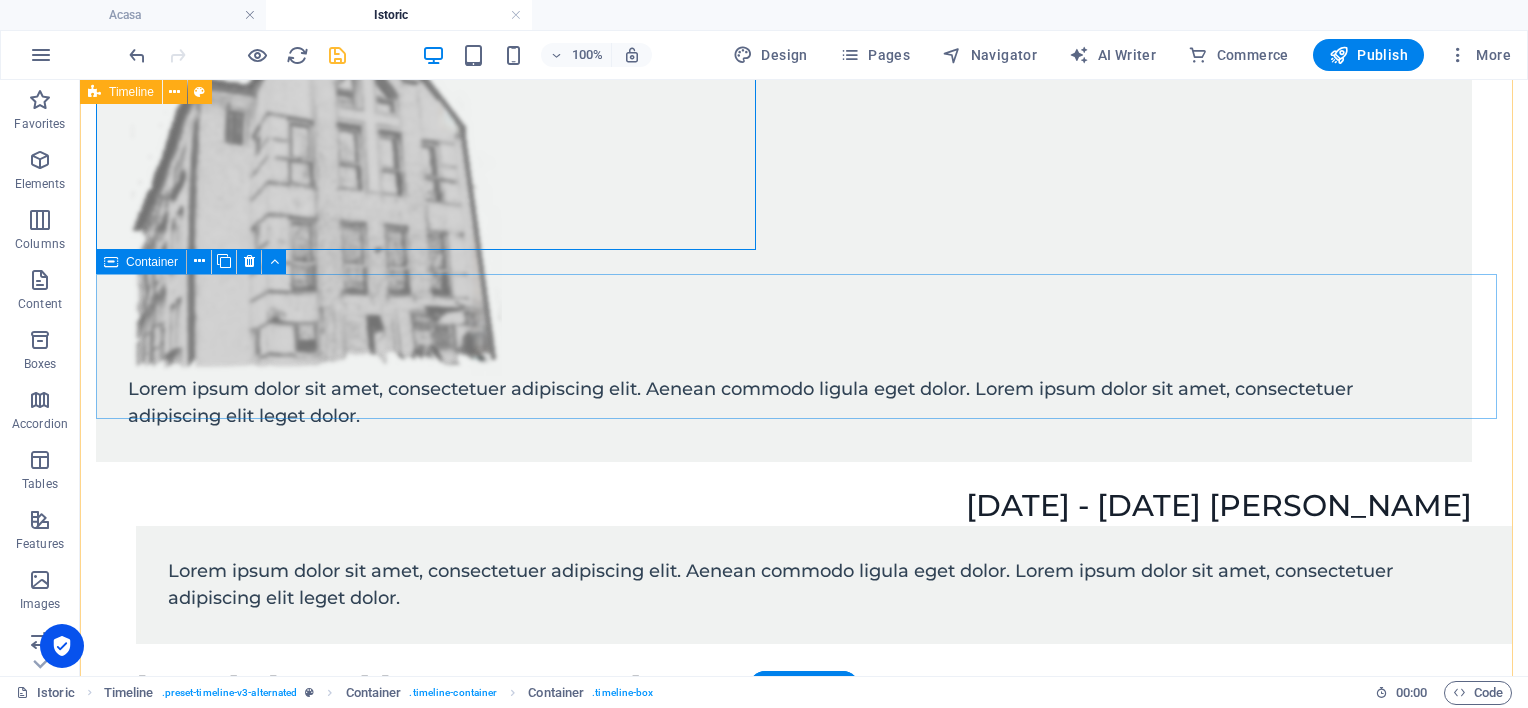 scroll, scrollTop: 1000, scrollLeft: 0, axis: vertical 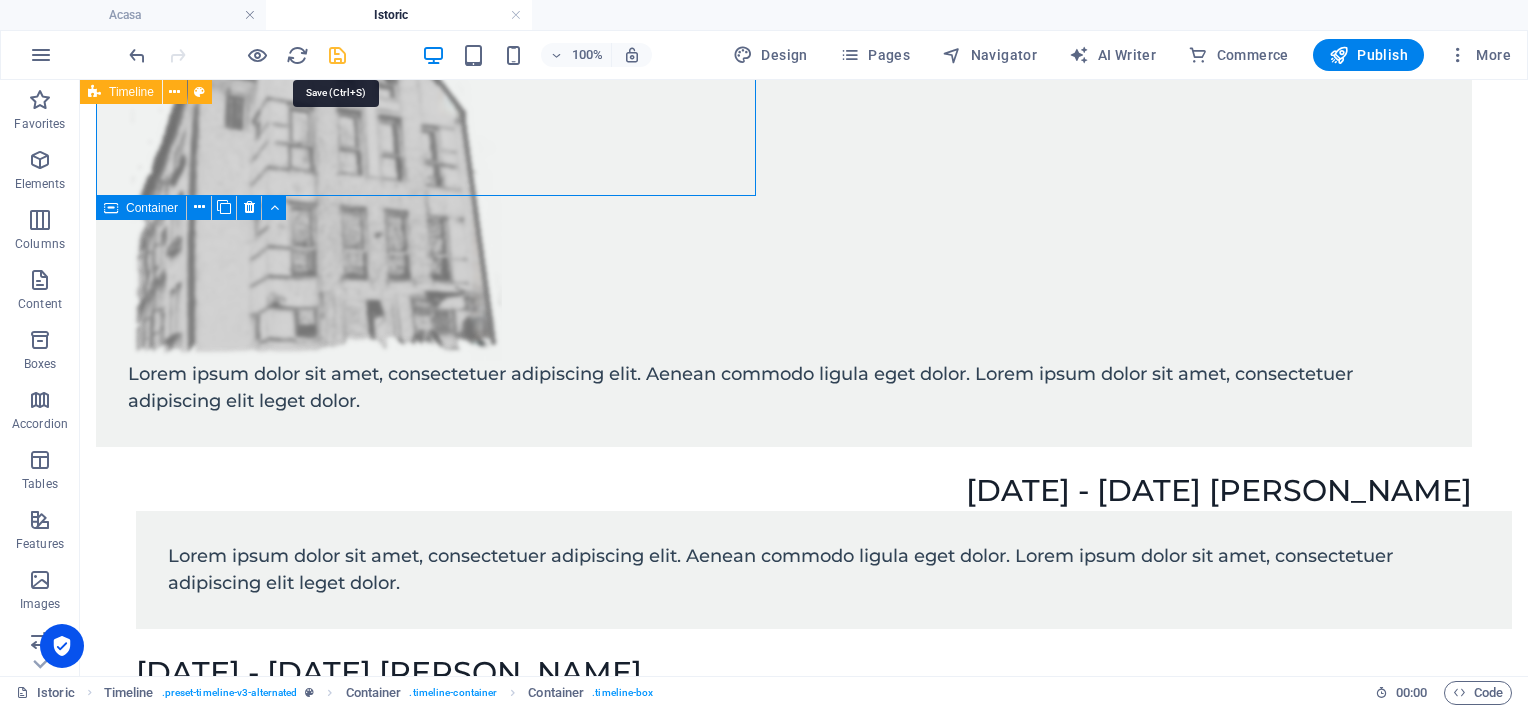 drag, startPoint x: 341, startPoint y: 48, endPoint x: 749, endPoint y: 167, distance: 425 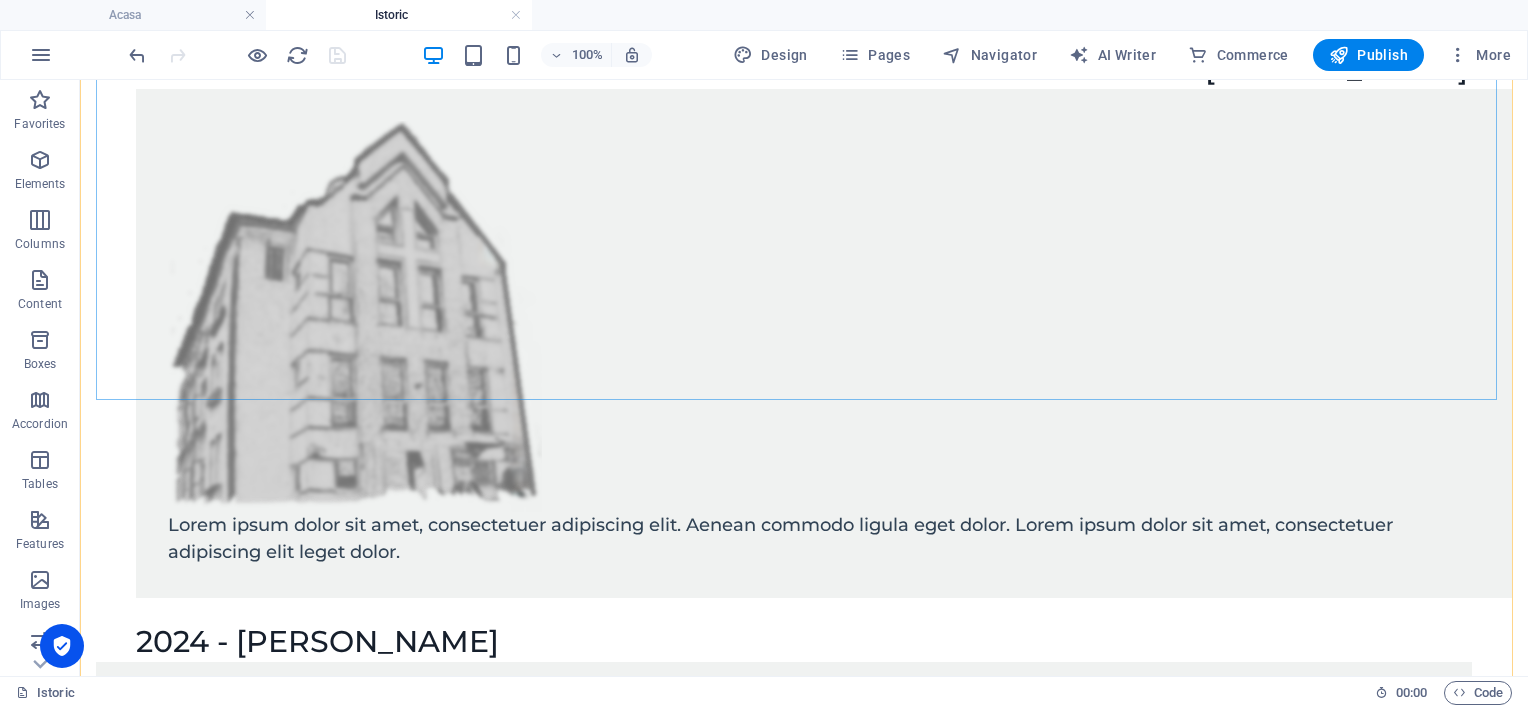 scroll, scrollTop: 400, scrollLeft: 0, axis: vertical 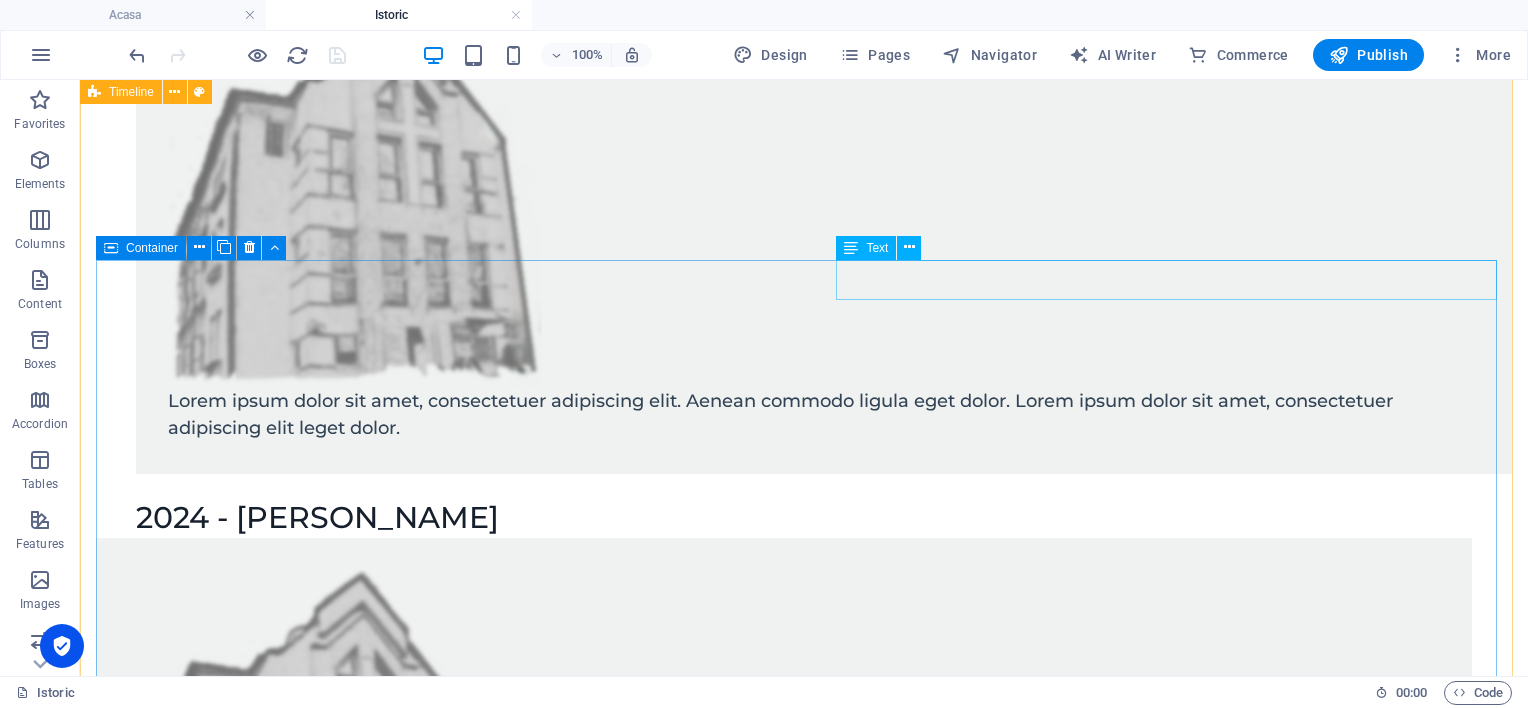 click on "2024 - [PERSON_NAME]" at bounding box center (824, 518) 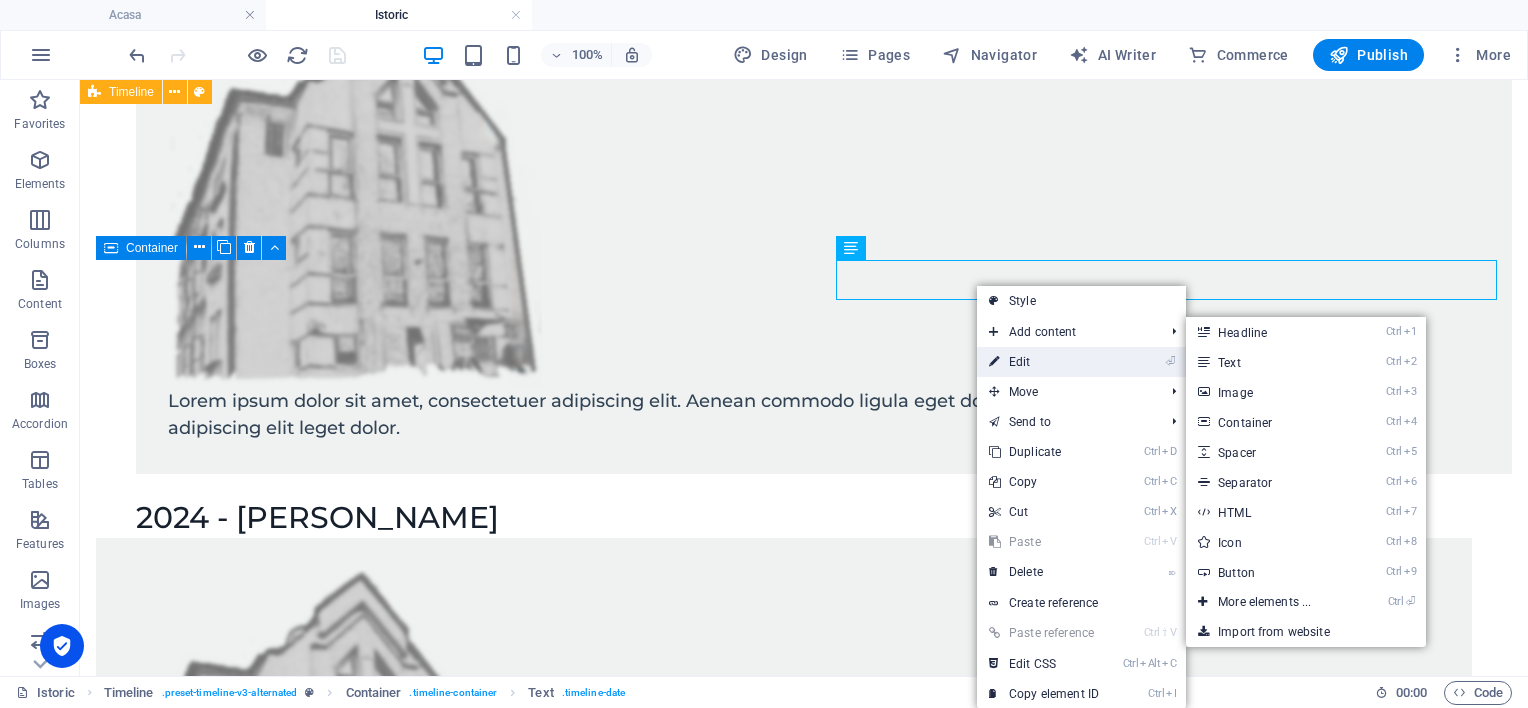 drag, startPoint x: 1009, startPoint y: 360, endPoint x: 528, endPoint y: 259, distance: 491.48956 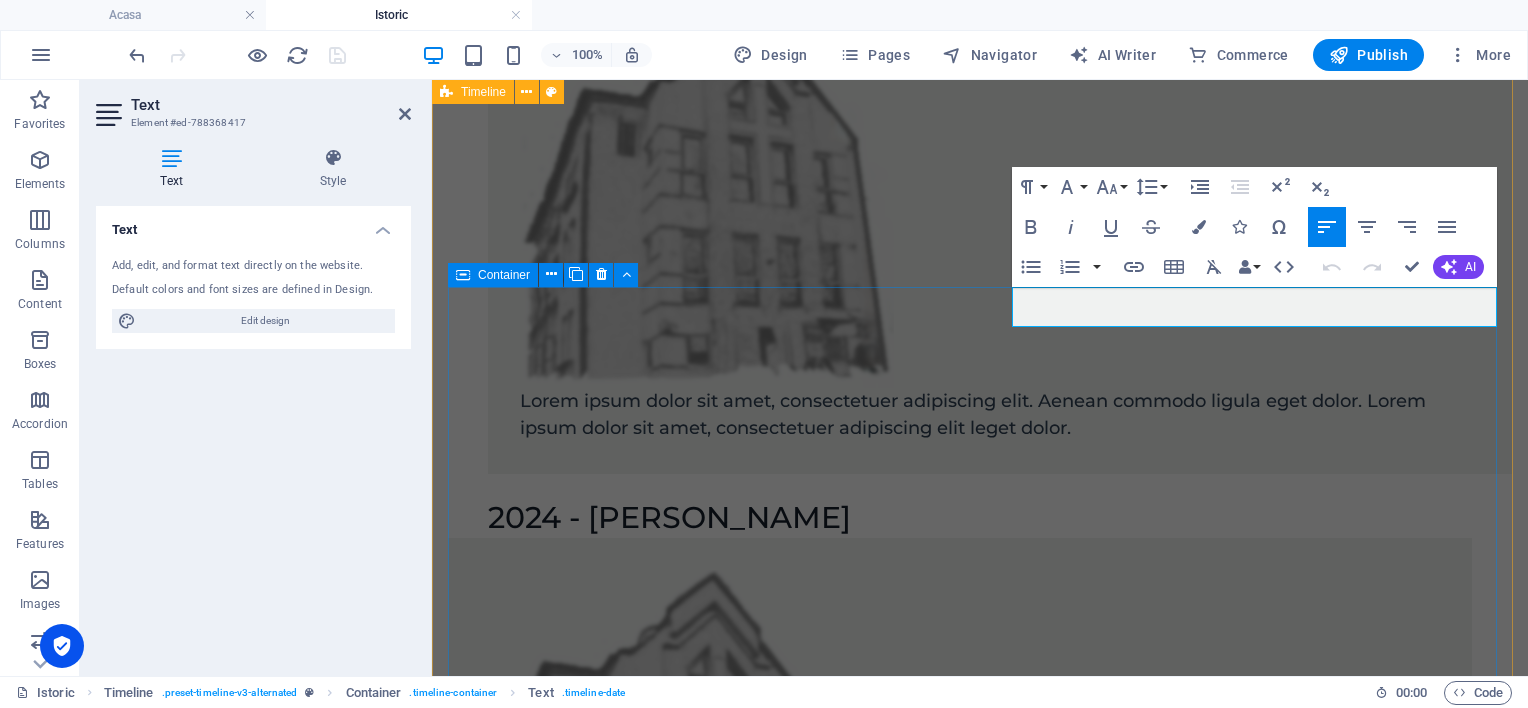 click on "2024 - [PERSON_NAME]" at bounding box center (669, 517) 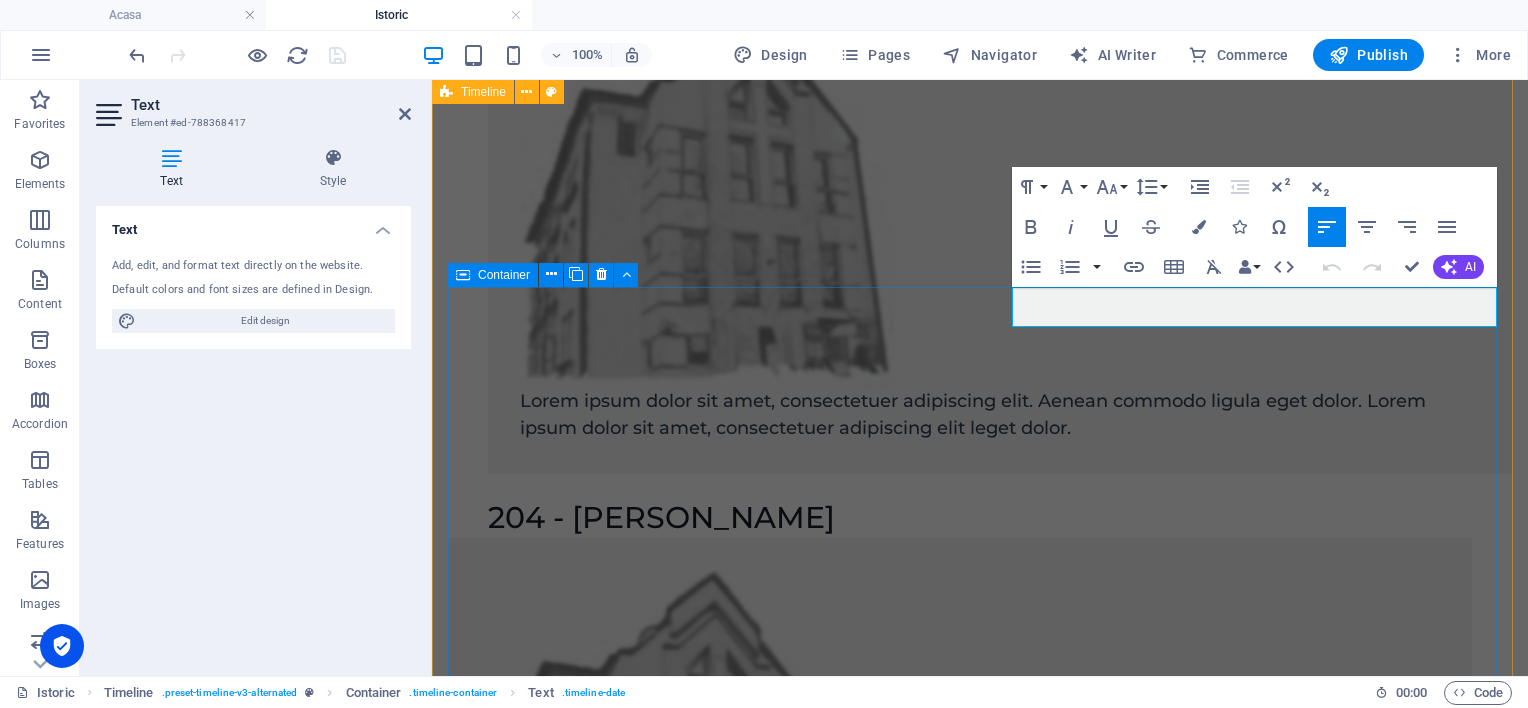 type 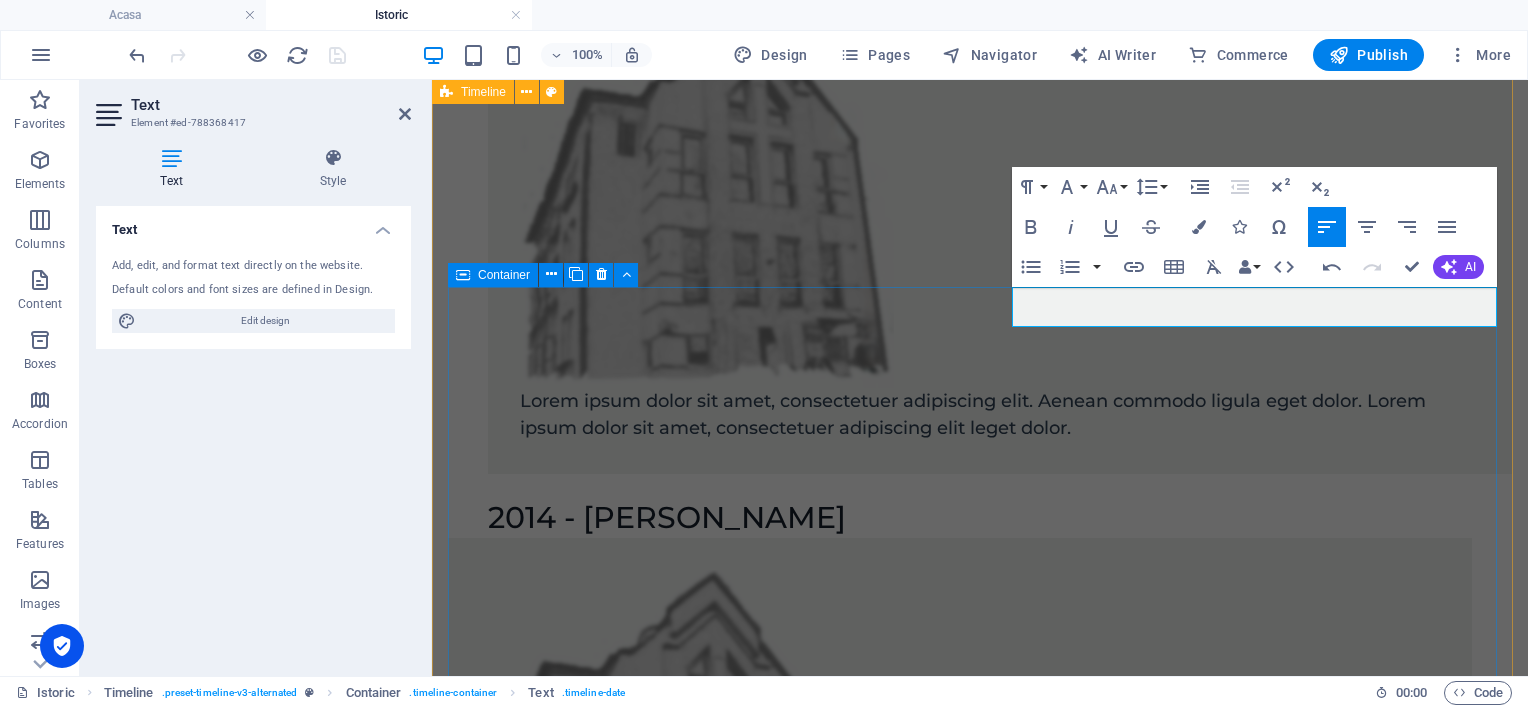 click on "2014 - [PERSON_NAME]" at bounding box center (667, 517) 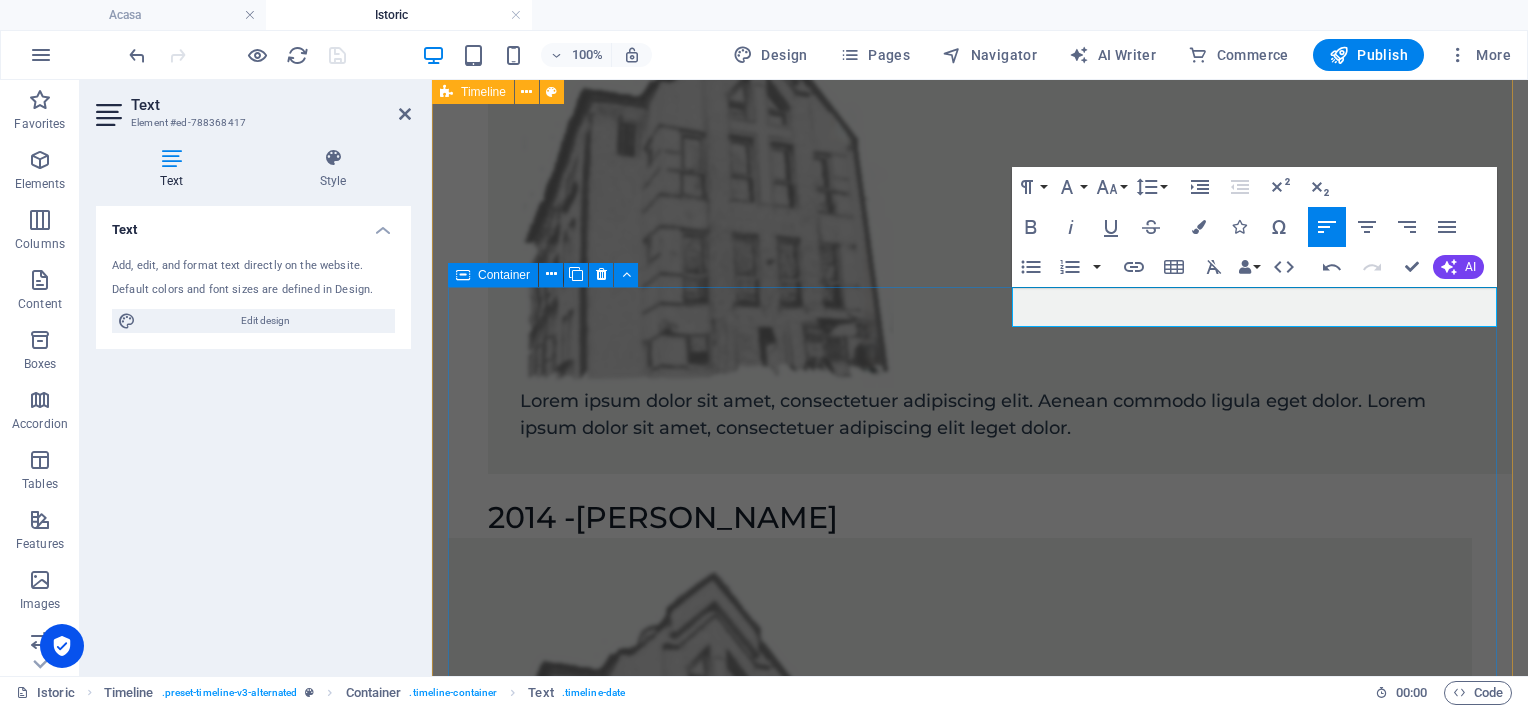 scroll, scrollTop: 385, scrollLeft: 0, axis: vertical 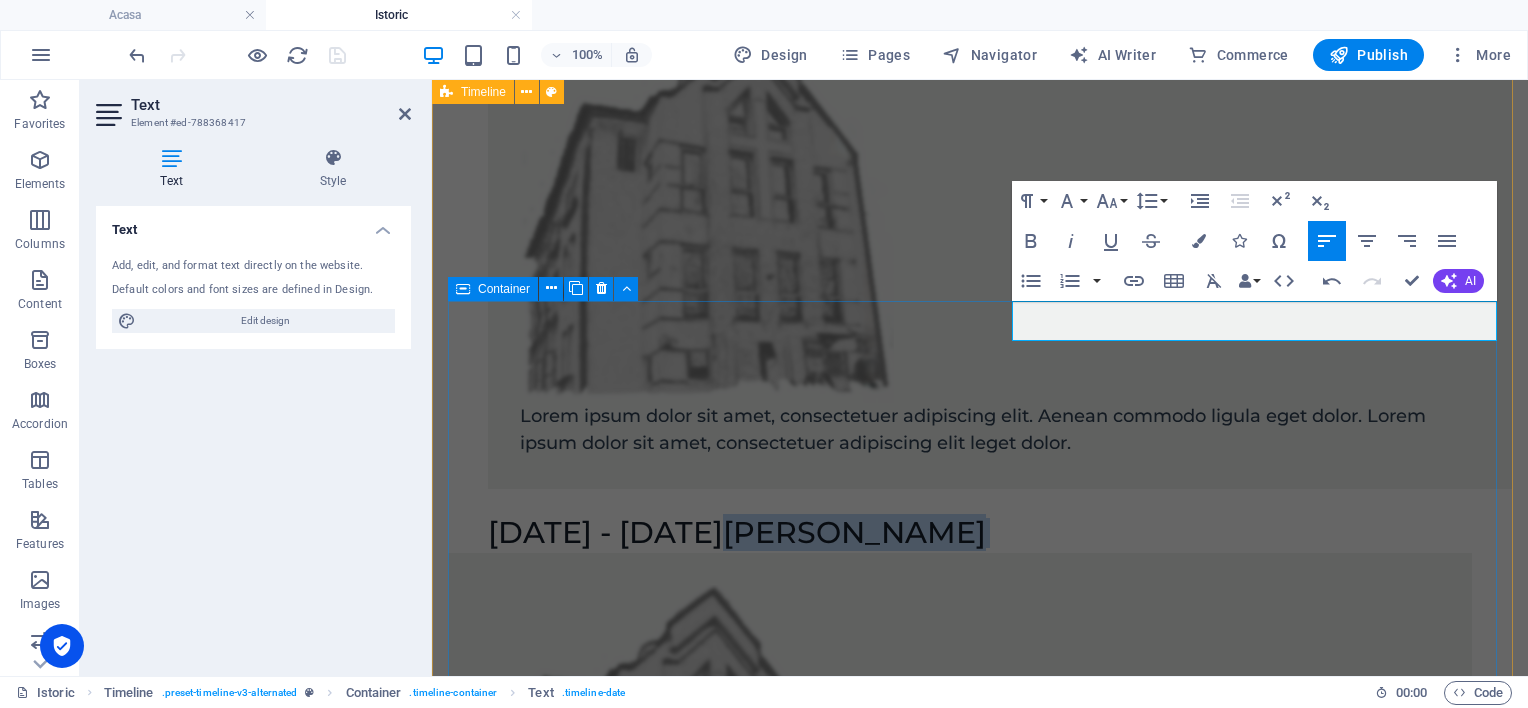 click on "[DATE] - [DATE]  [PERSON_NAME]" at bounding box center (739, 533) 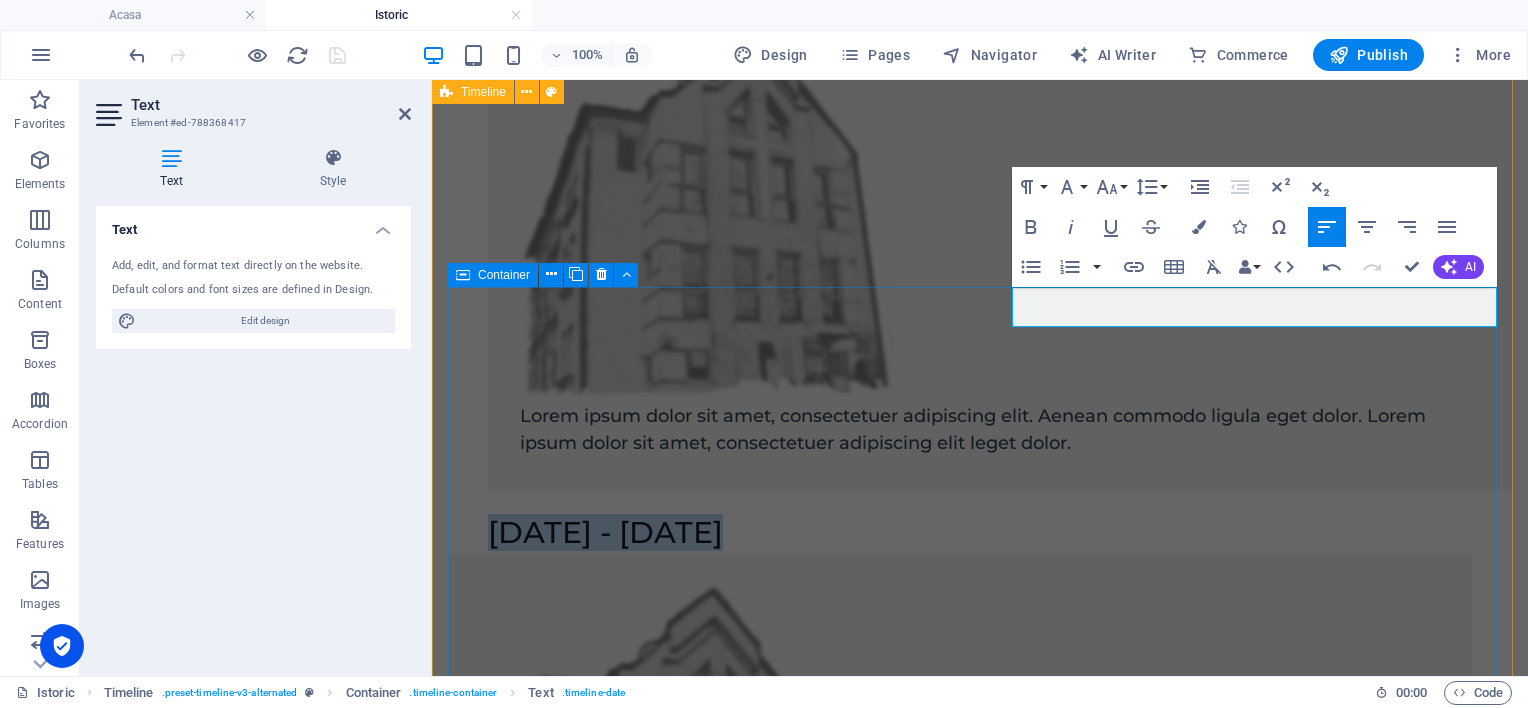 scroll, scrollTop: 400, scrollLeft: 0, axis: vertical 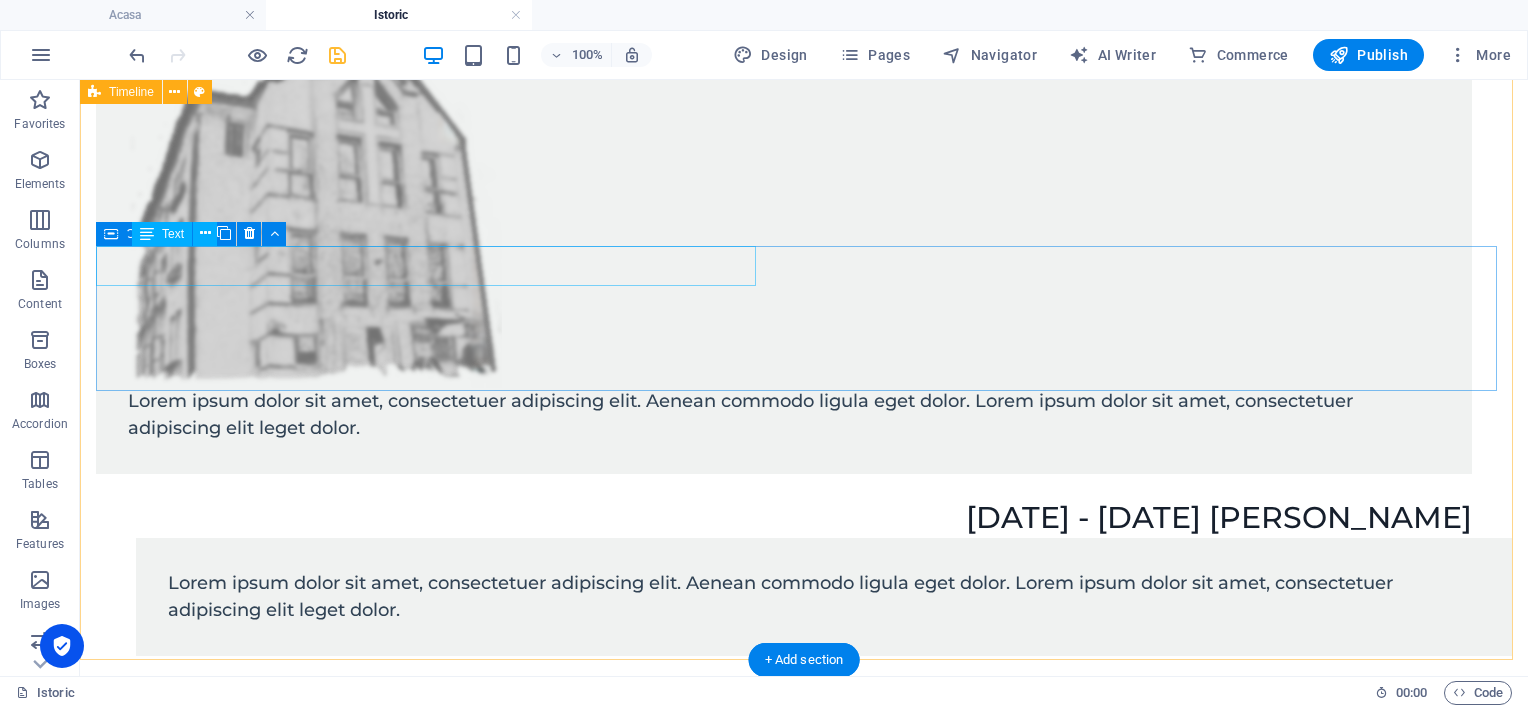 click on "[DATE] - [DATE] [PERSON_NAME]" at bounding box center [784, 518] 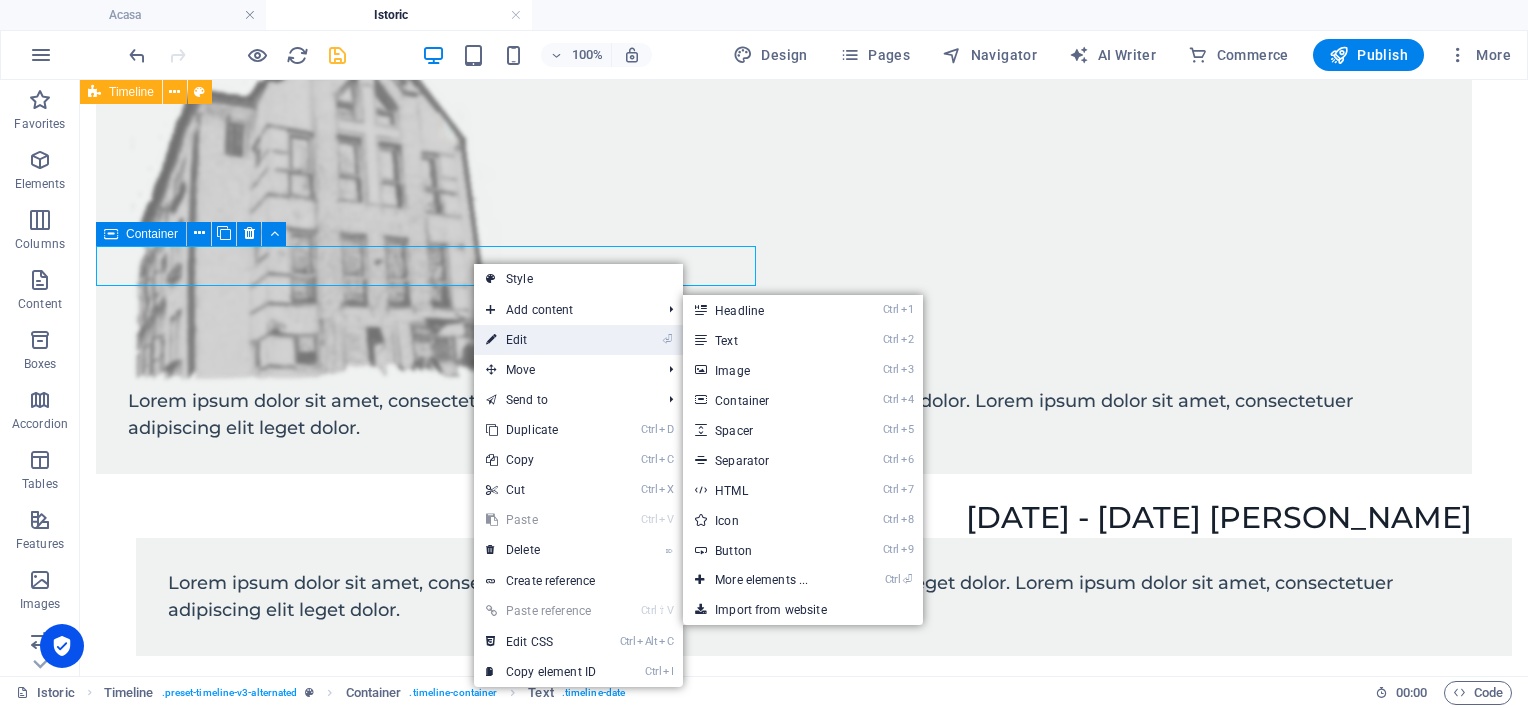 drag, startPoint x: 98, startPoint y: 265, endPoint x: 521, endPoint y: 335, distance: 428.75284 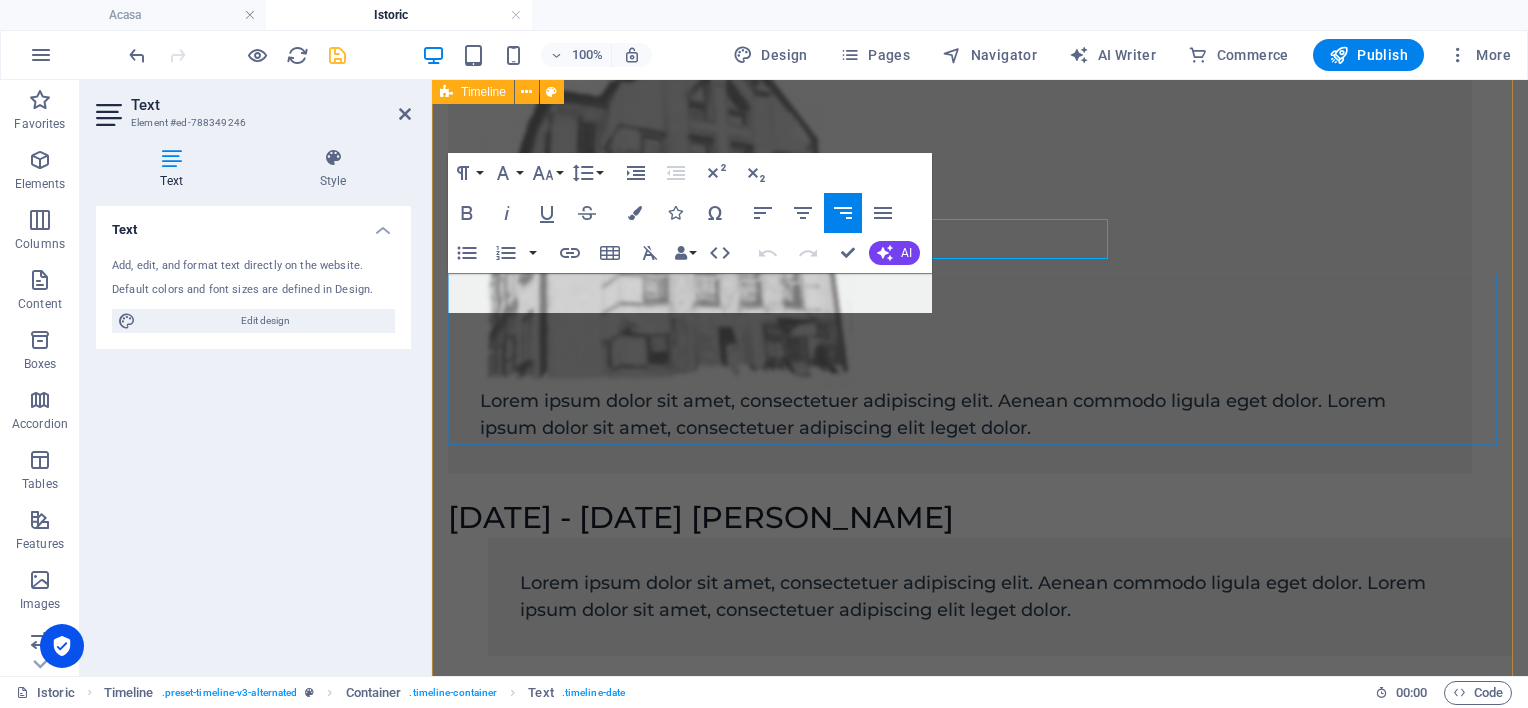 scroll, scrollTop: 1000, scrollLeft: 0, axis: vertical 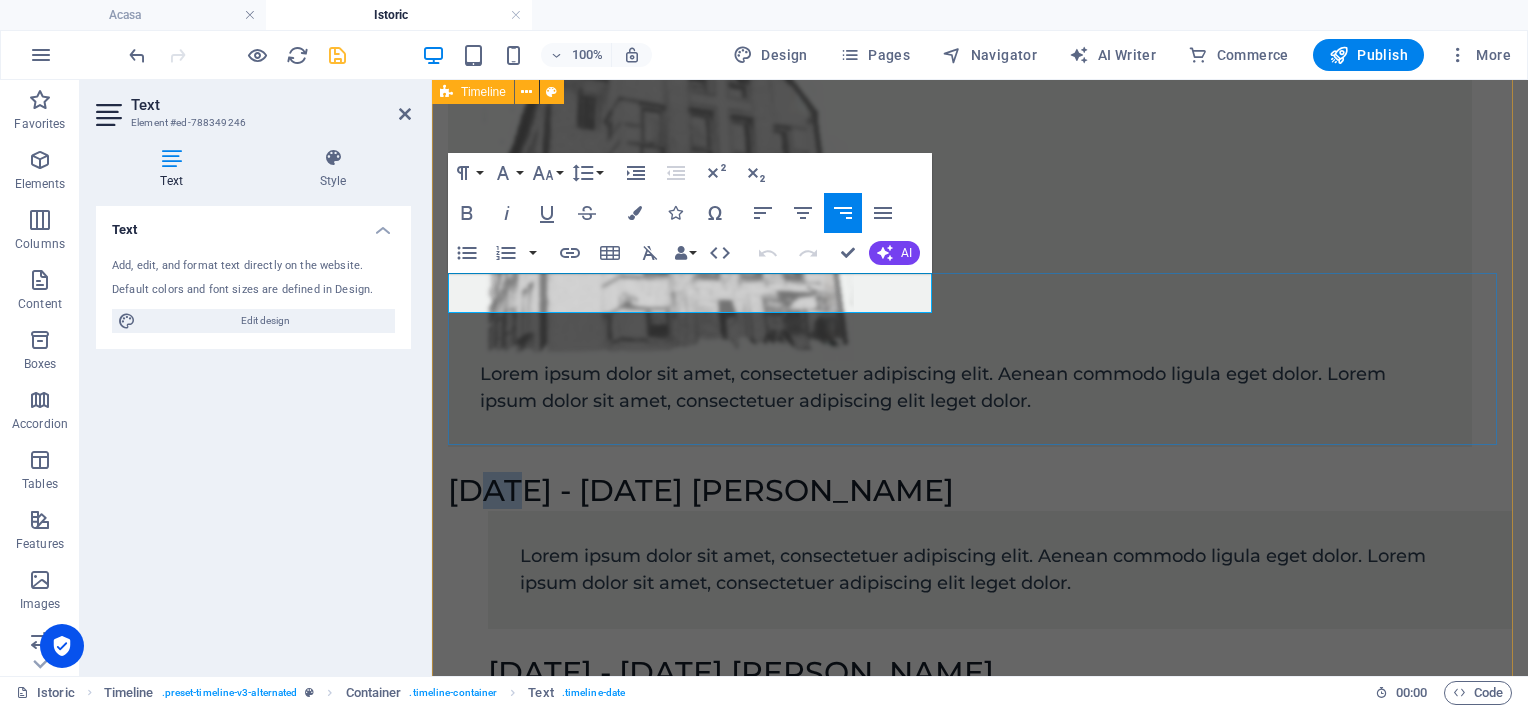 drag, startPoint x: 489, startPoint y: 287, endPoint x: 513, endPoint y: 285, distance: 24.083189 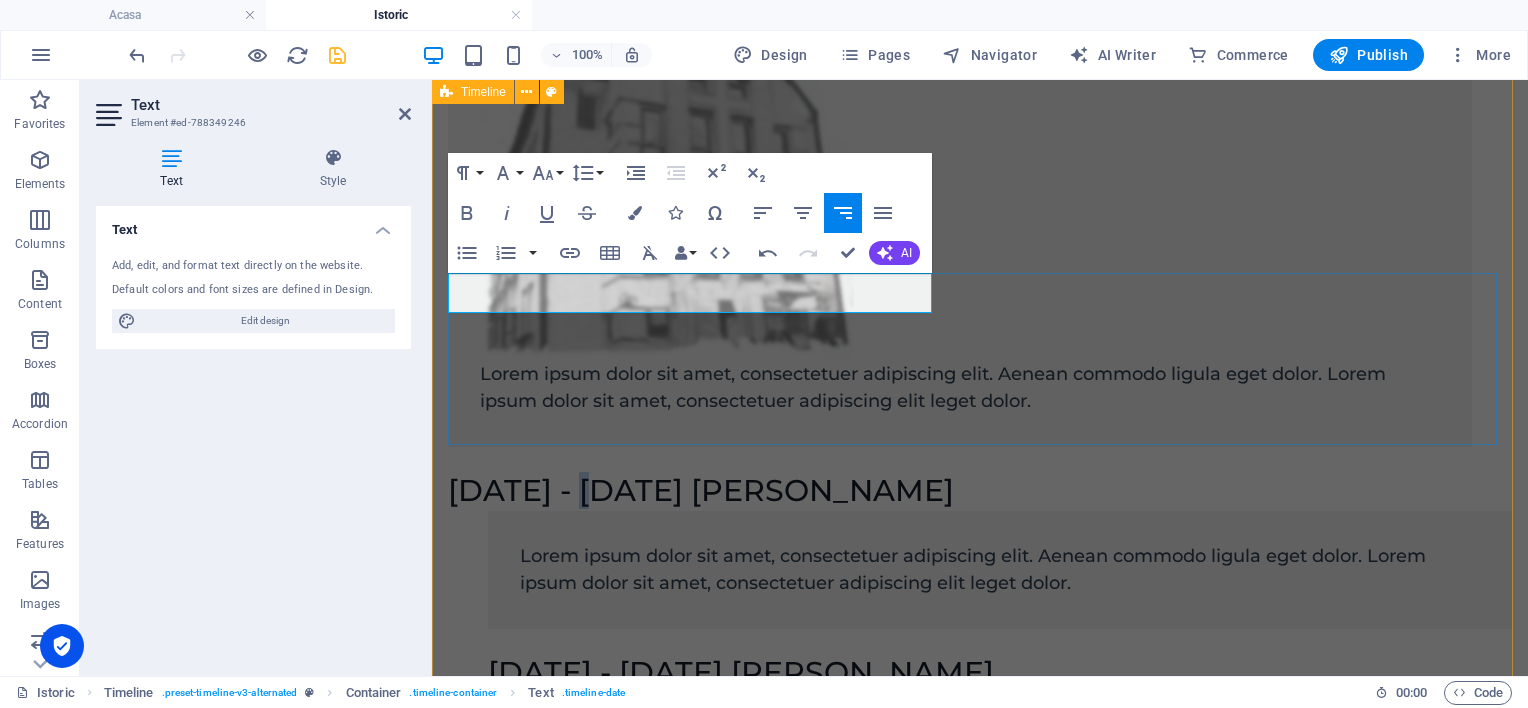 drag, startPoint x: 592, startPoint y: 292, endPoint x: 606, endPoint y: 291, distance: 14.035668 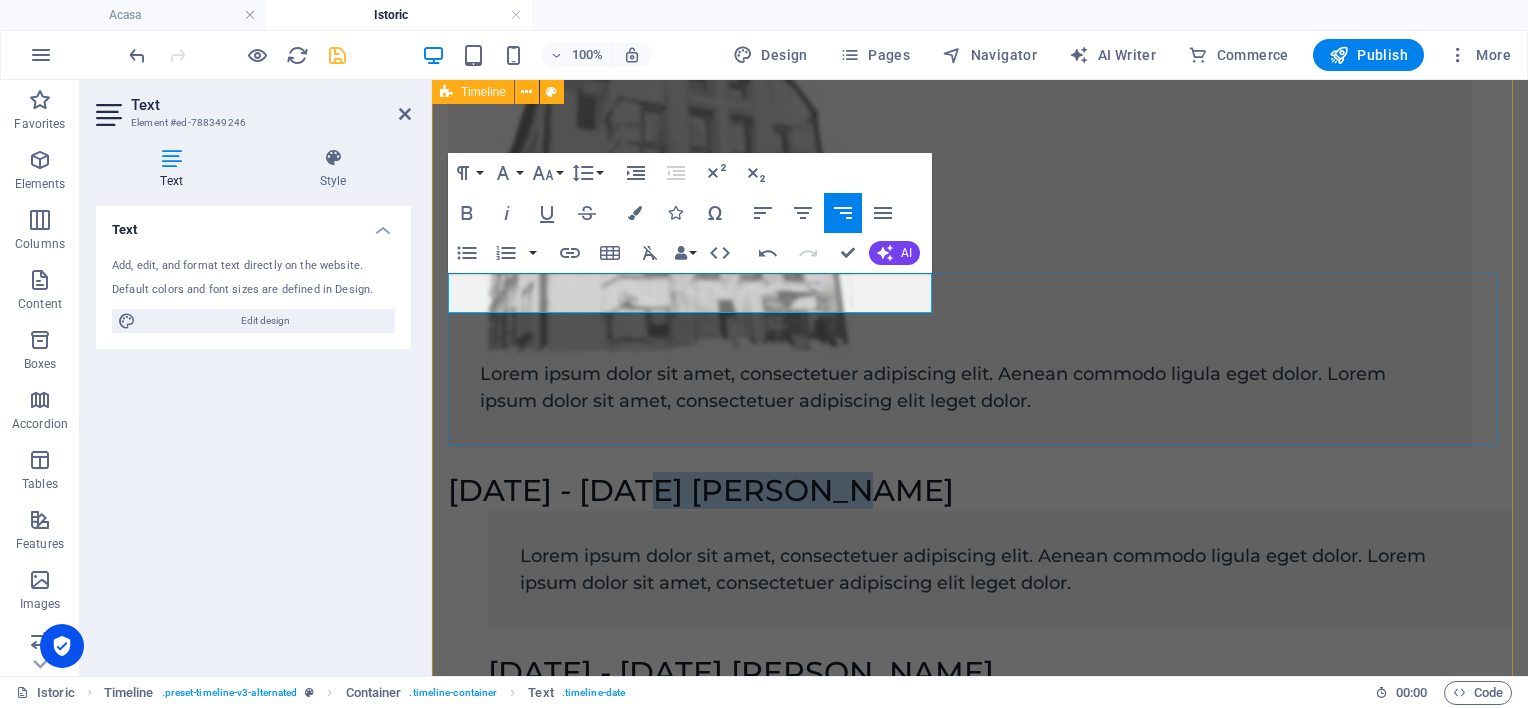 drag, startPoint x: 638, startPoint y: 289, endPoint x: 888, endPoint y: 294, distance: 250.04999 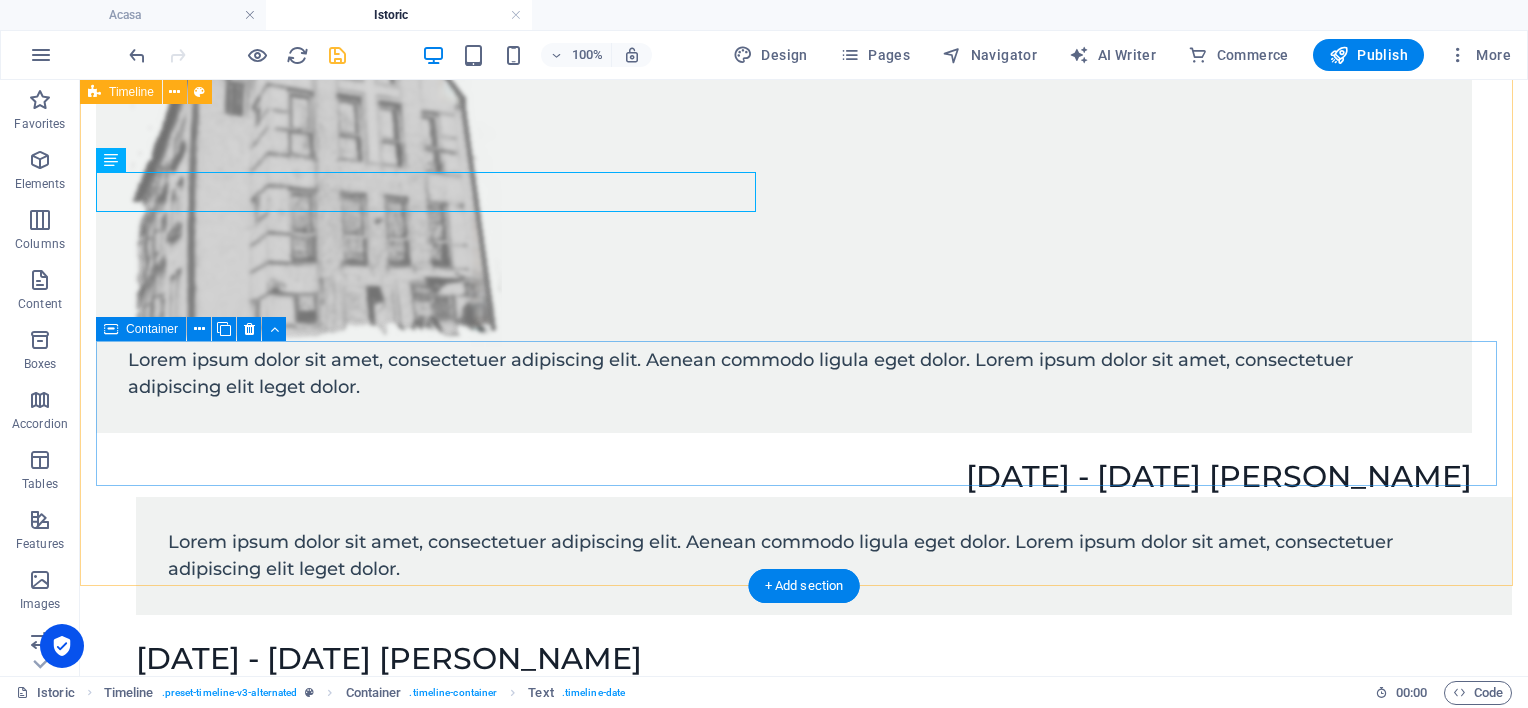 scroll, scrollTop: 1047, scrollLeft: 0, axis: vertical 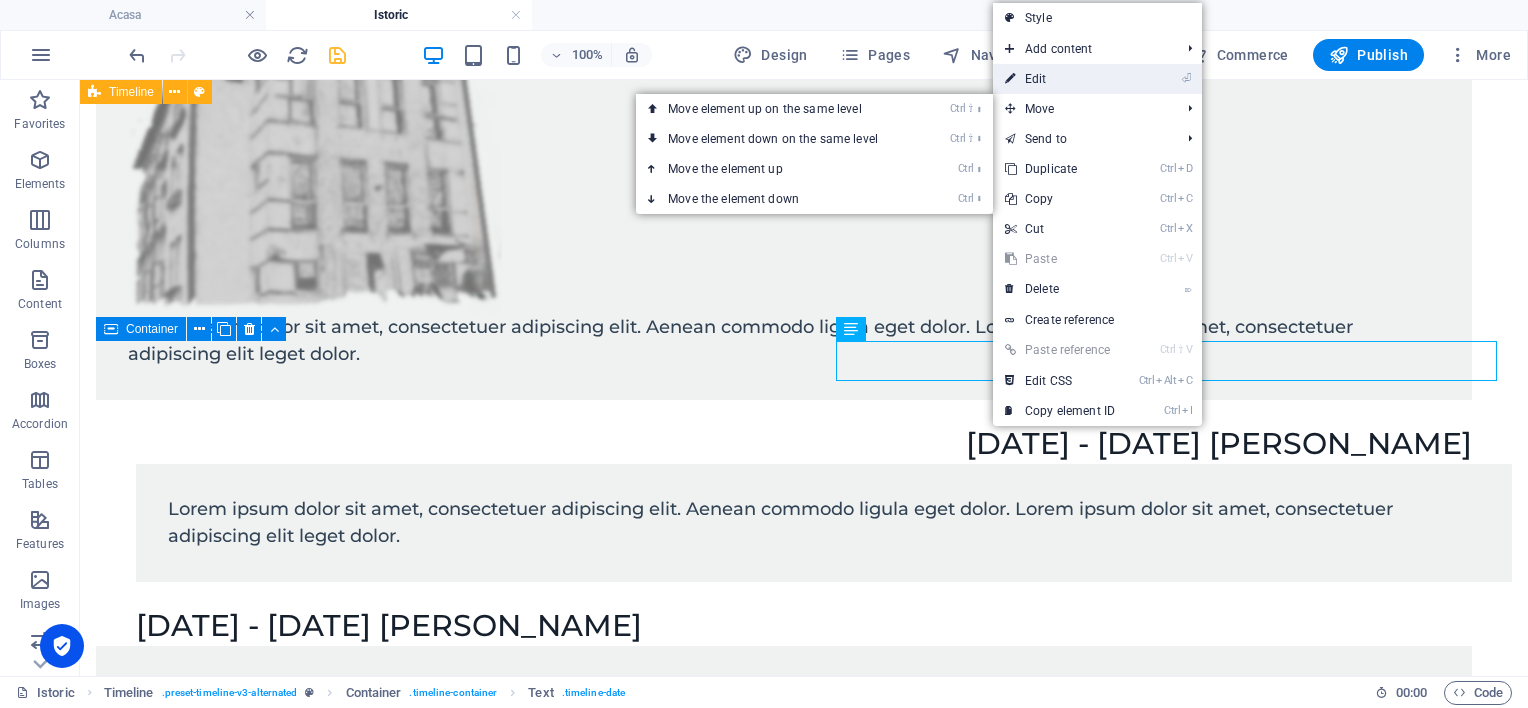 click on "⏎  Edit" at bounding box center [1060, 79] 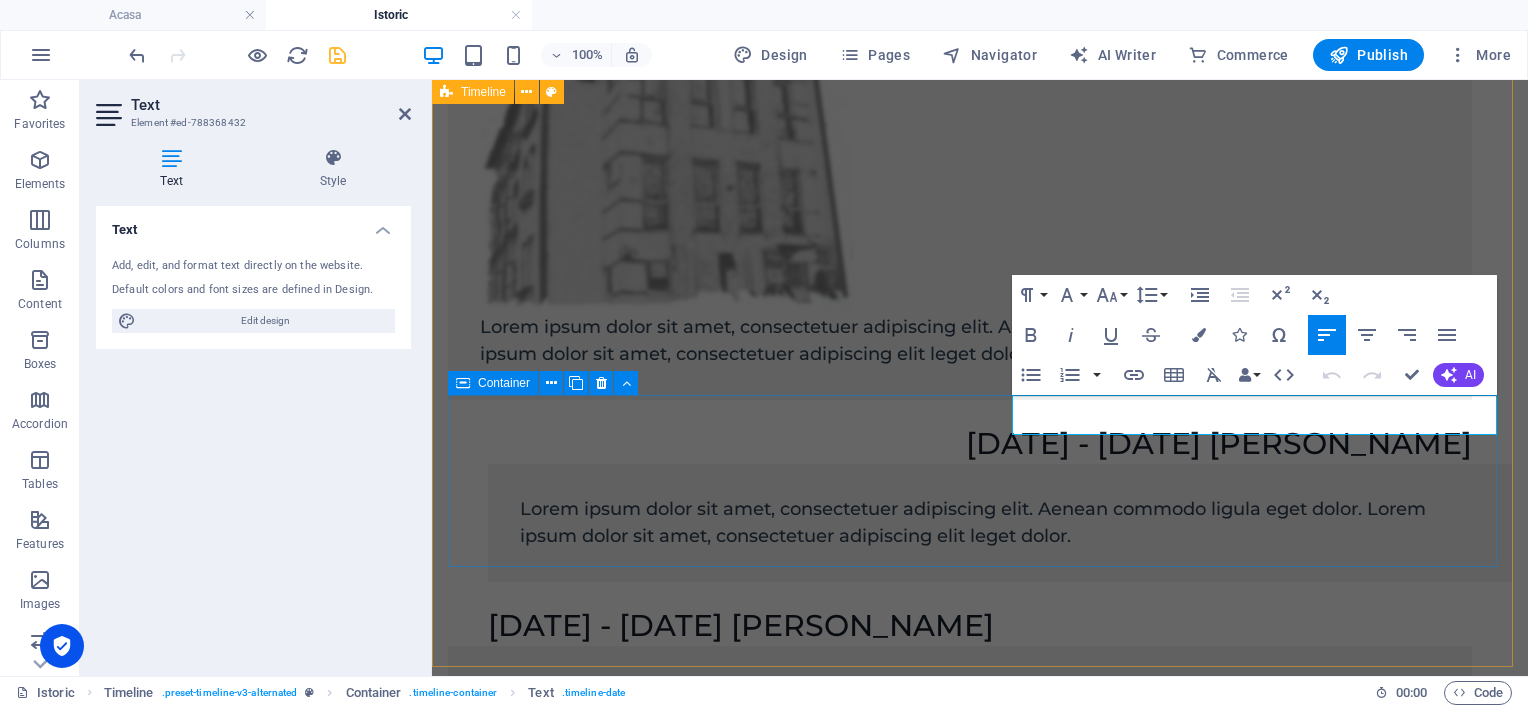 scroll, scrollTop: 1074, scrollLeft: 0, axis: vertical 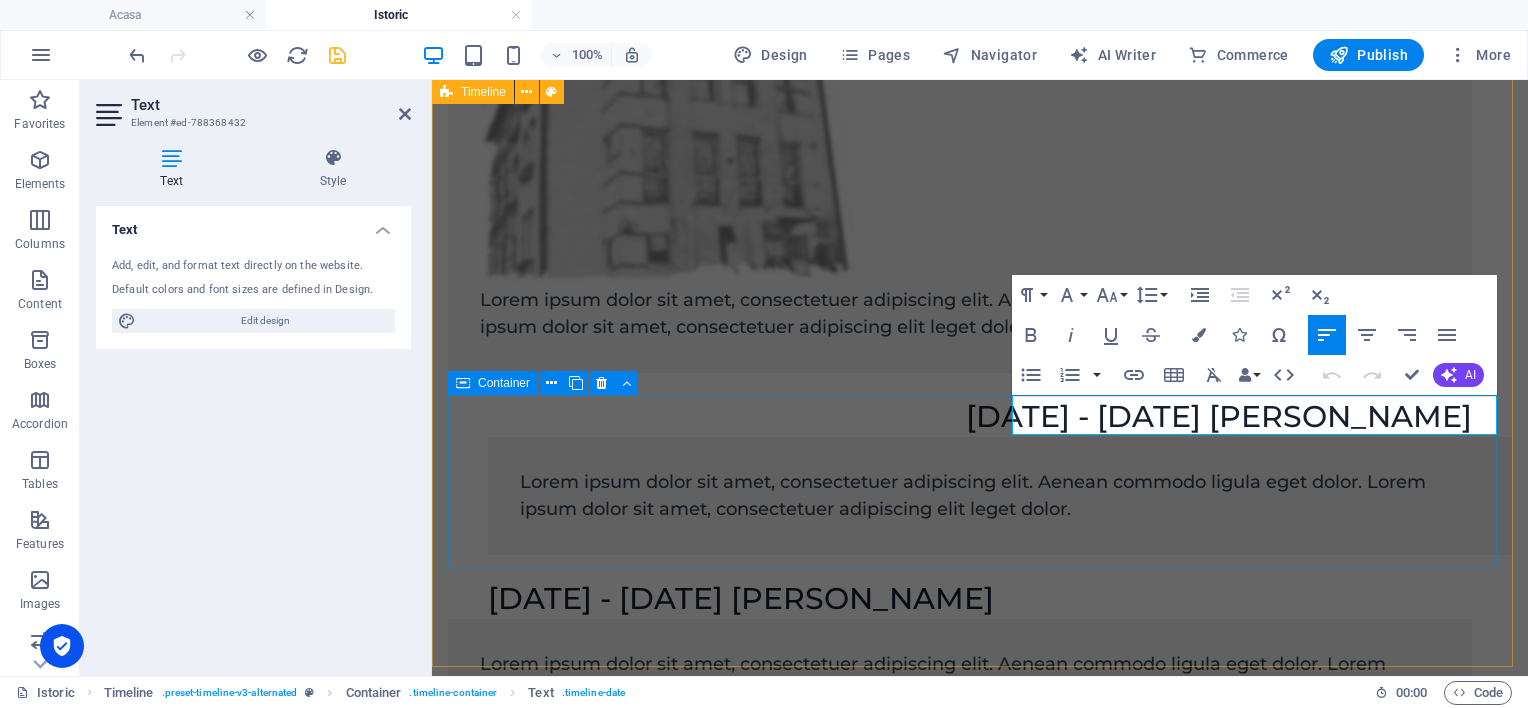 click on "[DATE] - [DATE] [PERSON_NAME]" at bounding box center [741, 598] 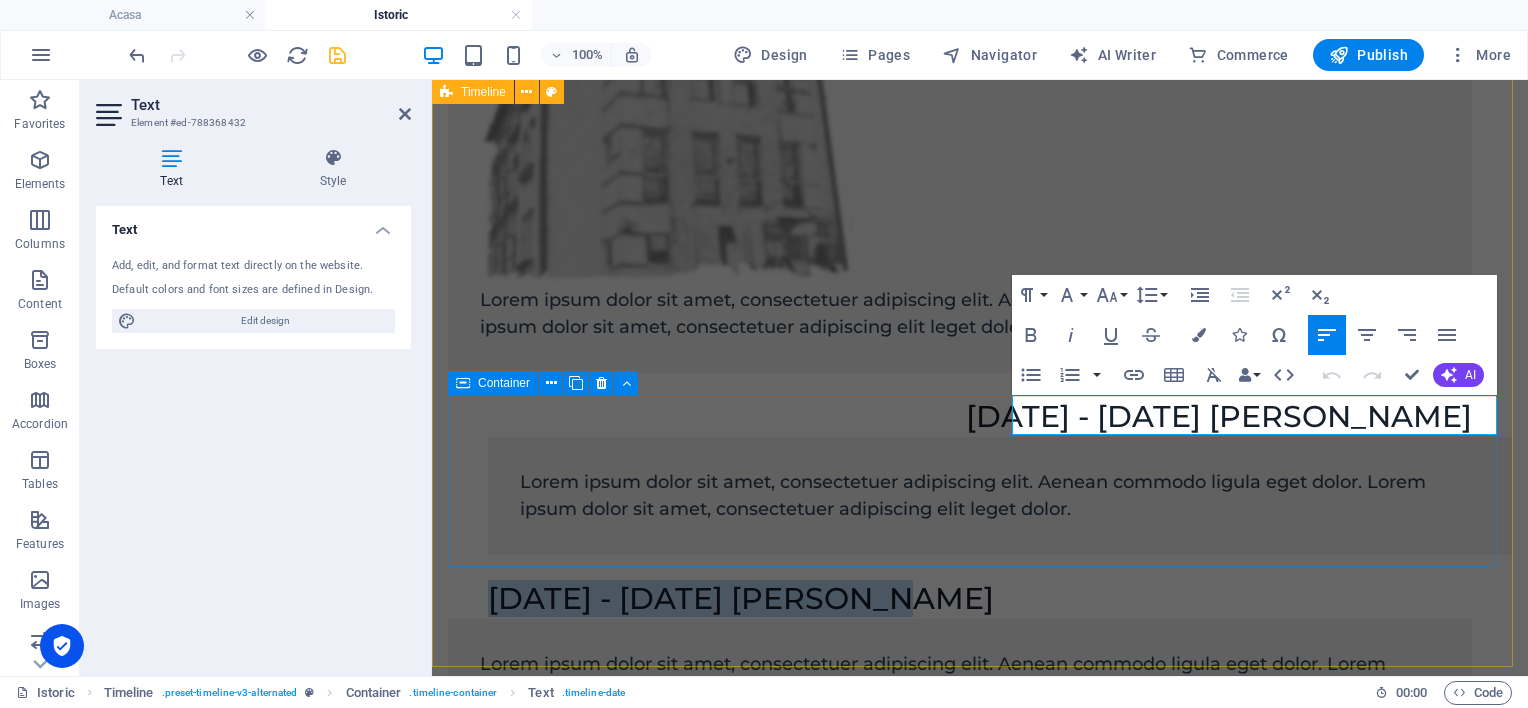 type 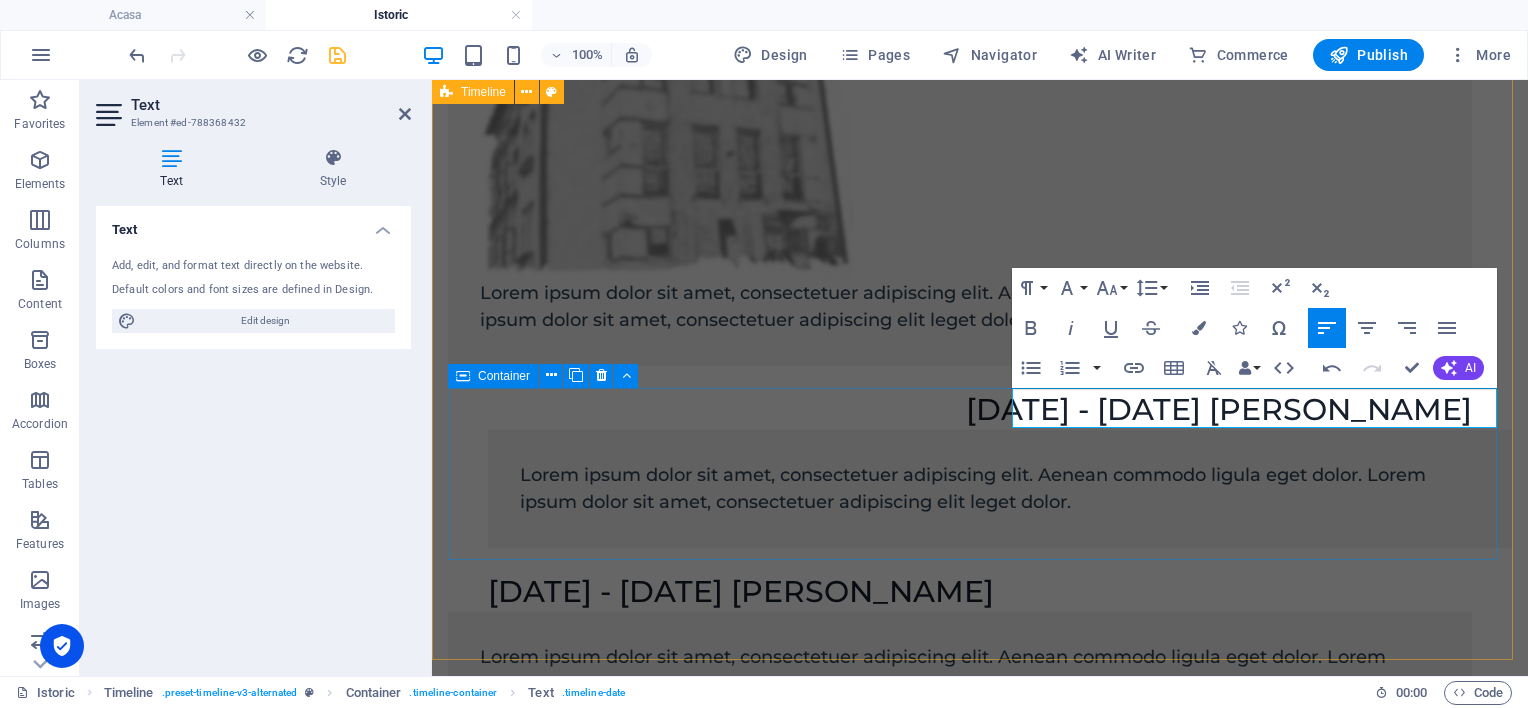 scroll, scrollTop: 1074, scrollLeft: 0, axis: vertical 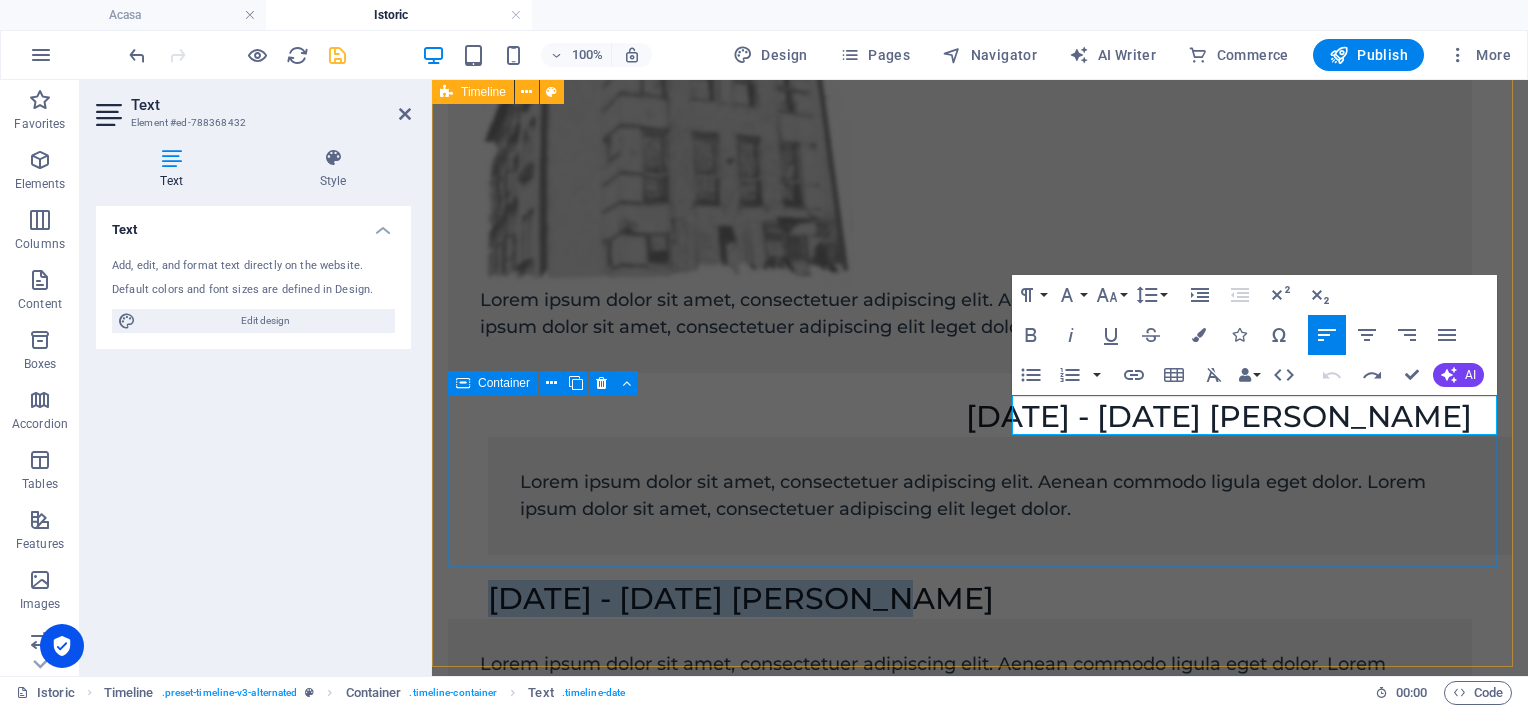 click on "[DATE] - [DATE] [PERSON_NAME]" at bounding box center (741, 598) 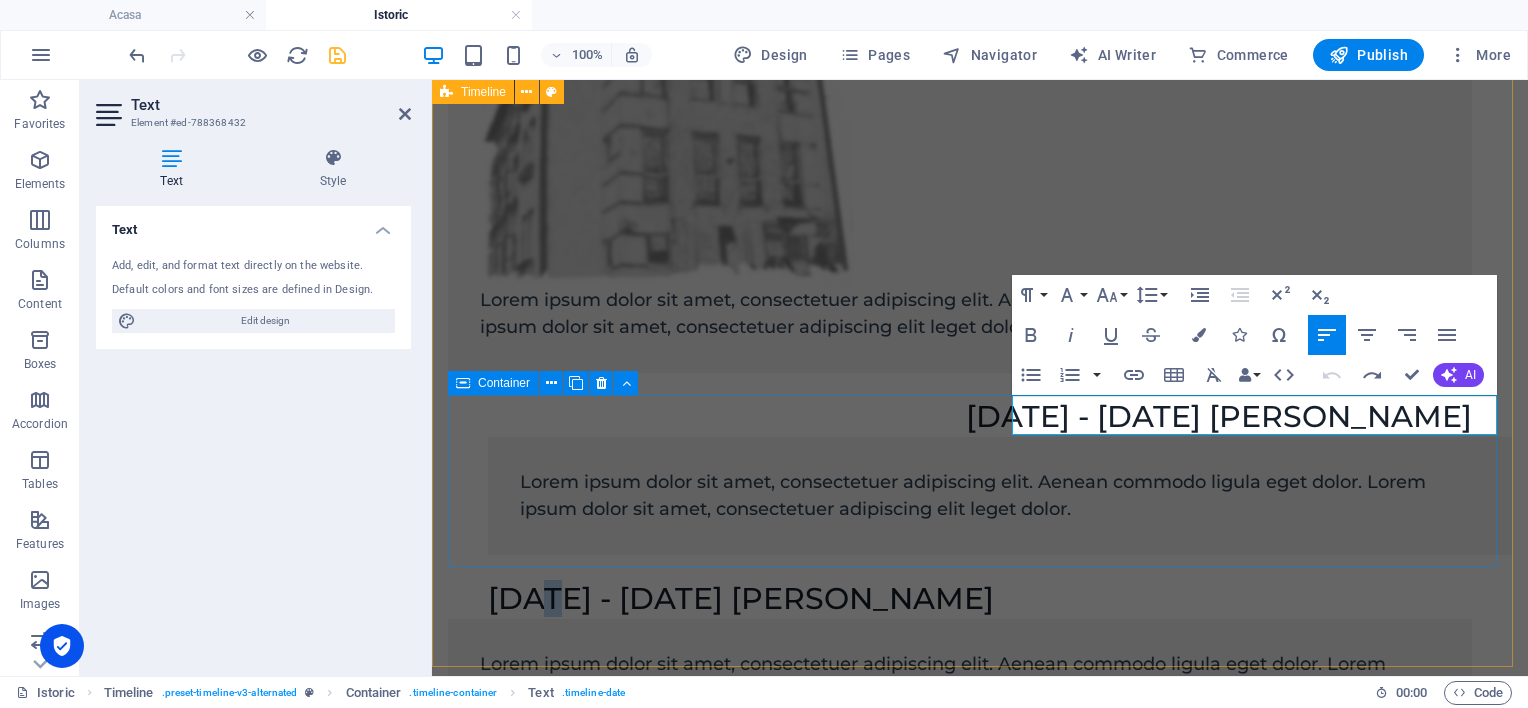 drag, startPoint x: 1056, startPoint y: 414, endPoint x: 1074, endPoint y: 412, distance: 18.110771 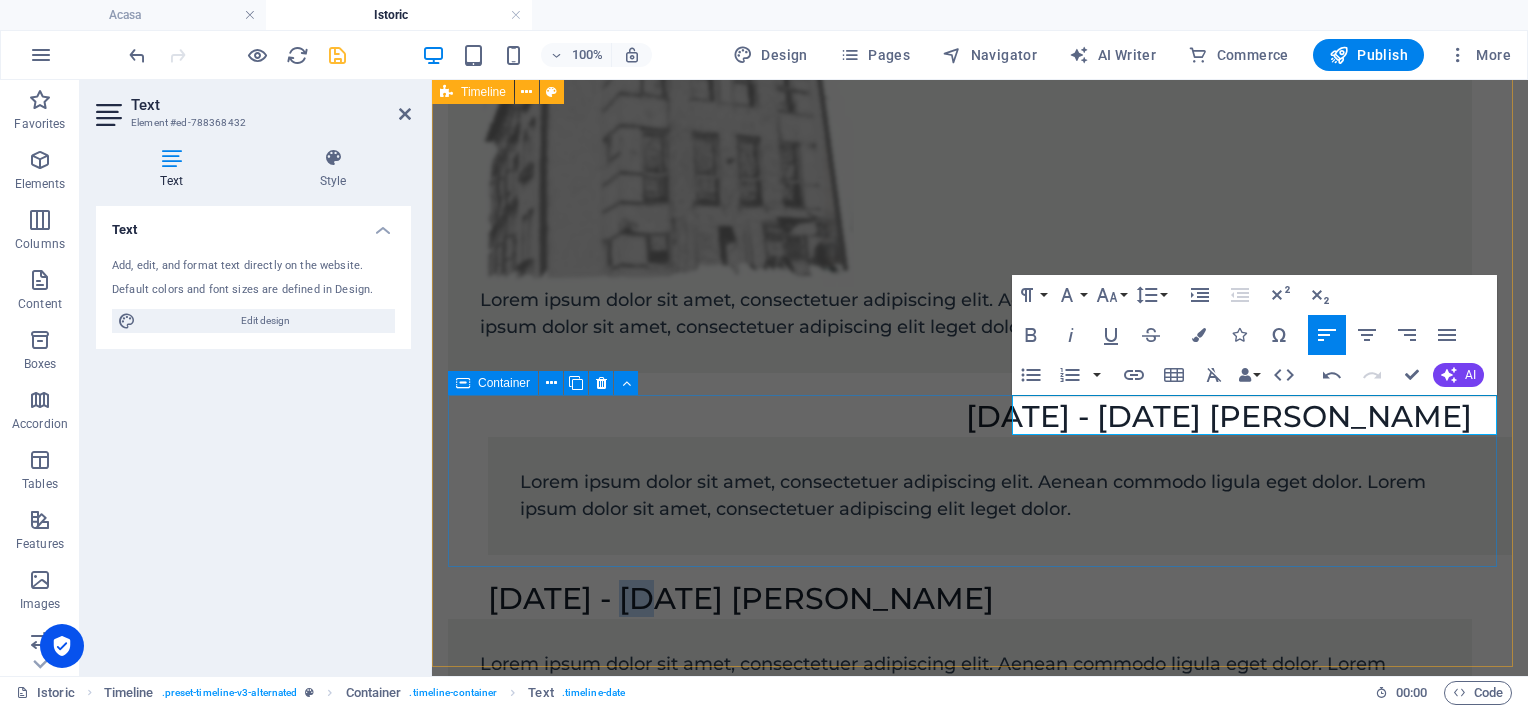 drag, startPoint x: 1152, startPoint y: 420, endPoint x: 1183, endPoint y: 418, distance: 31.06445 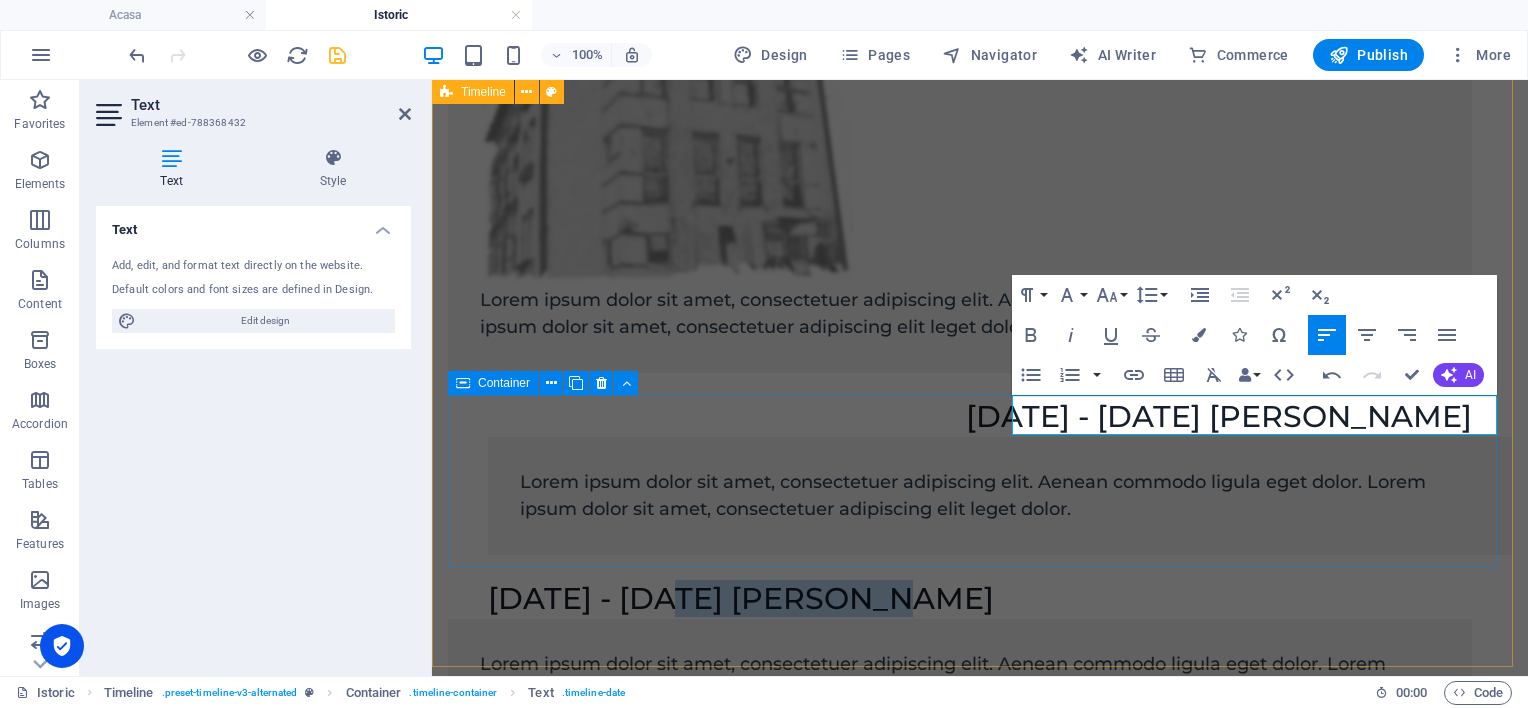 drag, startPoint x: 1203, startPoint y: 415, endPoint x: 1460, endPoint y: 406, distance: 257.15753 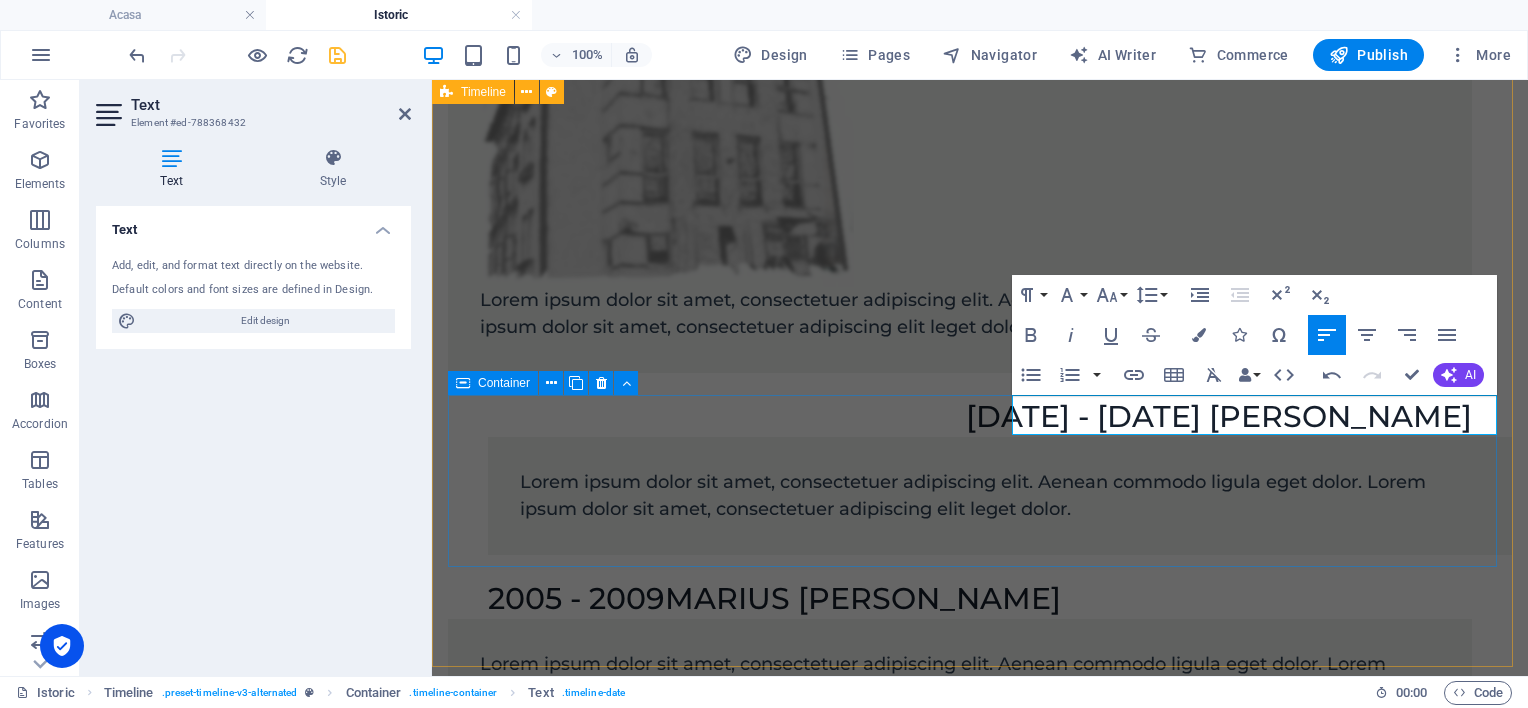 click on "2005 - 2009MARIUS [PERSON_NAME]" at bounding box center [774, 598] 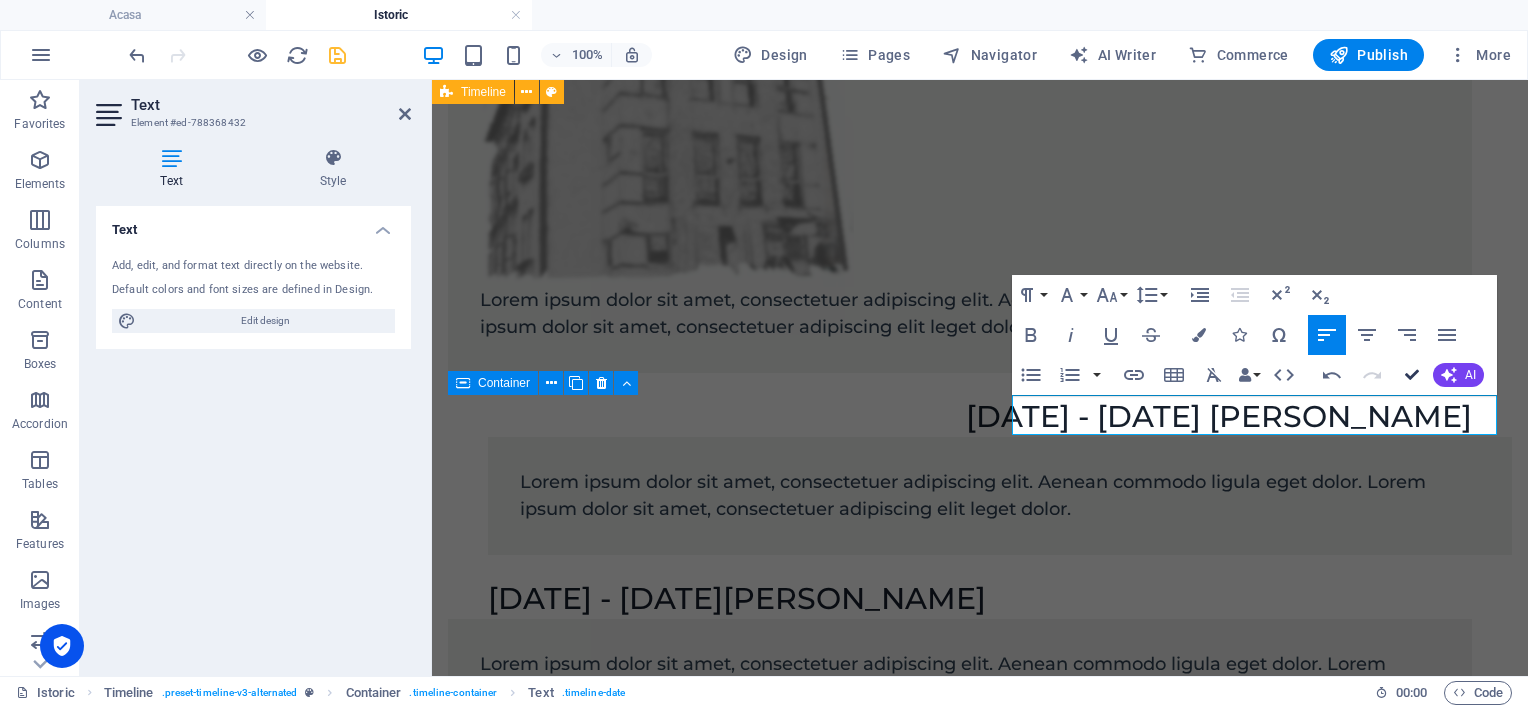 drag, startPoint x: 1412, startPoint y: 374, endPoint x: 1108, endPoint y: 401, distance: 305.19666 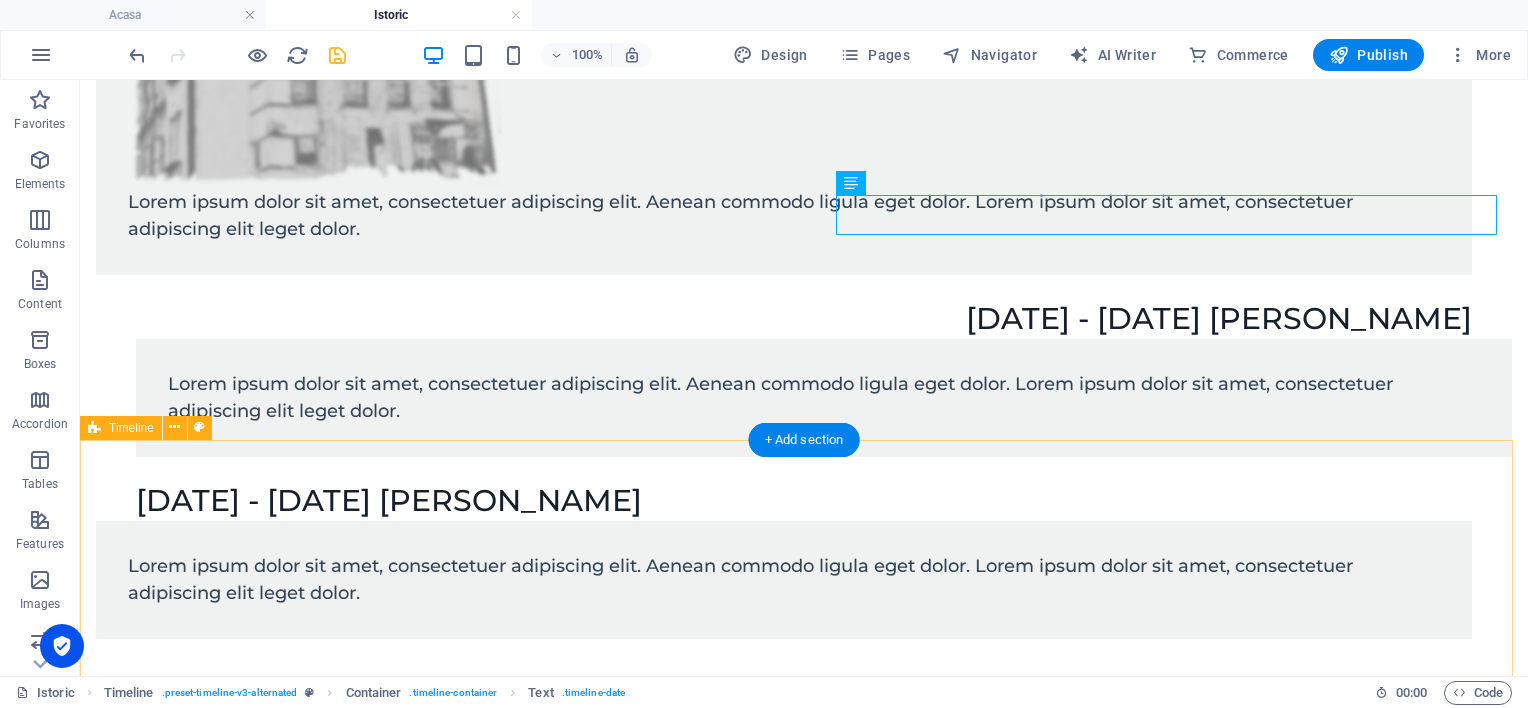 scroll, scrollTop: 1193, scrollLeft: 0, axis: vertical 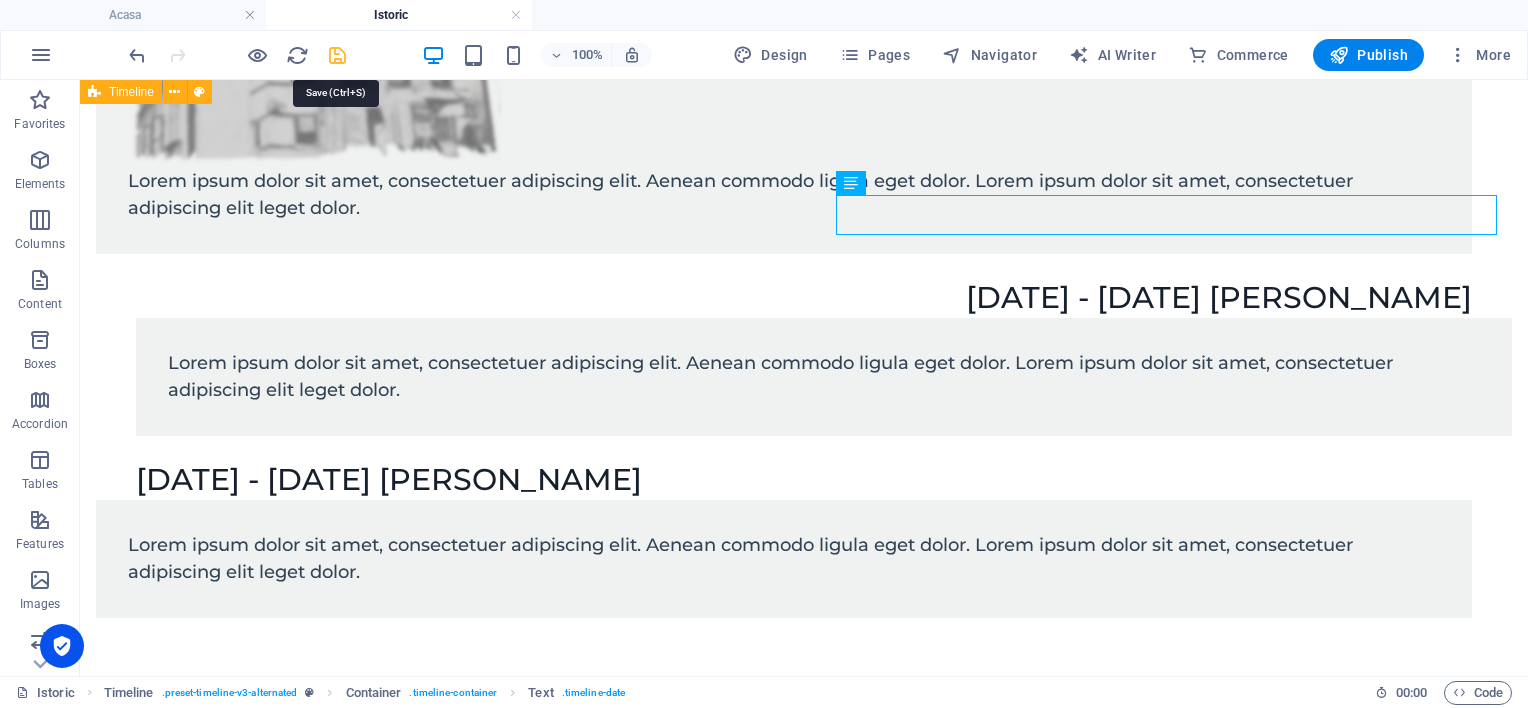 drag, startPoint x: 340, startPoint y: 51, endPoint x: 512, endPoint y: 303, distance: 305.10327 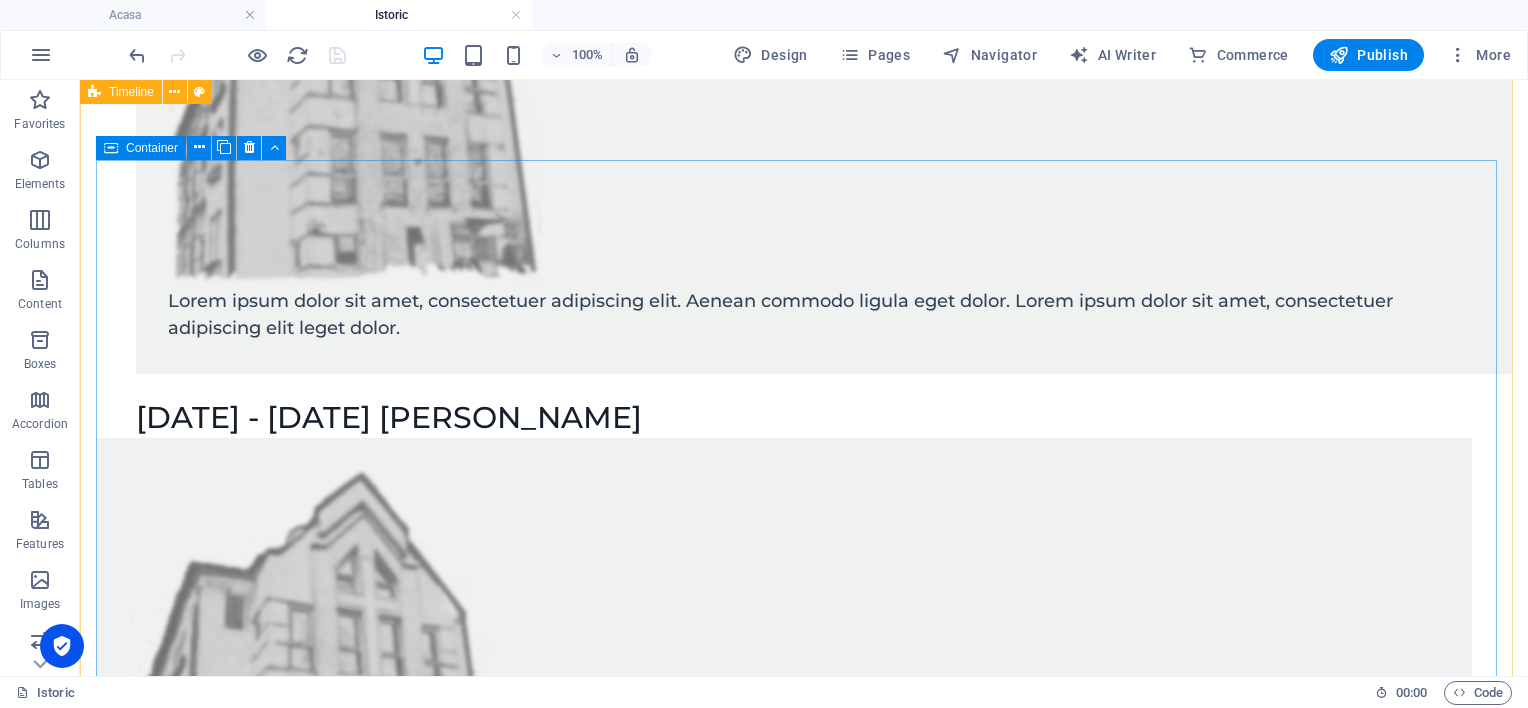 scroll, scrollTop: 400, scrollLeft: 0, axis: vertical 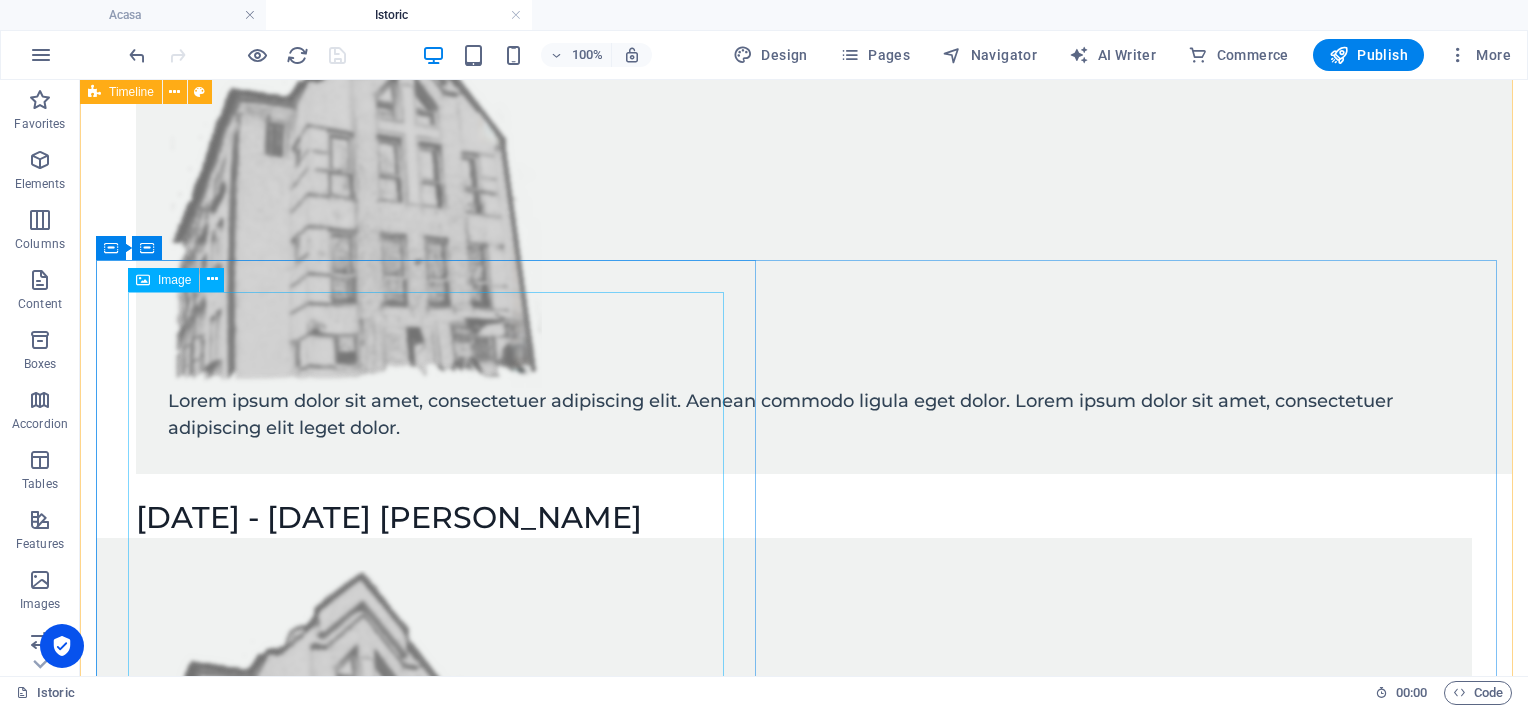 click at bounding box center (784, 765) 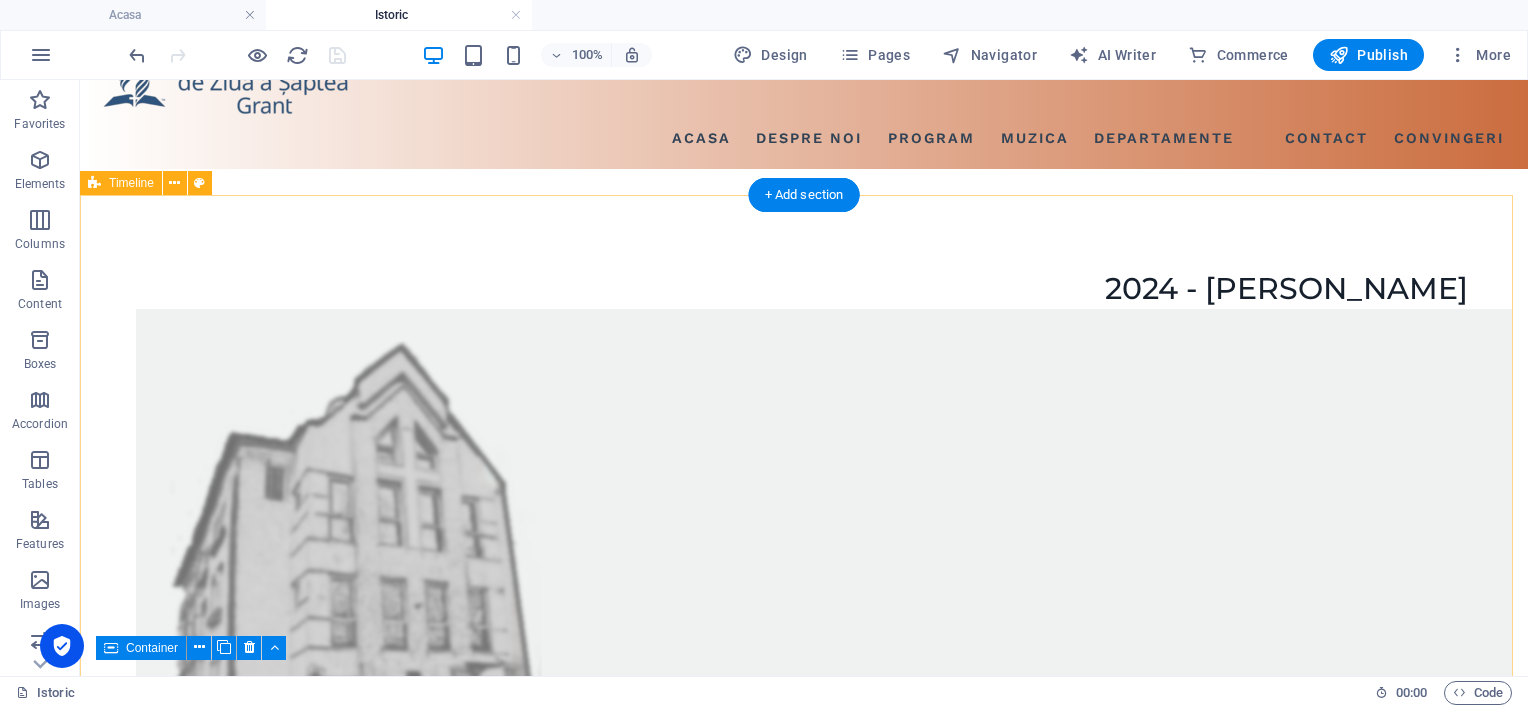scroll, scrollTop: 0, scrollLeft: 0, axis: both 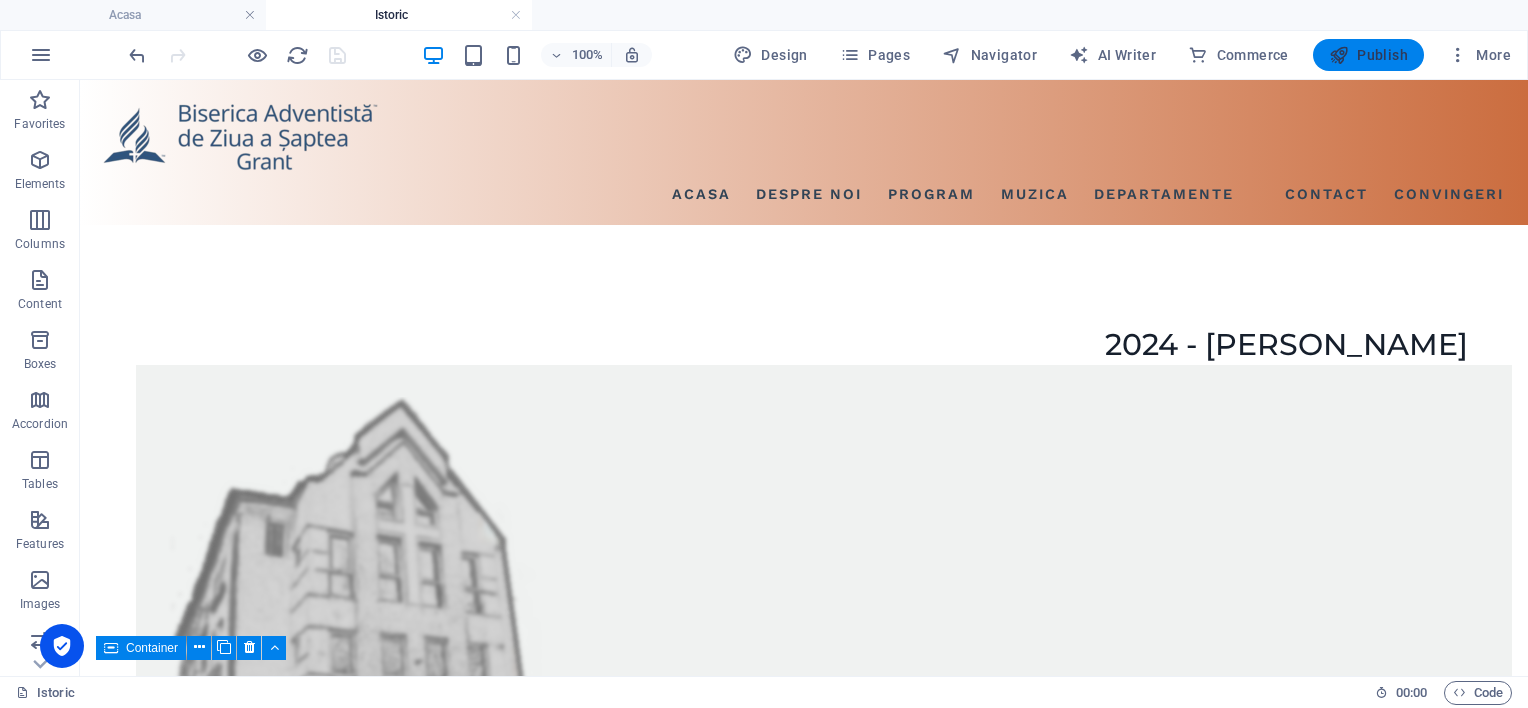 click on "Publish" at bounding box center (1368, 55) 